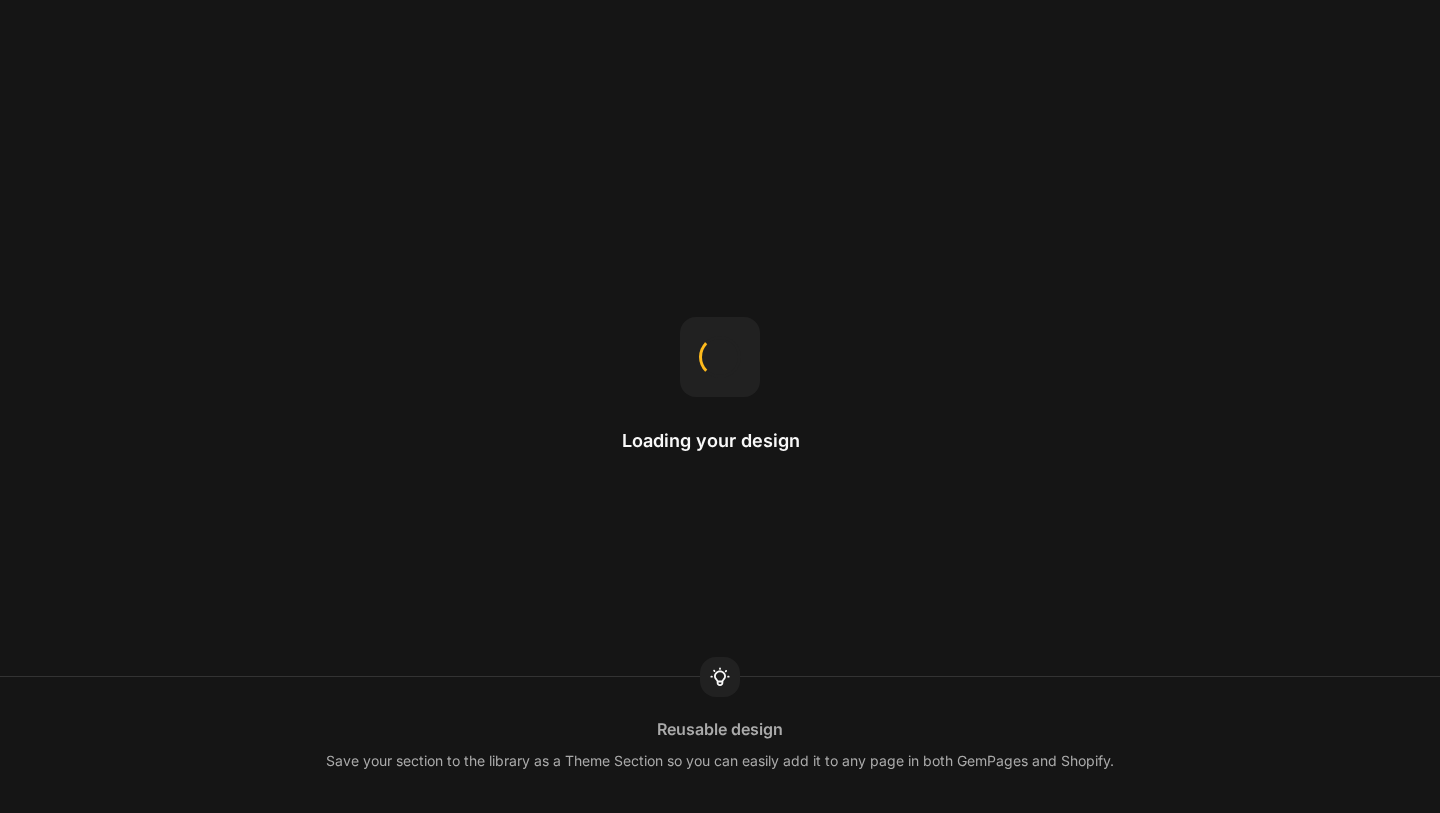 scroll, scrollTop: 0, scrollLeft: 0, axis: both 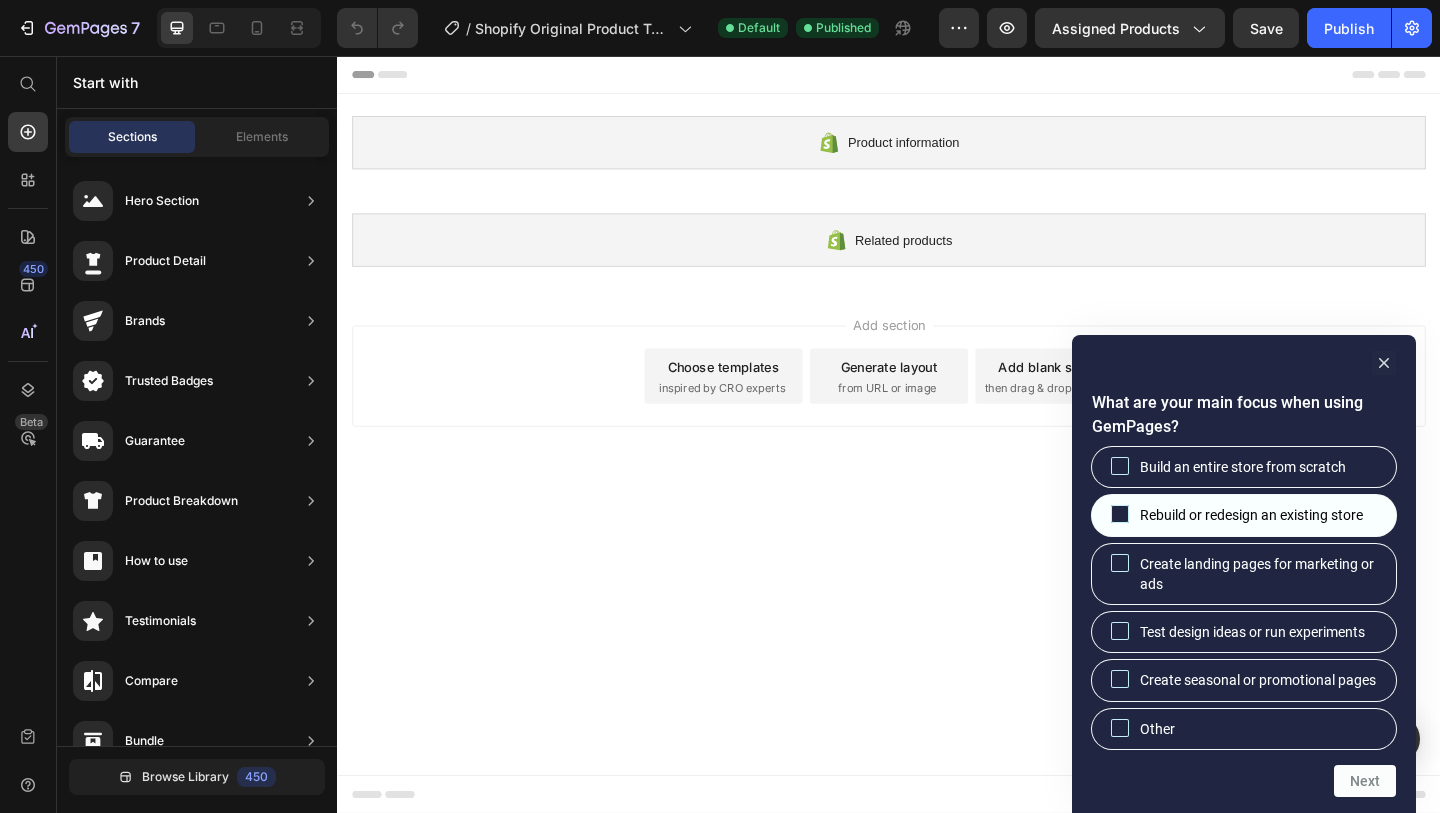 click on "Rebuild or redesign an existing store" at bounding box center [1251, 515] 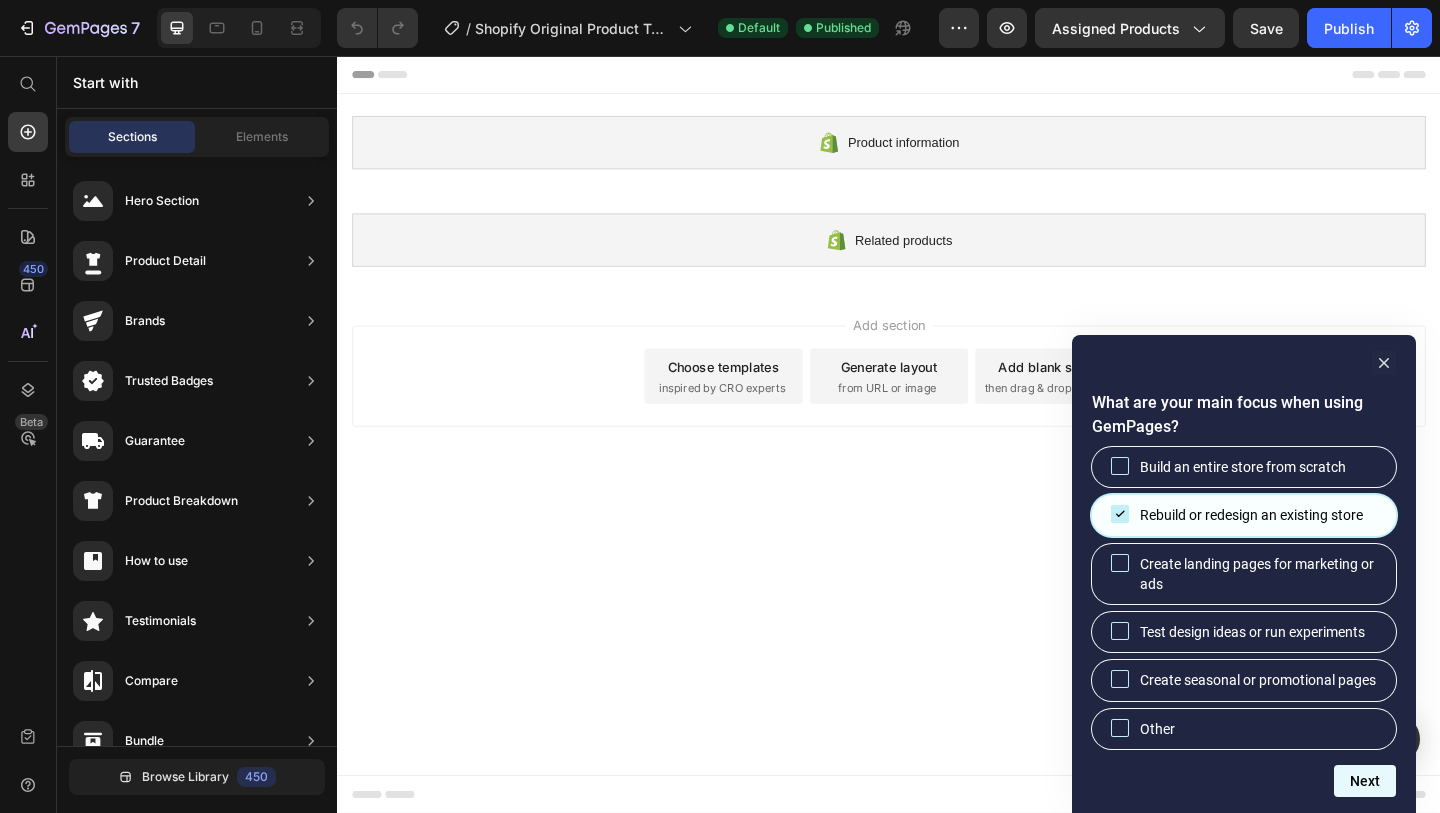 click on "Next" at bounding box center (1365, 781) 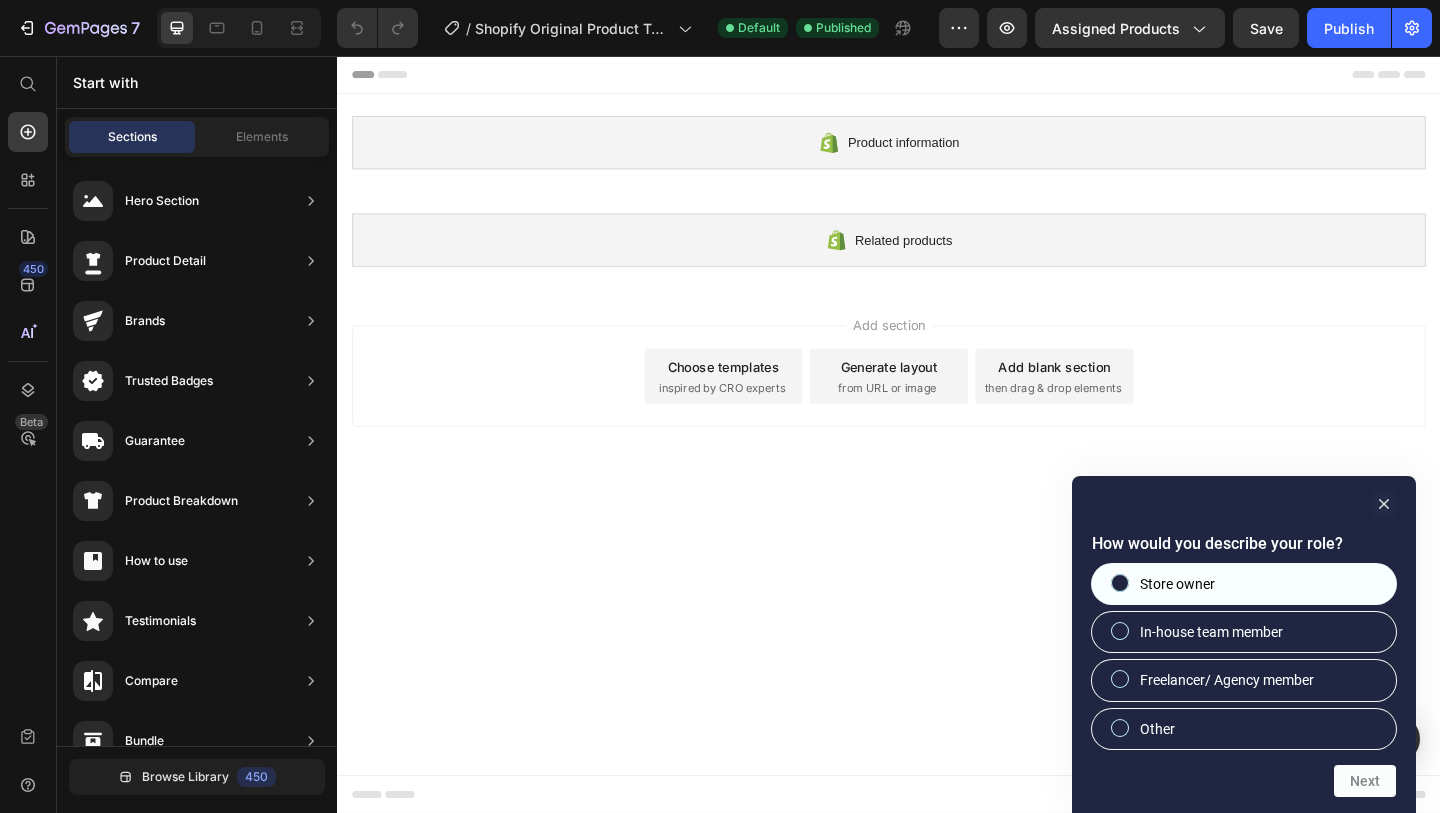 click on "Store owner" at bounding box center (1244, 584) 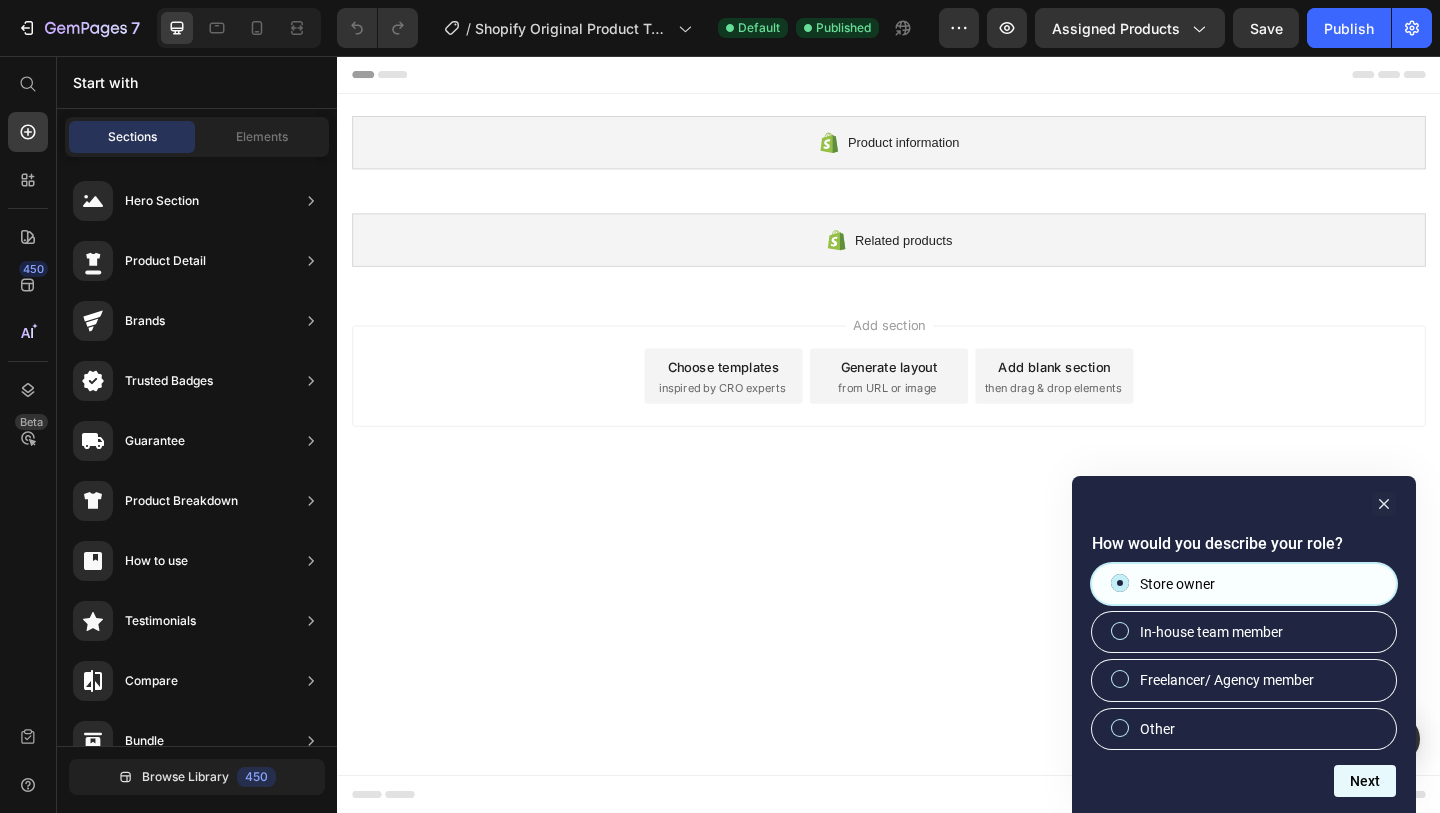 click on "Next" at bounding box center (1365, 781) 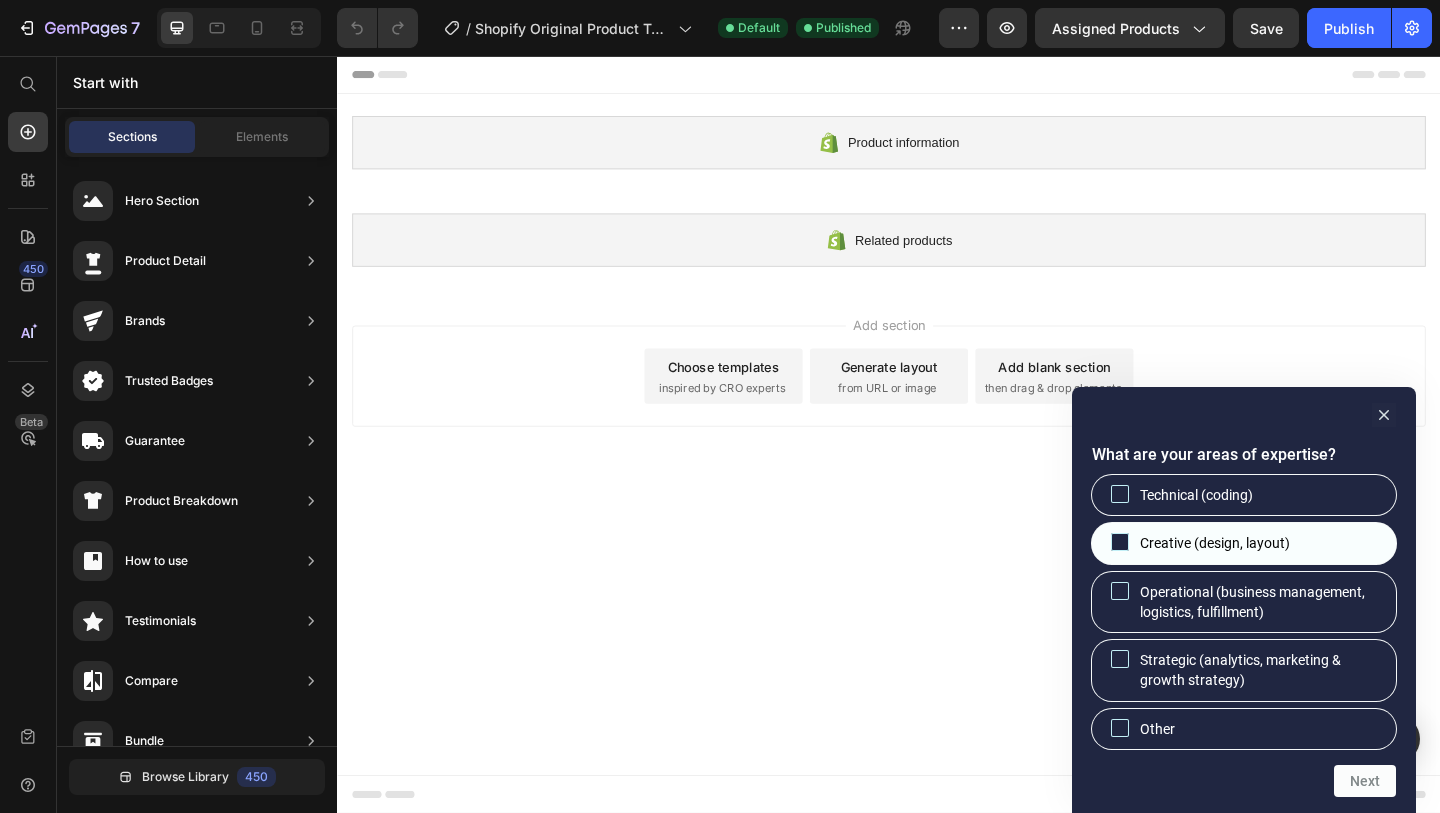 click on "Creative (design, layout)" at bounding box center (1215, 543) 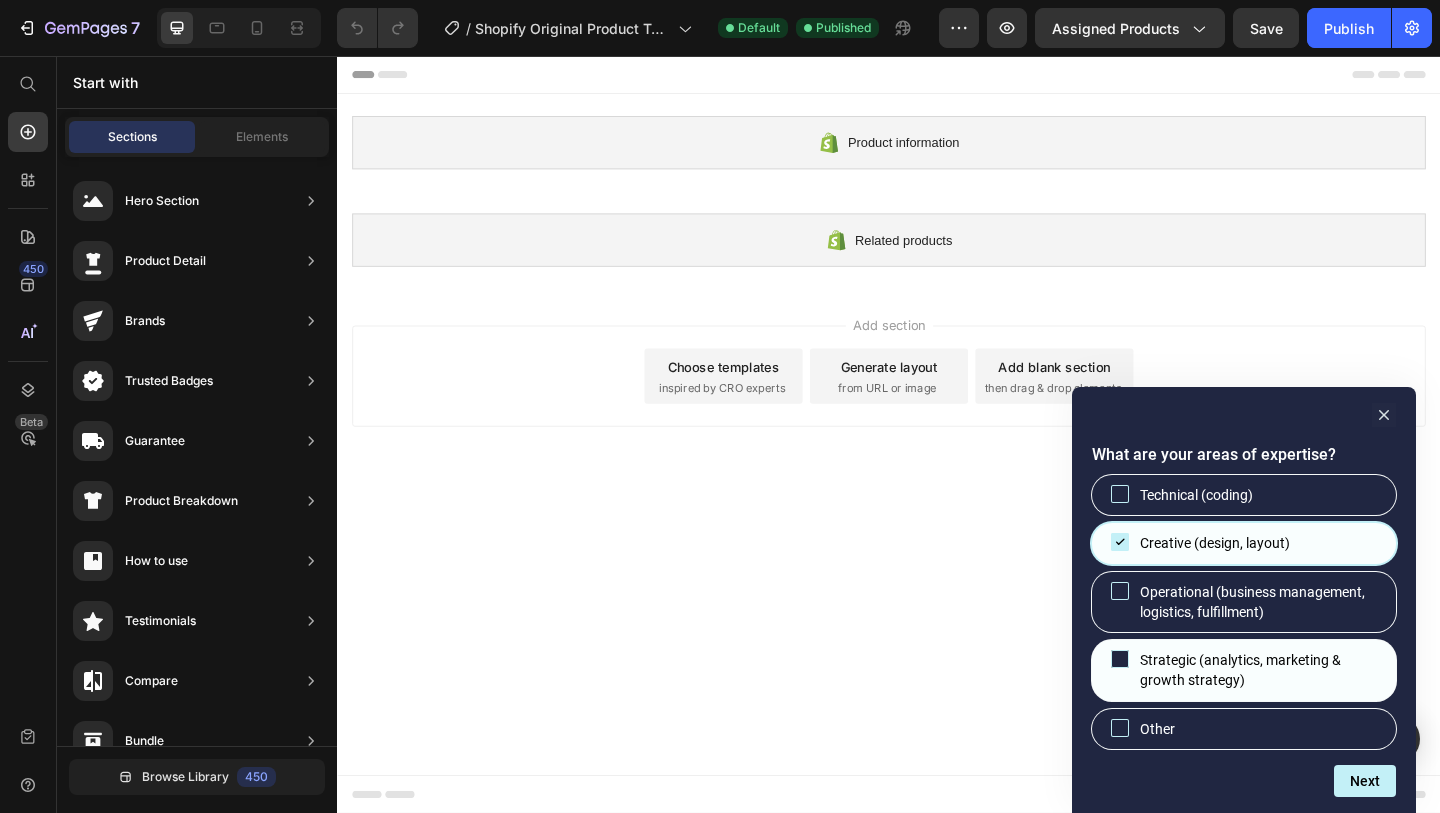 click on "Strategic (analytics, marketing & growth strategy)" at bounding box center (1260, 670) 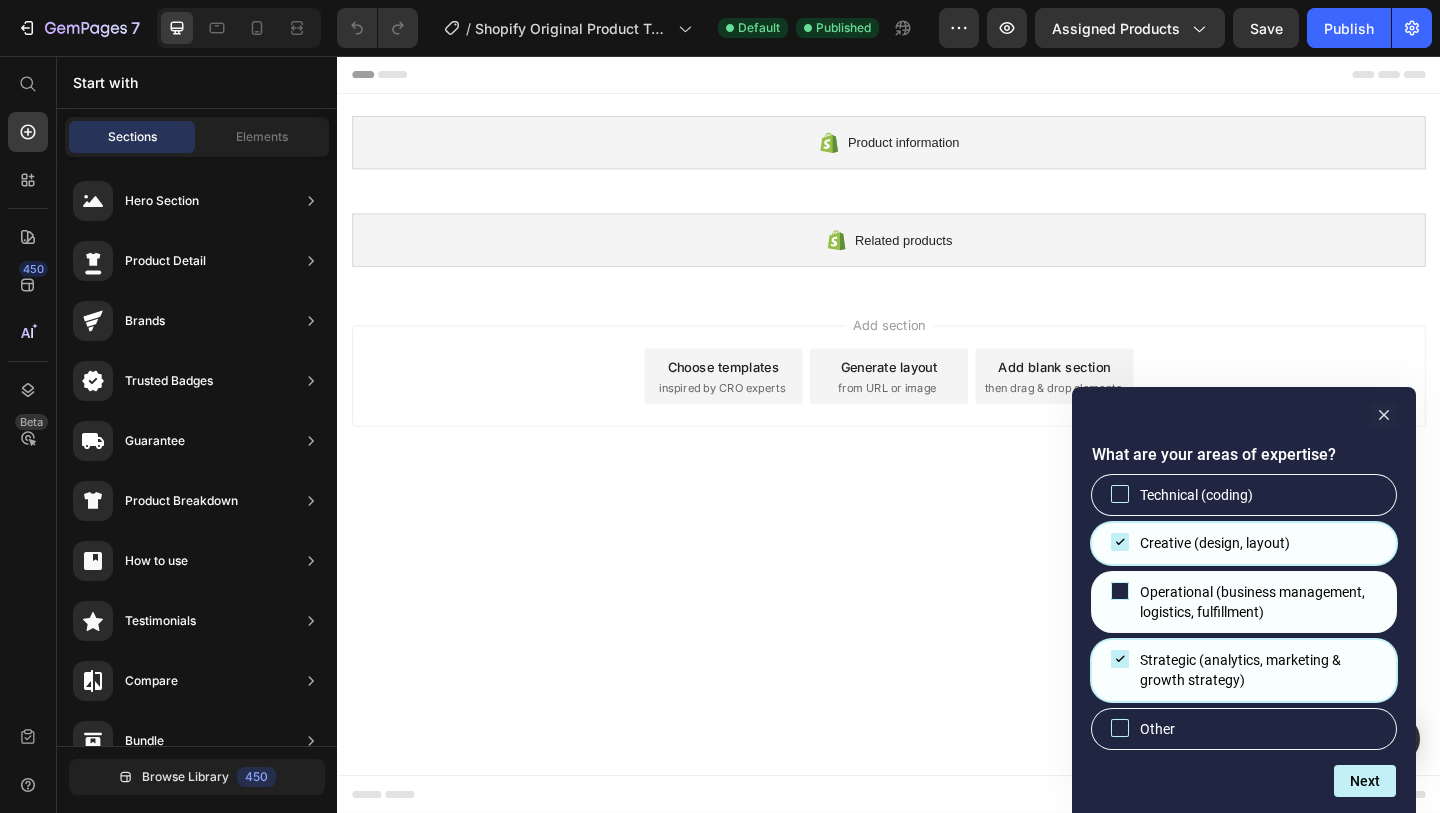 click on "Operational (business management, logistics, fulfillment)" at bounding box center (1260, 602) 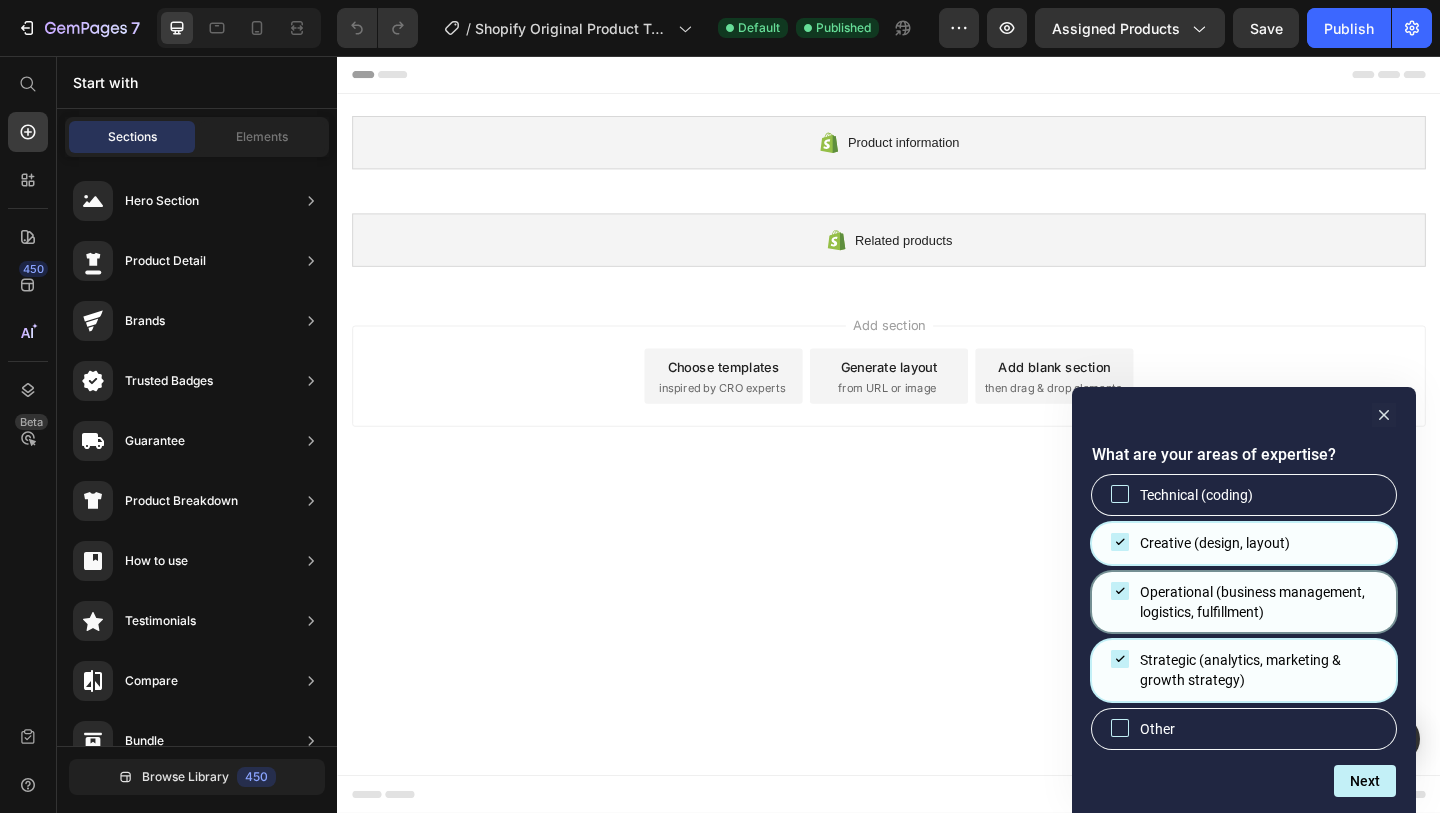 click on "Operational (business management, logistics, fulfillment)" at bounding box center [1260, 602] 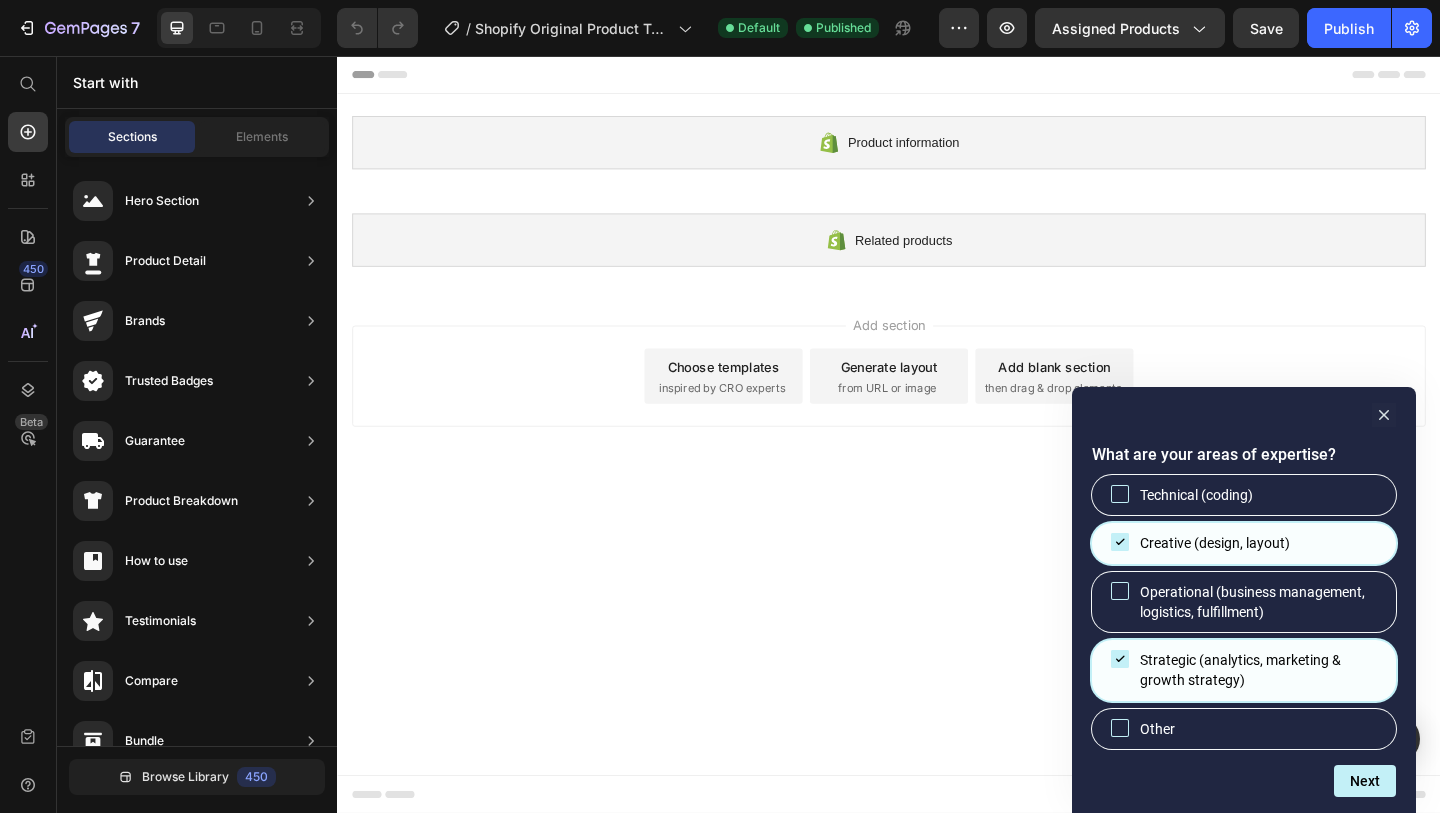 click on "What are your areas of expertise? Technical (coding) Creative (design, layout)  Operational (business management, logistics, fulfillment)  Strategic (analytics, marketing & growth strategy) Other Next" at bounding box center (1244, 600) 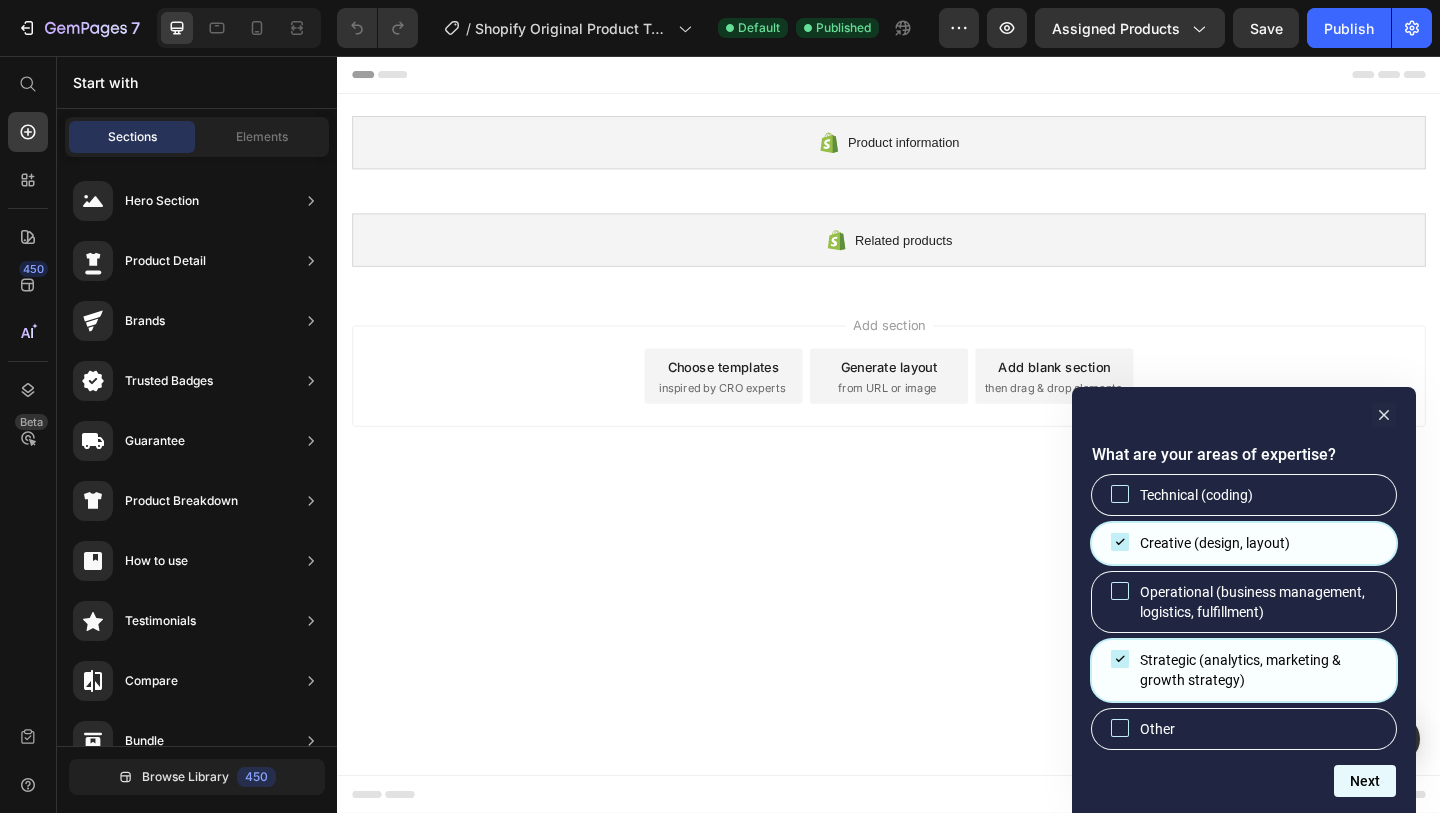 click on "Next" at bounding box center [1365, 781] 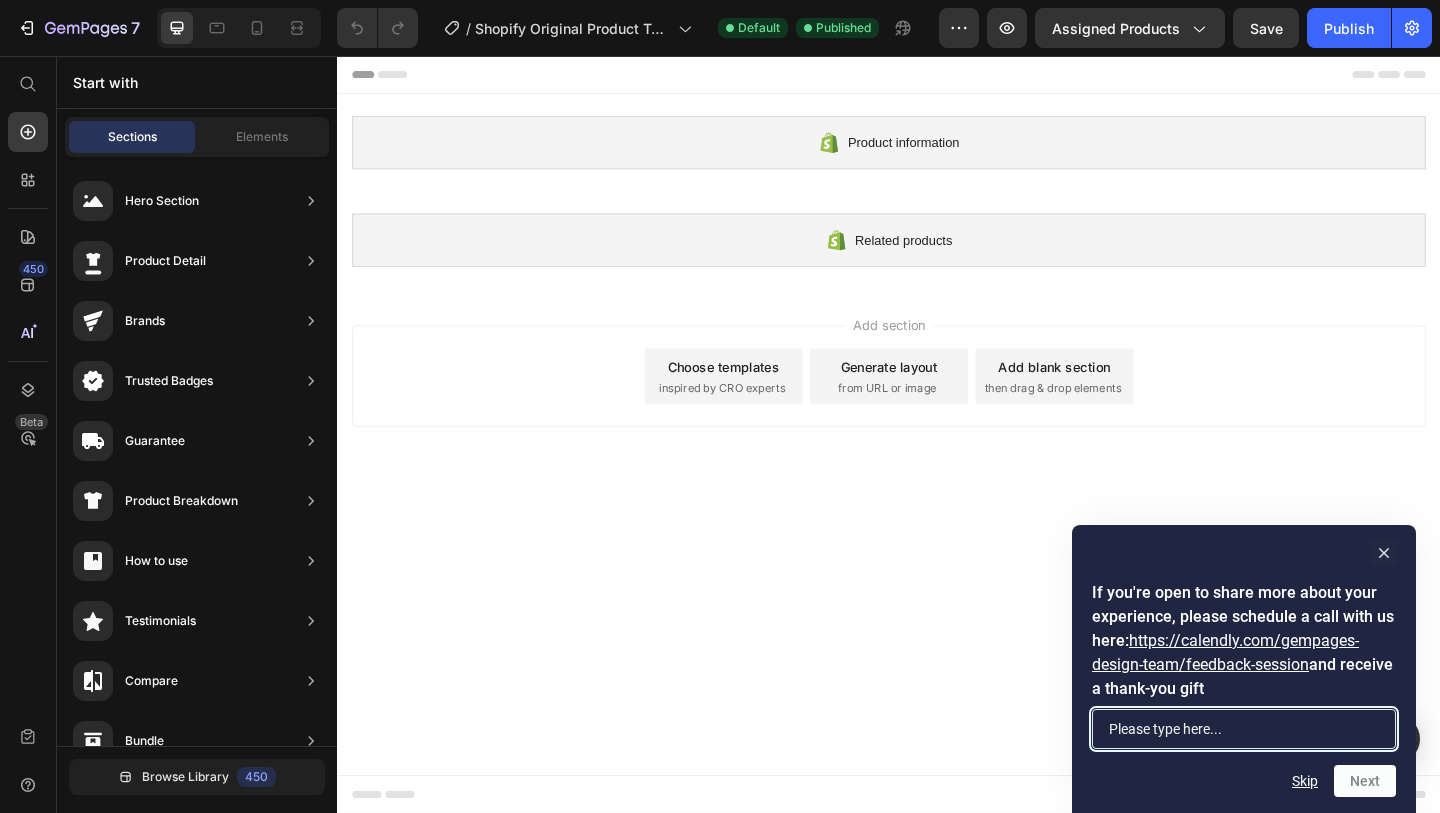 click at bounding box center [1244, 729] 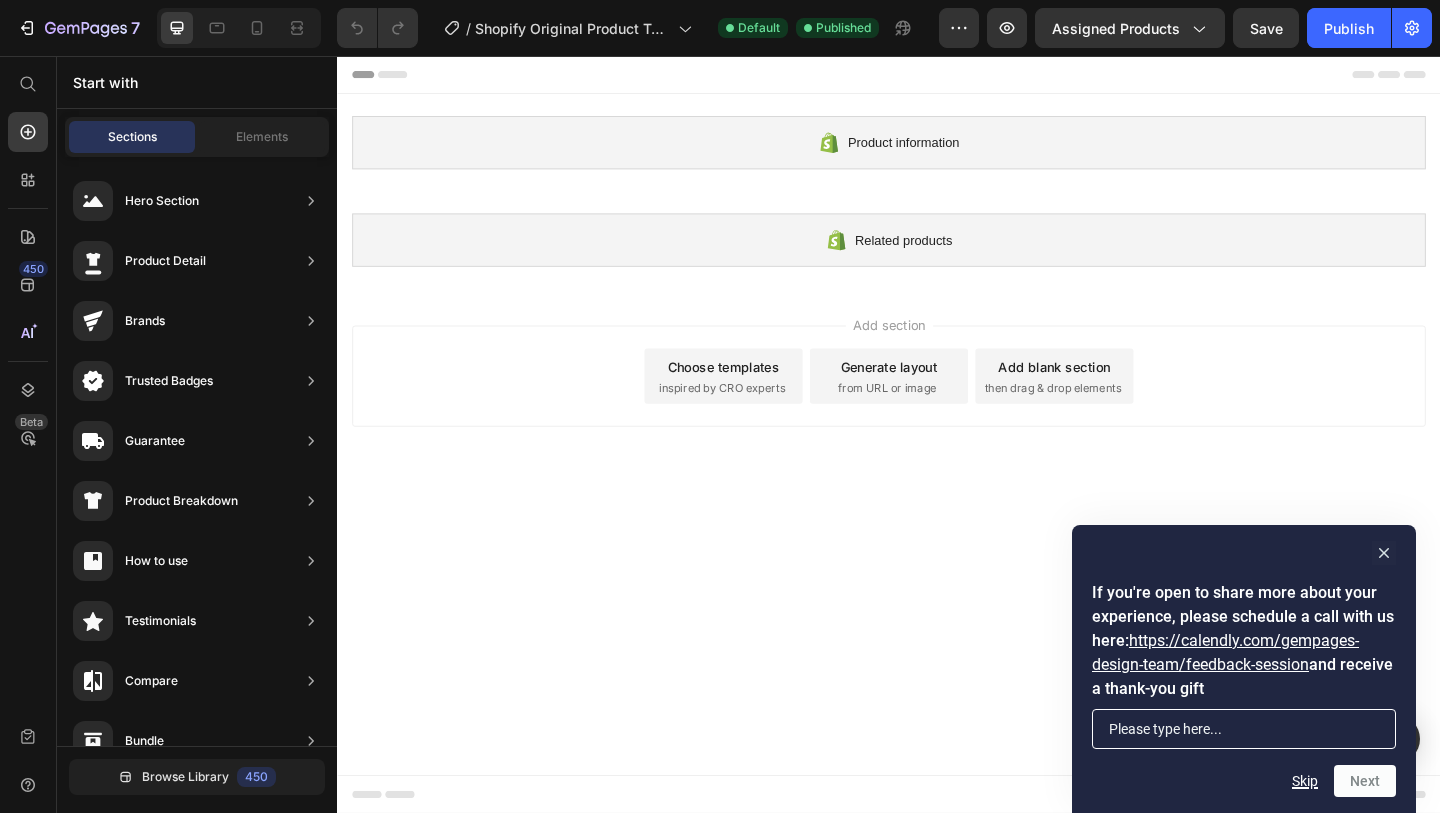 click on "Skip" at bounding box center [1305, 781] 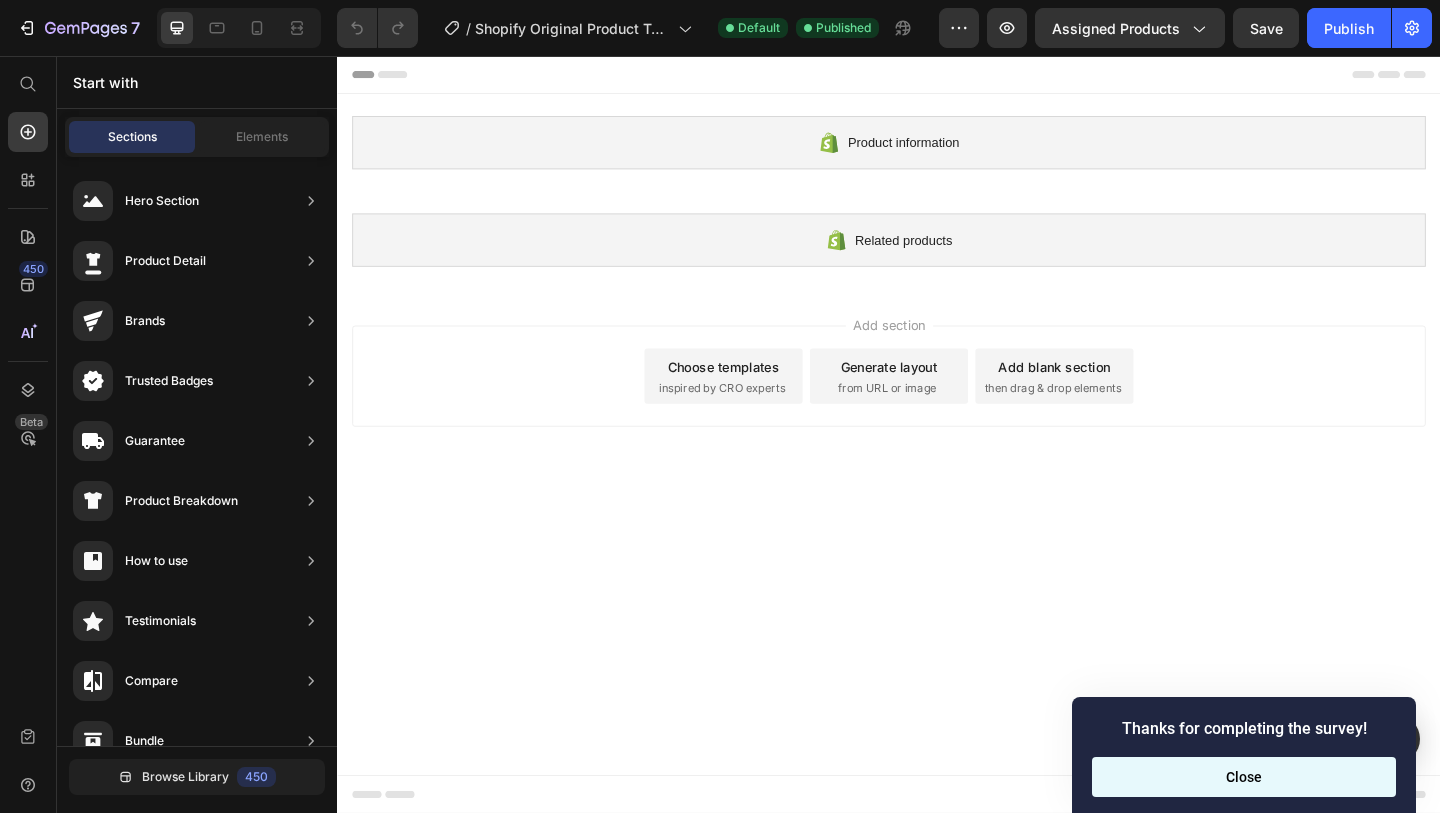 click on "Close" at bounding box center [1244, 777] 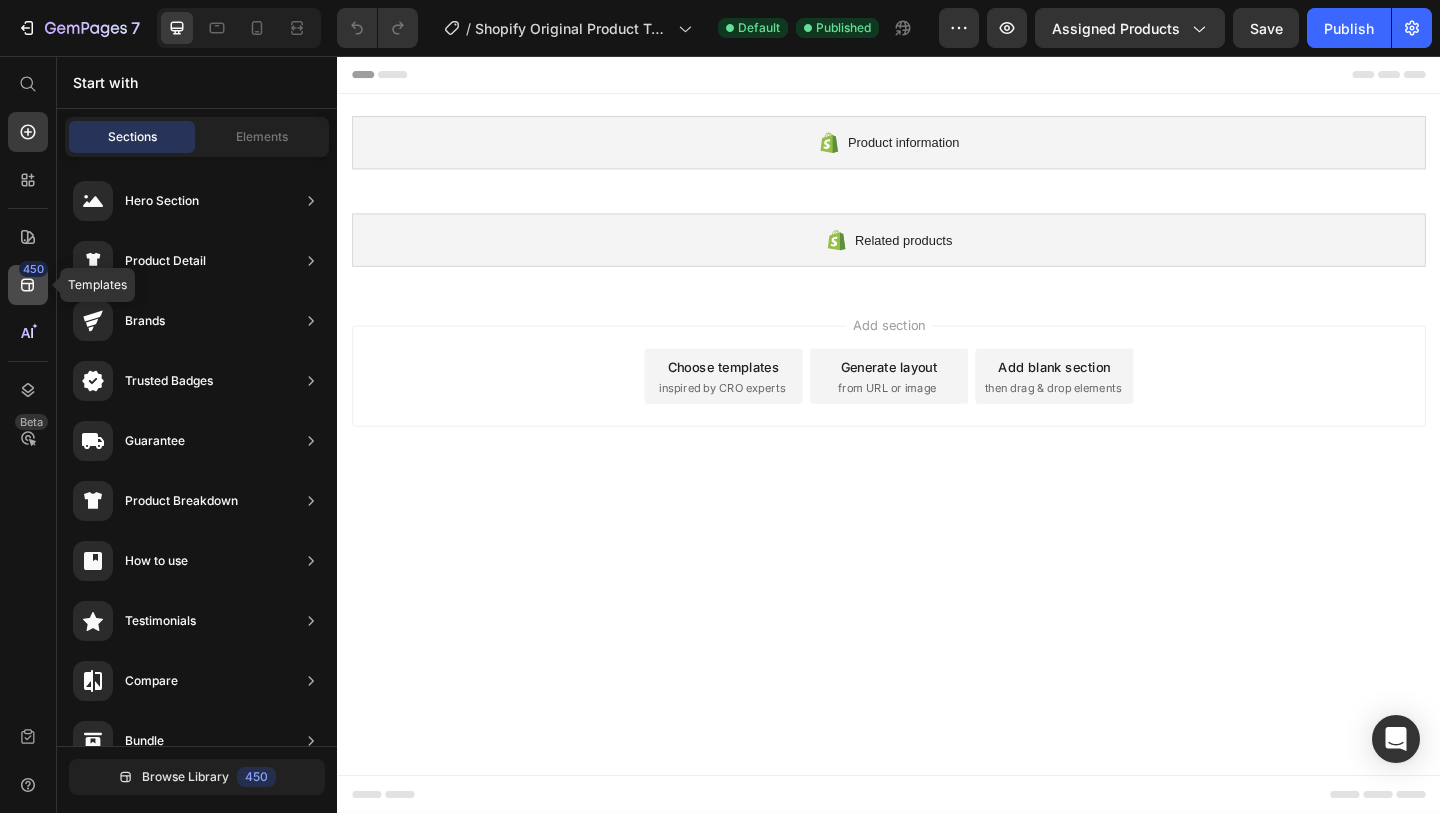 click 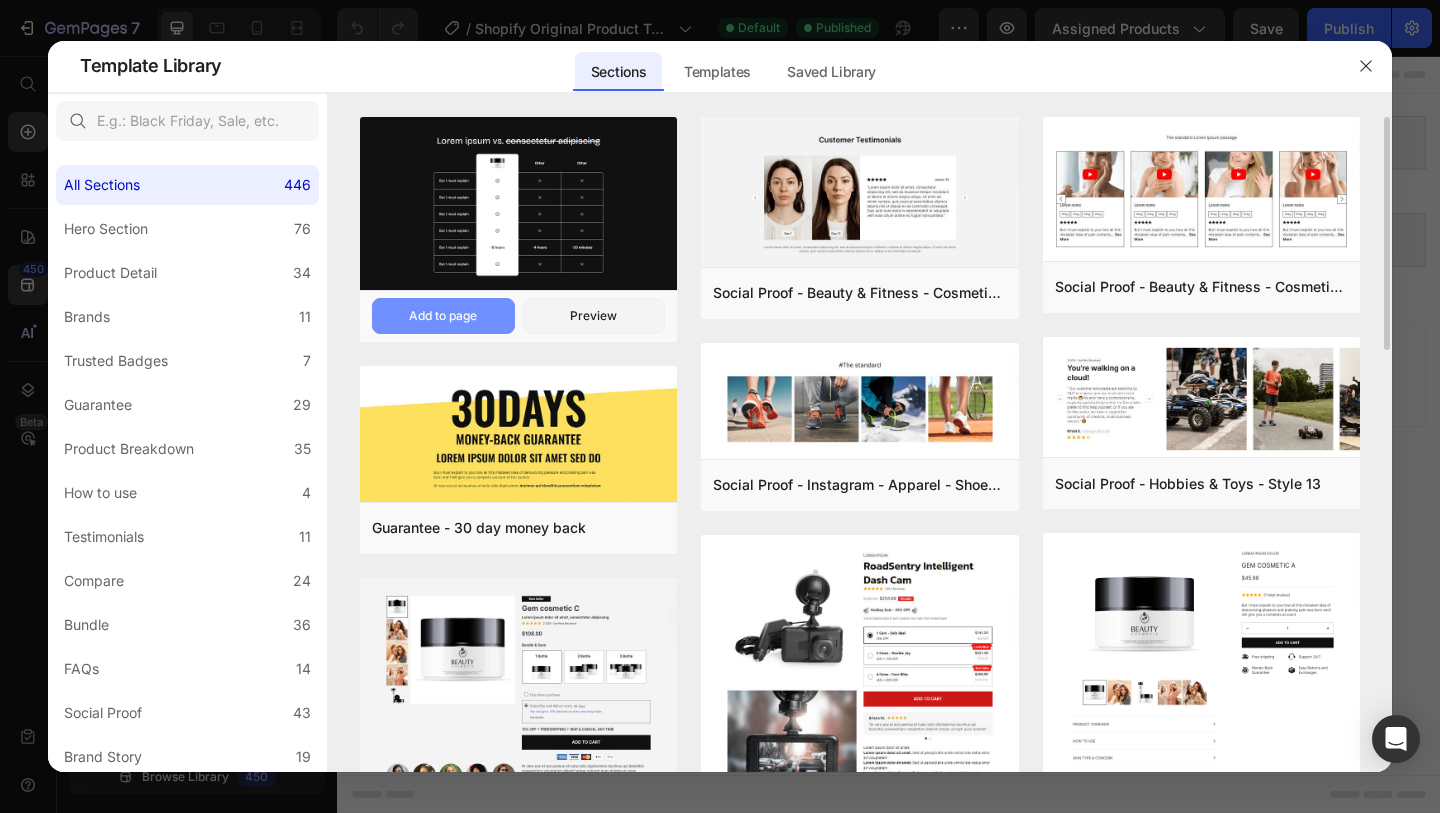click on "Add to page" at bounding box center (443, 316) 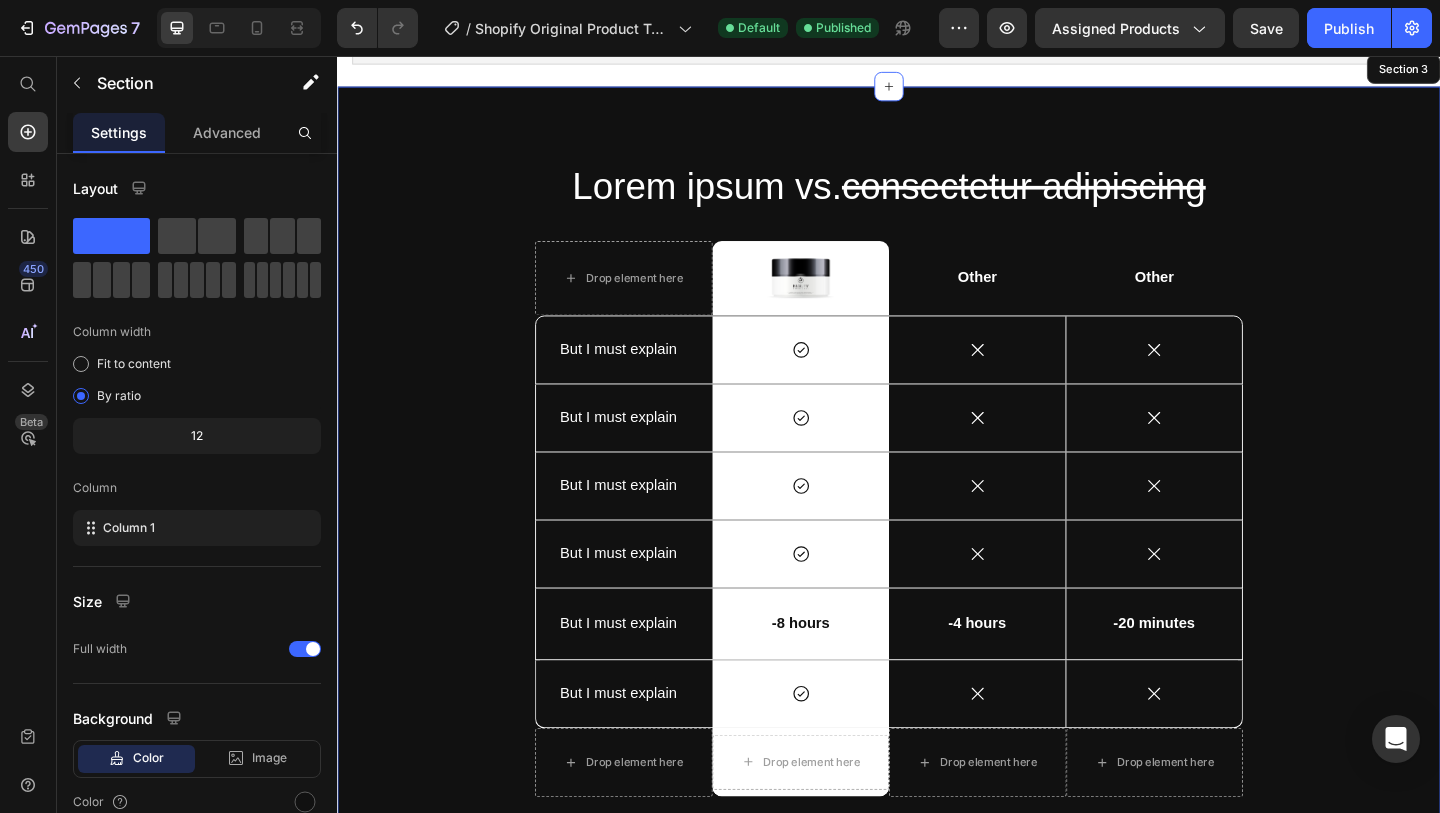 scroll, scrollTop: 253, scrollLeft: 0, axis: vertical 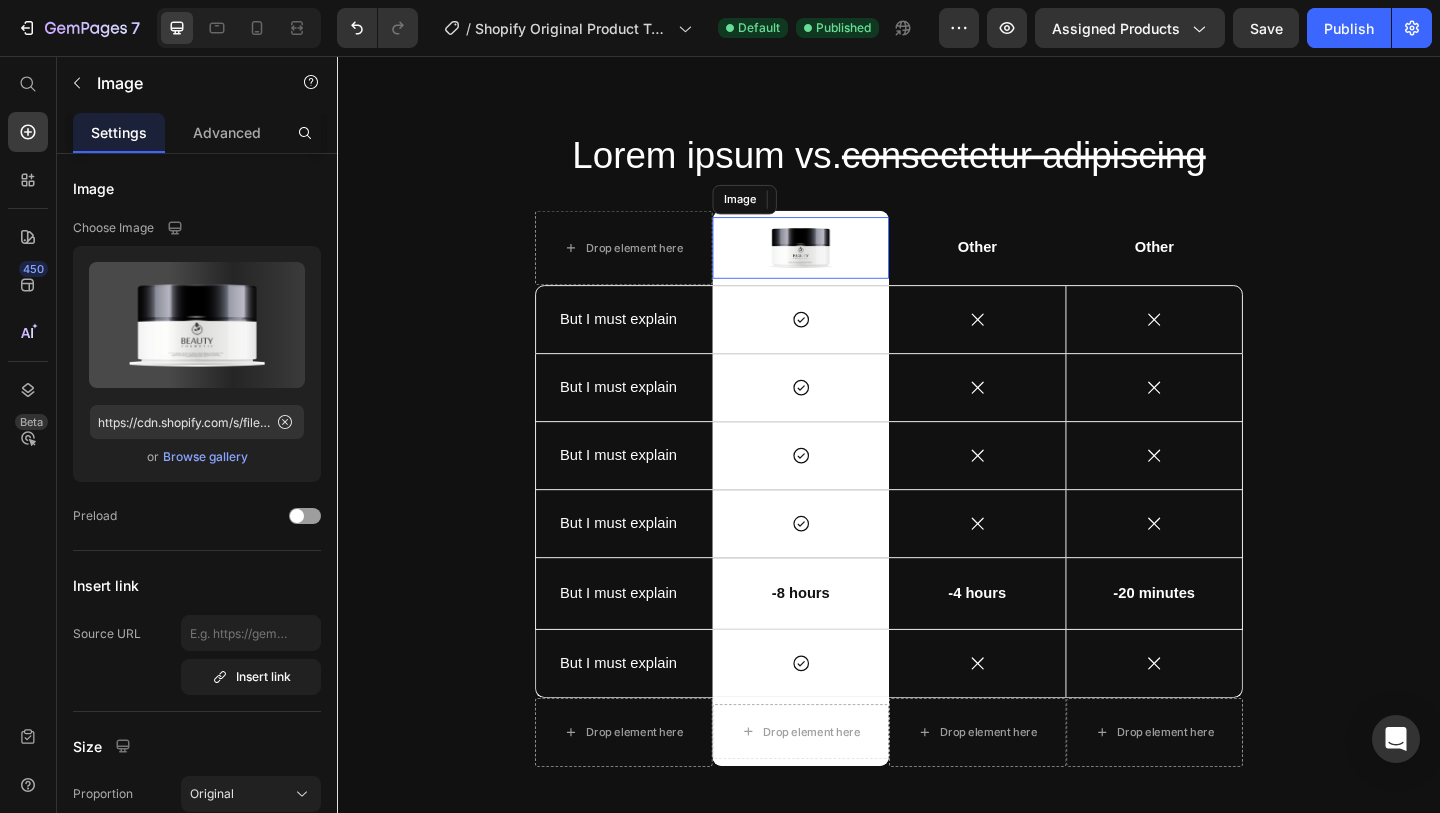 click at bounding box center [841, 264] 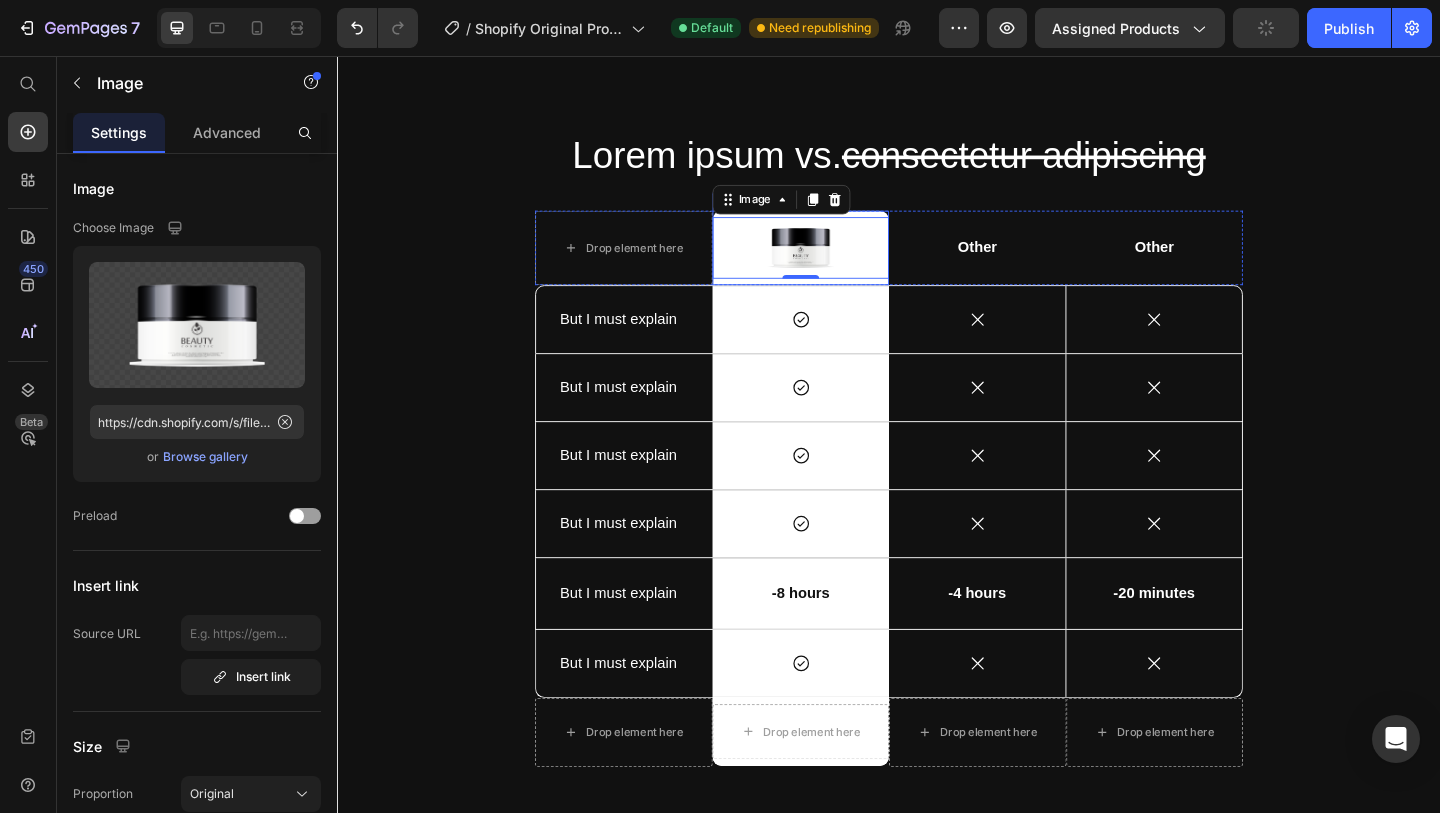 click on "Image   0 Row" at bounding box center [841, 264] 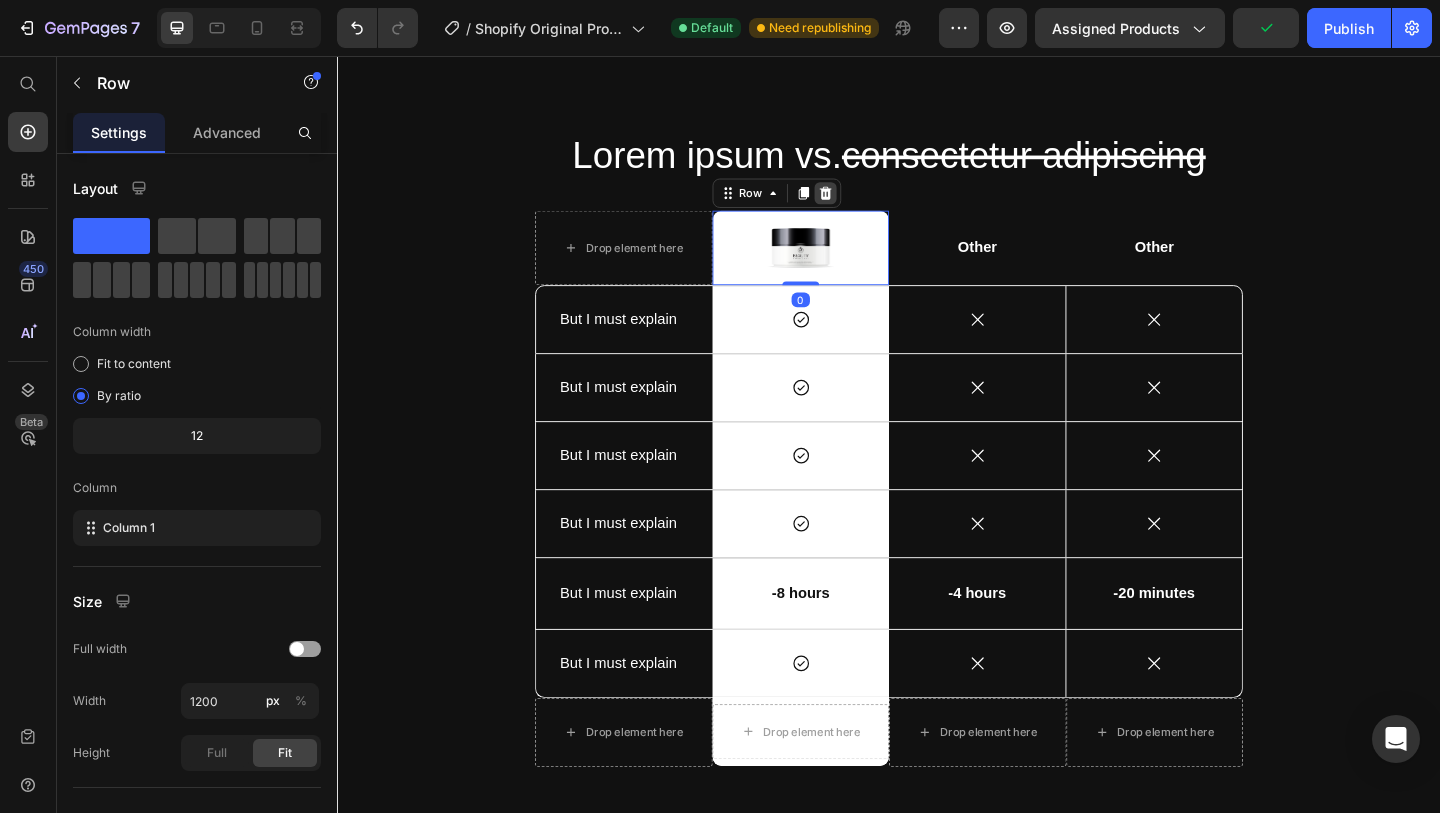 click 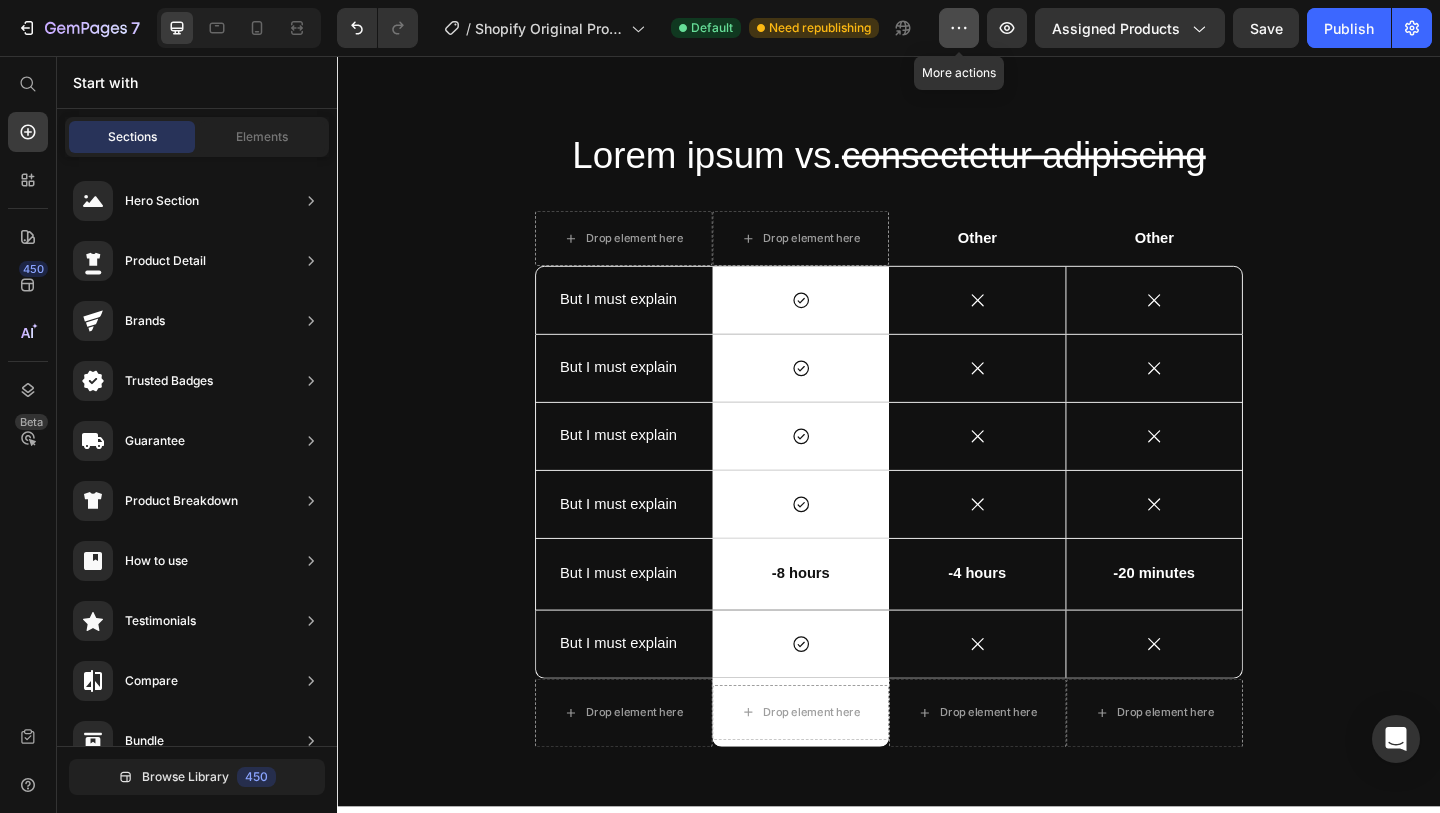 click 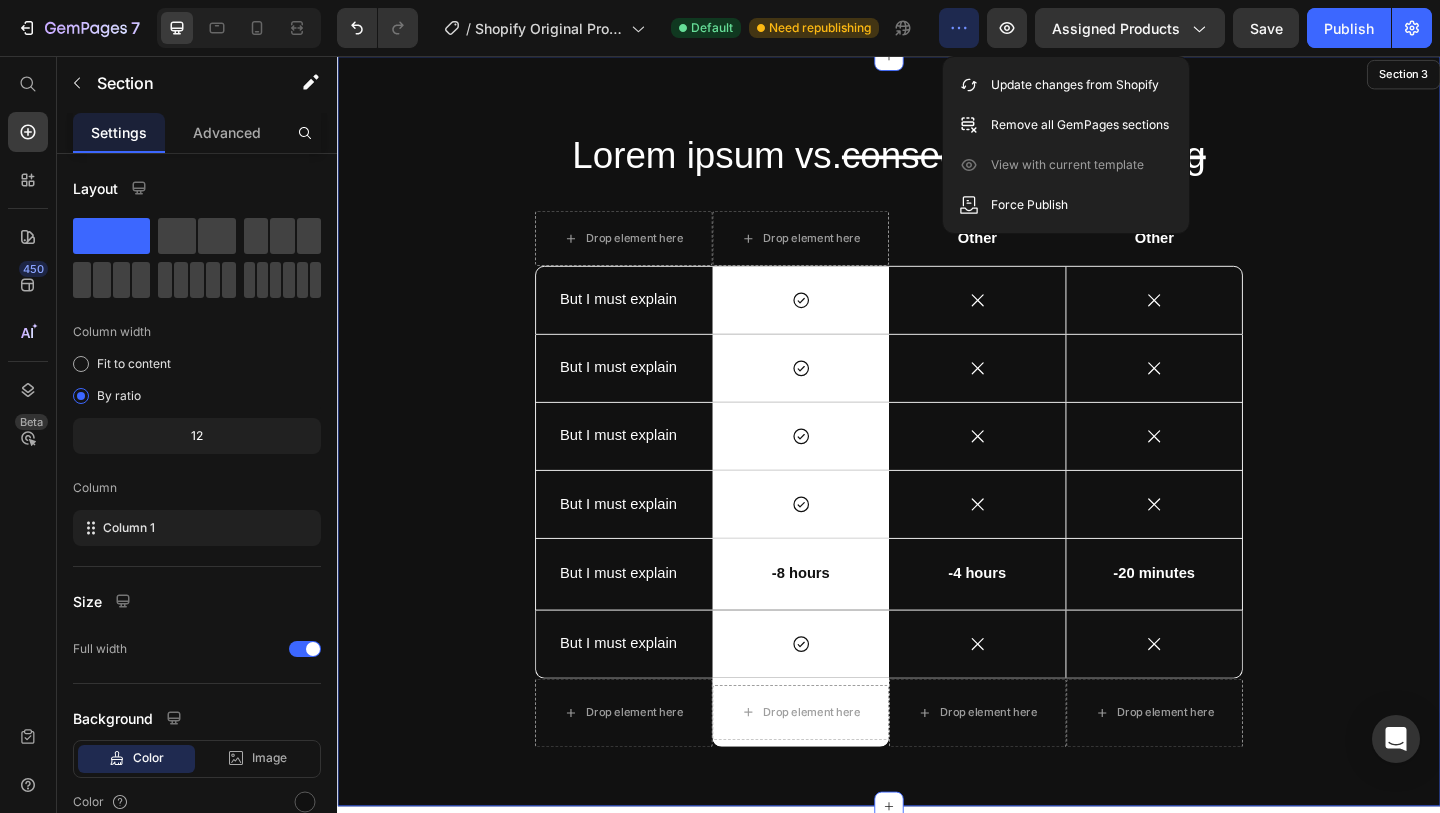 click on "Lorem ipsum vs.  consectetur adipiscing Heading
Drop element here
Drop element here Other Text Block Other Text Block Row But I must explain  Text Block
Icon Row
Icon
Icon Hero Banner Row But I must explain  Text Block
Icon Row
Icon
Icon Hero Banner Row But I must explain  Text Block
Icon Row
Icon
Icon Hero Banner Row But I must explain  Text Block
Icon Row
Icon
Icon Hero Banner Row But I must explain  Text Block -8 hours Text Block Row -4 hours Text Block -20 minutes Text Block Hero Banner Row But I must explain  Text Block
Icon Row
Icon
Icon Hero Banner Row
Drop element here
Drop element here Hero Banner
Drop element here
Drop element here Row Row Section 3" at bounding box center [937, 464] 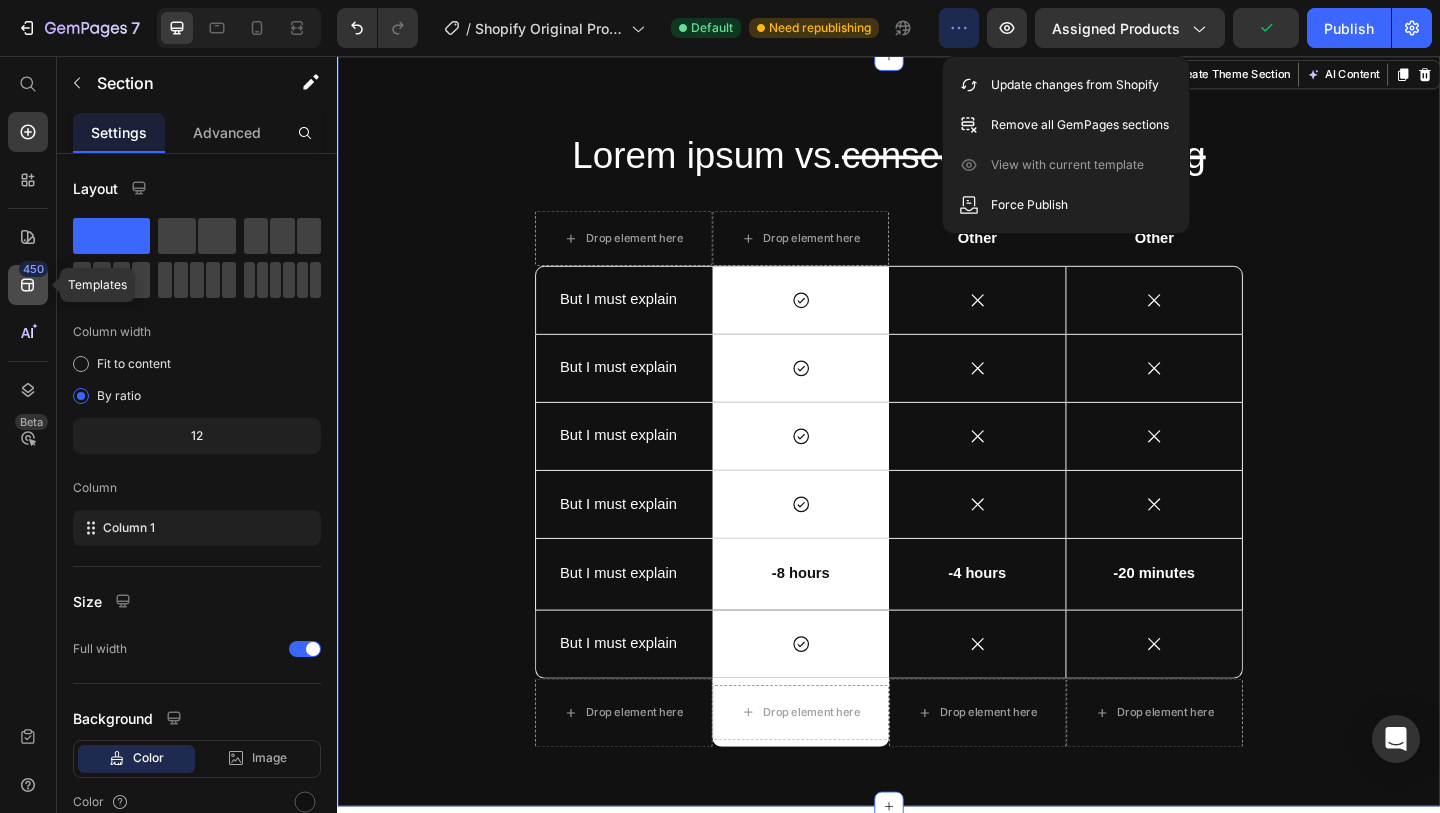 click 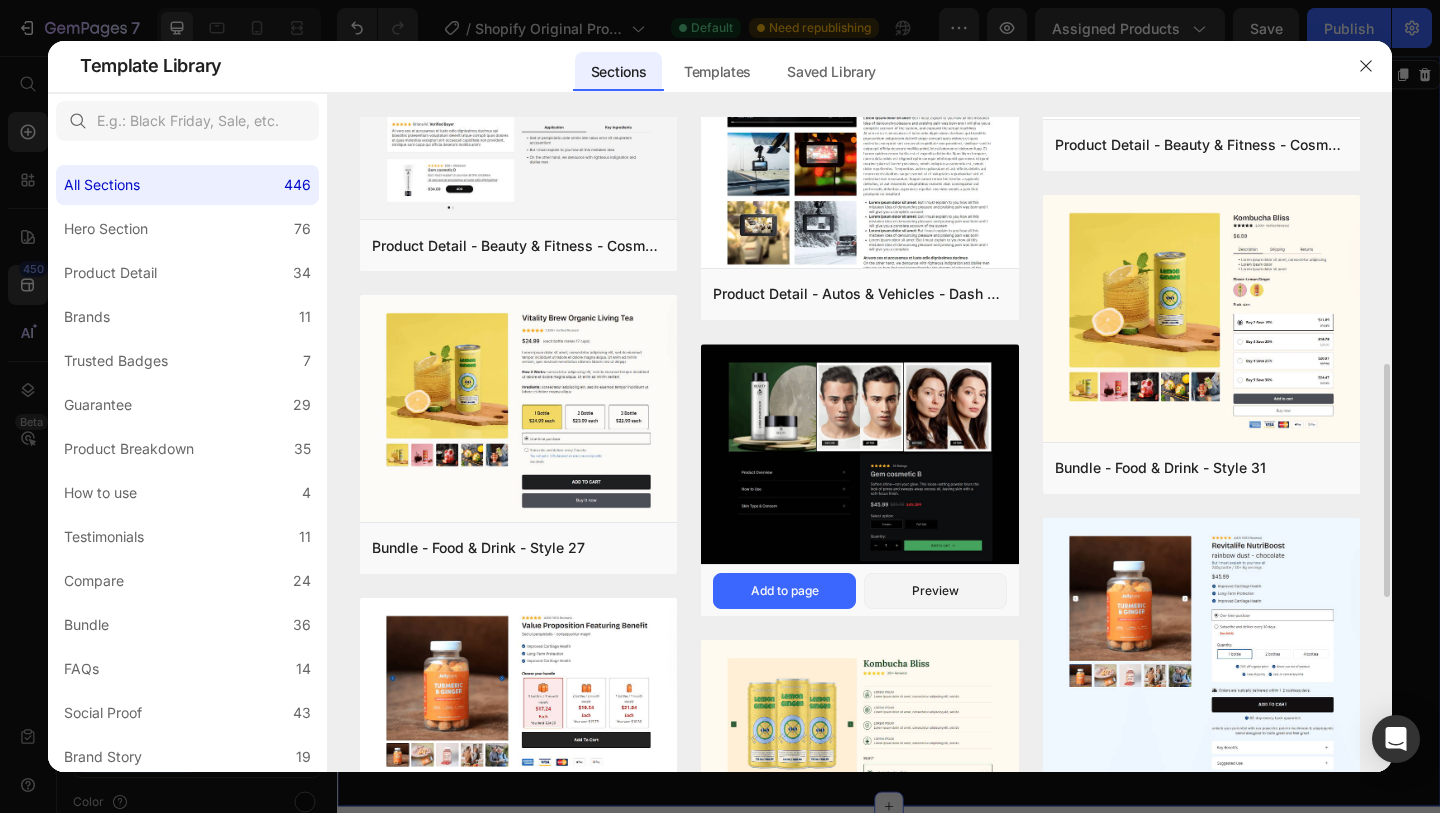 scroll, scrollTop: 695, scrollLeft: 0, axis: vertical 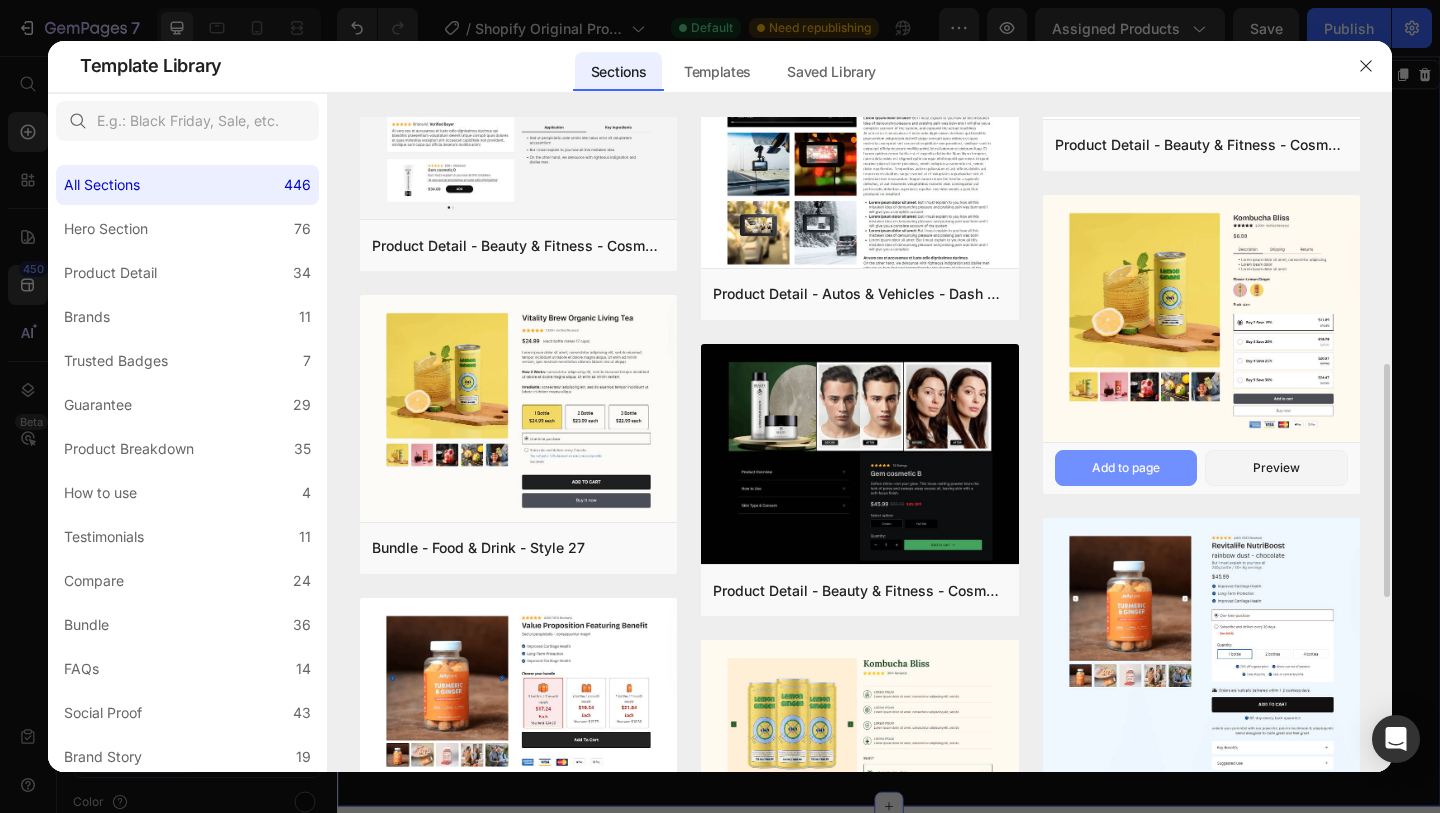 click on "Add to page" at bounding box center [1126, 468] 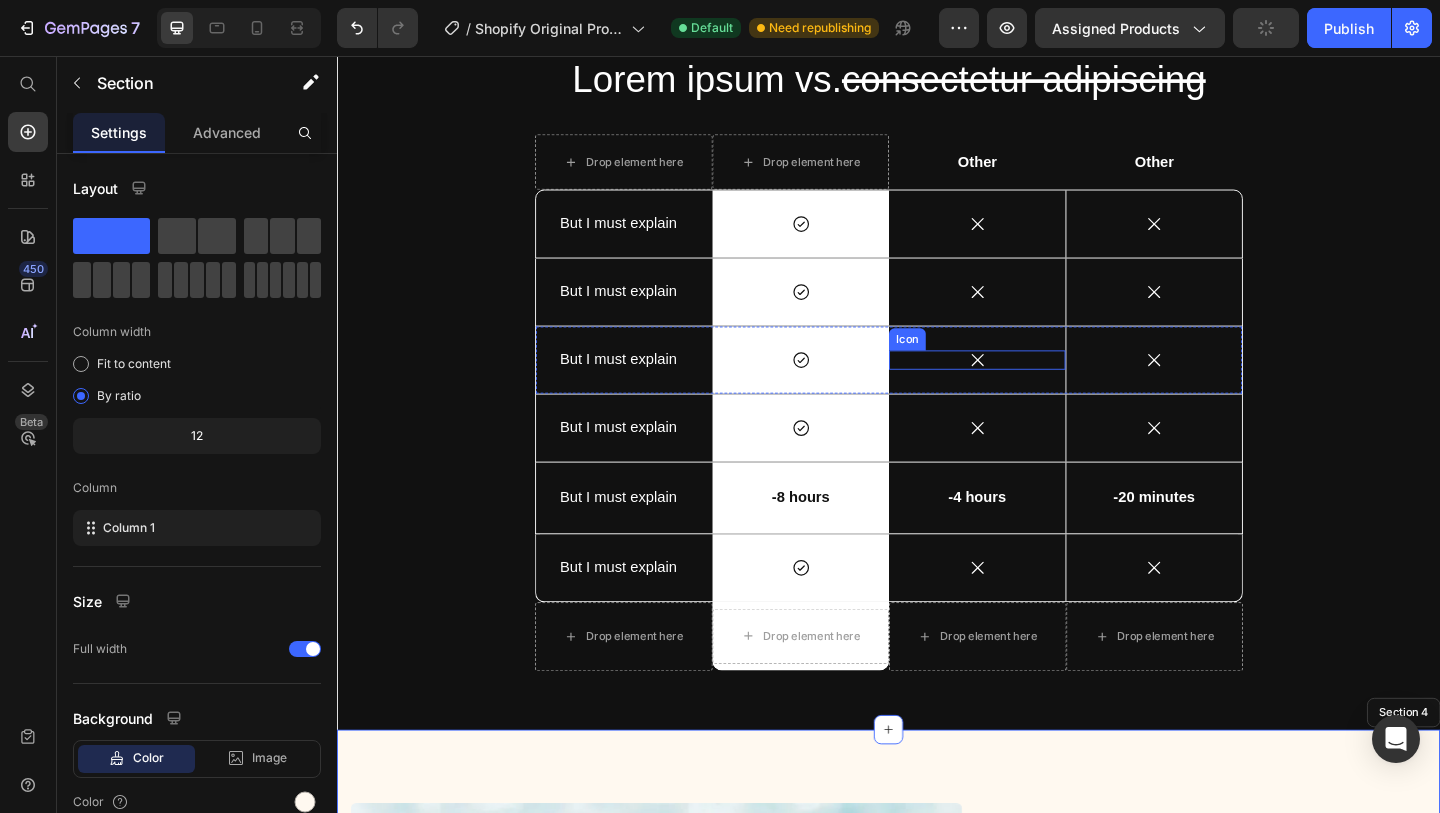 scroll, scrollTop: 44, scrollLeft: 0, axis: vertical 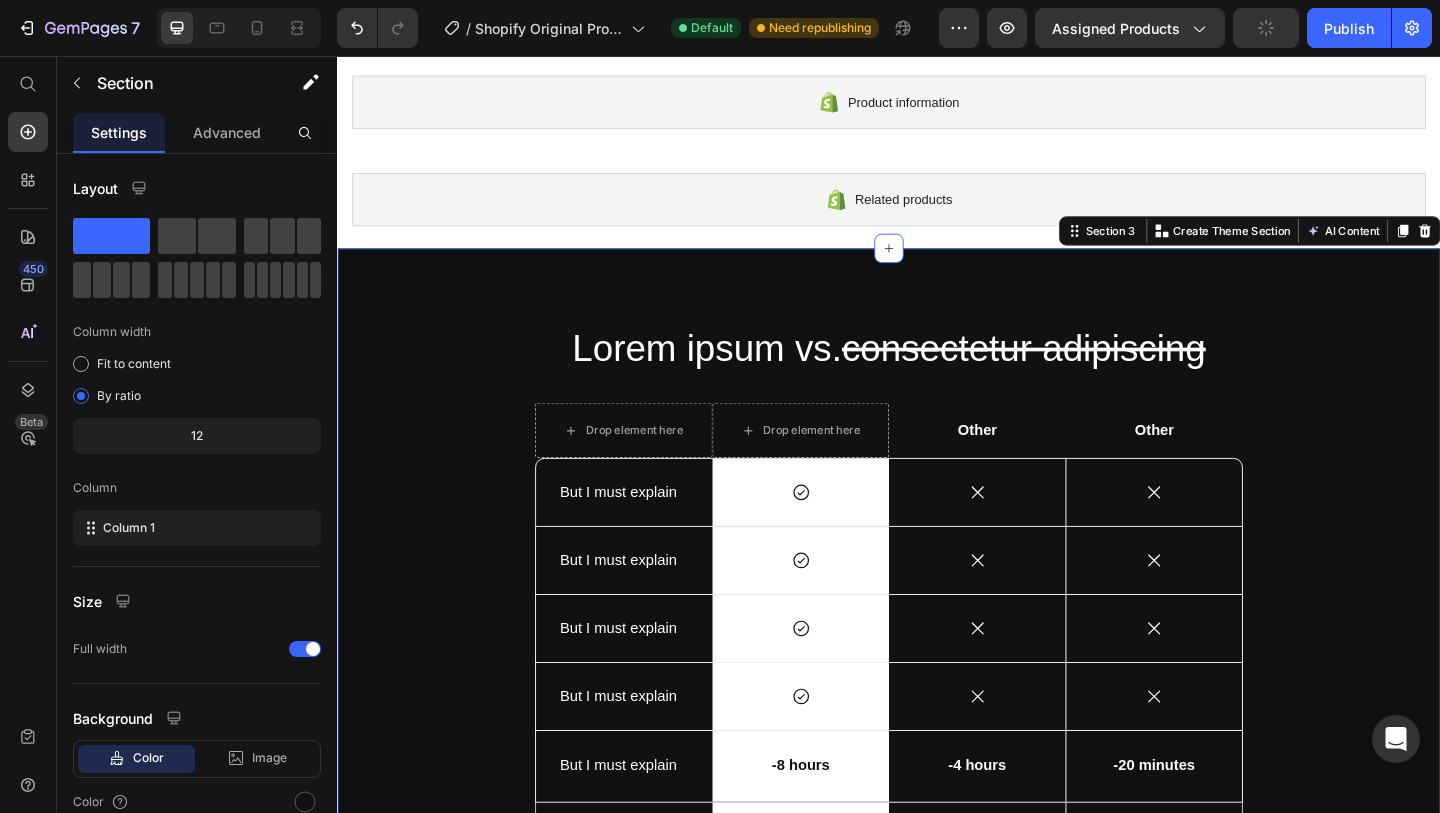 click on "Lorem ipsum vs.  consectetur adipiscing Heading
Drop element here
Drop element here Other Text Block Other Text Block Row But I must explain  Text Block
Icon Row
Icon
Icon Hero Banner Row But I must explain  Text Block
Icon Row
Icon
Icon Hero Banner Row But I must explain  Text Block
Icon Row
Icon
Icon Hero Banner Row But I must explain  Text Block
Icon Row
Icon
Icon Hero Banner Row But I must explain  Text Block -8 hours Text Block Row -4 hours Text Block -20 minutes Text Block Hero Banner Row But I must explain  Text Block
Icon Row
Icon
Icon Hero Banner Row
Drop element here
Drop element here Hero Banner
Drop element here
Drop element here Row Row Section 3" at bounding box center [937, 673] 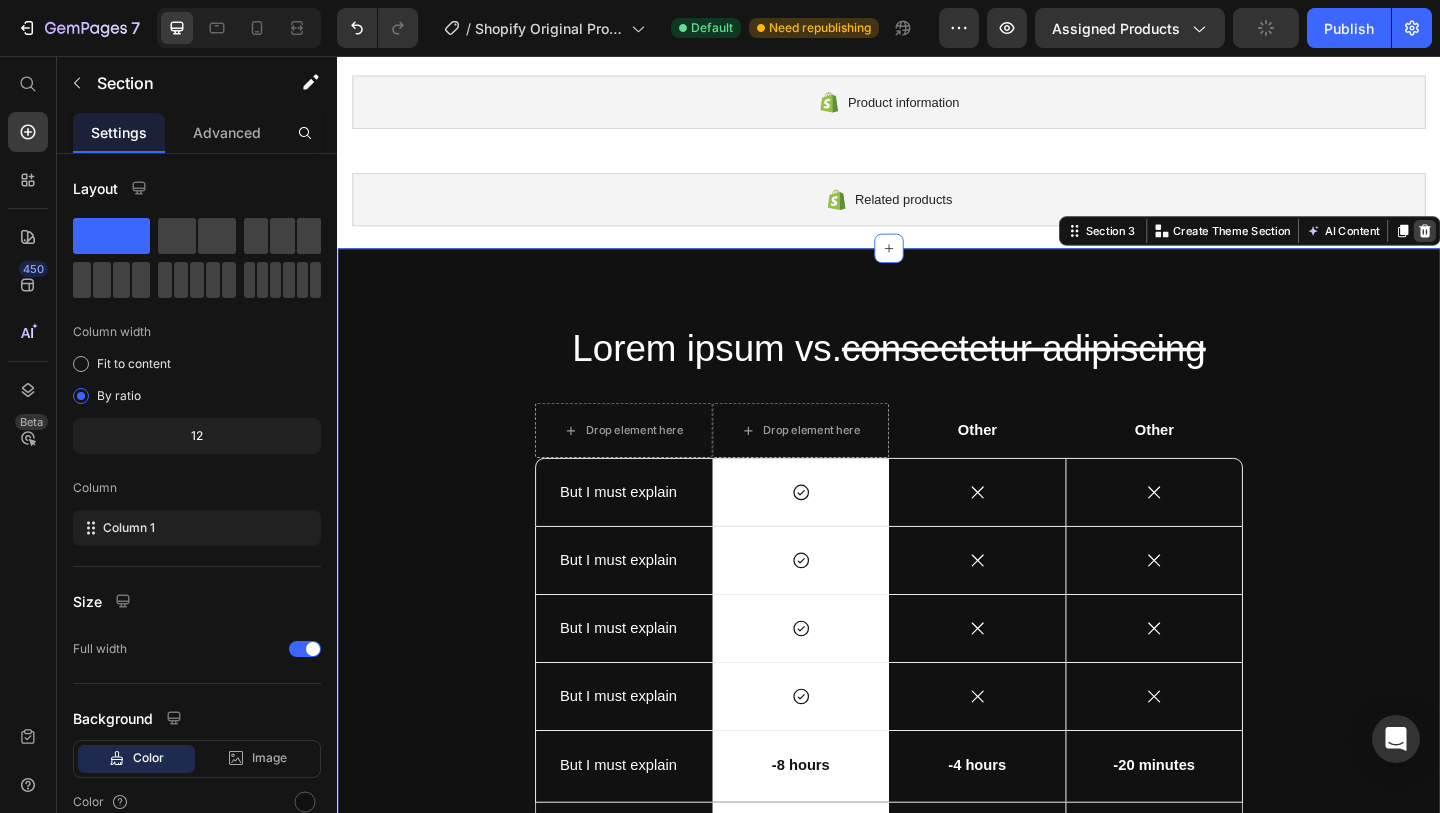 click 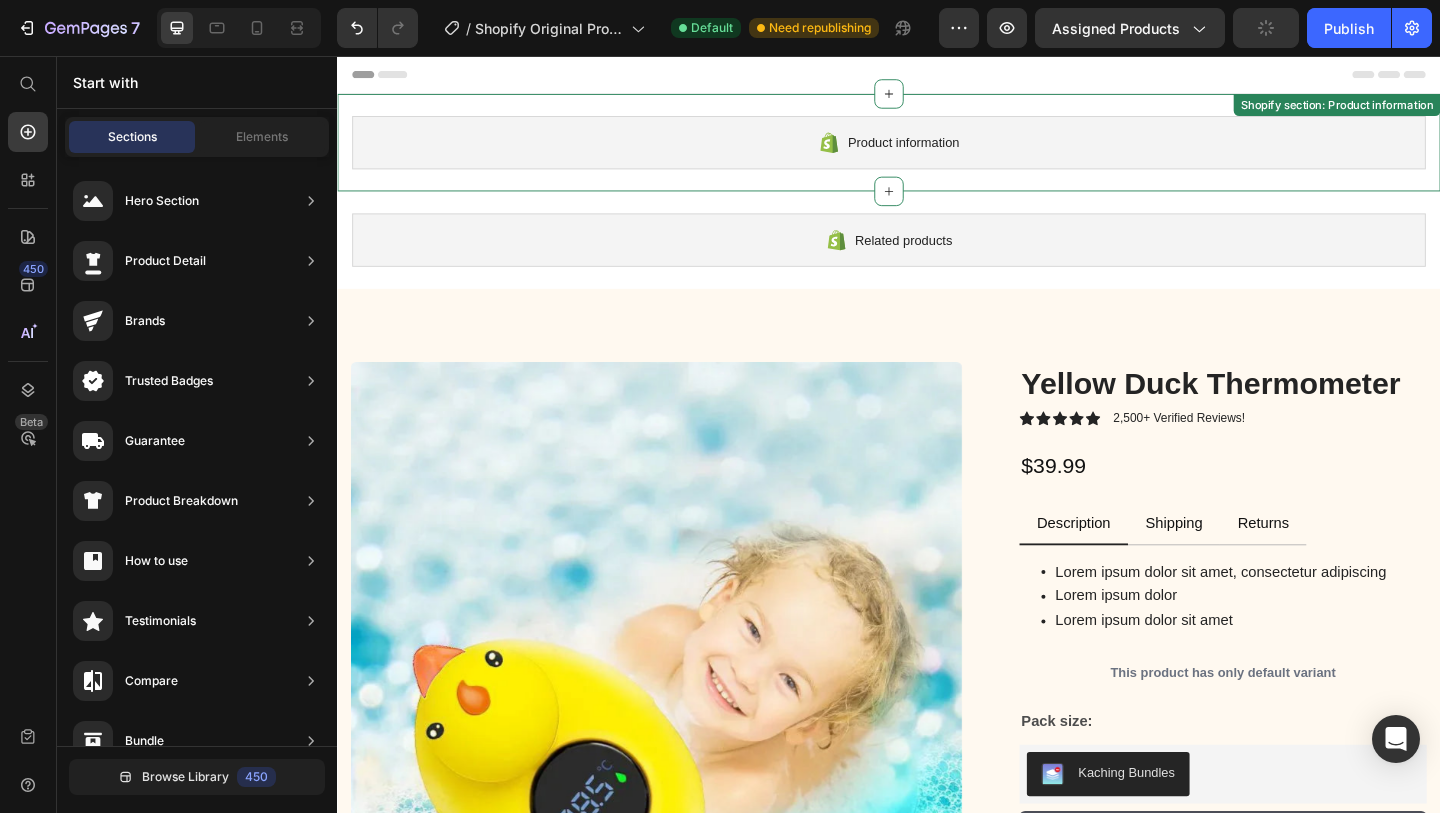 scroll, scrollTop: 0, scrollLeft: 0, axis: both 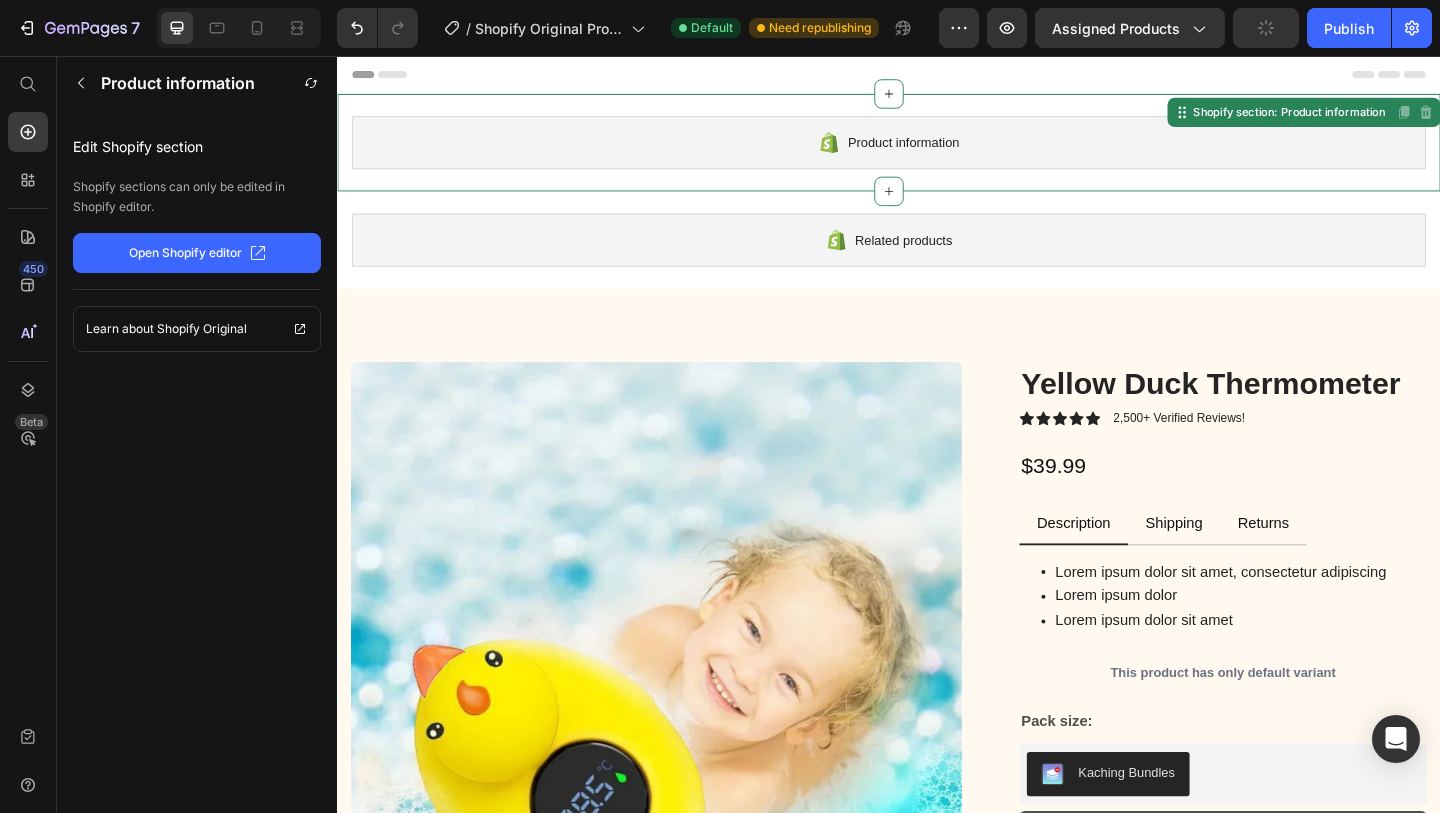 click on "Product information" at bounding box center [952, 150] 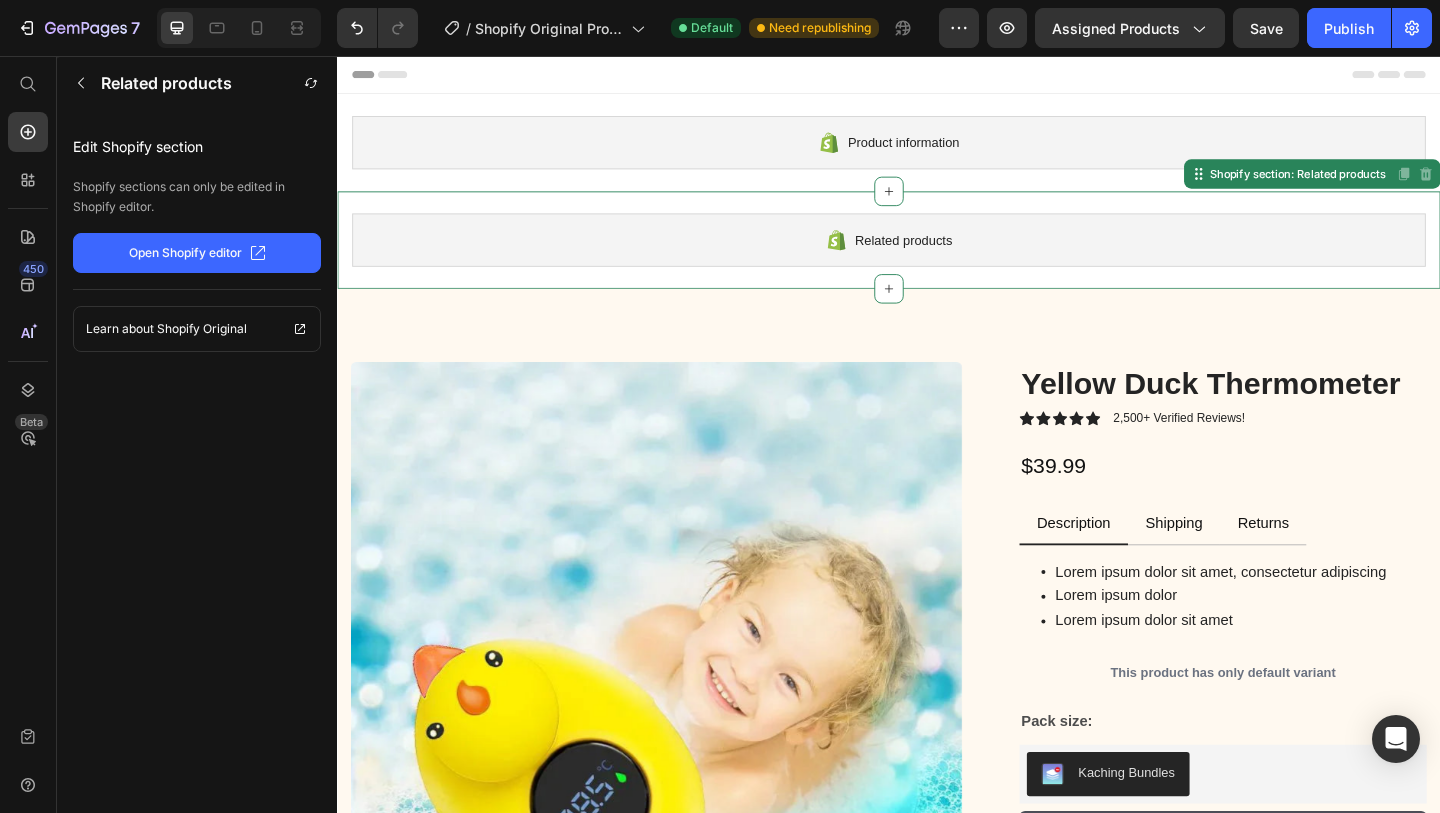 click on "Related products" at bounding box center (937, 256) 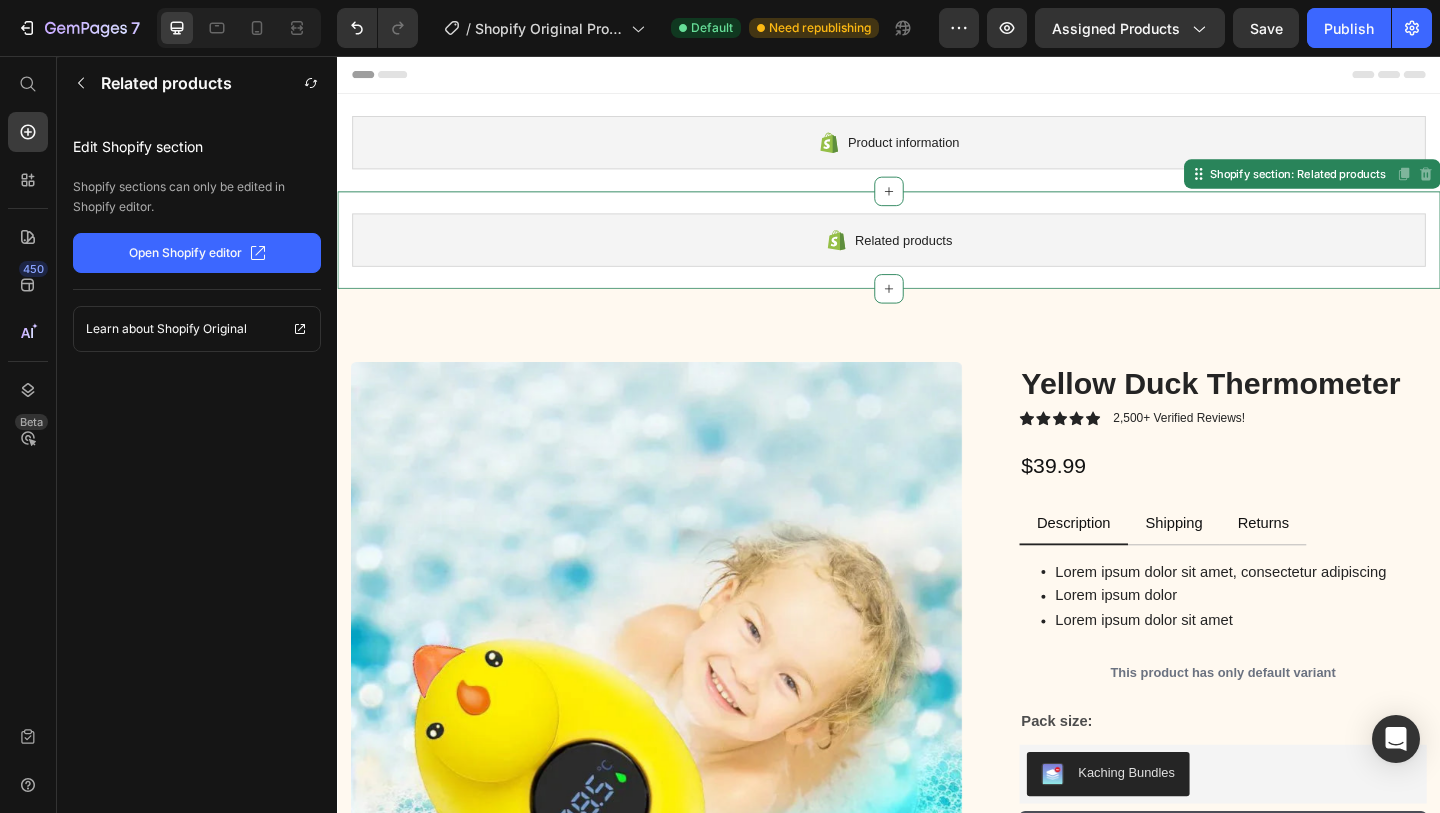 scroll, scrollTop: 0, scrollLeft: 0, axis: both 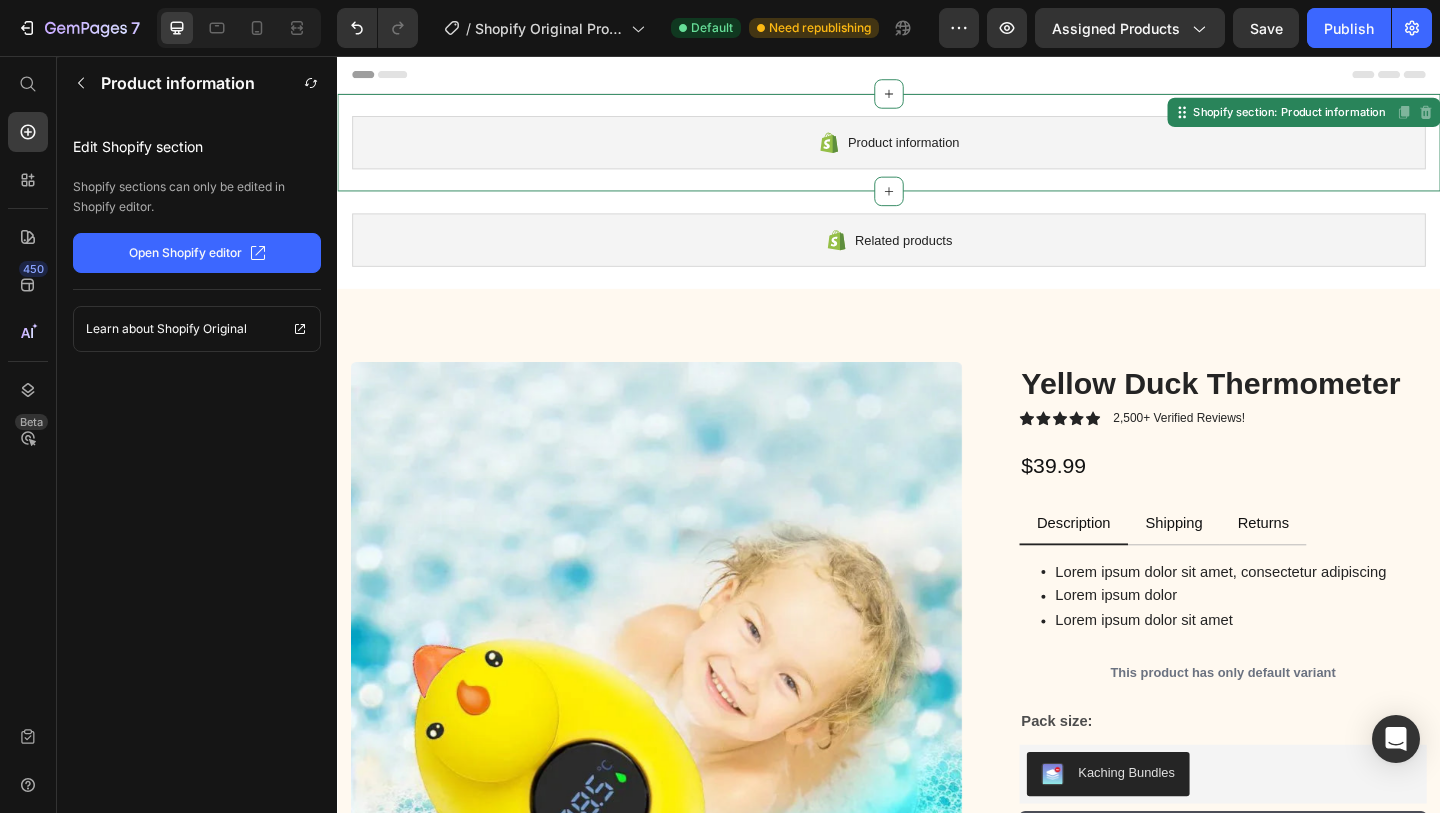 click on "Product information" at bounding box center (937, 150) 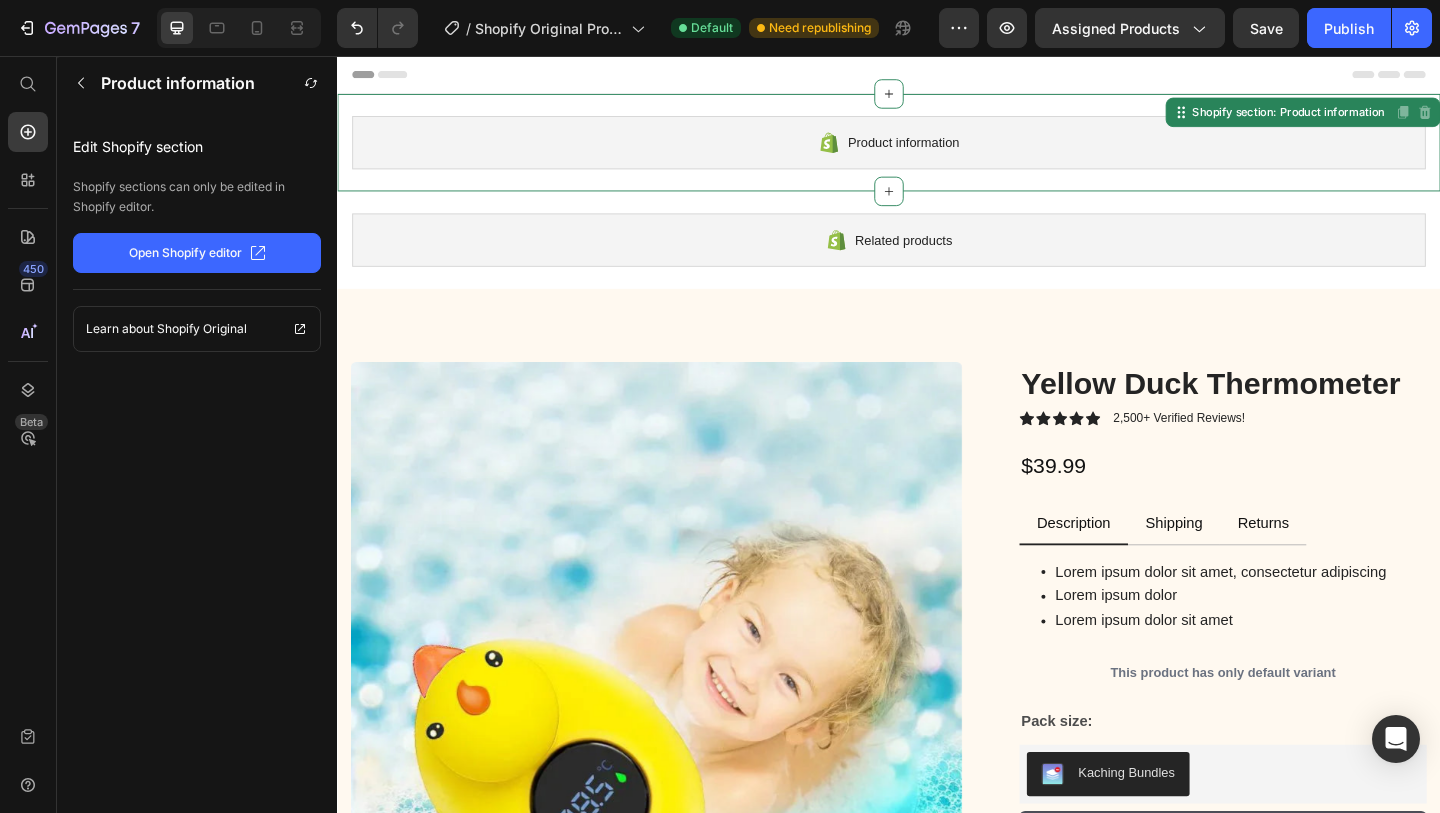 click on "Open Shopify editor" 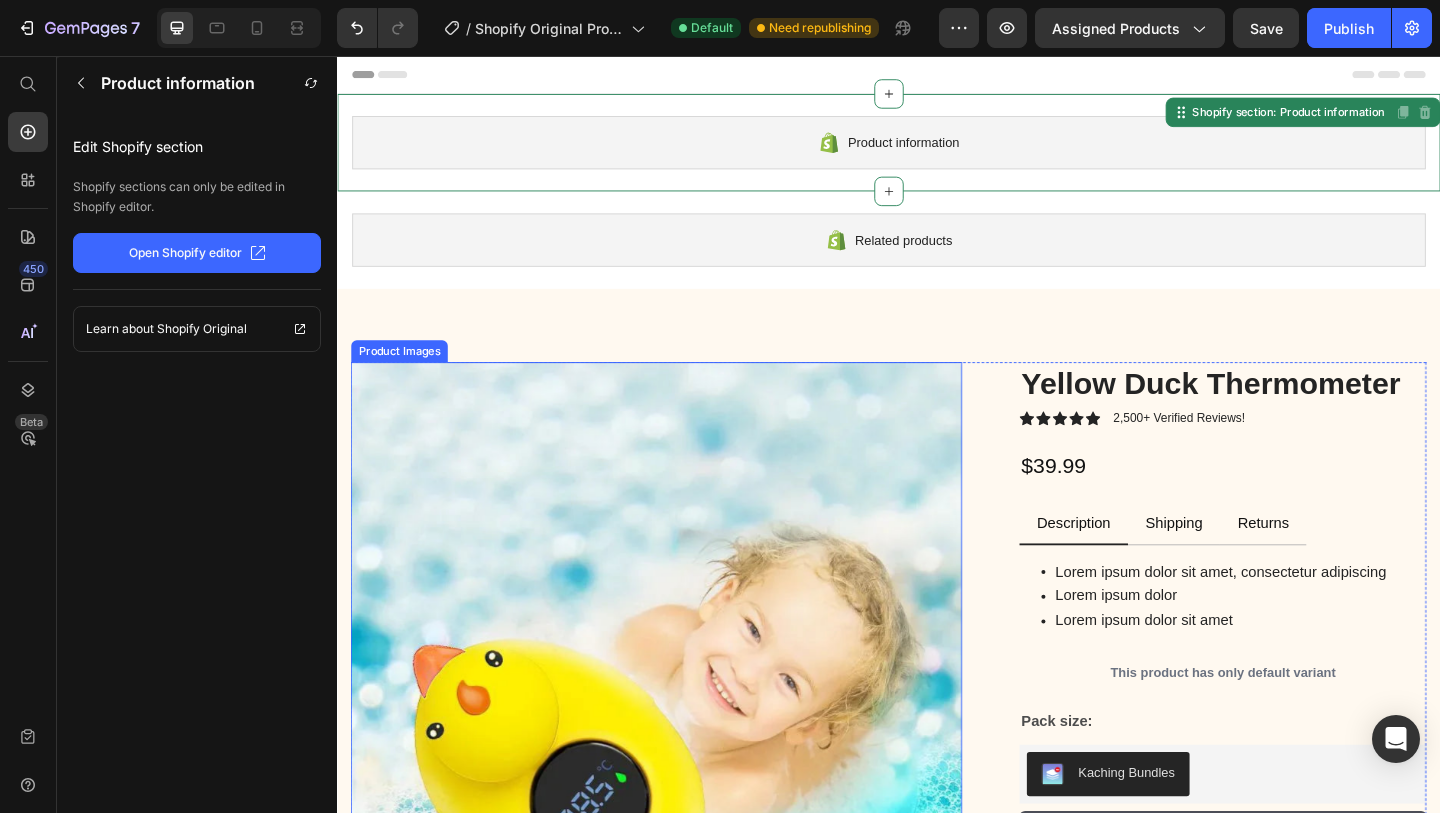 scroll, scrollTop: 0, scrollLeft: 0, axis: both 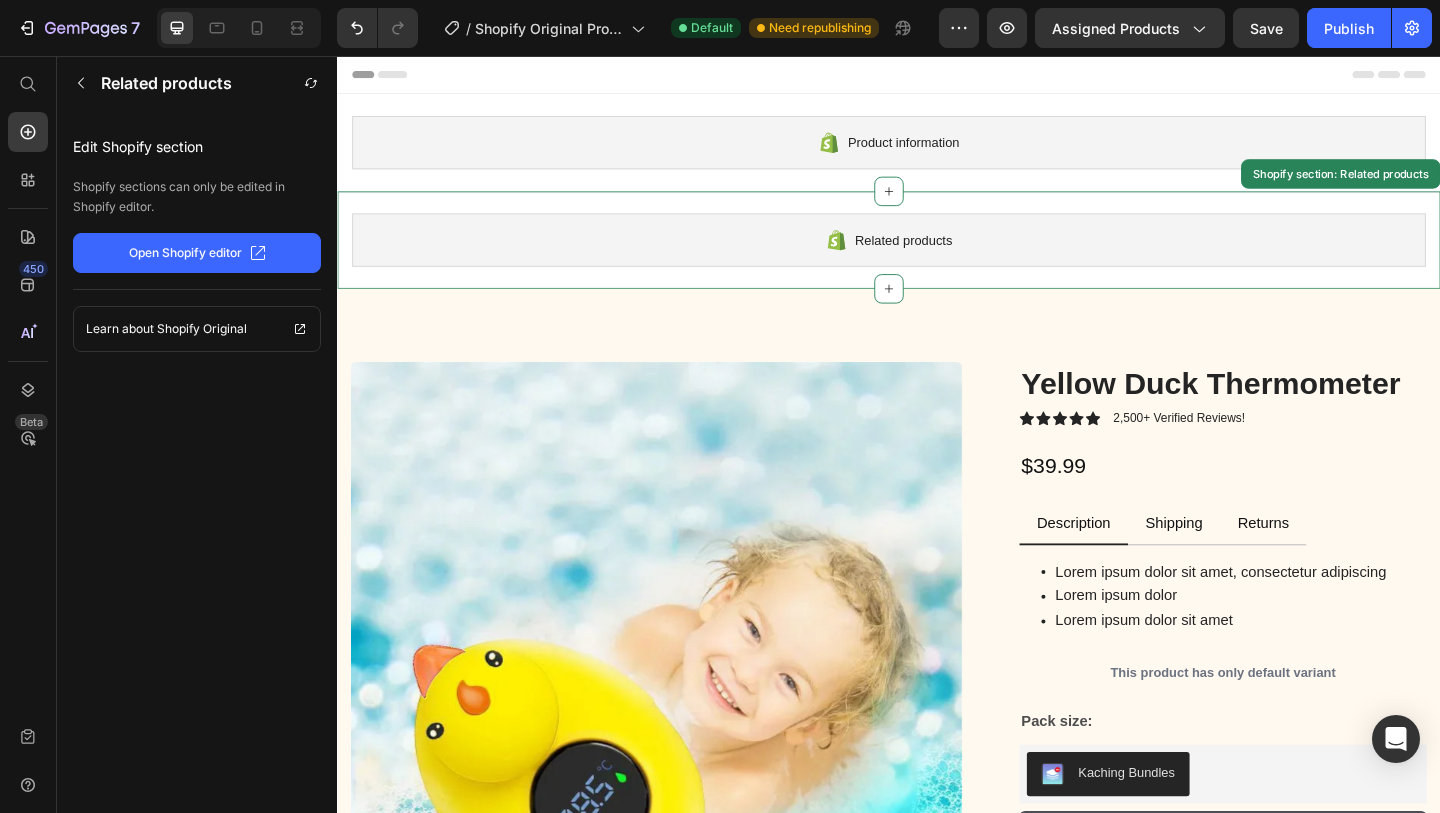 click on "Related products Shopify section: Related products" at bounding box center [937, 256] 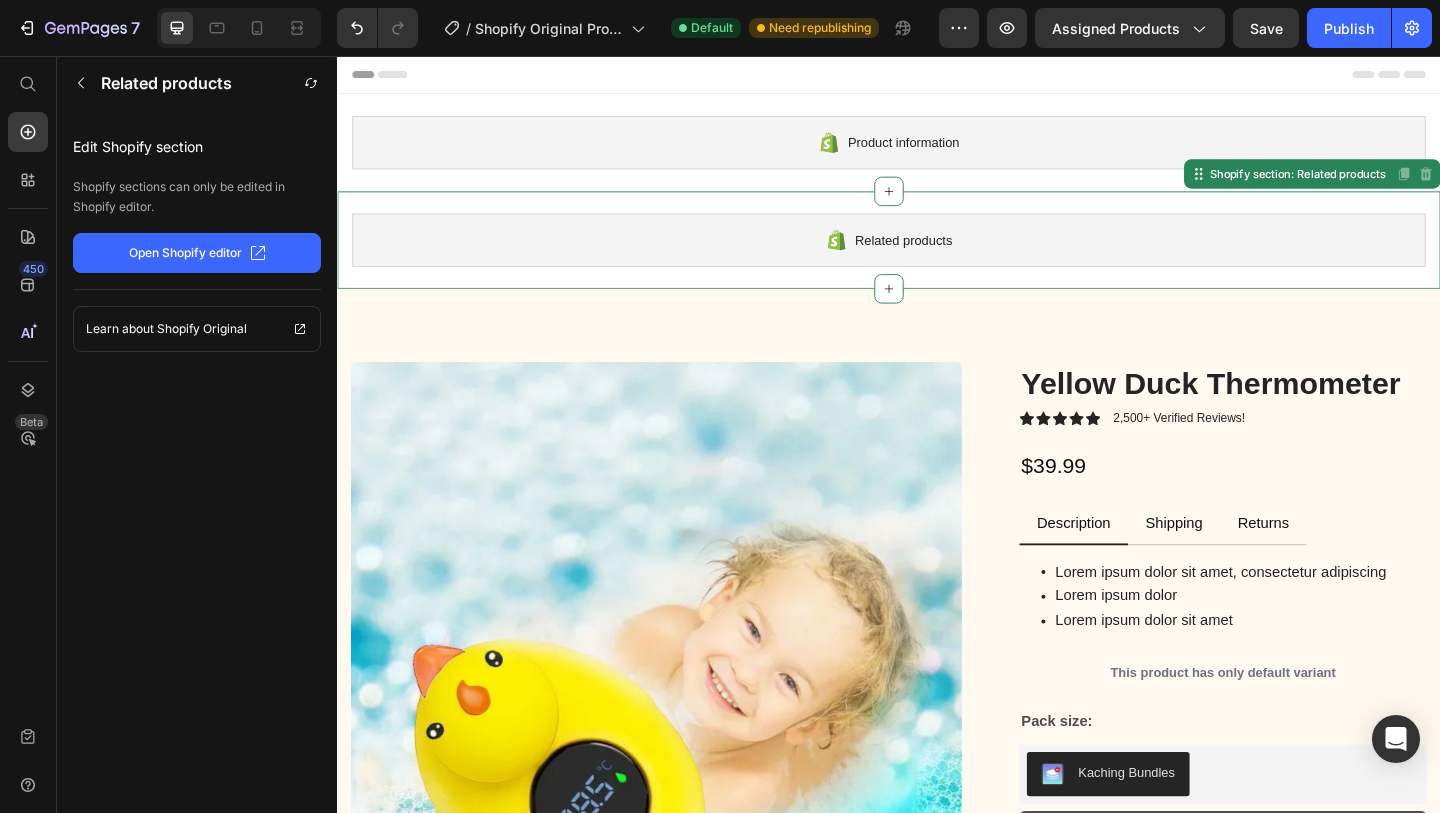 click on "Related products" at bounding box center [953, 256] 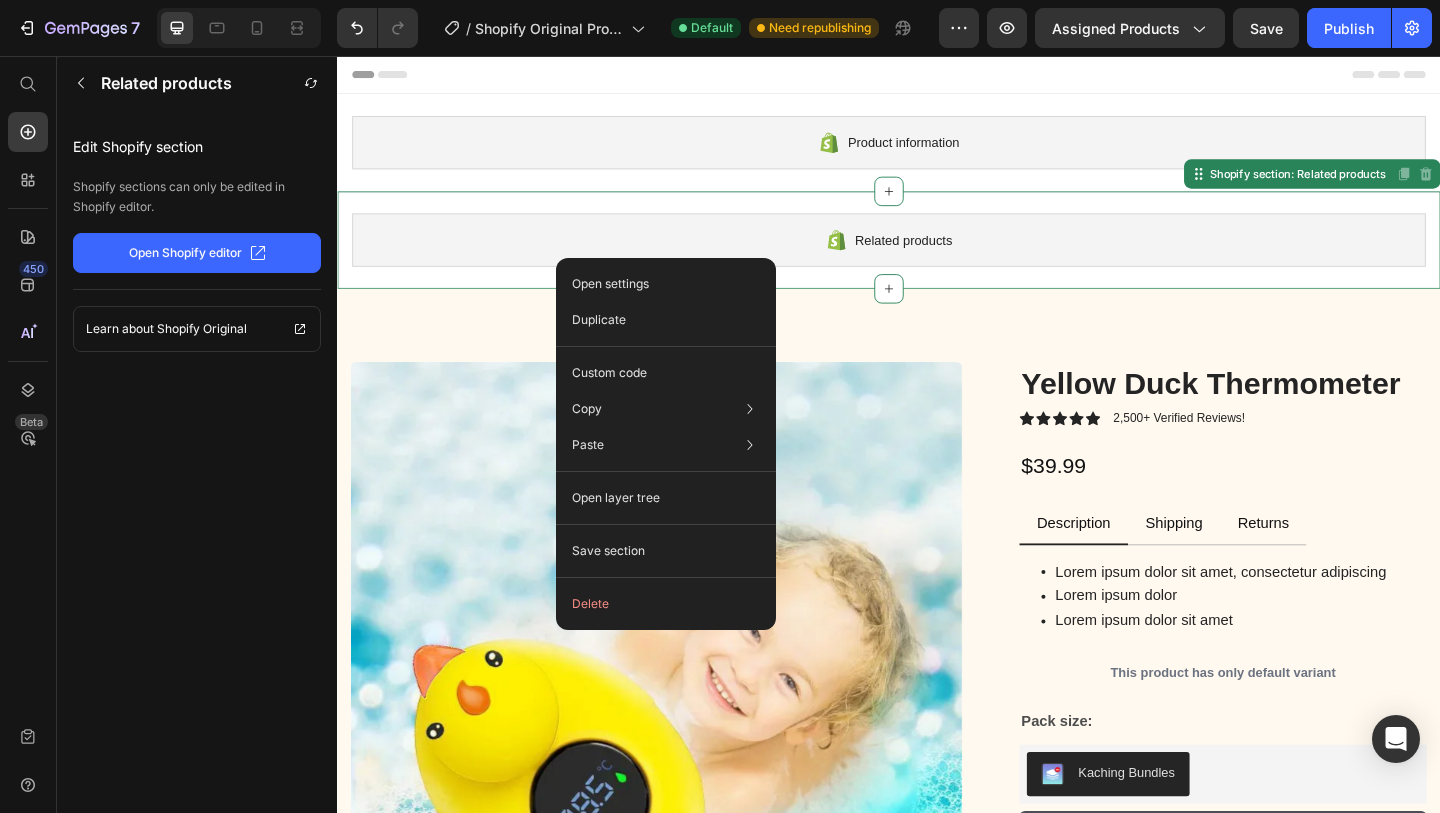 click on "Related products" at bounding box center (937, 256) 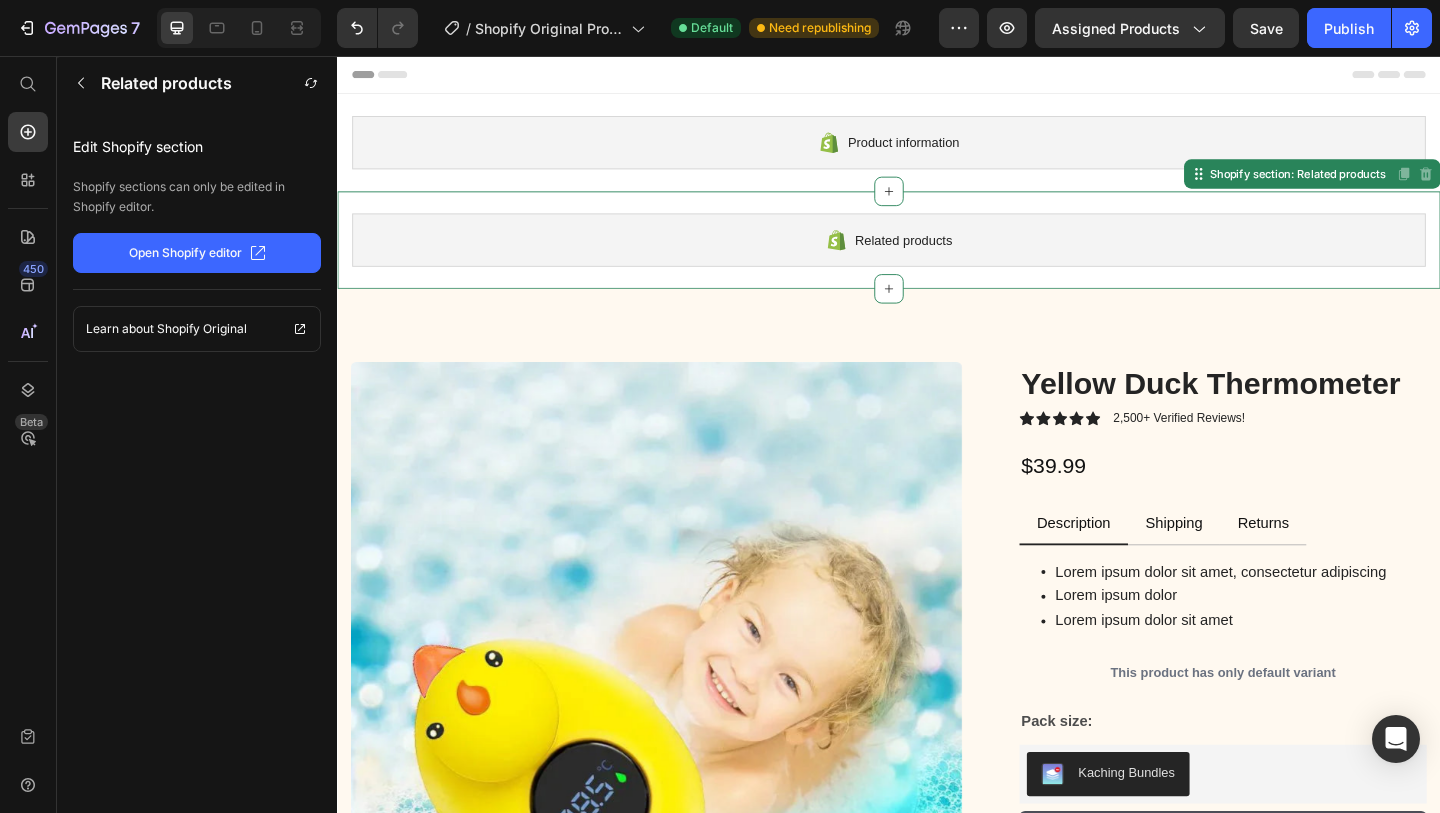 click on "Related products" at bounding box center [953, 256] 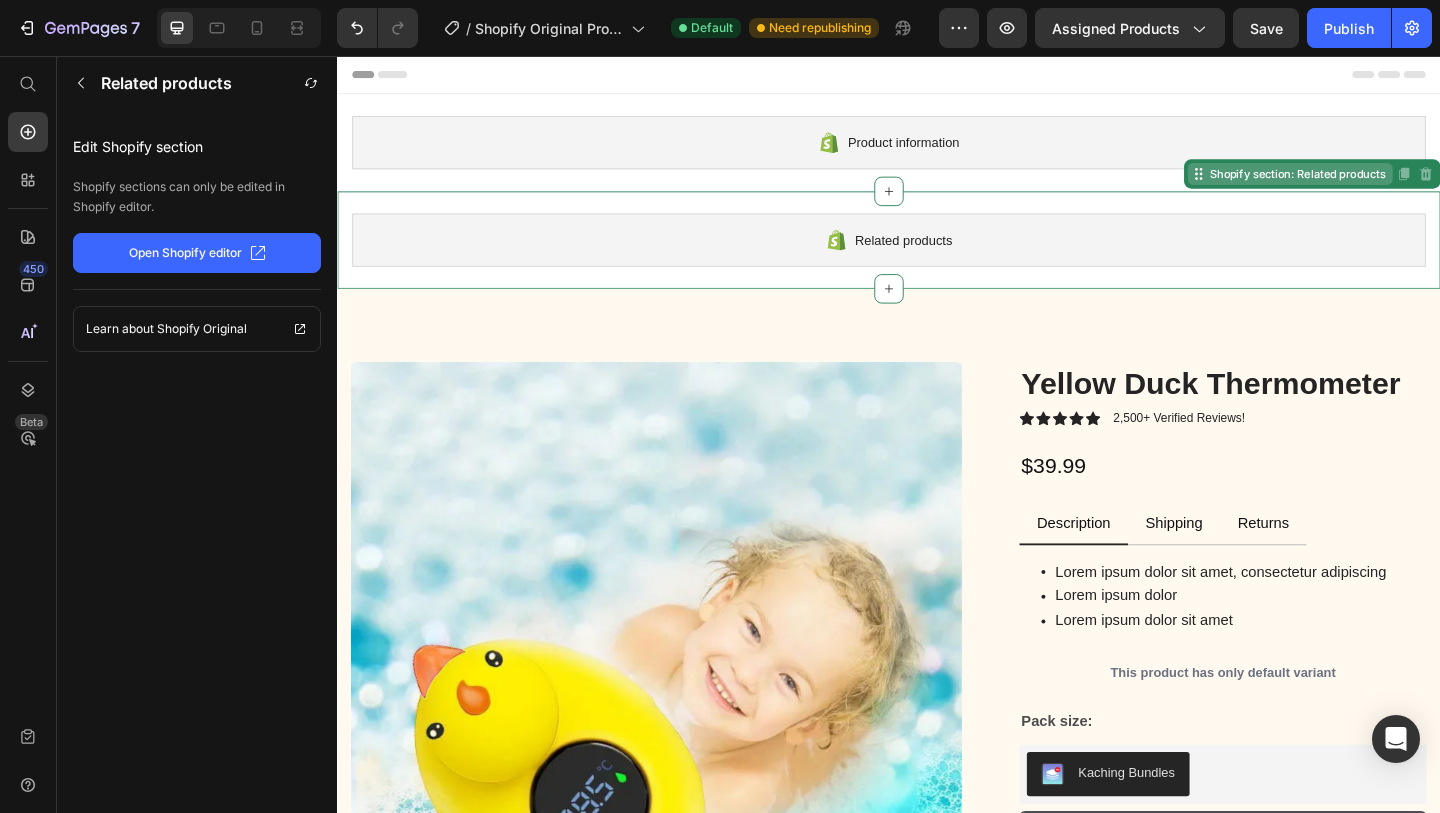 click on "Shopify section: Related products" at bounding box center [1381, 184] 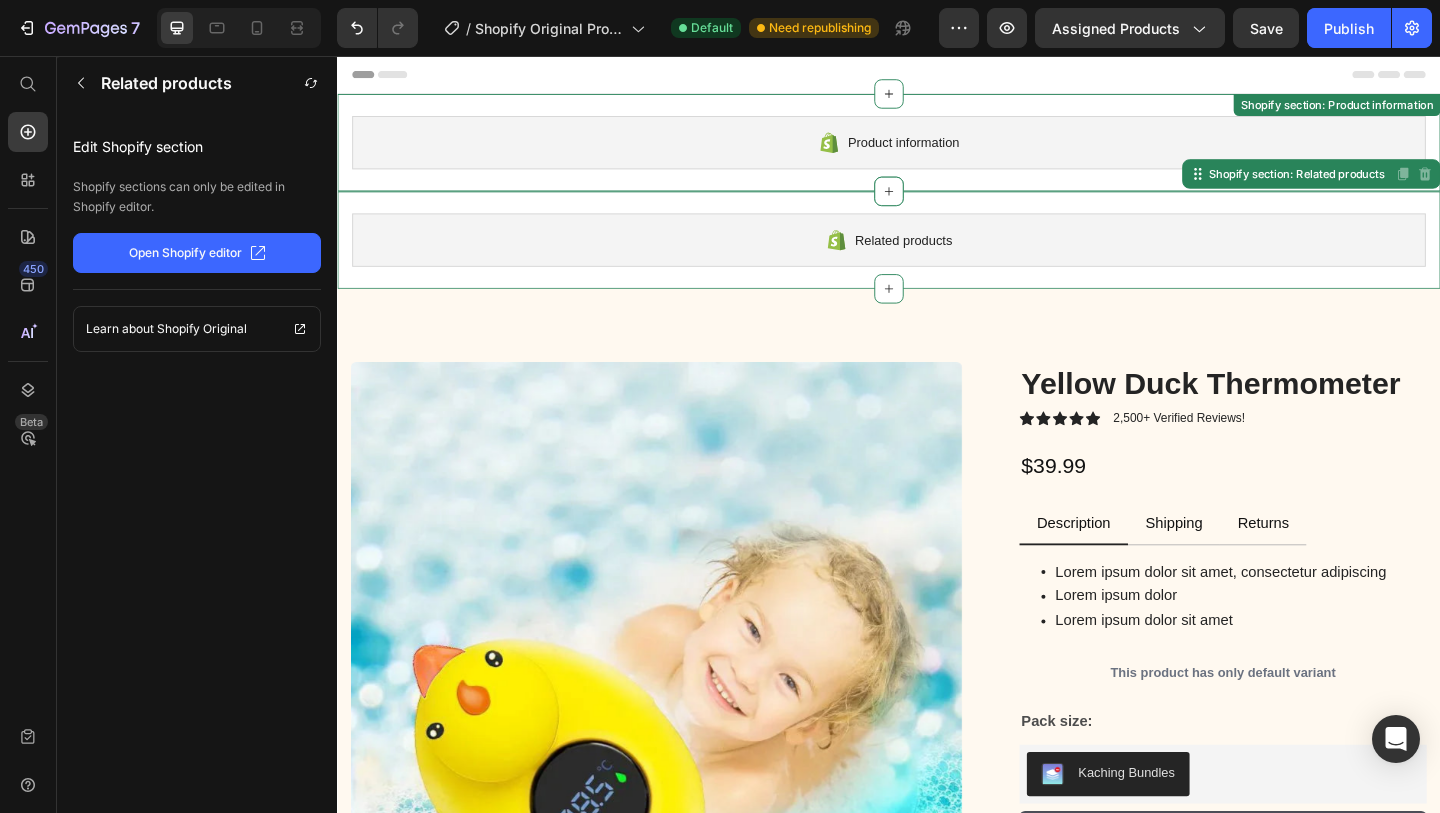 click on "Product information" at bounding box center (937, 150) 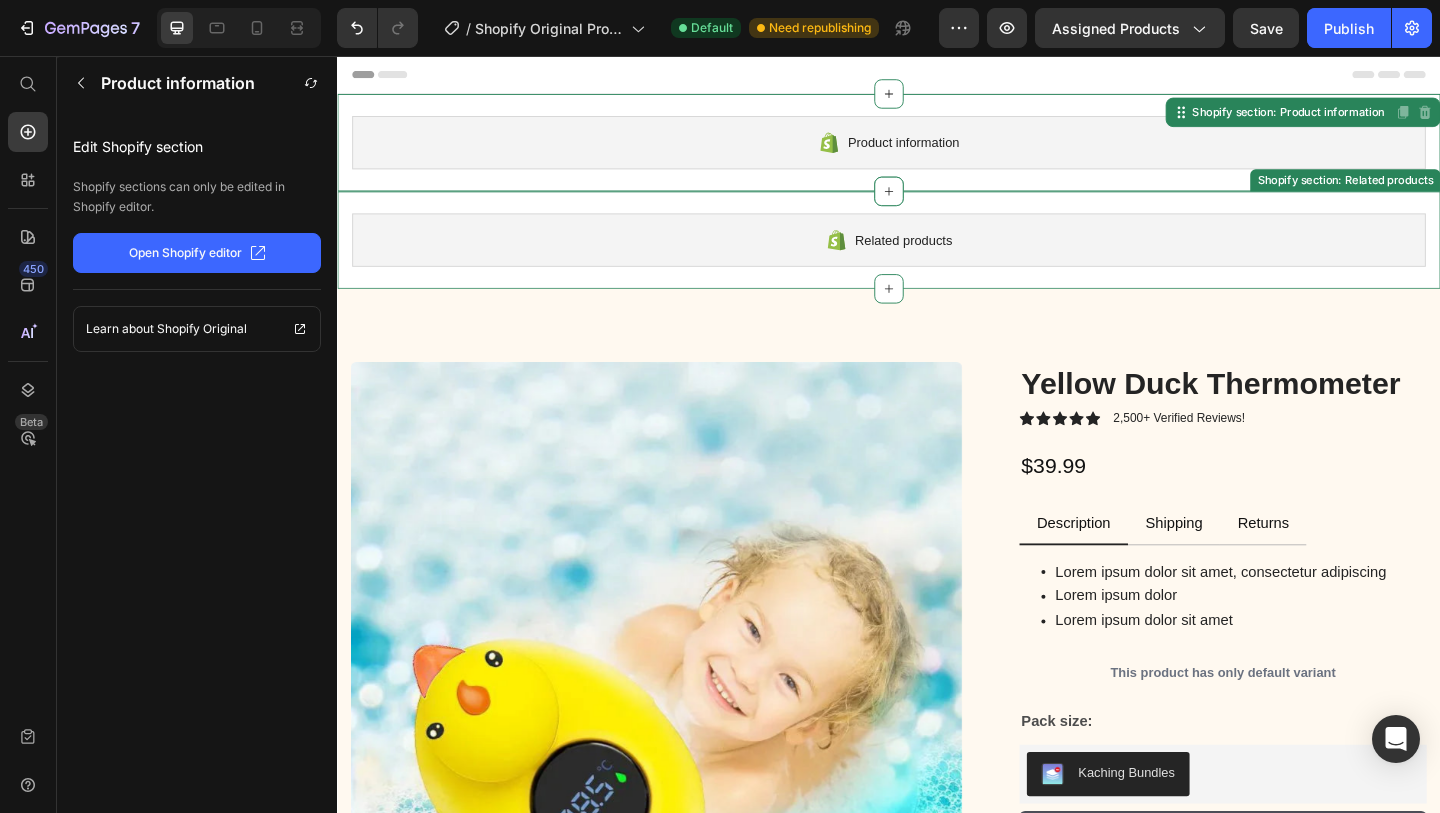 click on "Related products" at bounding box center (937, 256) 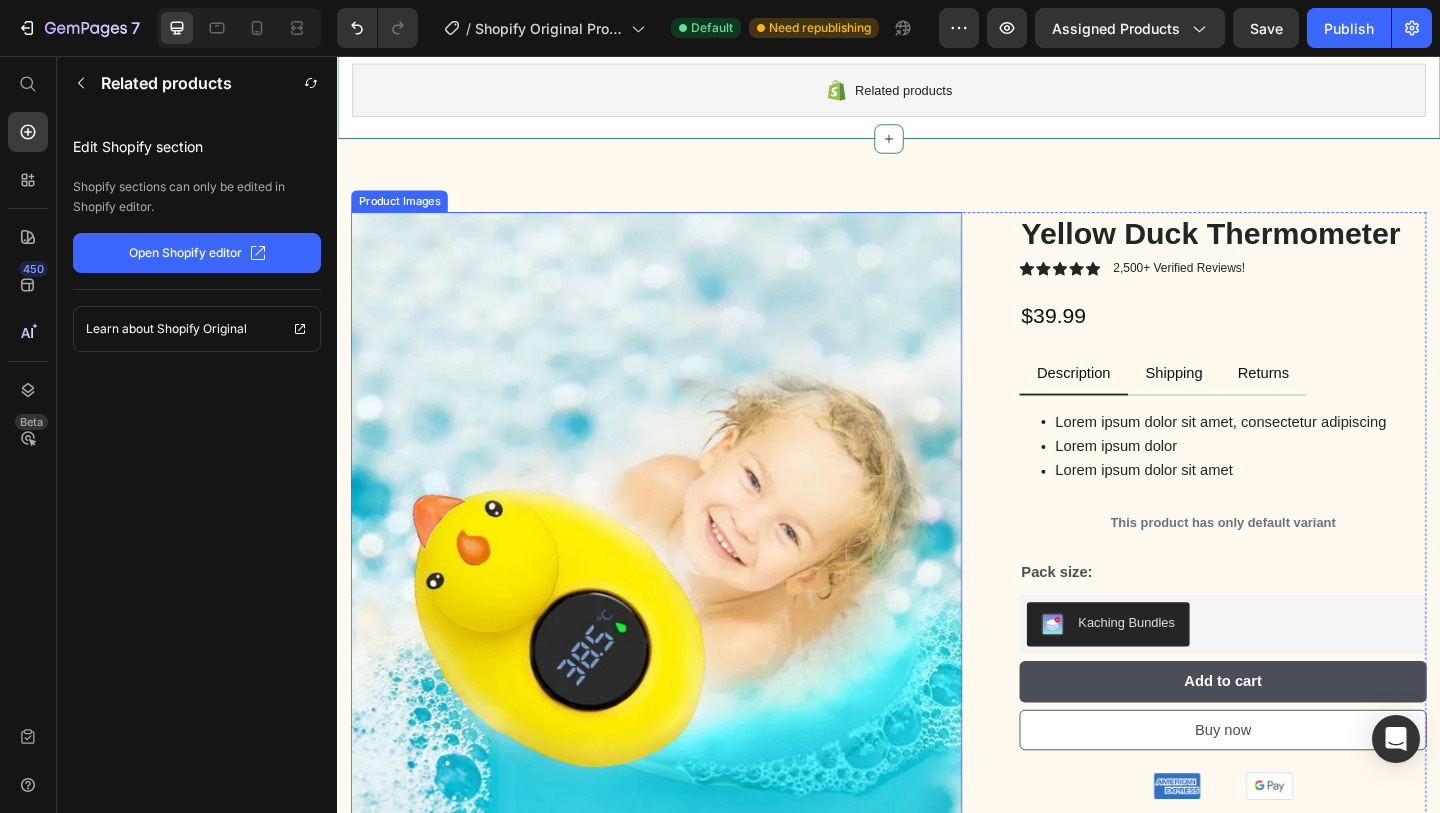 scroll, scrollTop: 174, scrollLeft: 0, axis: vertical 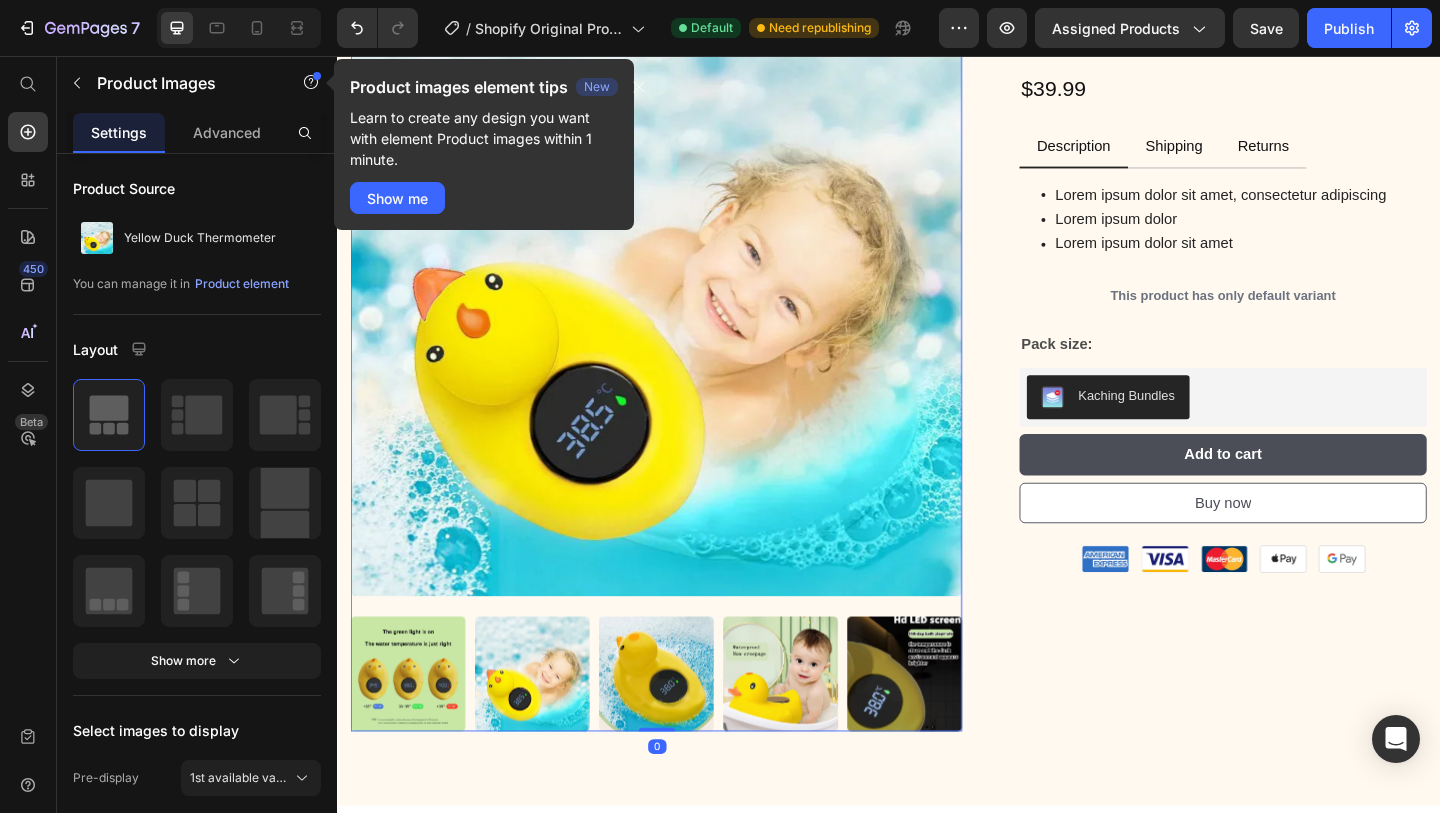 click at bounding box center (684, 311) 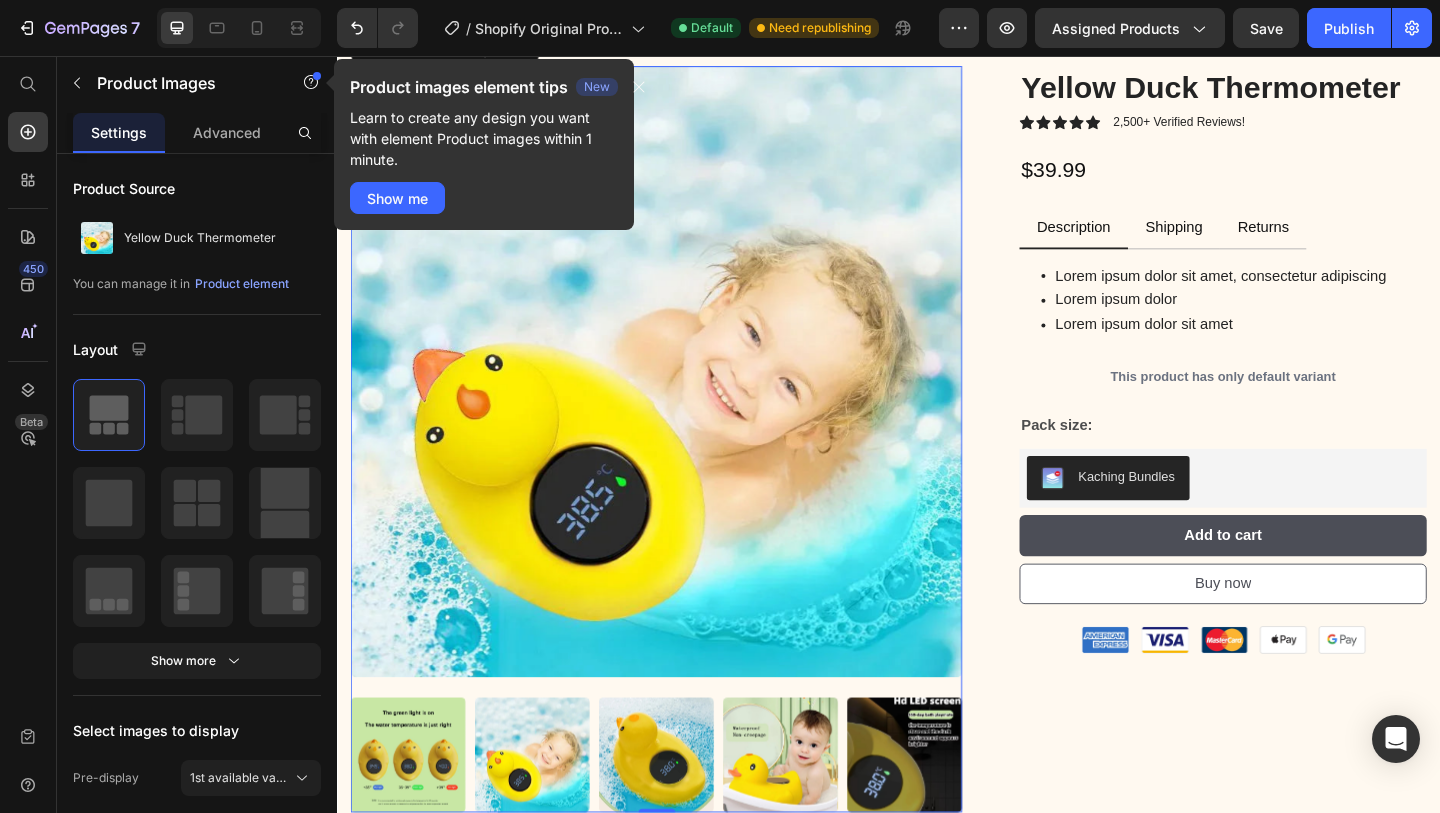 scroll, scrollTop: 324, scrollLeft: 0, axis: vertical 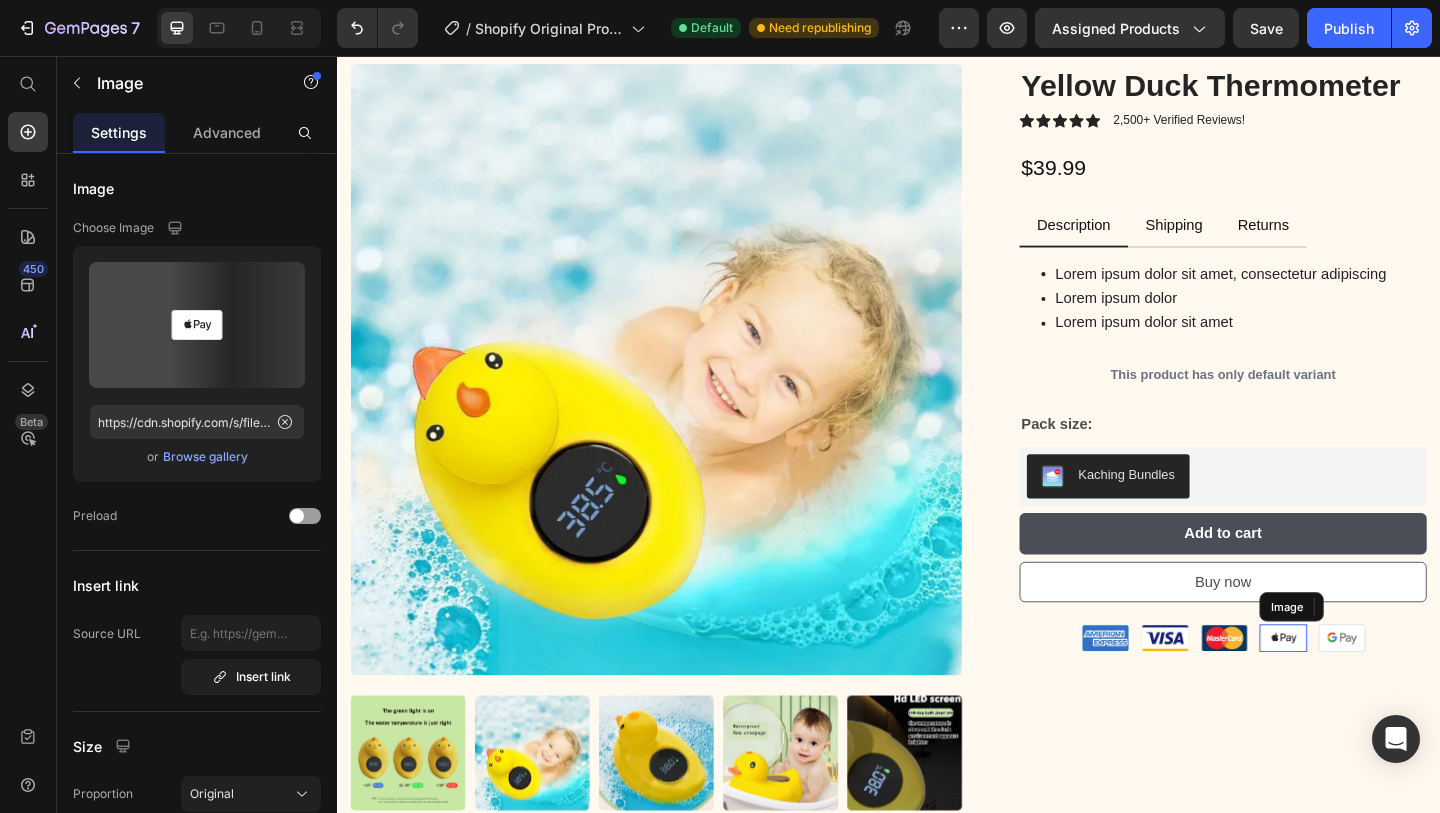 click at bounding box center (1366, 689) 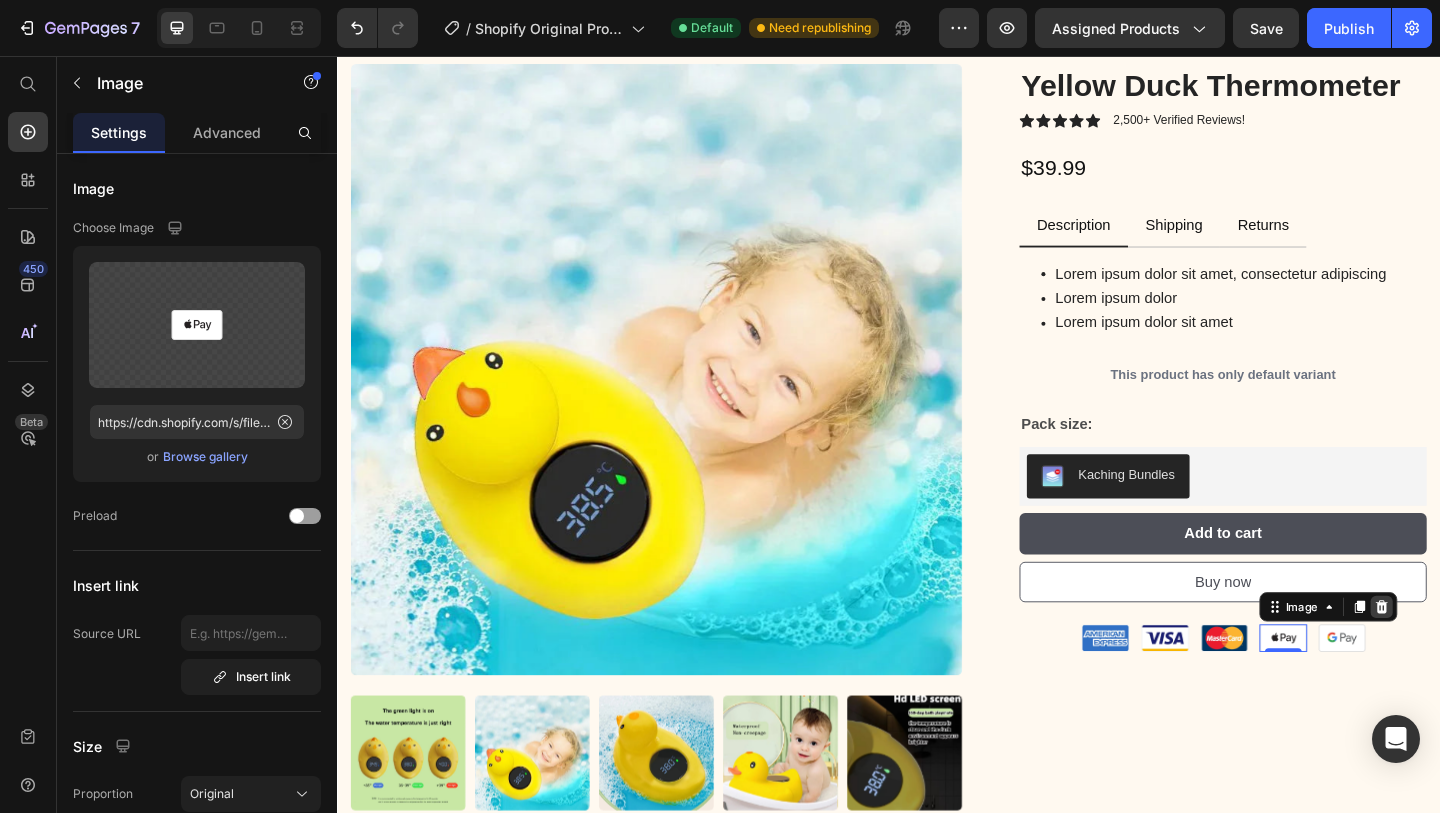 click 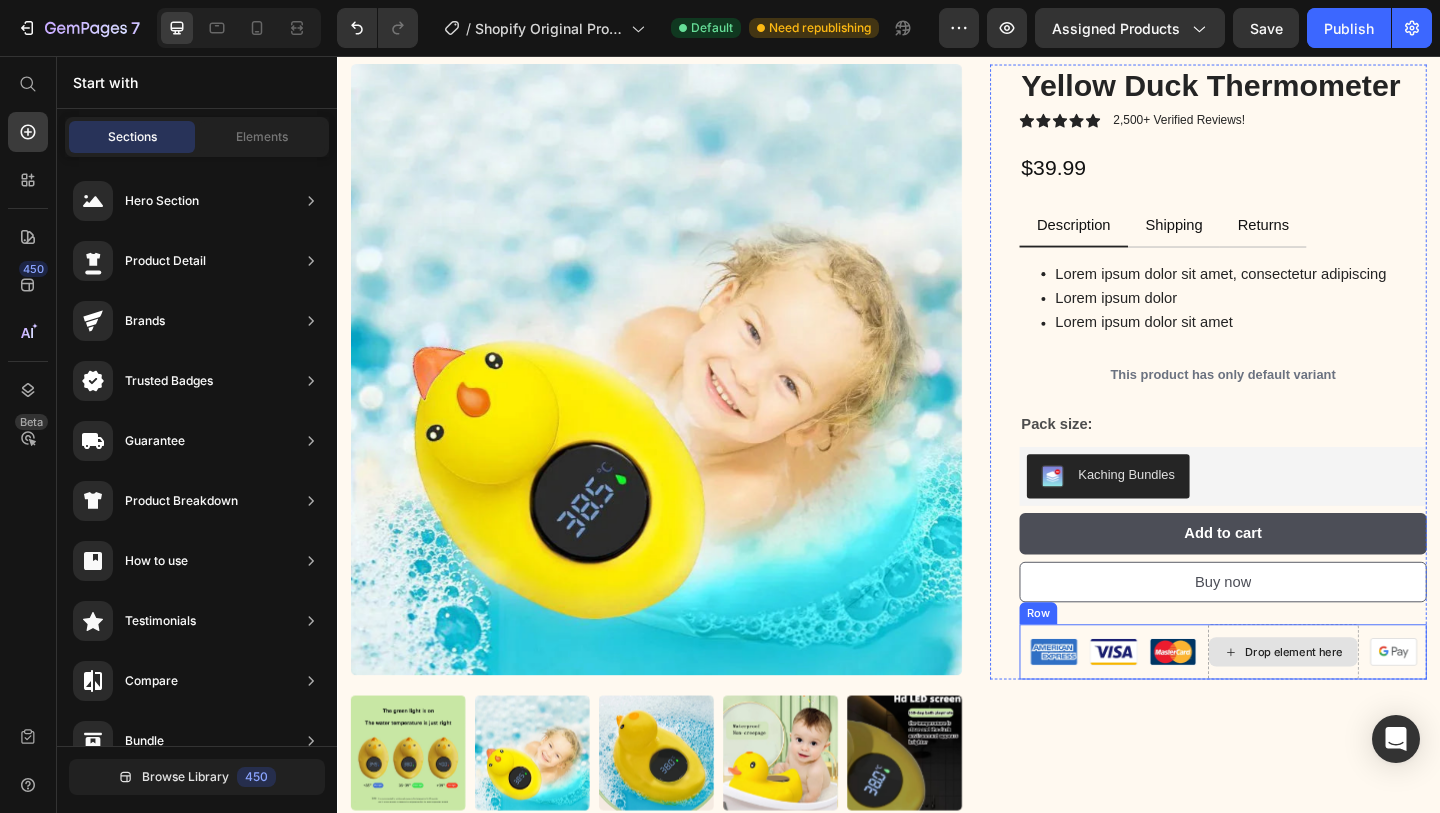 click on "Drop element here" at bounding box center (1366, 704) 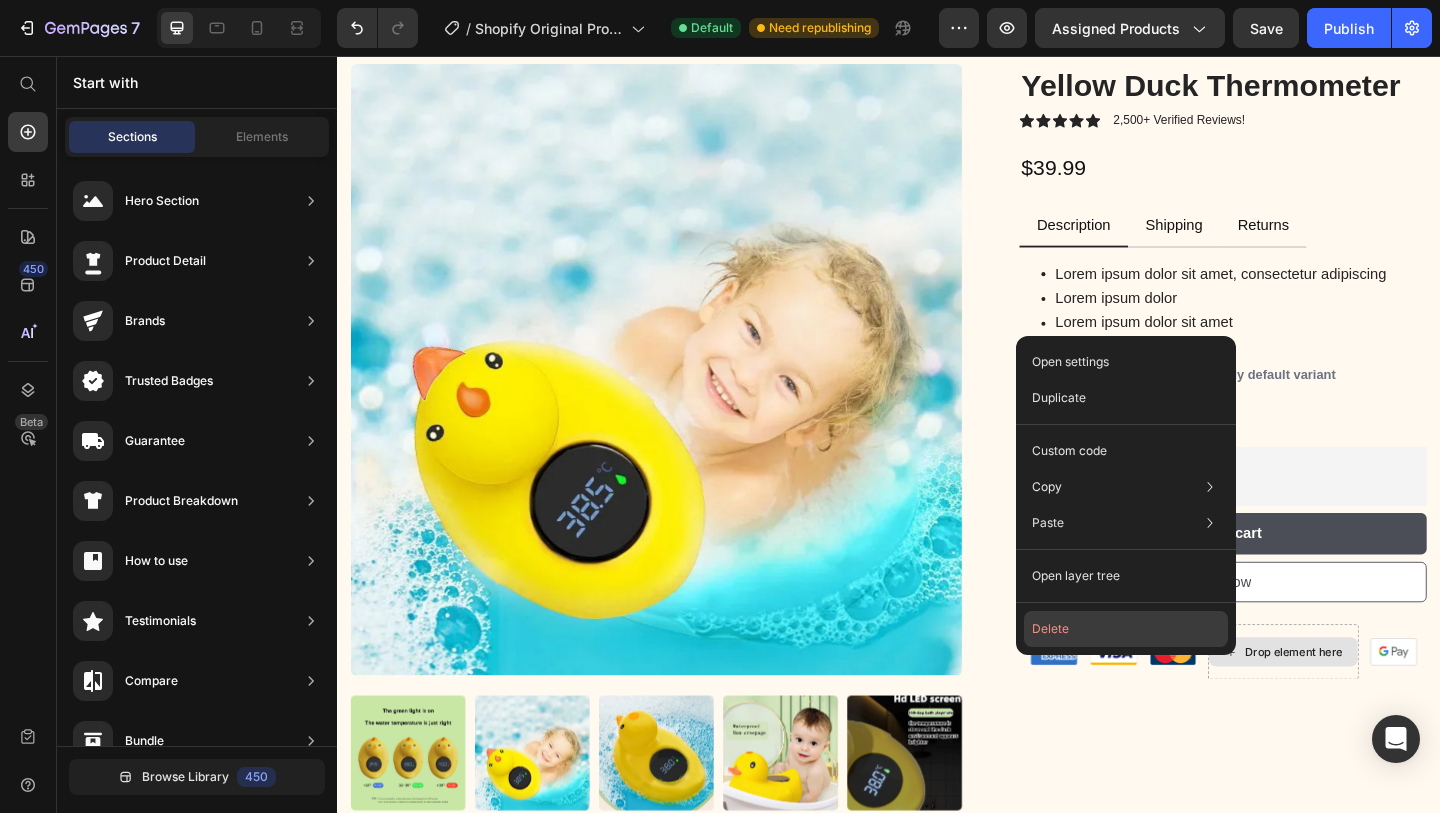click on "Delete" 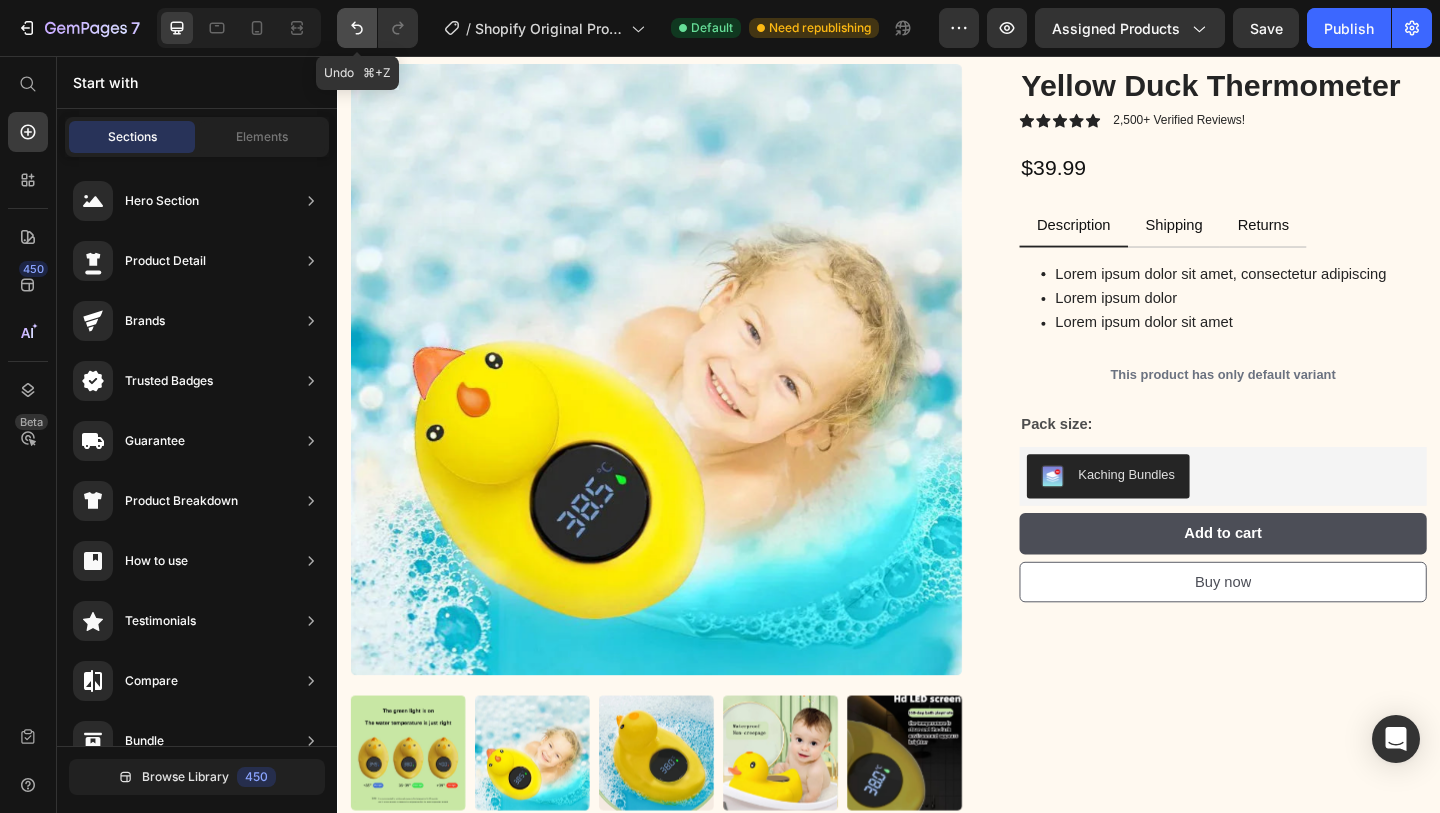 click 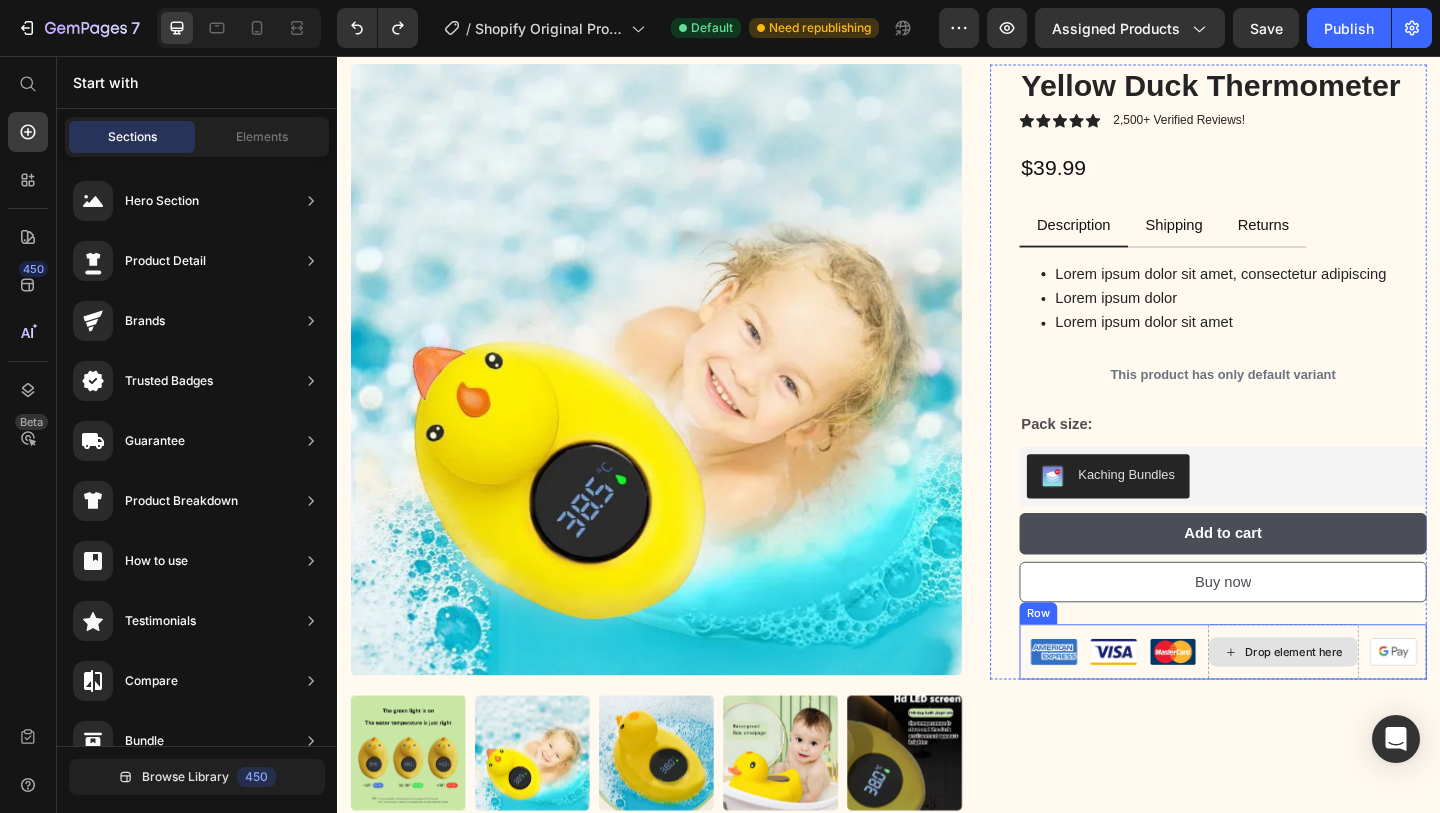 click on "Drop element here" at bounding box center [1366, 704] 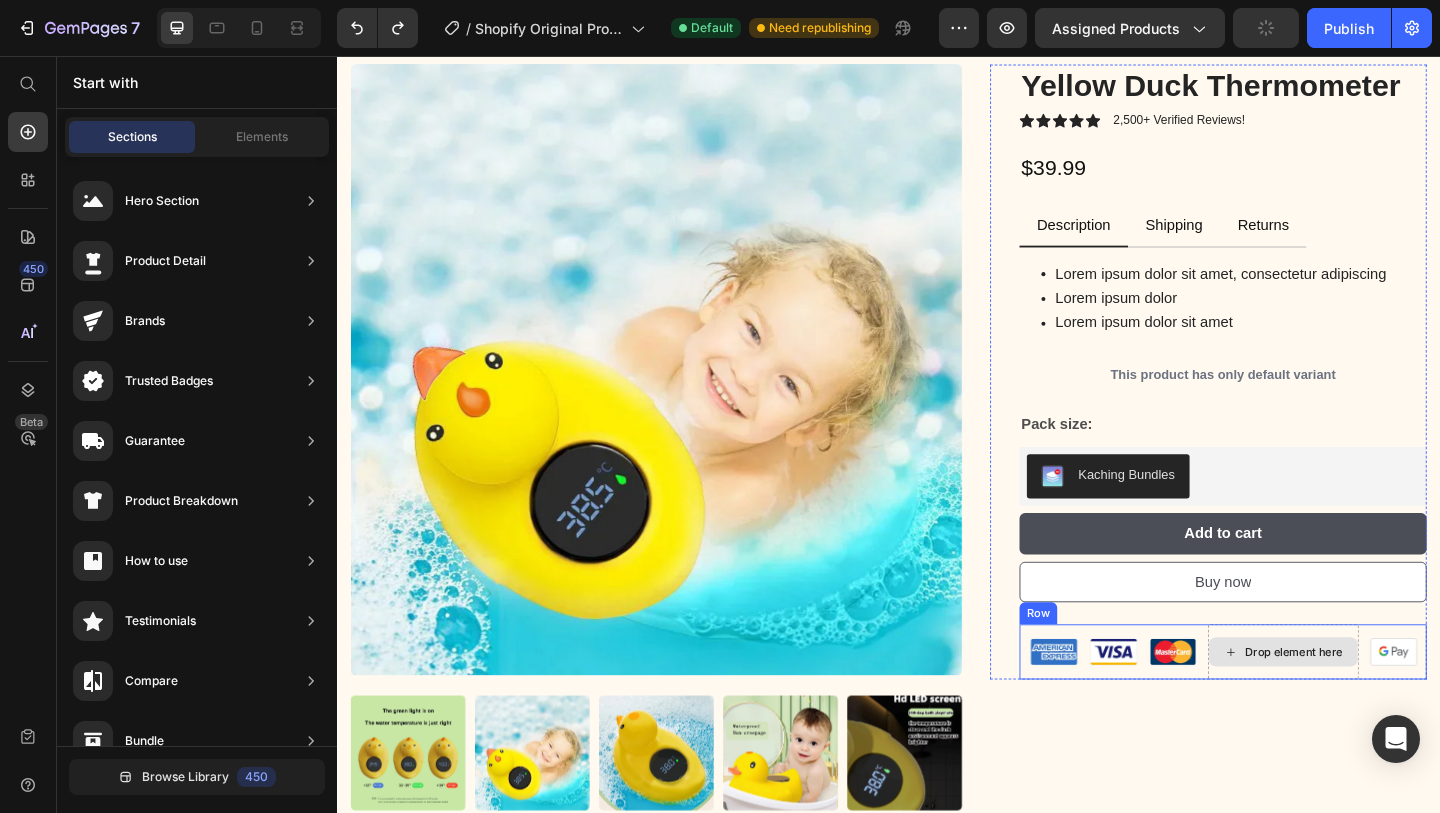 click on "Drop element here" at bounding box center (1378, 704) 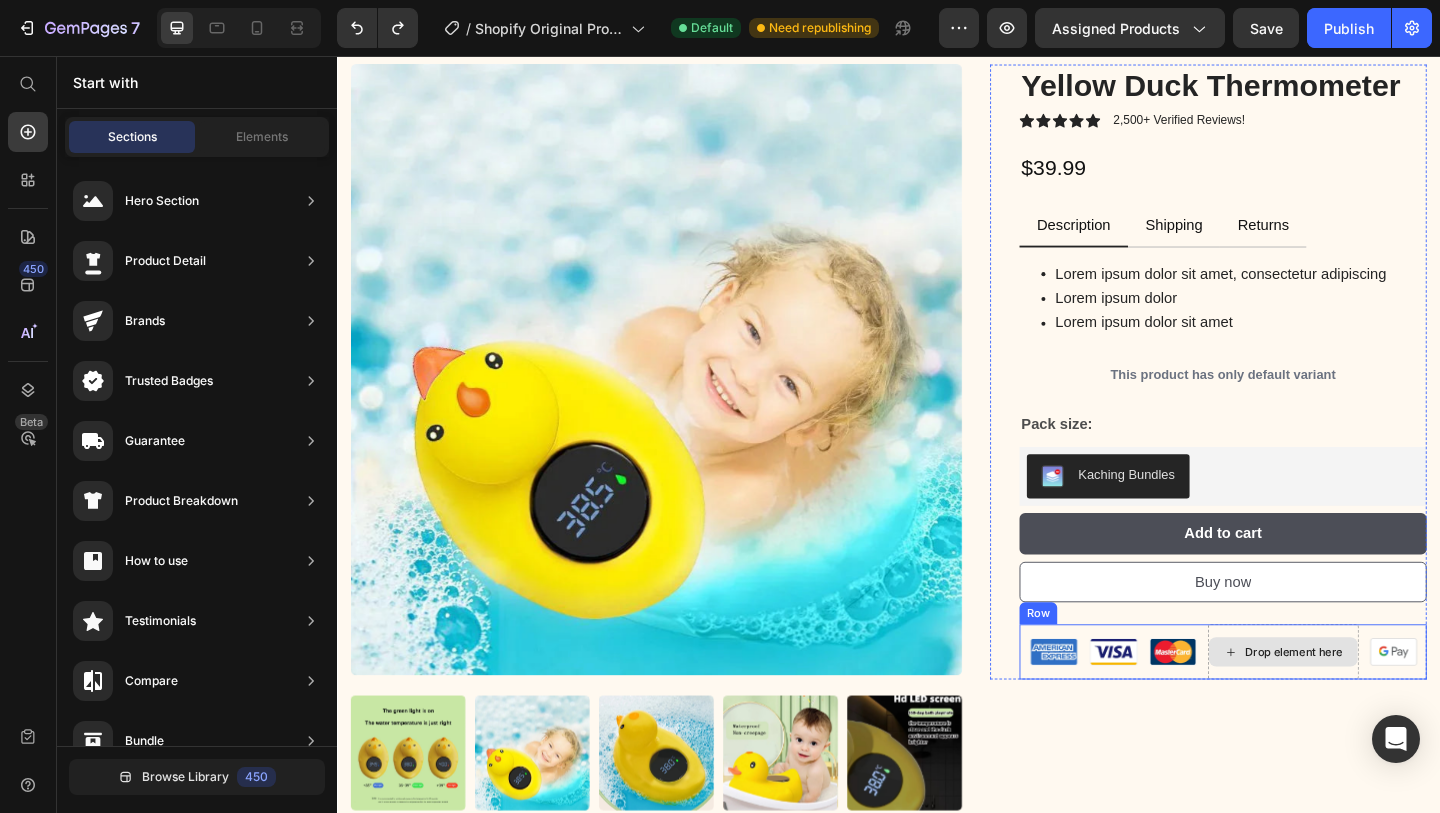 click on "Drop element here" at bounding box center [1366, 704] 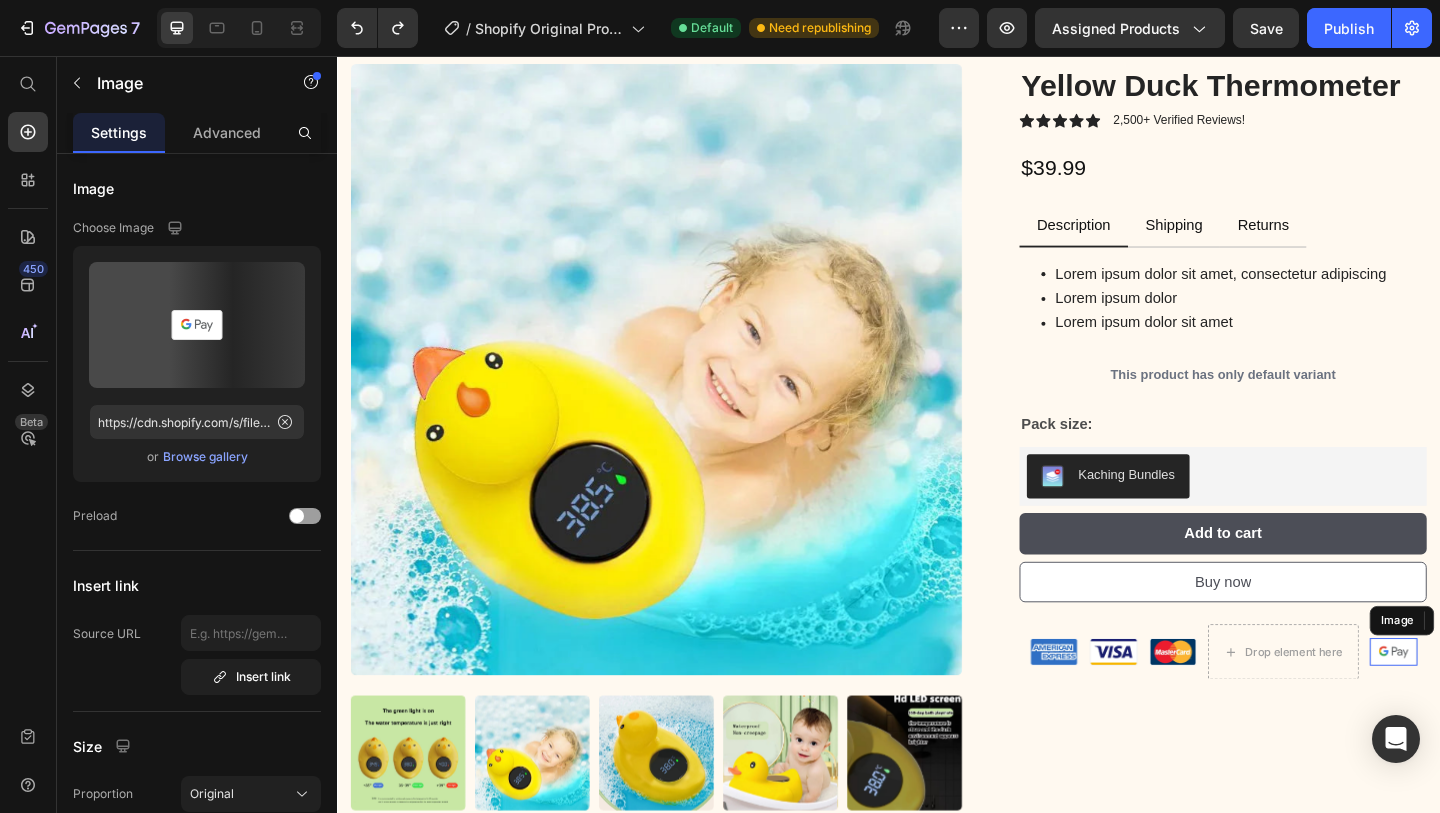 click at bounding box center (1486, 704) 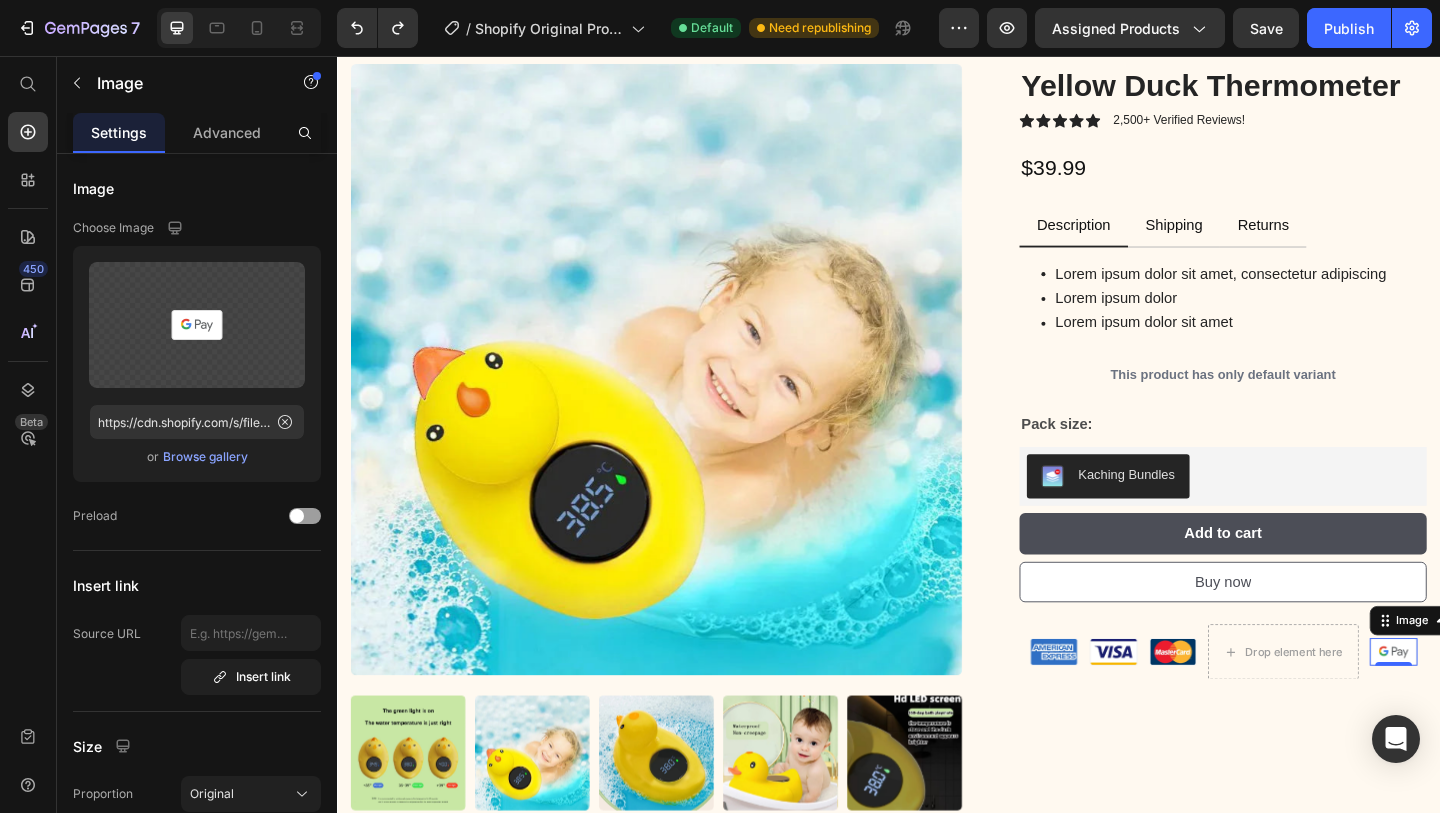 scroll, scrollTop: 322, scrollLeft: 0, axis: vertical 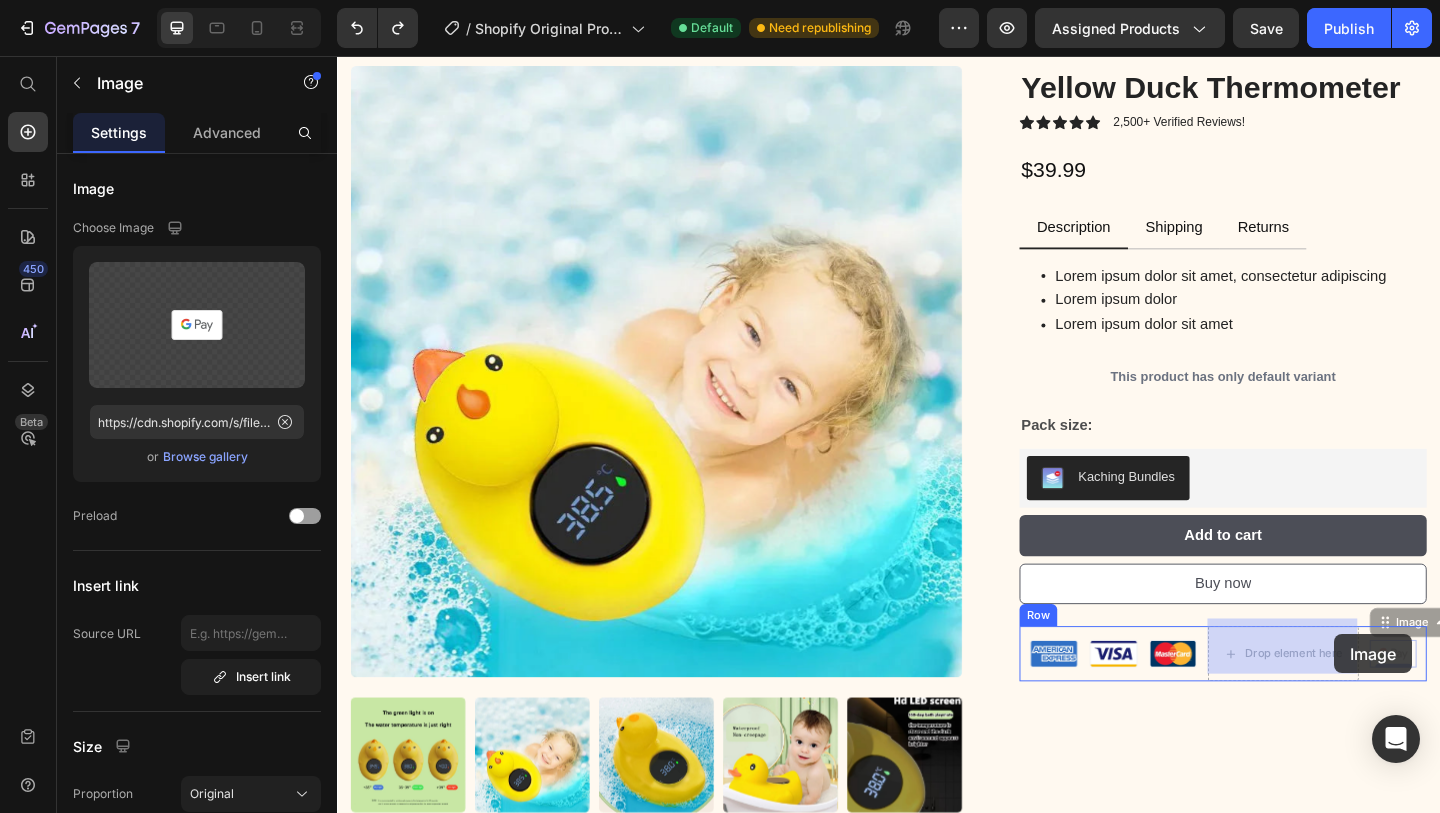 drag, startPoint x: 1519, startPoint y: 666, endPoint x: 1422, endPoint y: 685, distance: 98.84331 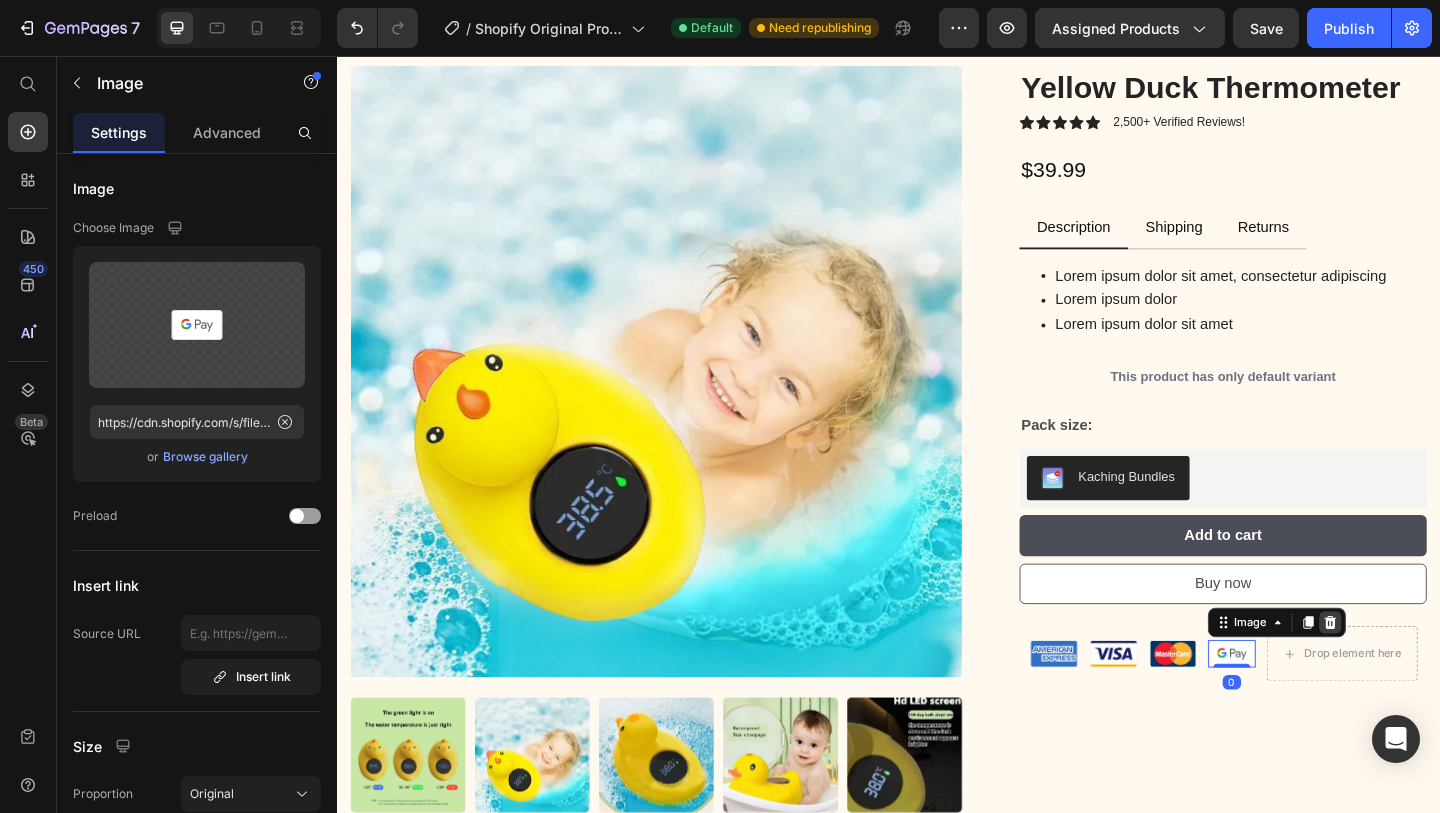 click 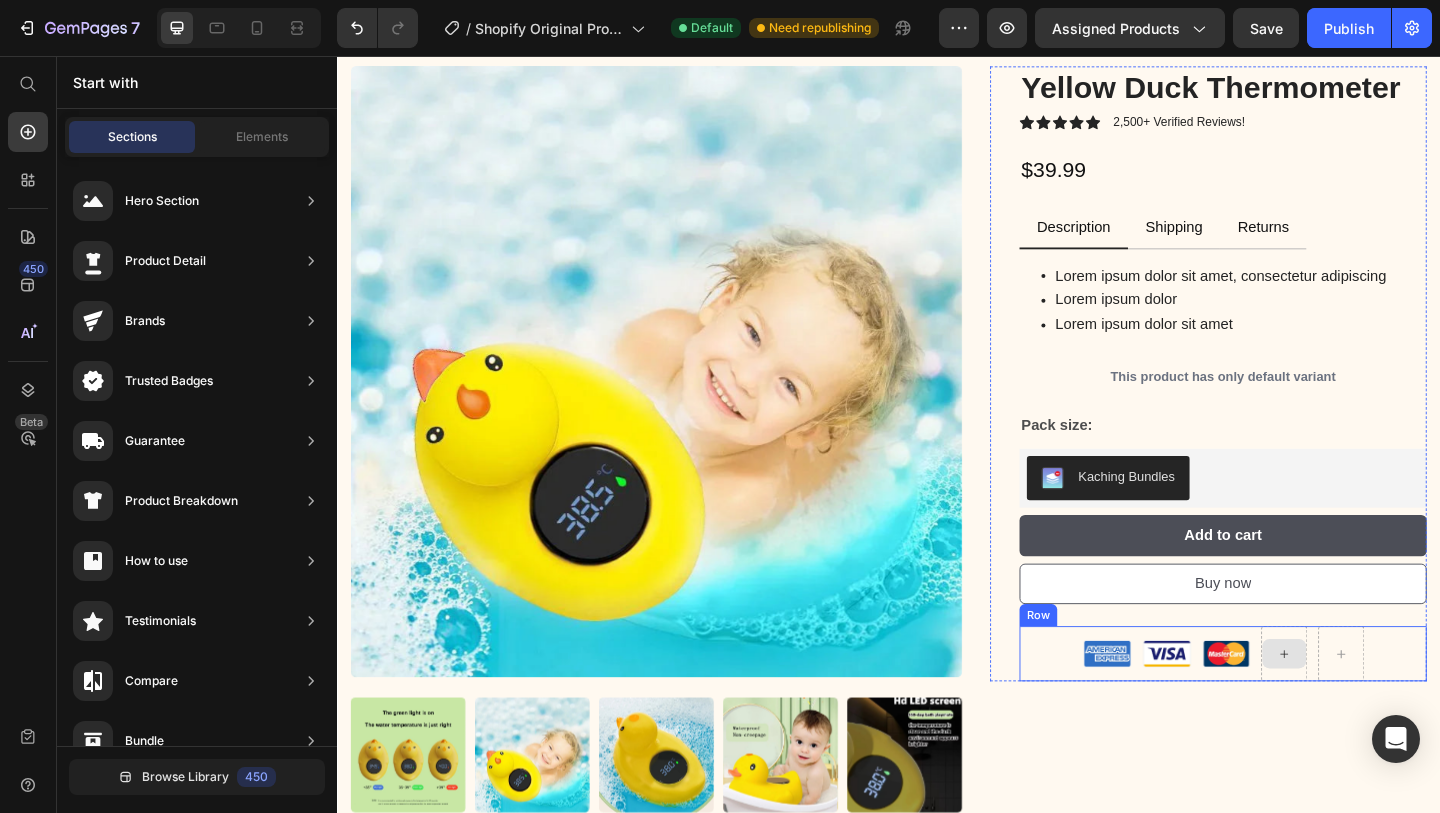 click 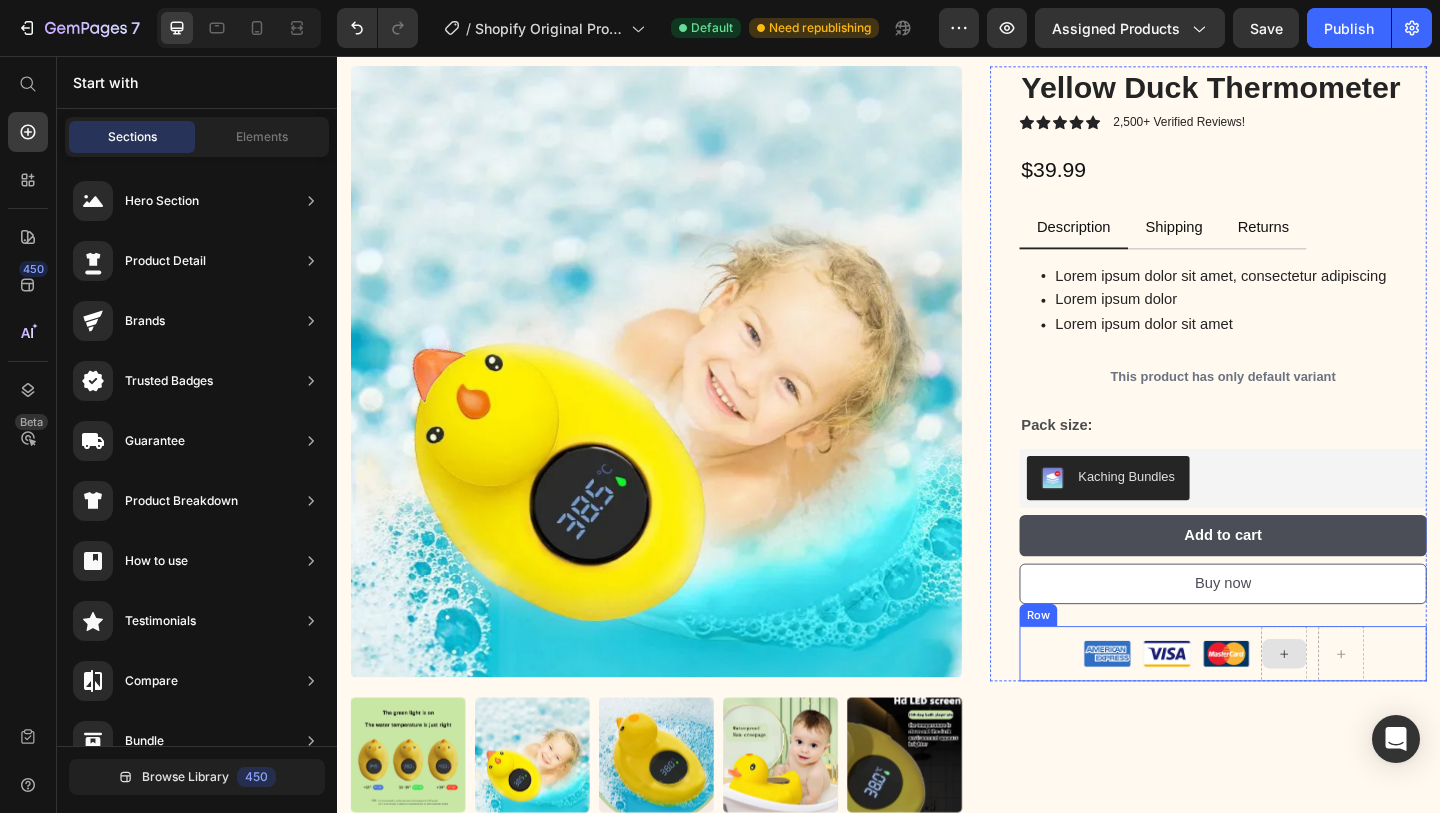 click at bounding box center [1367, 706] 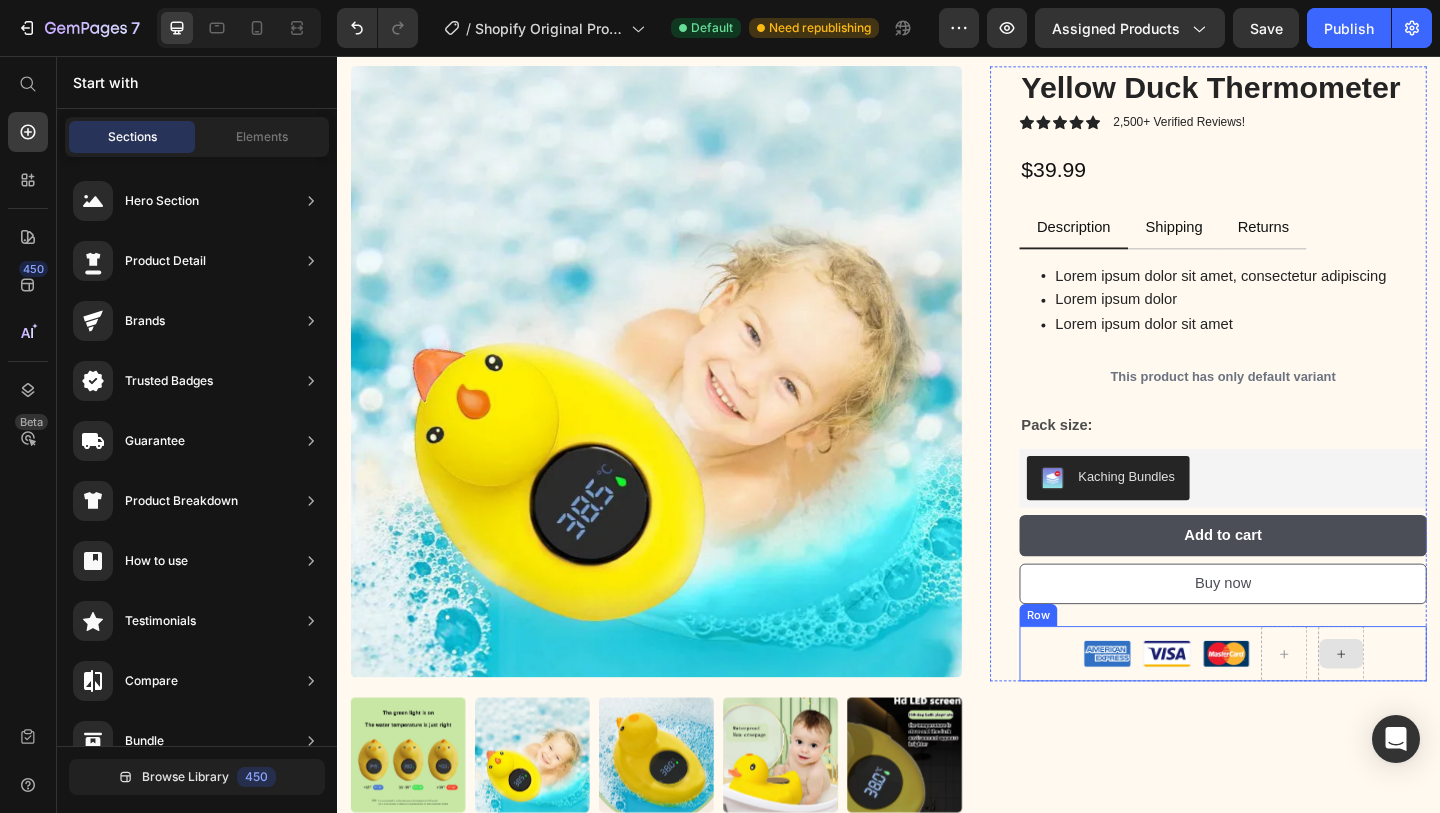 click at bounding box center [1429, 706] 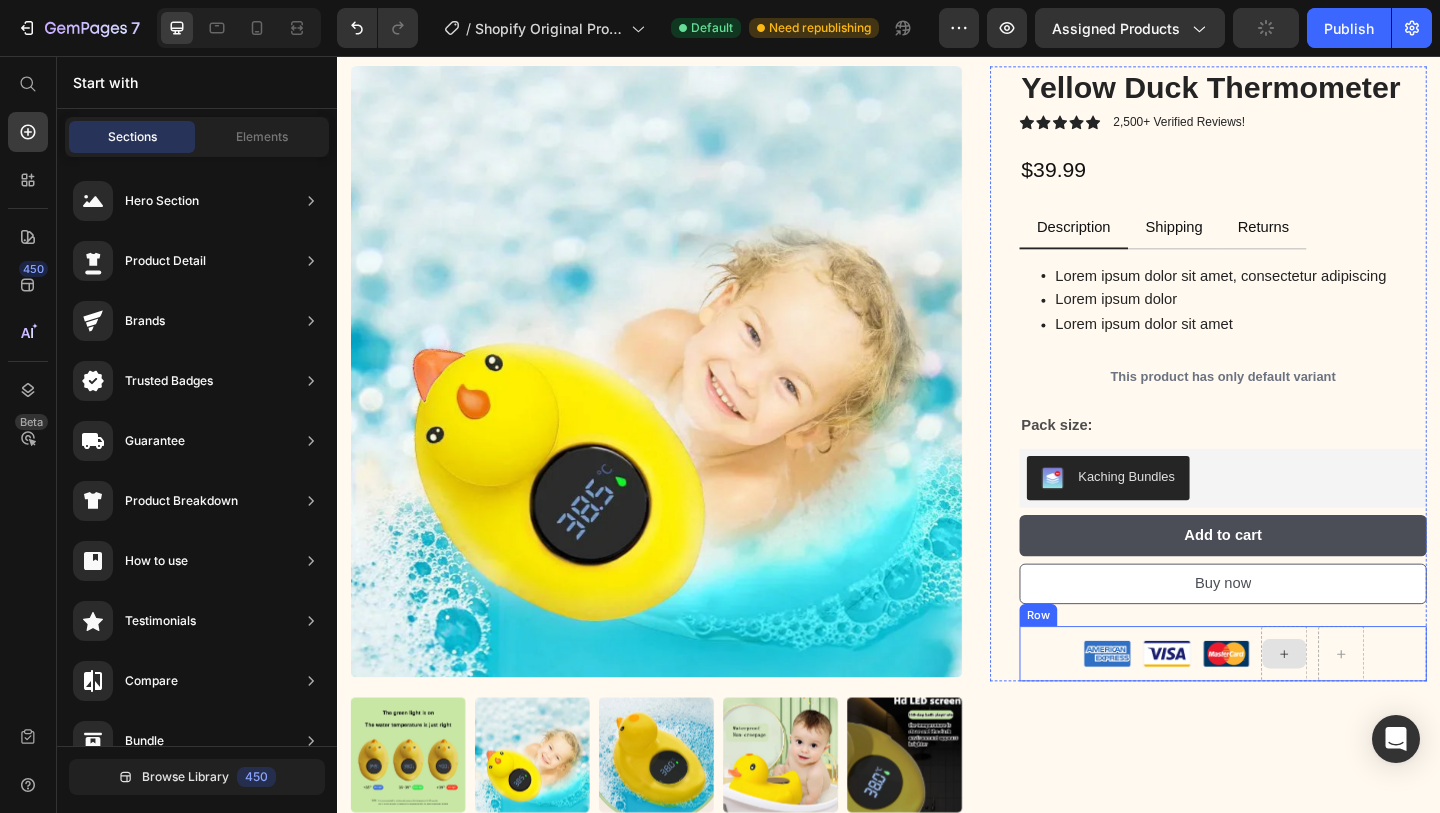 click 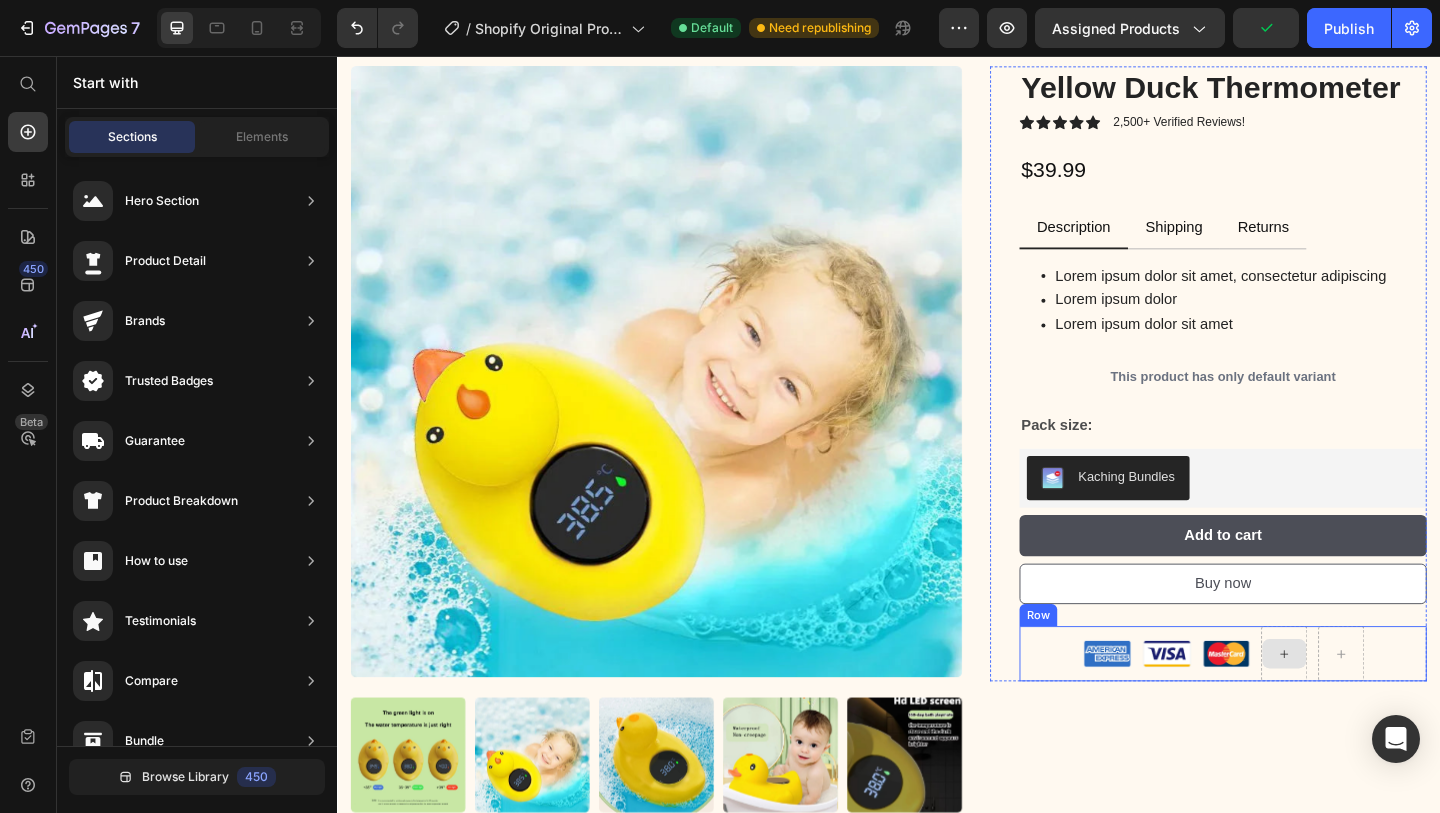 click 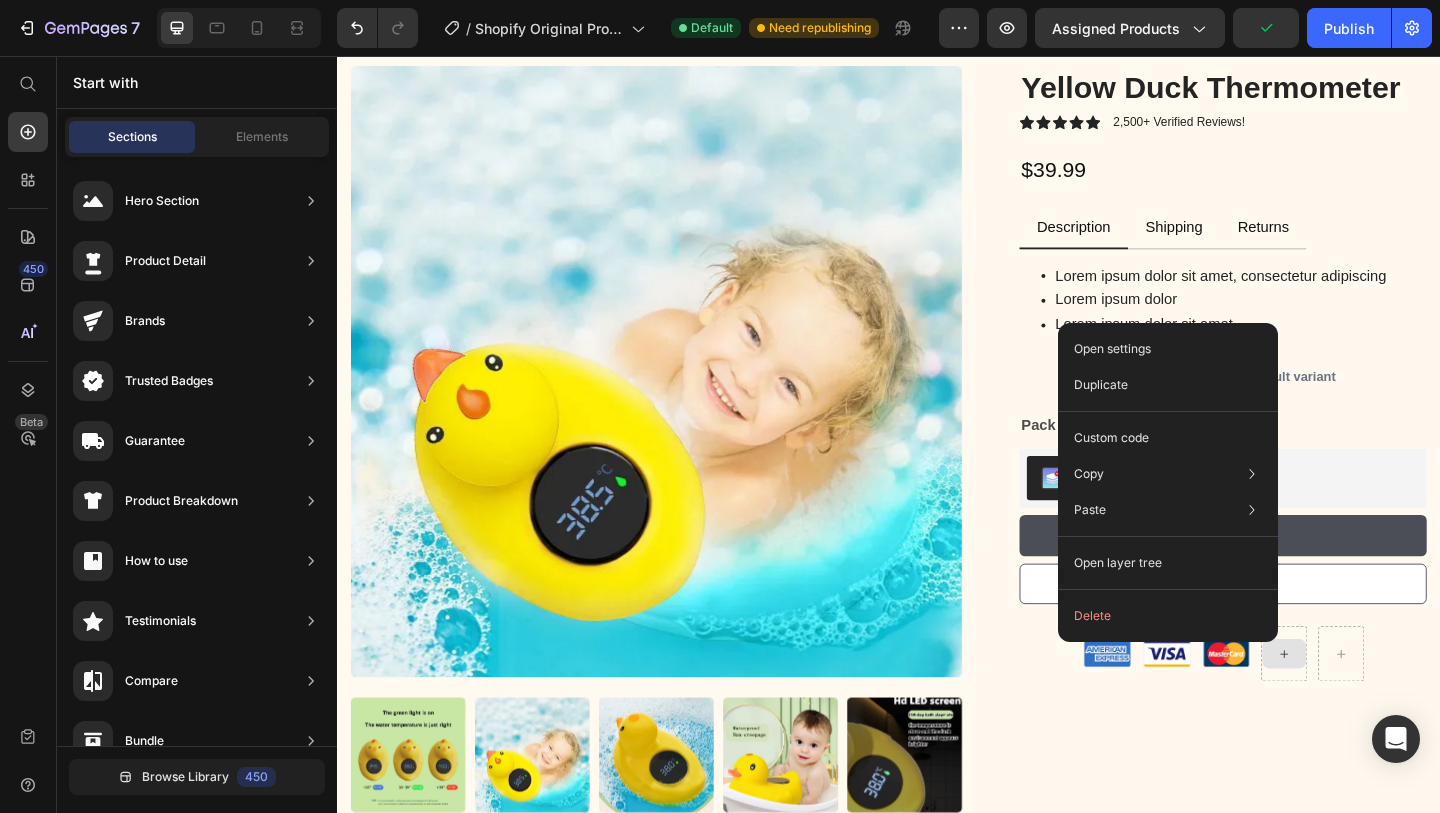 click on "Open settings Duplicate Custom code Copy Copy element  Cmd + C Copy style  Copy class  .gERHxqbvaF Paste Paste element  Cmd + V Paste style  Cmd + Shift + V  Please allow access tp clipboard to paste content from other pages  Allow Access Open layer tree  Delete" 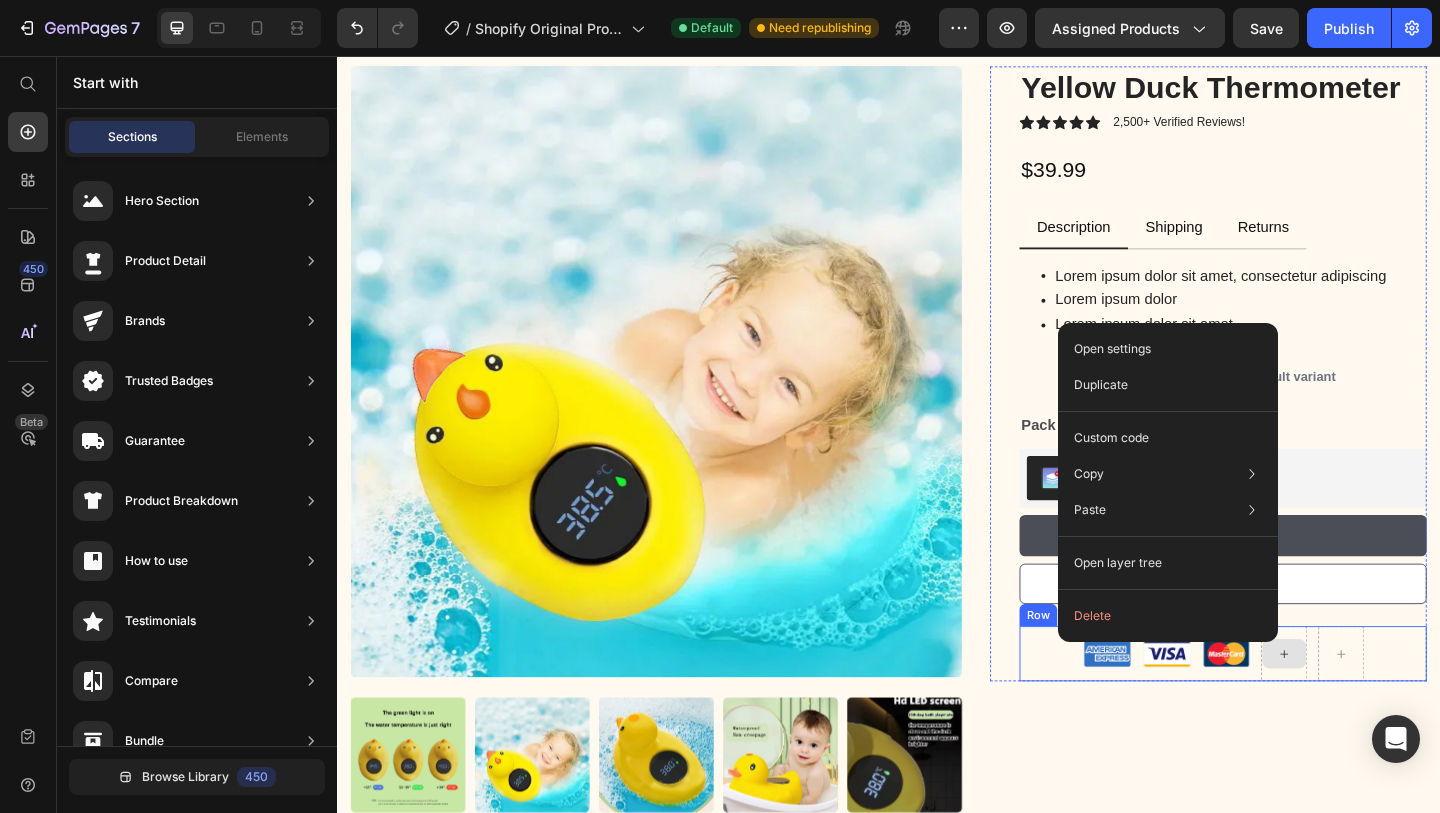 click 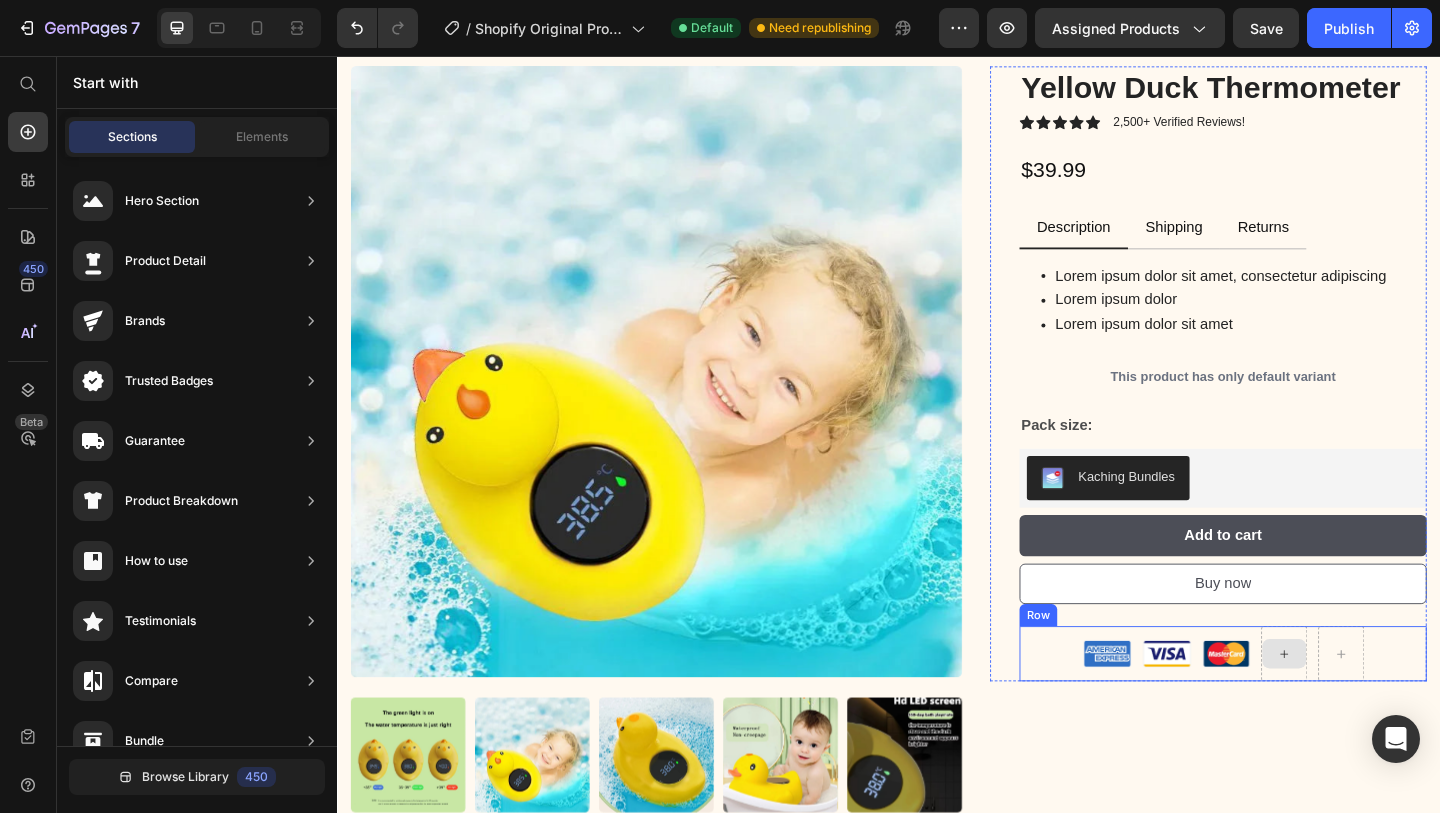click 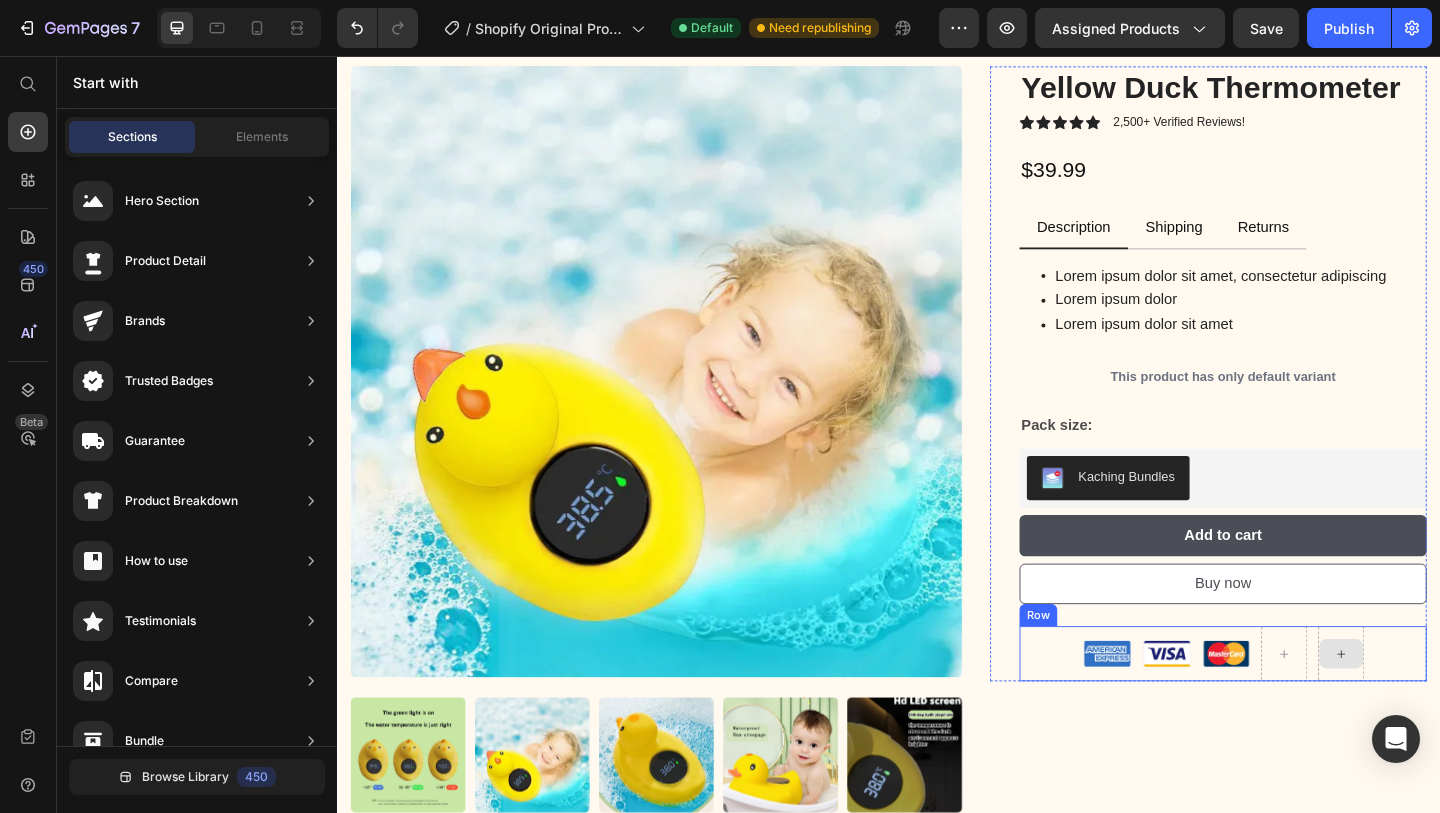 click at bounding box center (1429, 706) 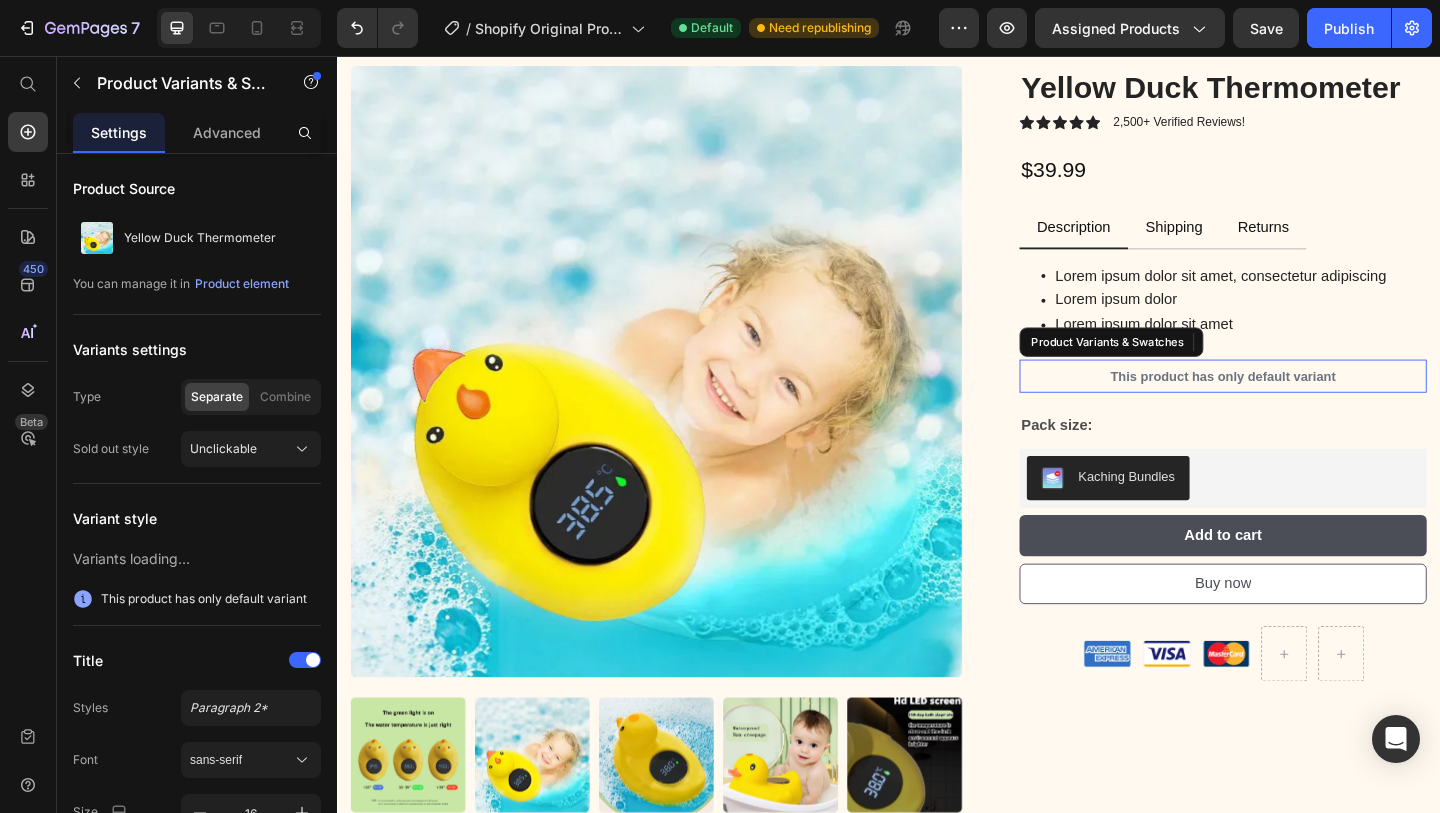click on "This product has only default variant" at bounding box center (1300, 404) 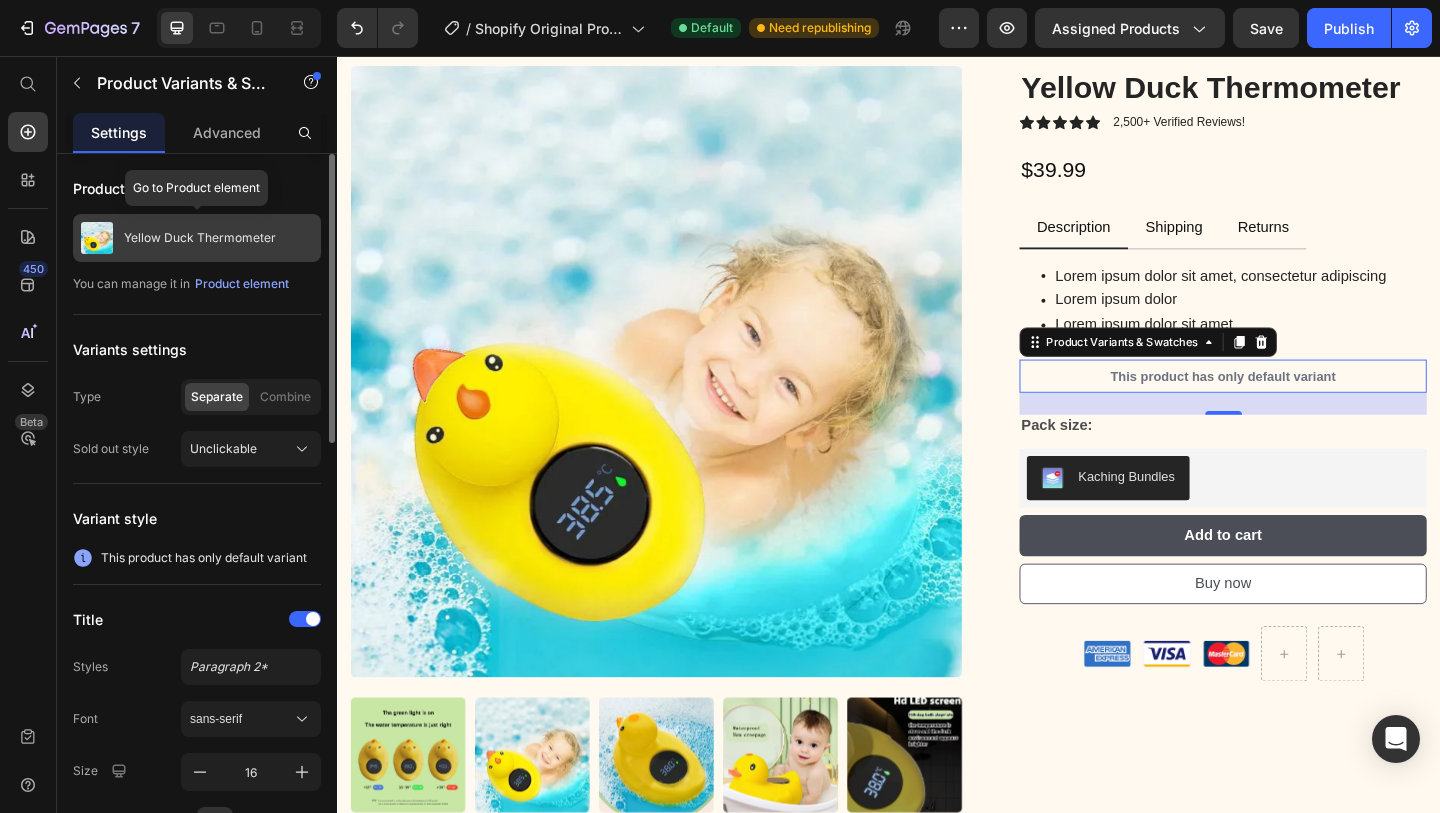 click on "Yellow Duck Thermometer" at bounding box center (197, 238) 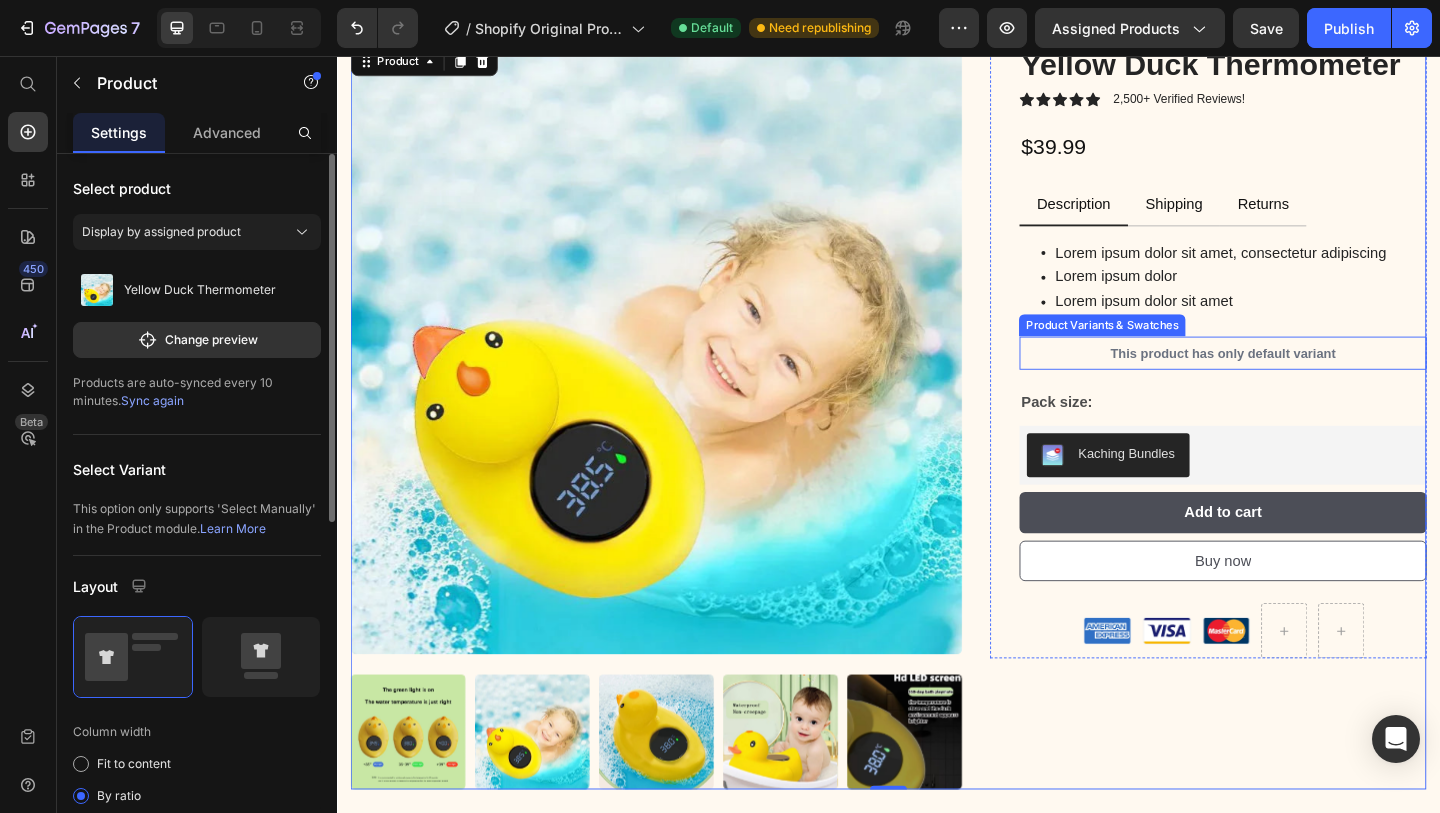 scroll, scrollTop: 349, scrollLeft: 0, axis: vertical 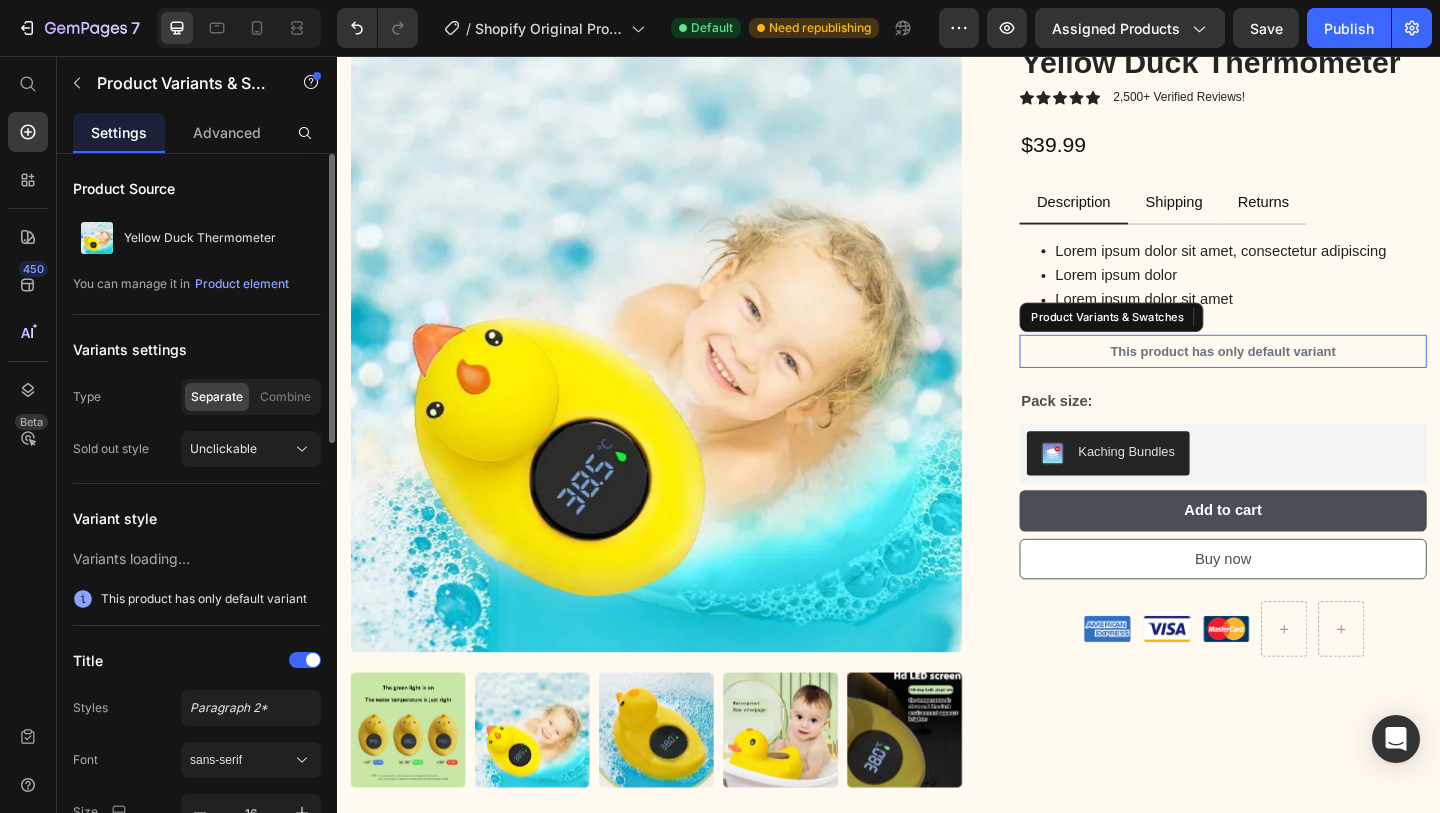 click on "This product has only default variant" at bounding box center (1300, 377) 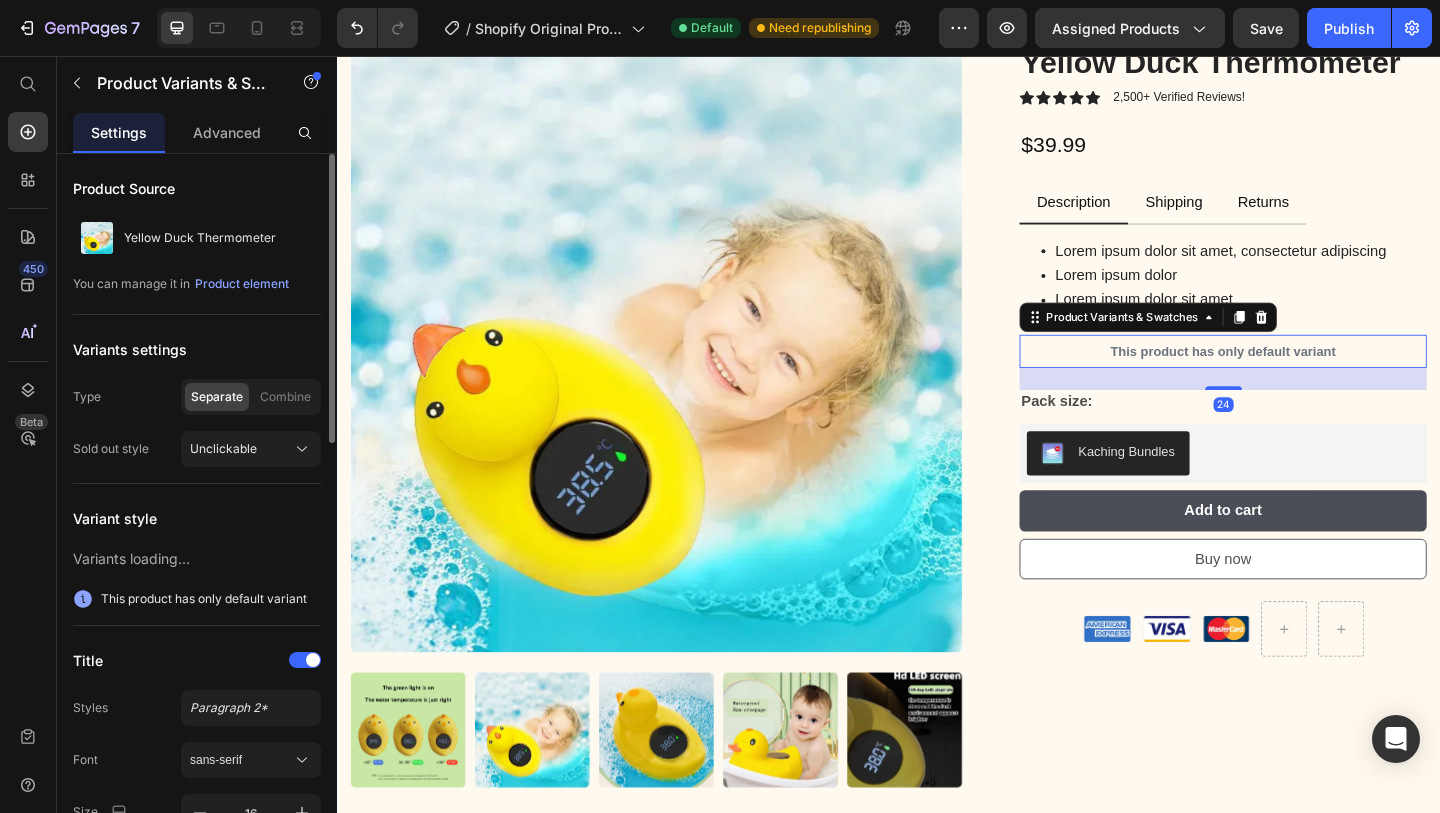 click on "This product has only default variant" at bounding box center [1300, 377] 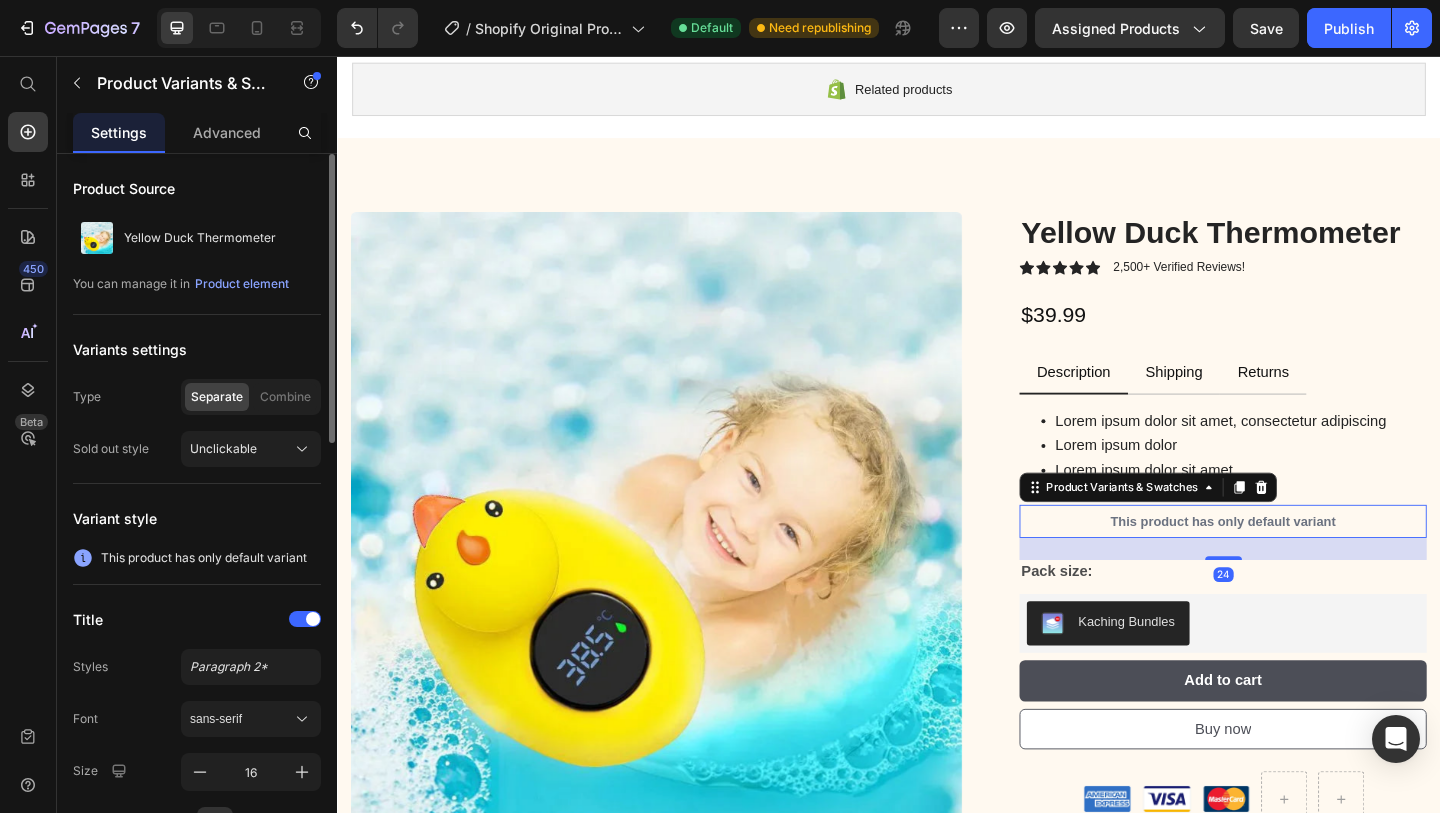 scroll, scrollTop: 161, scrollLeft: 0, axis: vertical 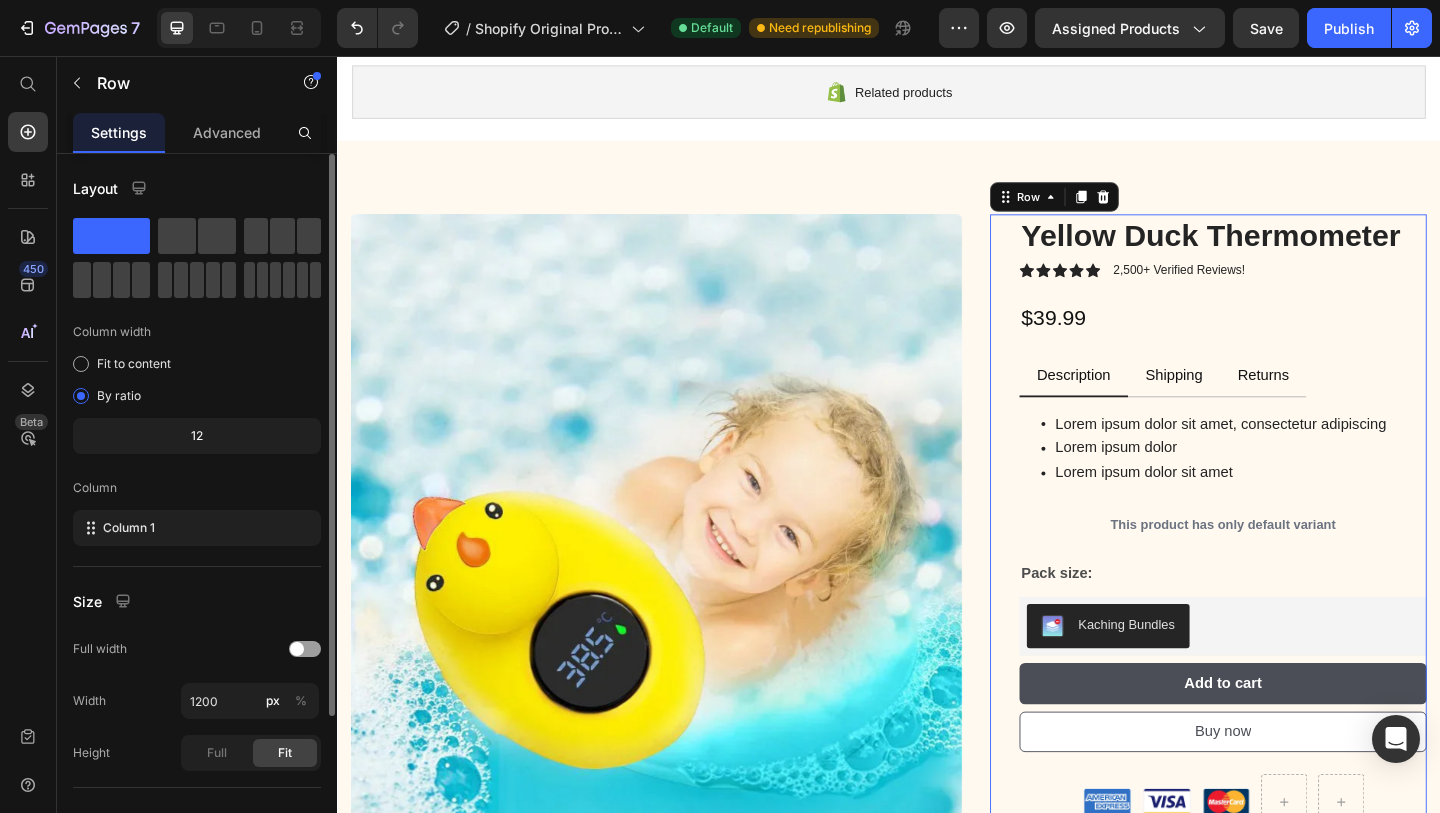 click on "Yellow Duck Thermometer Product Title Icon Icon Icon Icon Icon Icon List 2,500+ Verified Reviews! Text Block Row $39.99 Product Price Row Description Shipping Returns
Lorem ipsum dolor sit amet, consectetur adipiscing
Lorem ipsum dolor
Lorem ipsum dolor sit amet Item List Lorem ipsum dolor sit amet, consectetur adipiscing elit, sed do eiusmod tempor incididunt ut labore et dolore magna aliqua. Ut enim ad minim veniam, quis nostrud exercitation ullamco laboris nisi ut aliquip ex ea commodo consequat. Text Block Lorem ipsum dolor sit amet, consectetur adipiscing elit, sed do eiusmod tempor incididunt ut labore et dolore magna aliqua. Text Block Tab This product has only default variant Product Variants & Swatches Pack size: Text Block Kaching Bundles Kaching Bundles Add to cart Add to Cart Buy now Add to Cart Row Image Image Image
Row Description Shipping Returns
Lorem ipsum dolor  Item List" at bounding box center [1300, 562] 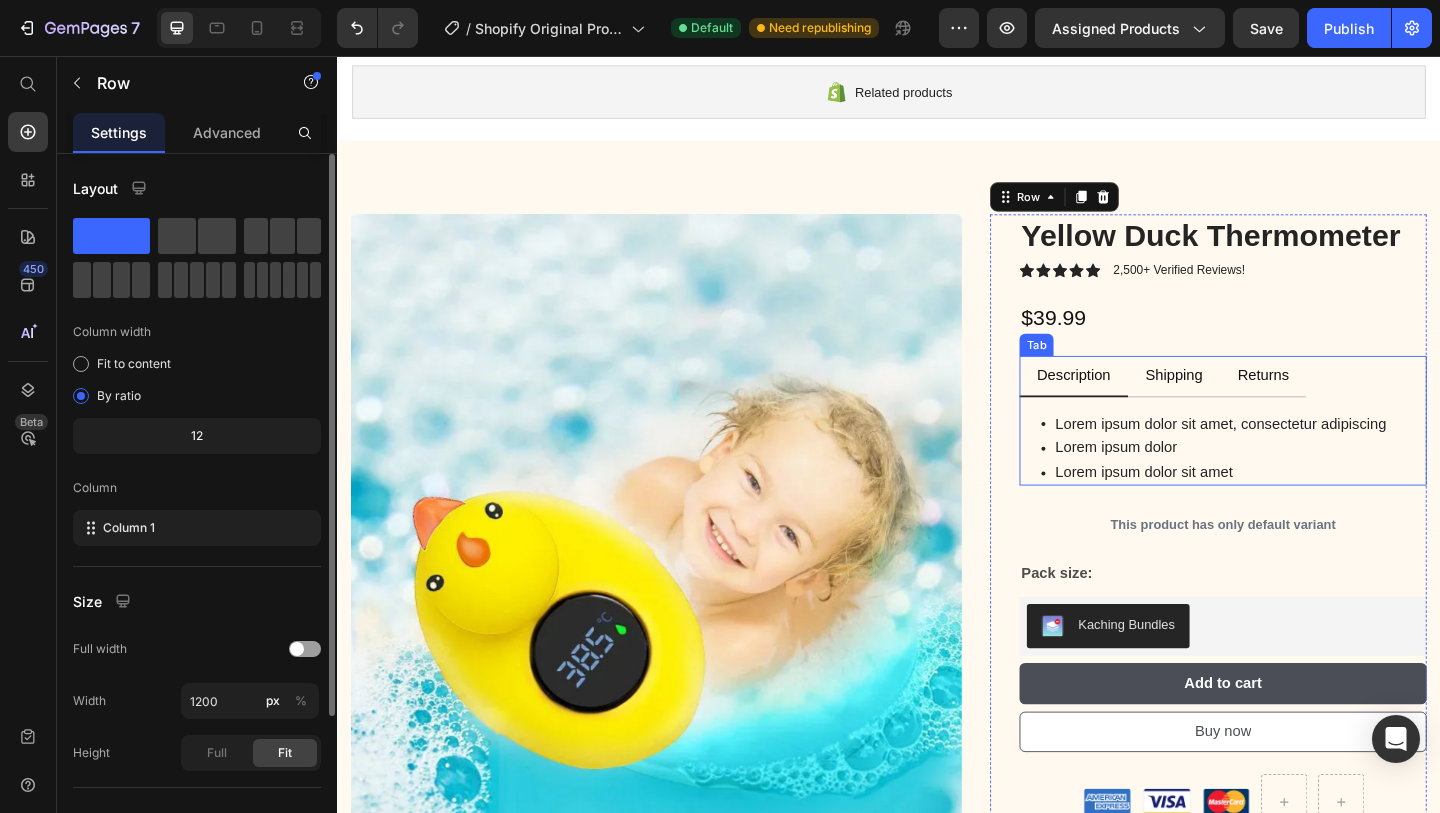 click on "Shipping" at bounding box center [1247, 404] 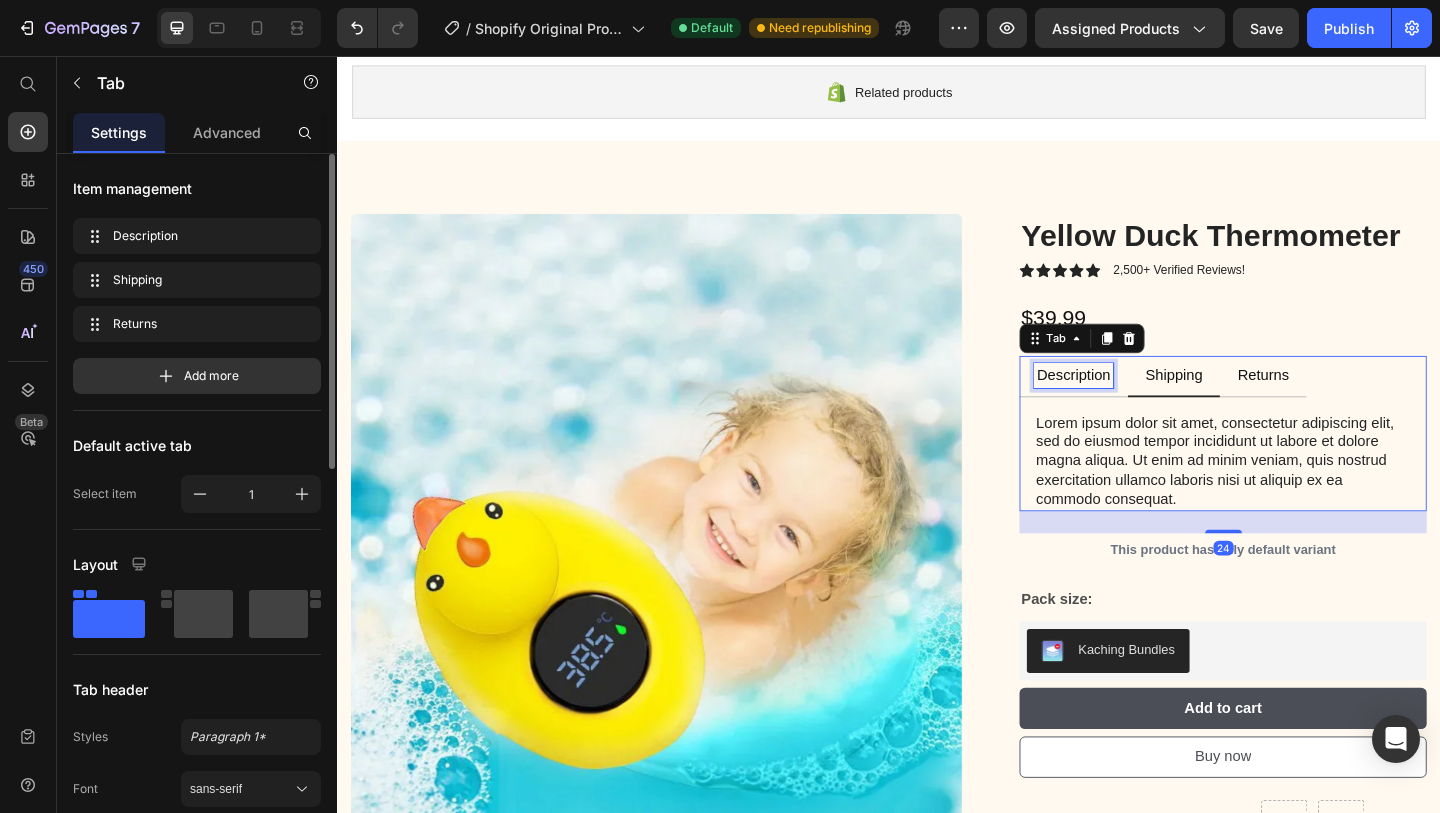 click on "Description" at bounding box center [1138, 403] 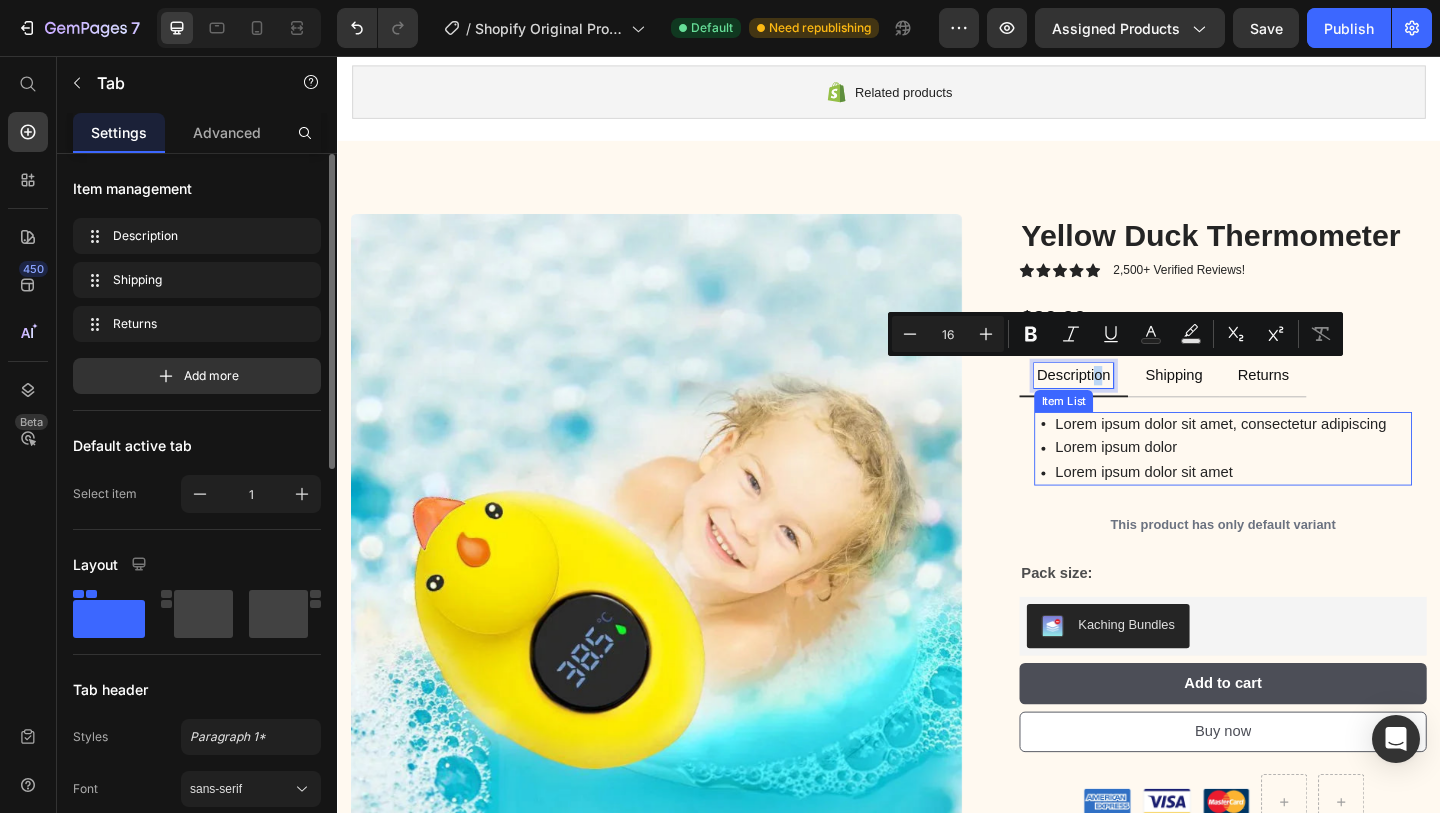 click on "Lorem ipsum dolor sit amet, consectetur adipiscing" at bounding box center [1298, 456] 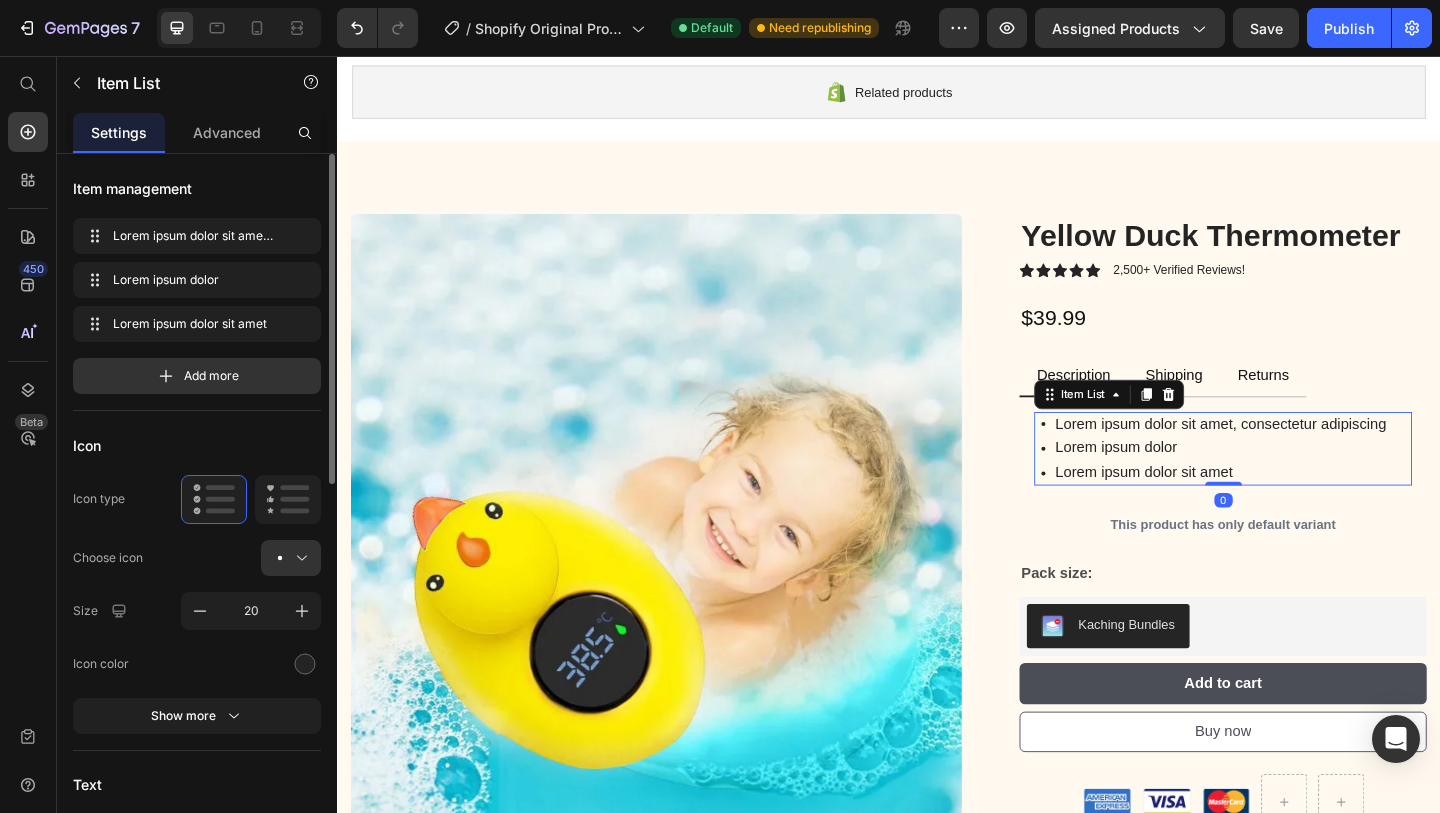 click on "Lorem ipsum dolor sit amet, consectetur adipiscing" at bounding box center (1298, 456) 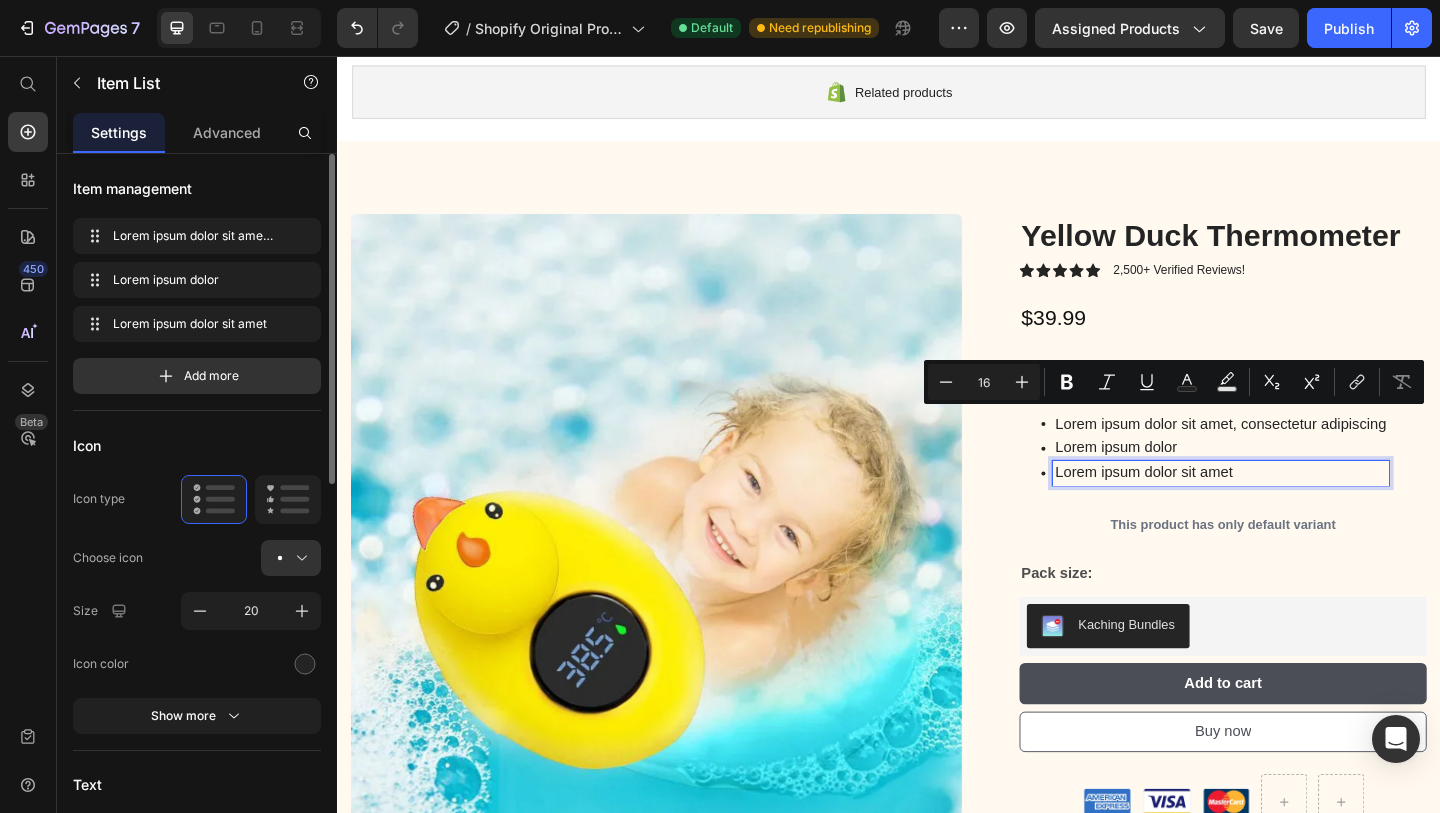 click on "Lorem ipsum dolor sit amet" at bounding box center (1298, 509) 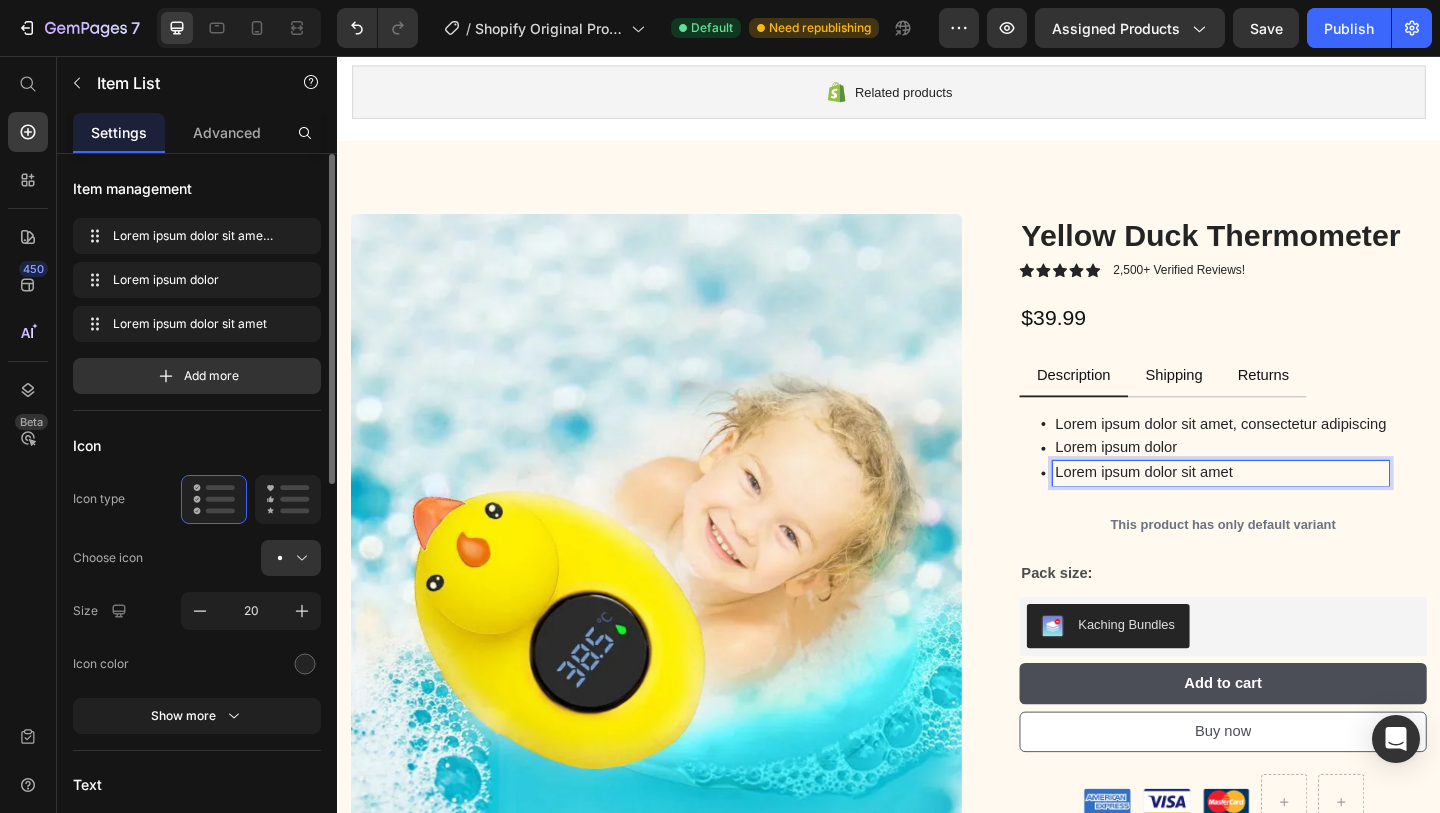 click on "Lorem ipsum dolor sit amet" at bounding box center [1298, 509] 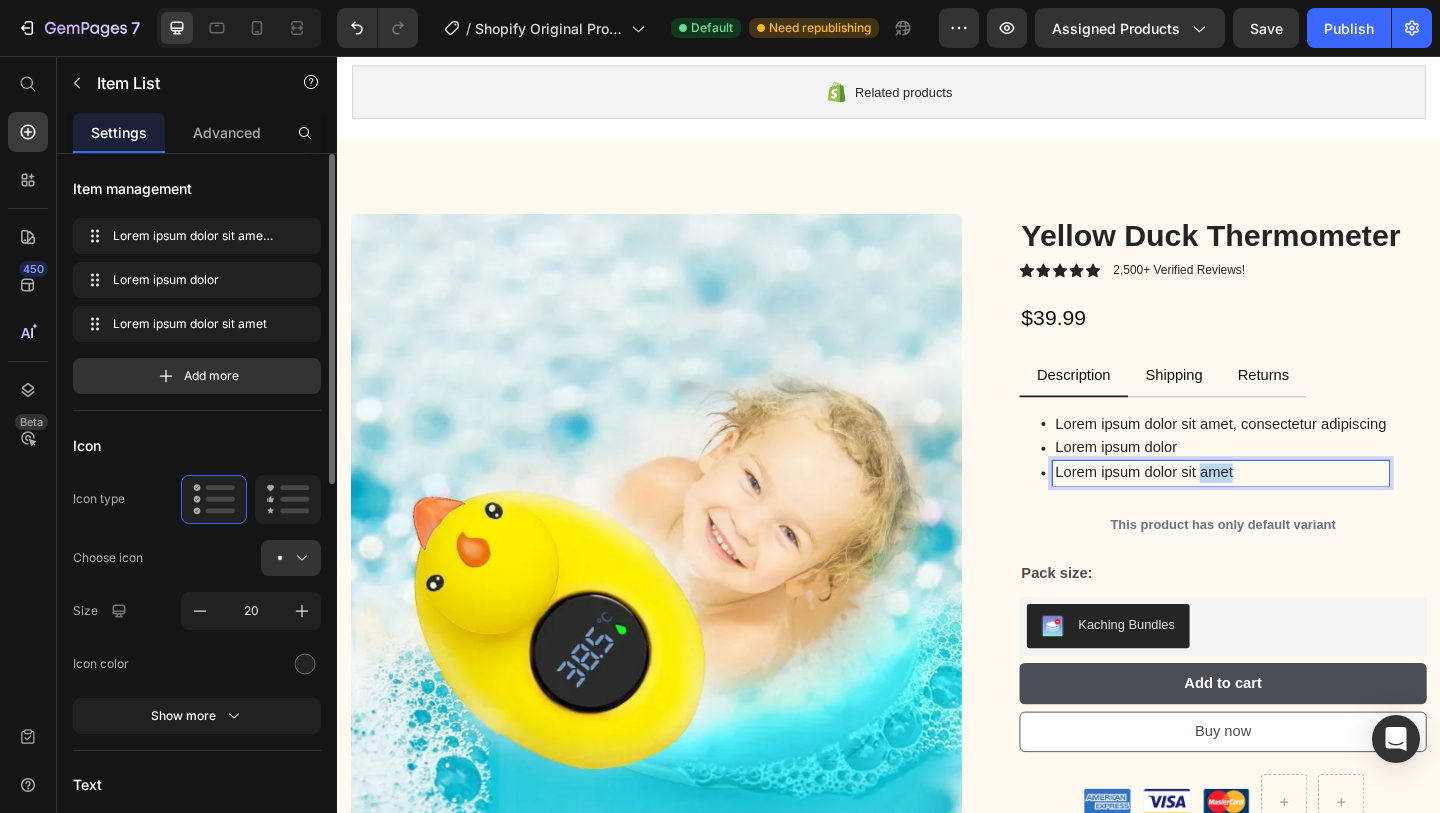 click on "Lorem ipsum dolor sit amet" at bounding box center (1298, 509) 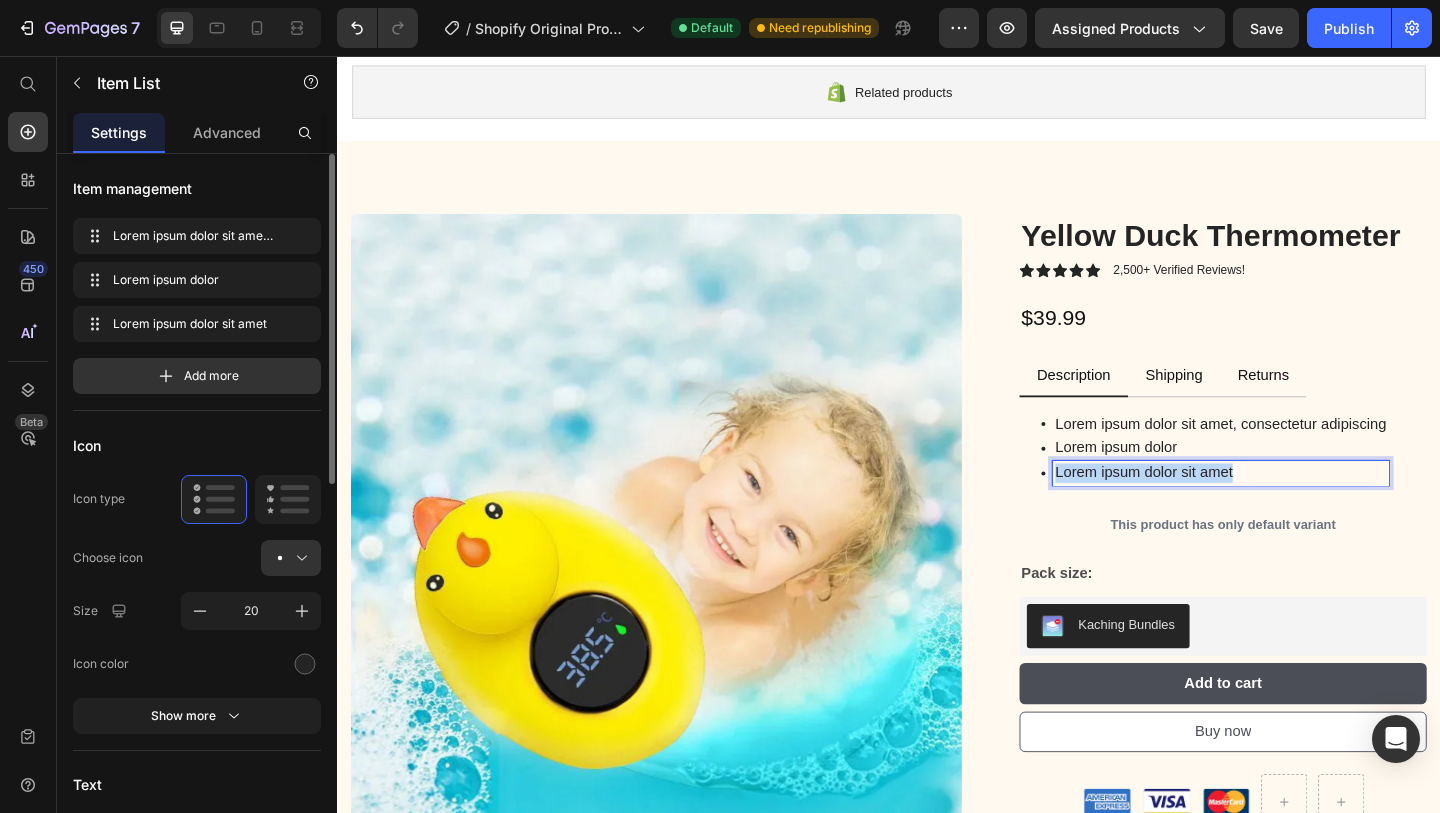 click on "Lorem ipsum dolor sit amet" at bounding box center (1298, 509) 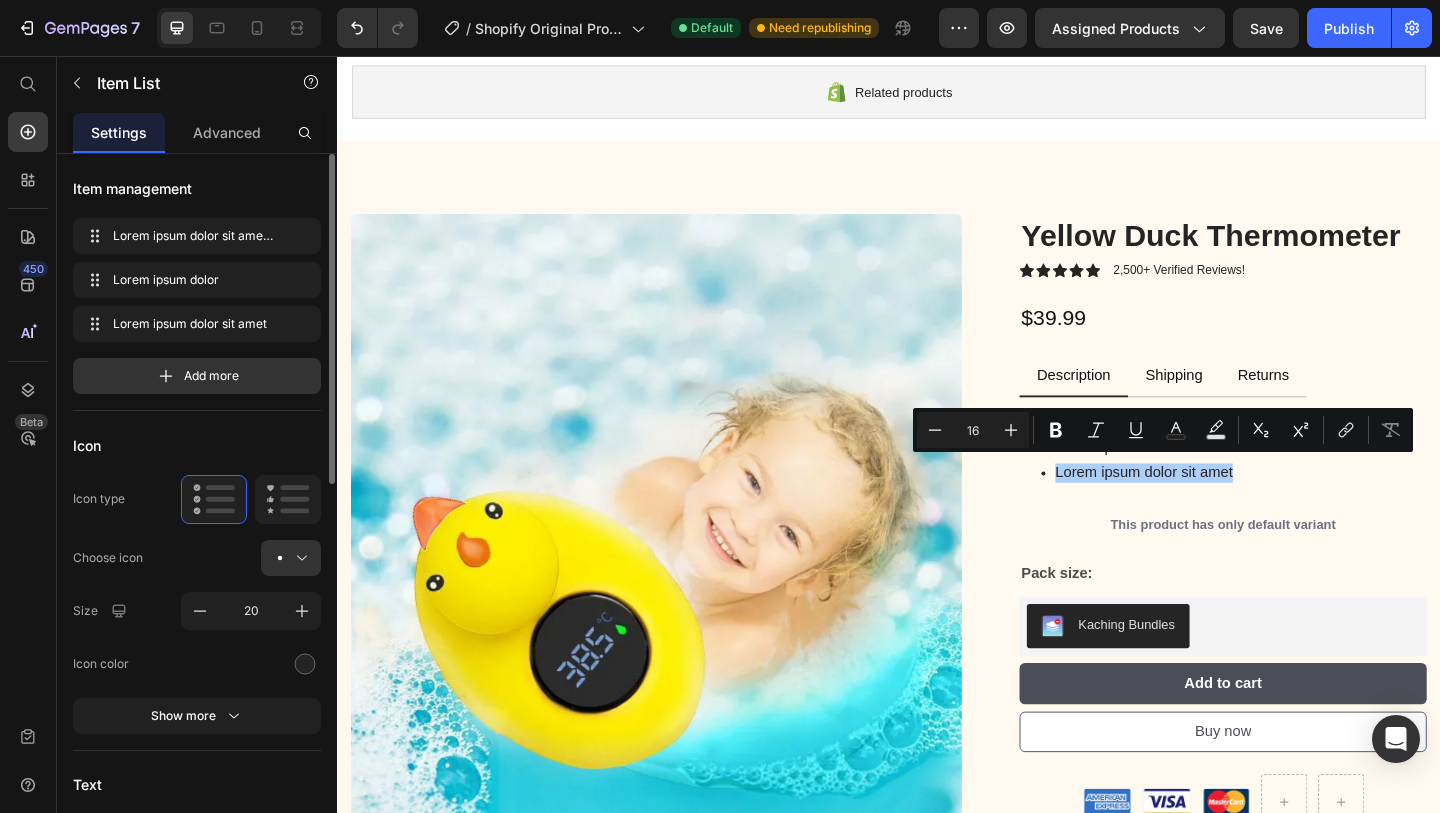 click on "Minus 16 Plus Bold Italic Underline
Text Color
Text Background Color Subscript Superscript       link Remove Format" at bounding box center (1163, 430) 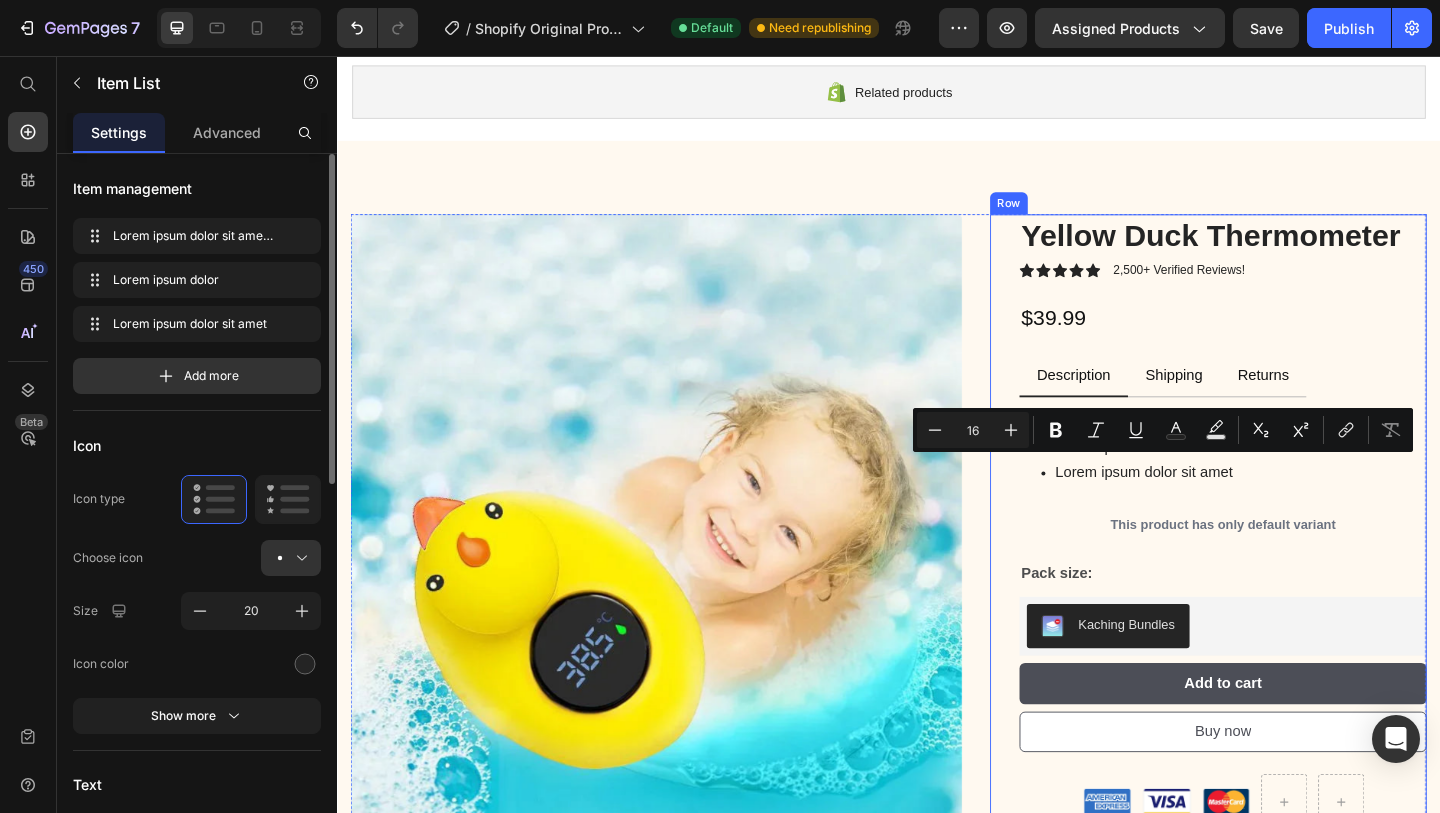 click on "Yellow Duck Thermometer Product Title Icon Icon Icon Icon Icon Icon List 2,500+ Verified Reviews! Text Block Row $39.99 Product Price Row Description Shipping Returns
Lorem ipsum dolor sit amet, consectetur adipiscing
Lorem ipsum dolor
Lorem ipsum dolor sit amet Item List   0 Lorem ipsum dolor sit amet, consectetur adipiscing elit, sed do eiusmod tempor incididunt ut labore et dolore magna aliqua. Ut enim ad minim veniam, quis nostrud exercitation ullamco laboris nisi ut aliquip ex ea commodo consequat. Text Block Lorem ipsum dolor sit amet, consectetur adipiscing elit, sed do eiusmod tempor incididunt ut labore et dolore magna aliqua. Text Block Tab This product has only default variant Product Variants & Swatches Pack size: Text Block Kaching Bundles Kaching Bundles Add to cart Add to Cart Buy now Add to Cart Row Image Image Image
Row Description Shipping Returns
Lorem ipsum dolor  Tab" at bounding box center (1300, 562) 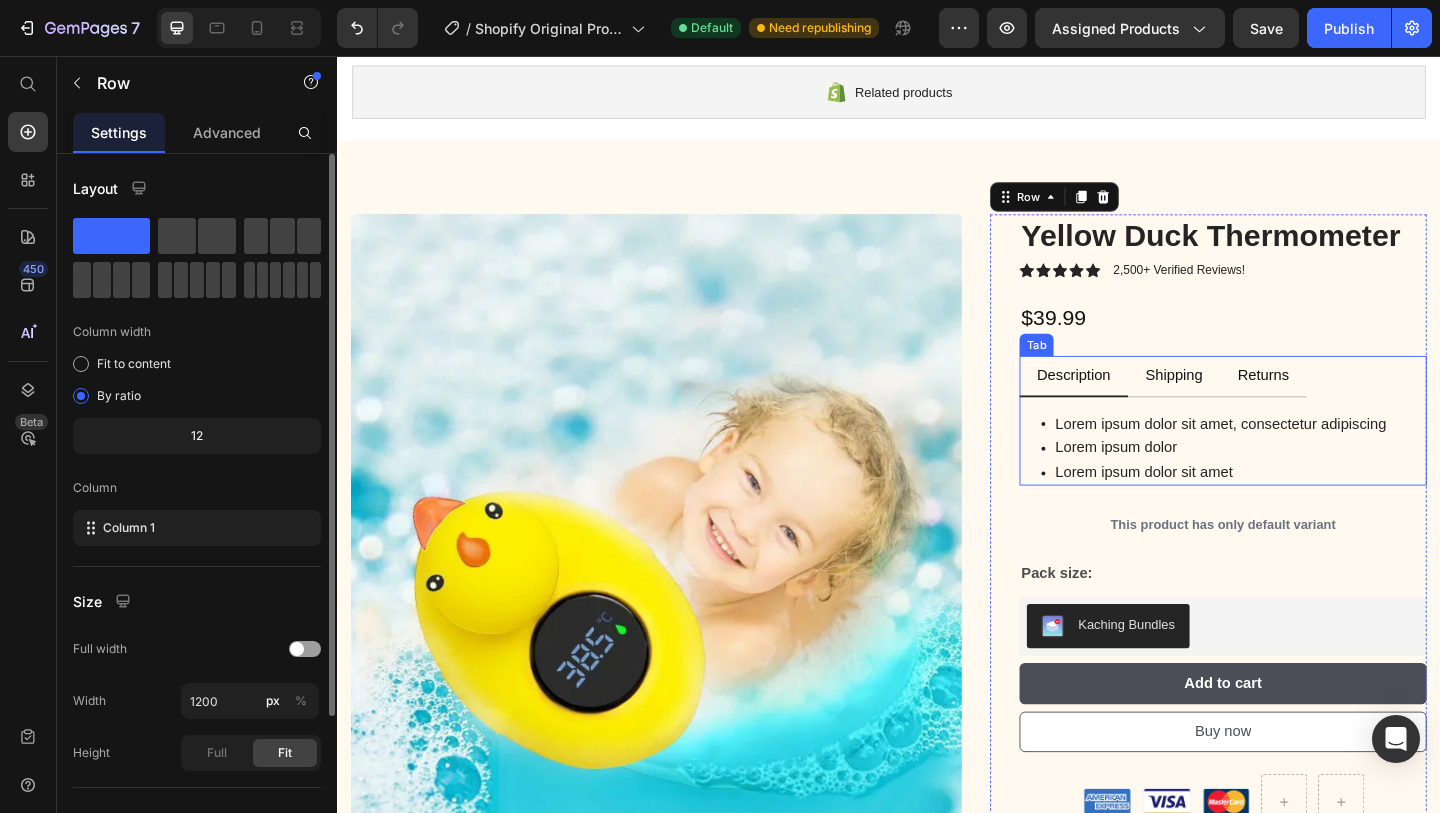 click on "Shipping" at bounding box center (1247, 403) 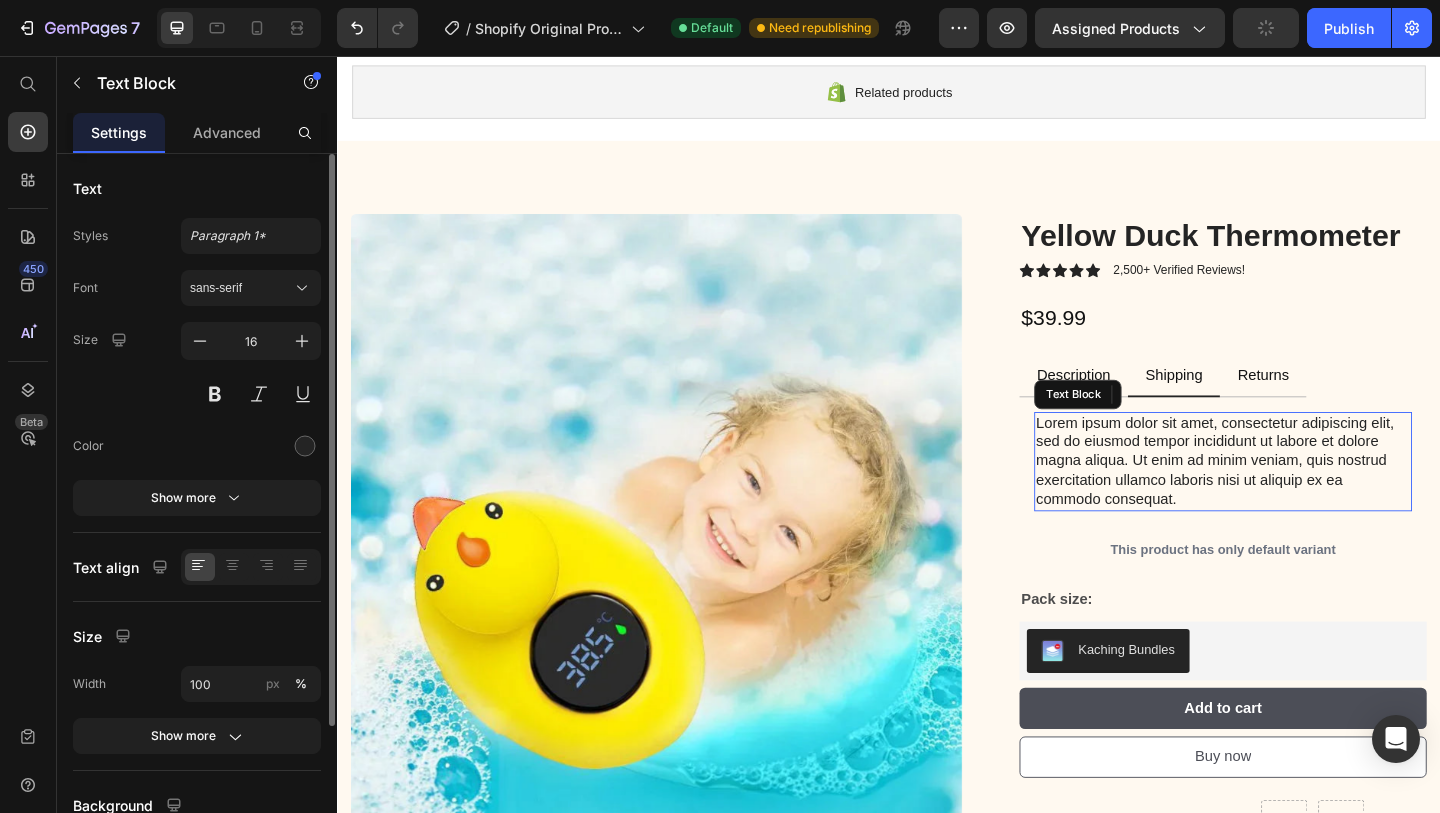 click on "Lorem ipsum dolor sit amet, consectetur adipiscing elit, sed do eiusmod tempor incididunt ut labore et dolore magna aliqua. Ut enim ad minim veniam, quis nostrud exercitation ullamco laboris nisi ut aliquip ex ea commodo consequat." at bounding box center [1300, 497] 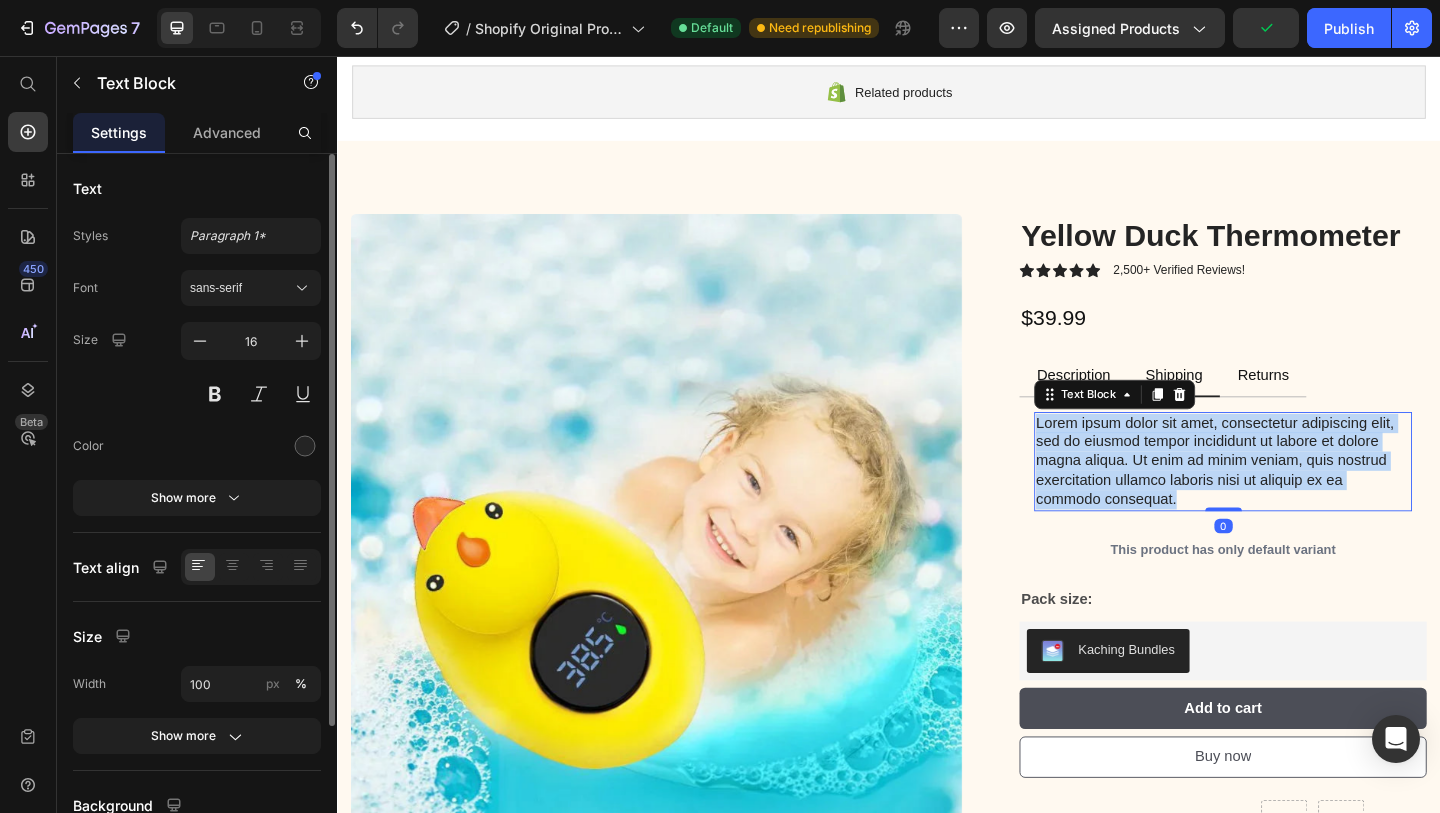 click on "Lorem ipsum dolor sit amet, consectetur adipiscing elit, sed do eiusmod tempor incididunt ut labore et dolore magna aliqua. Ut enim ad minim veniam, quis nostrud exercitation ullamco laboris nisi ut aliquip ex ea commodo consequat." at bounding box center (1300, 497) 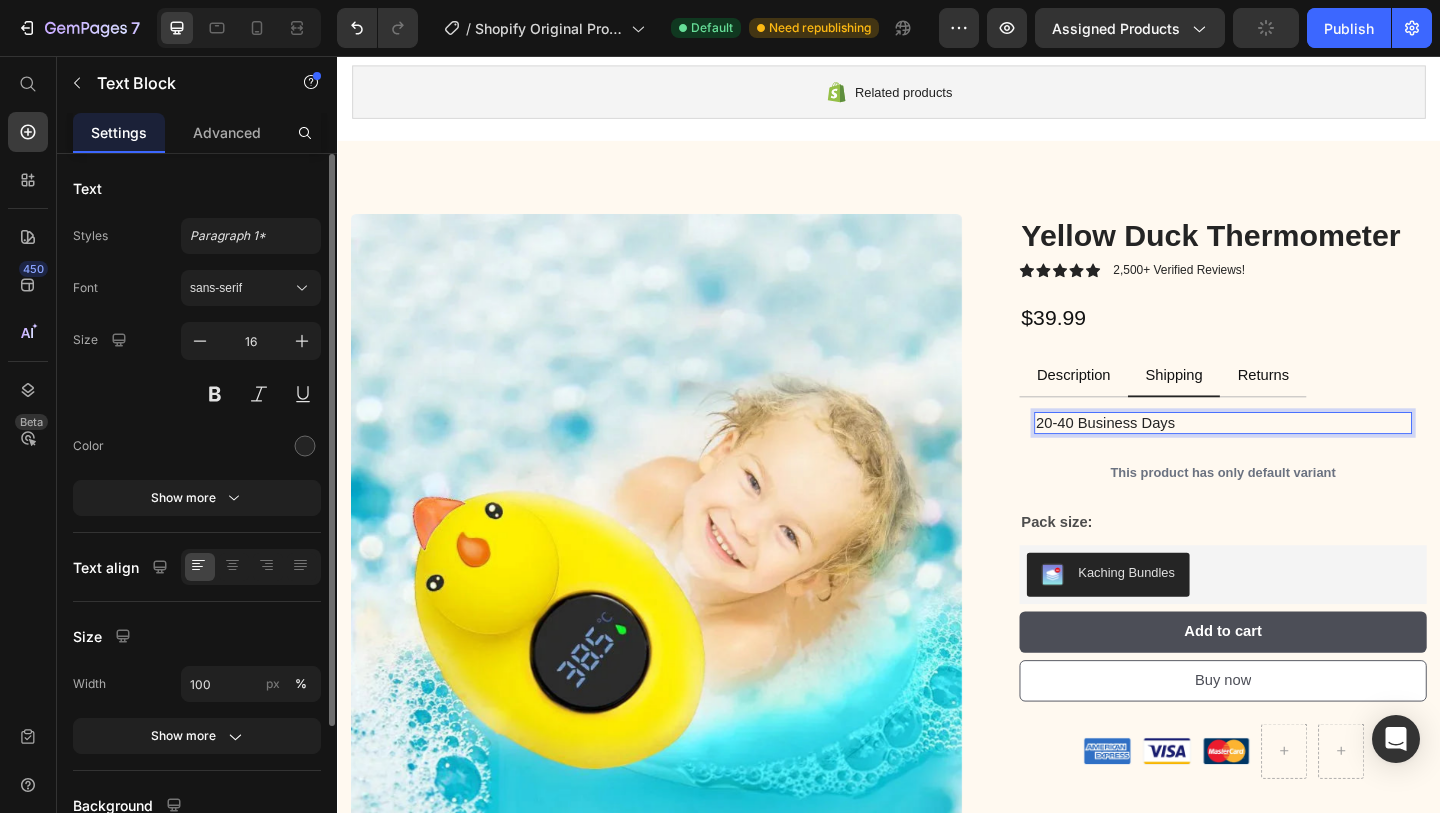 click on "20-40 Business Days" at bounding box center (1300, 455) 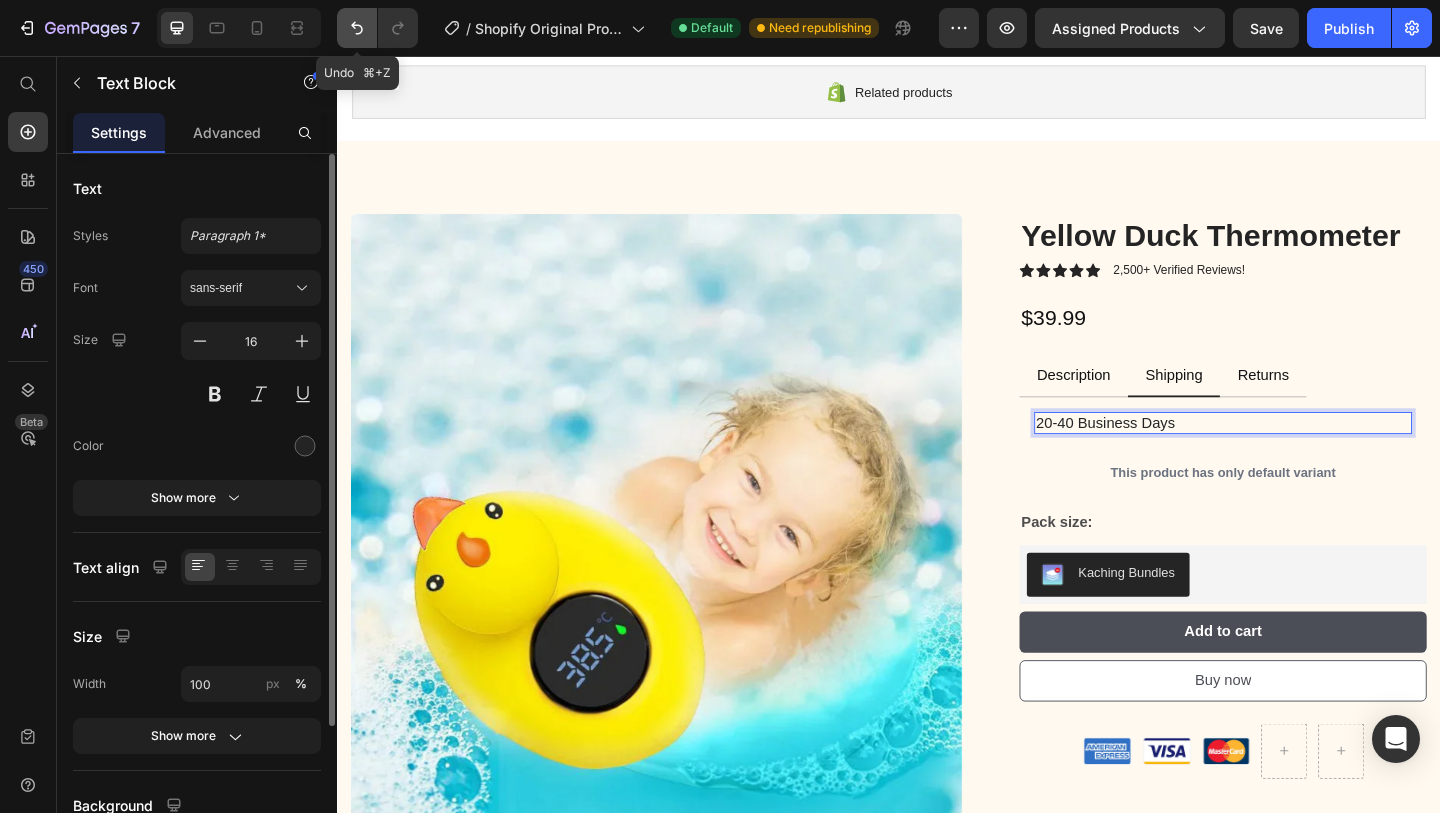 click 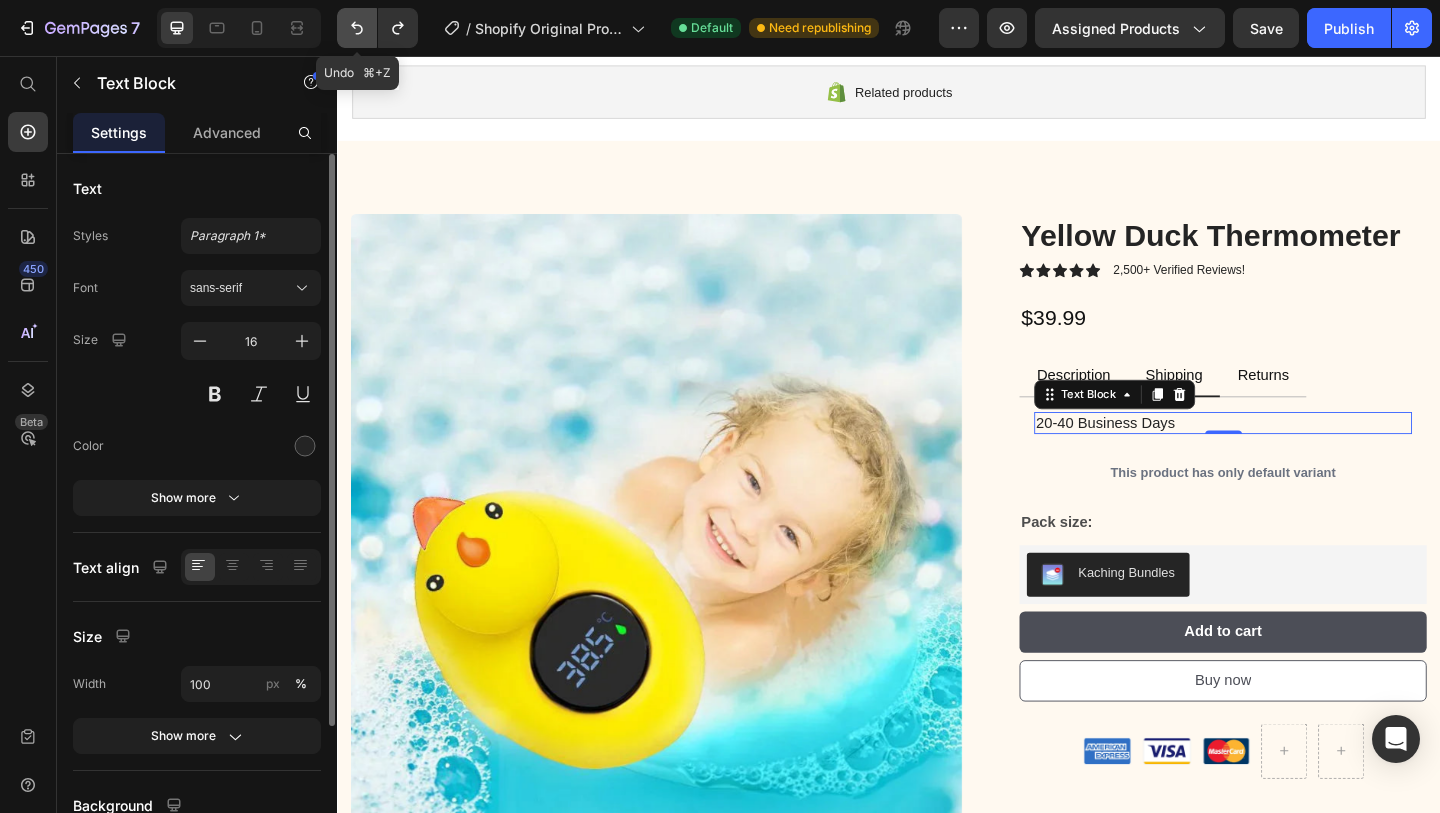 click 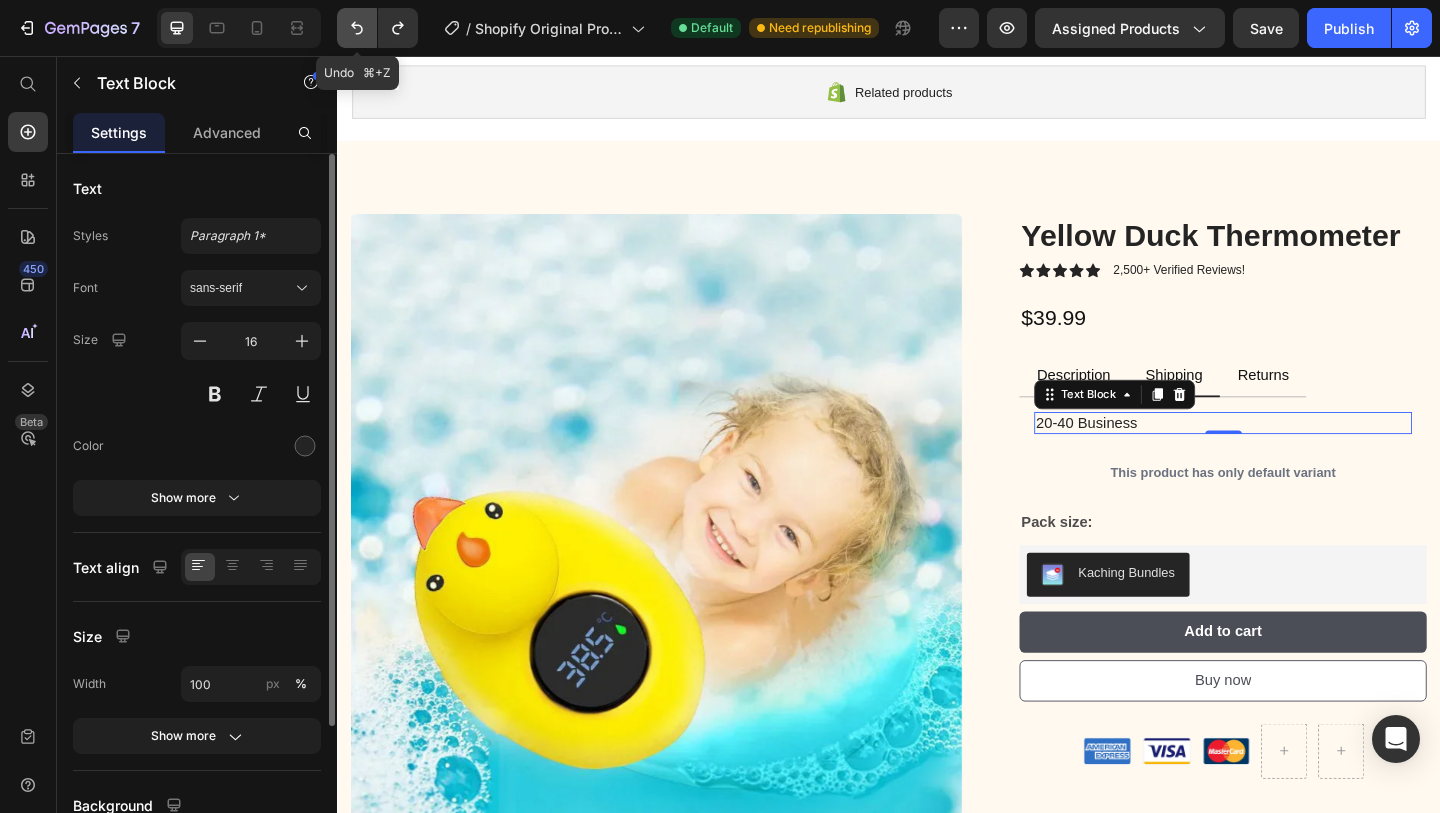 click 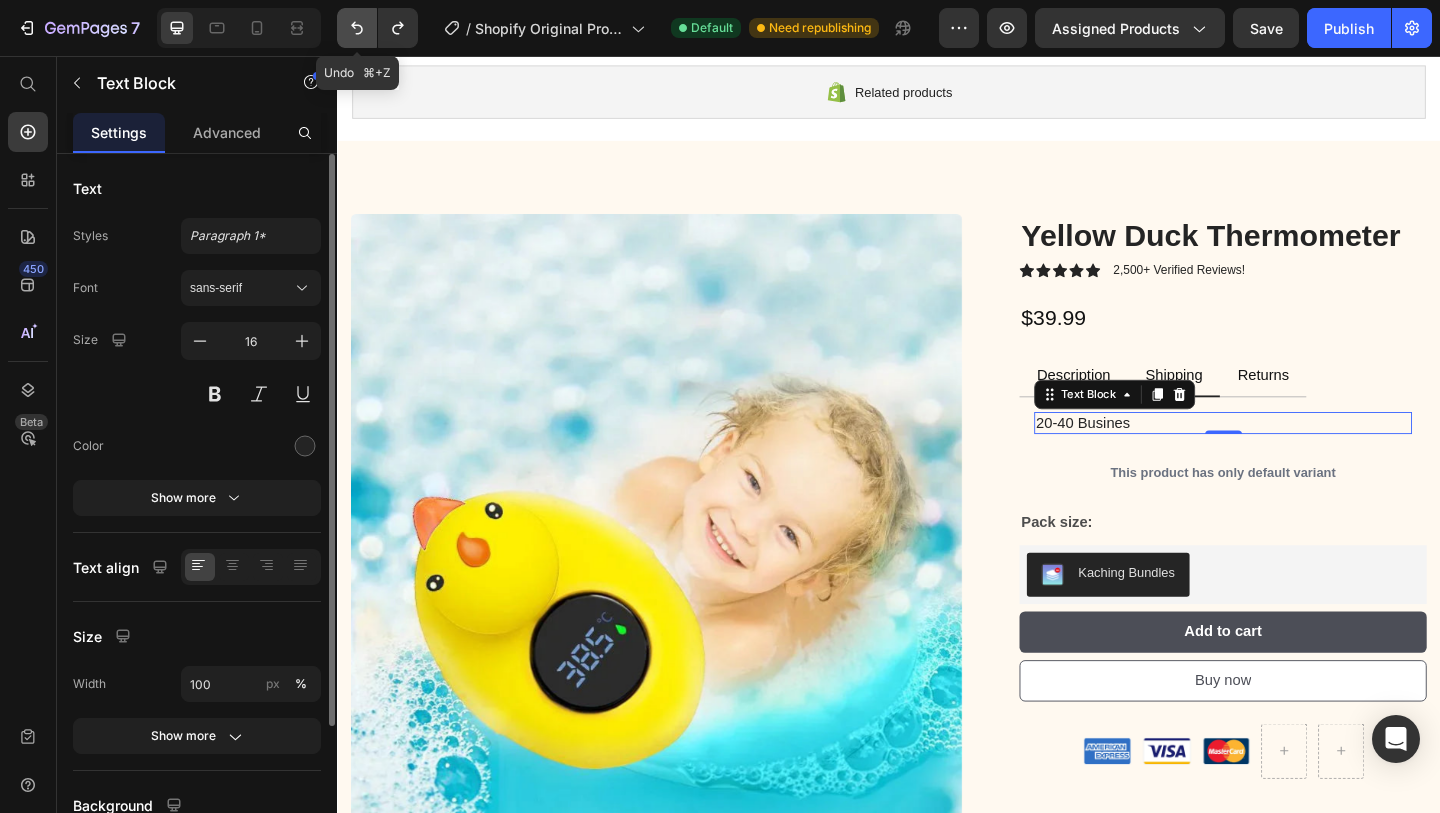 click 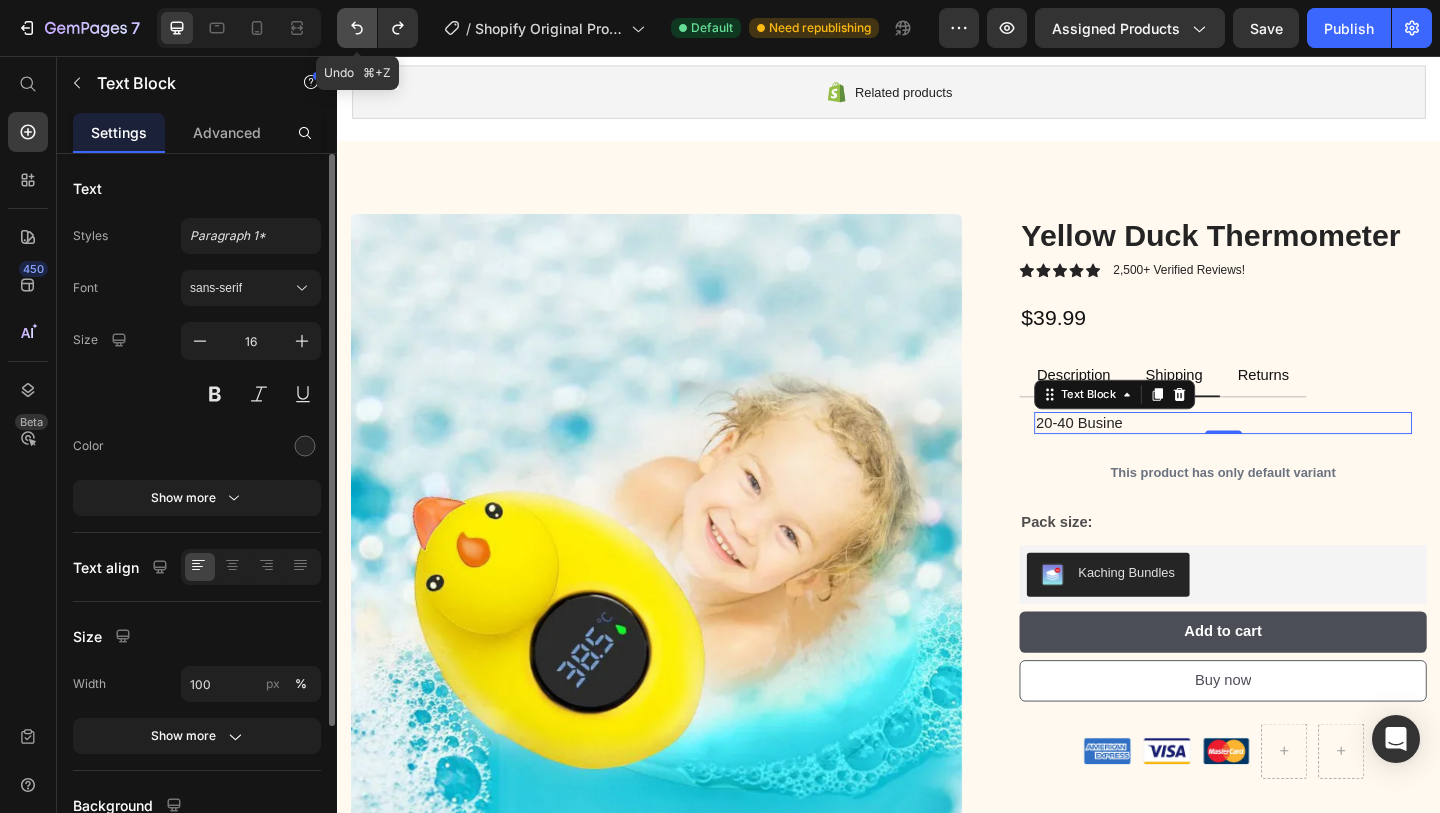 click 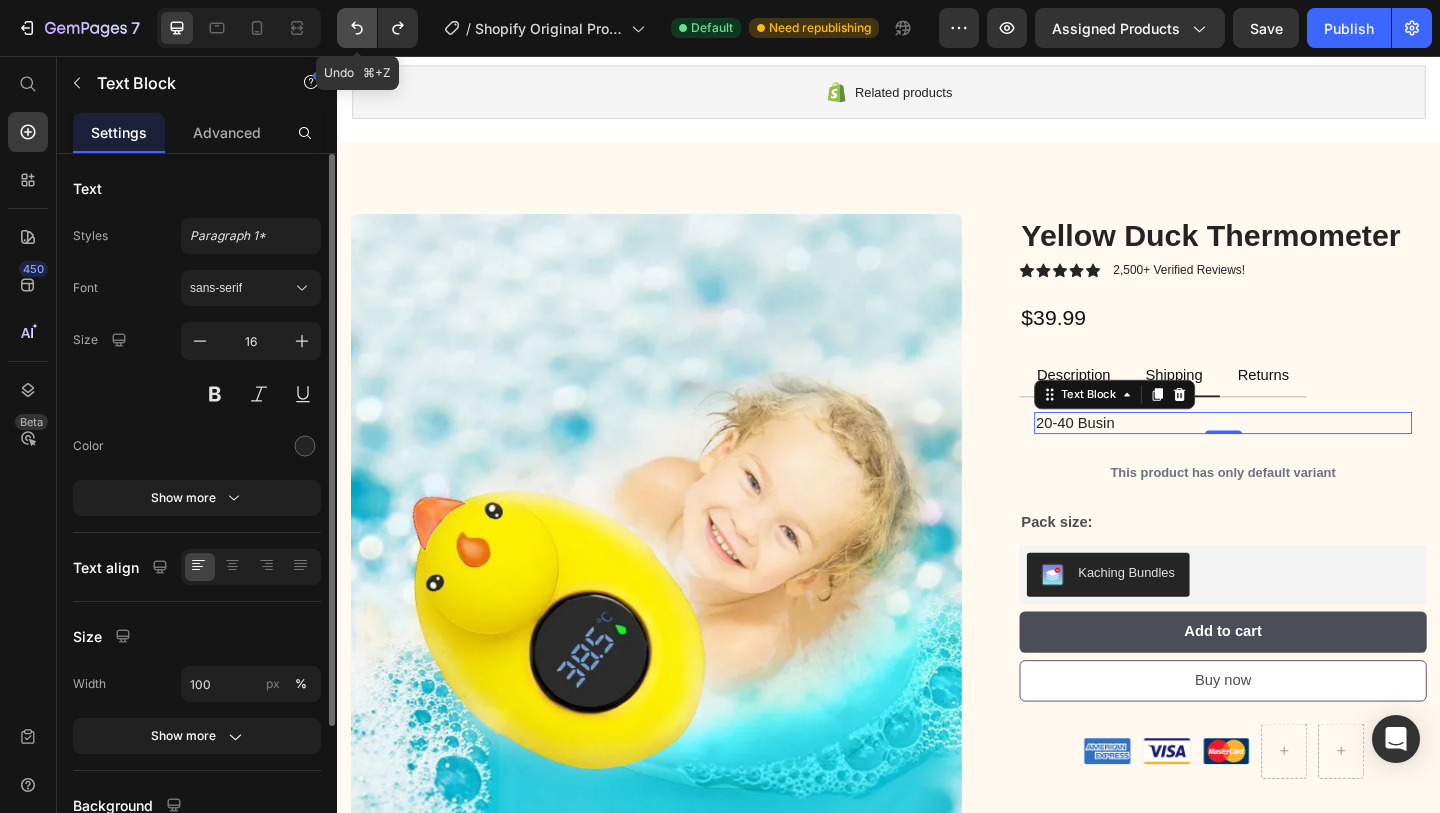 click 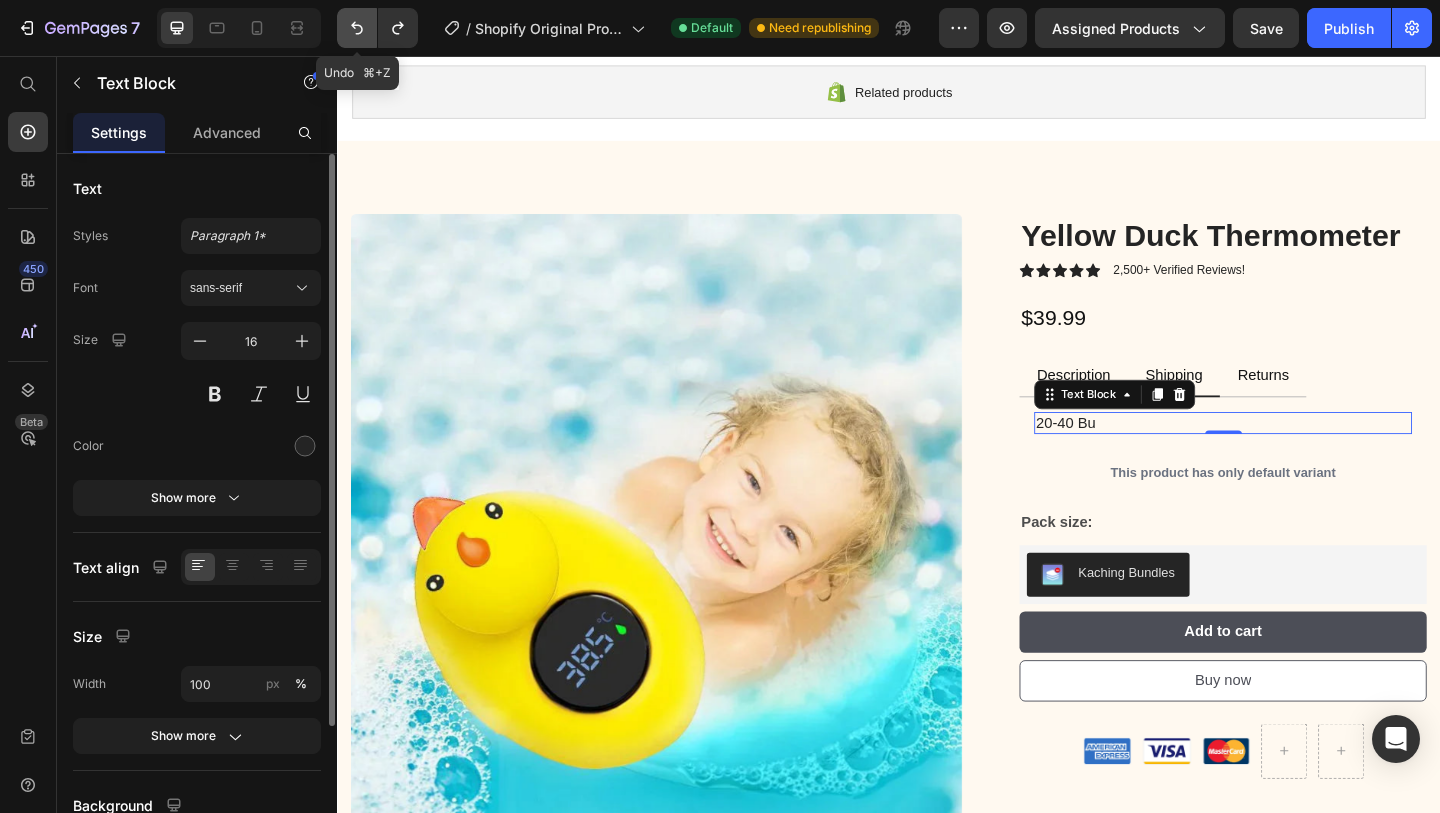 click 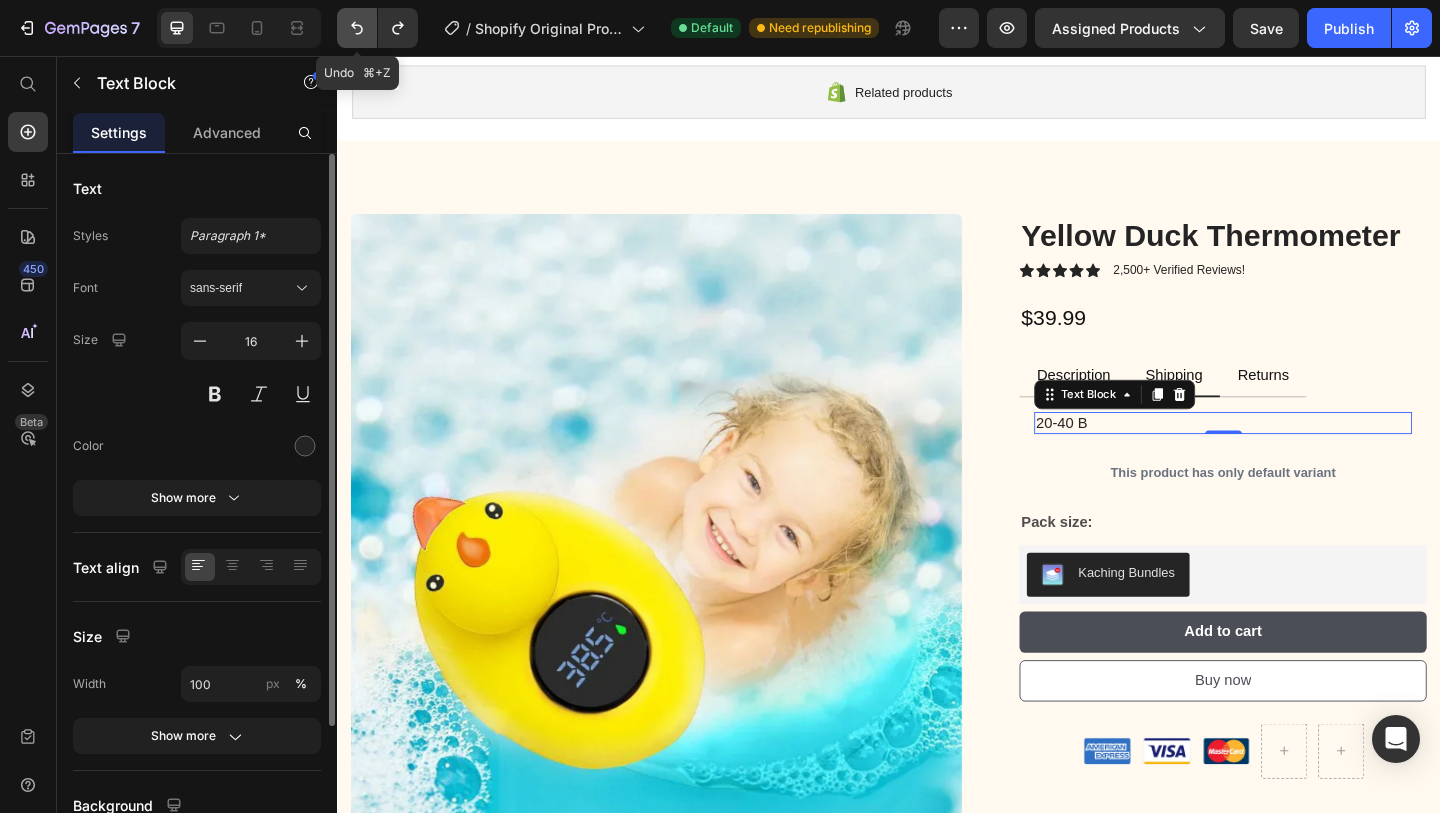 click 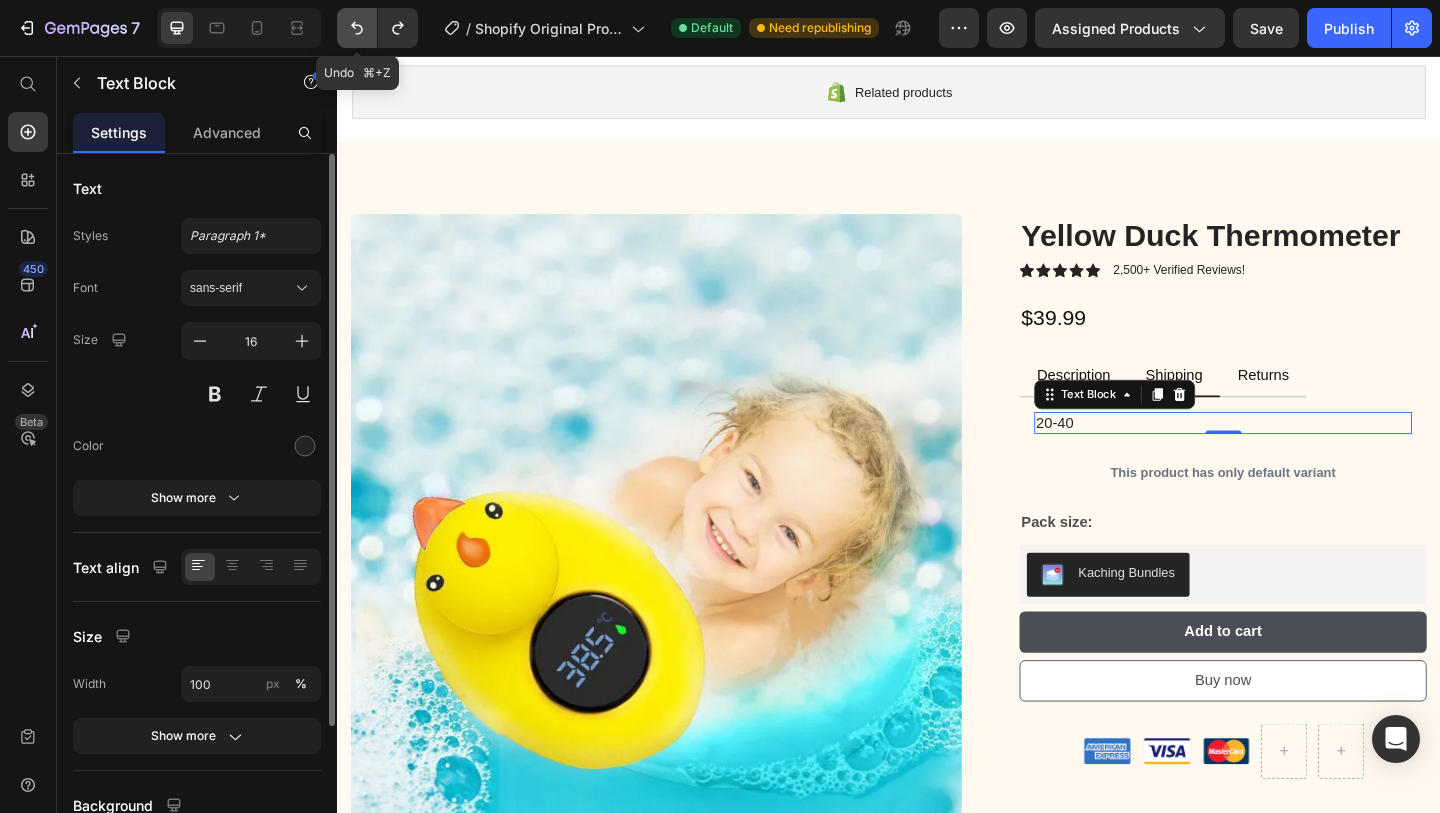 click 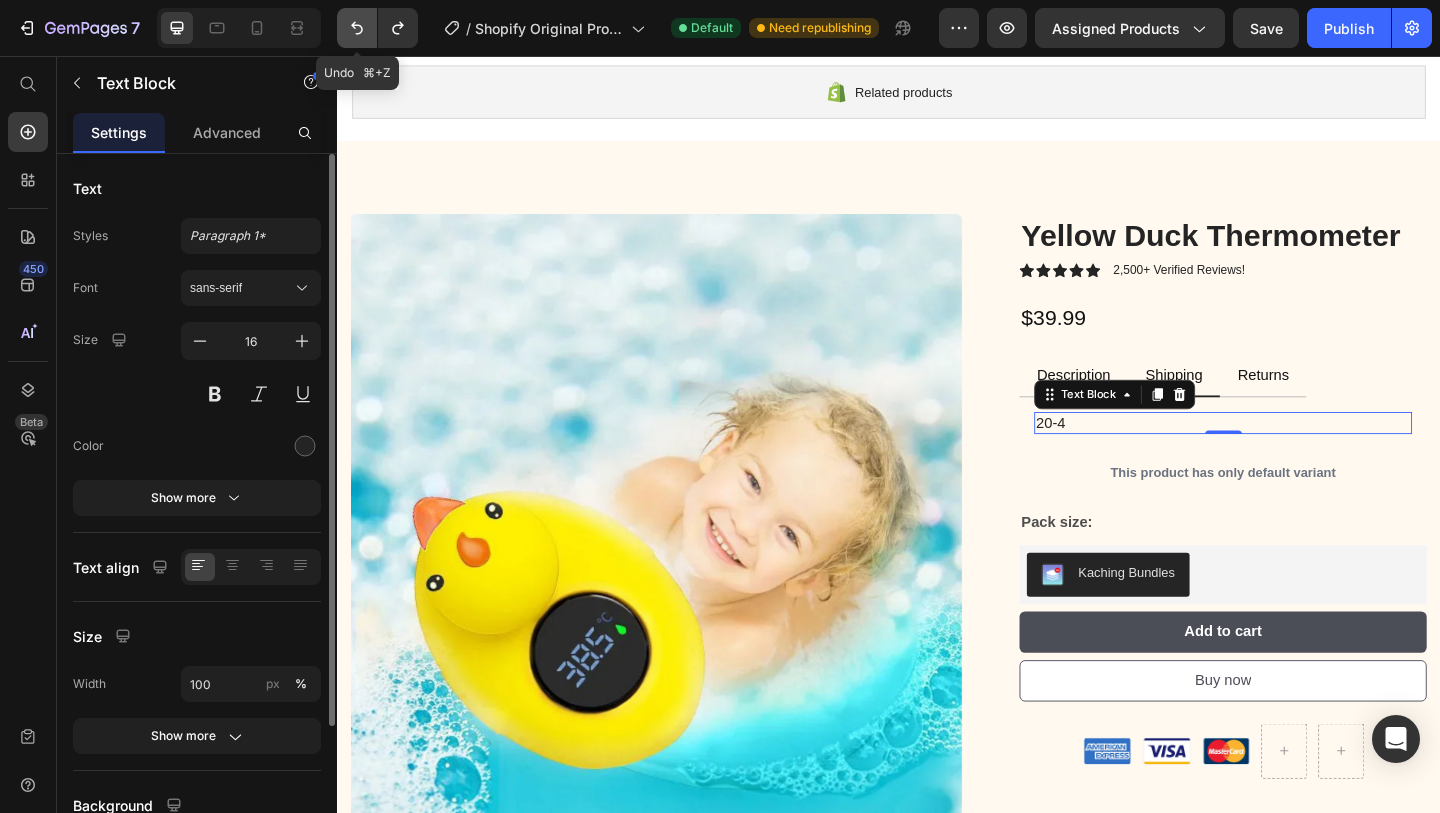 click 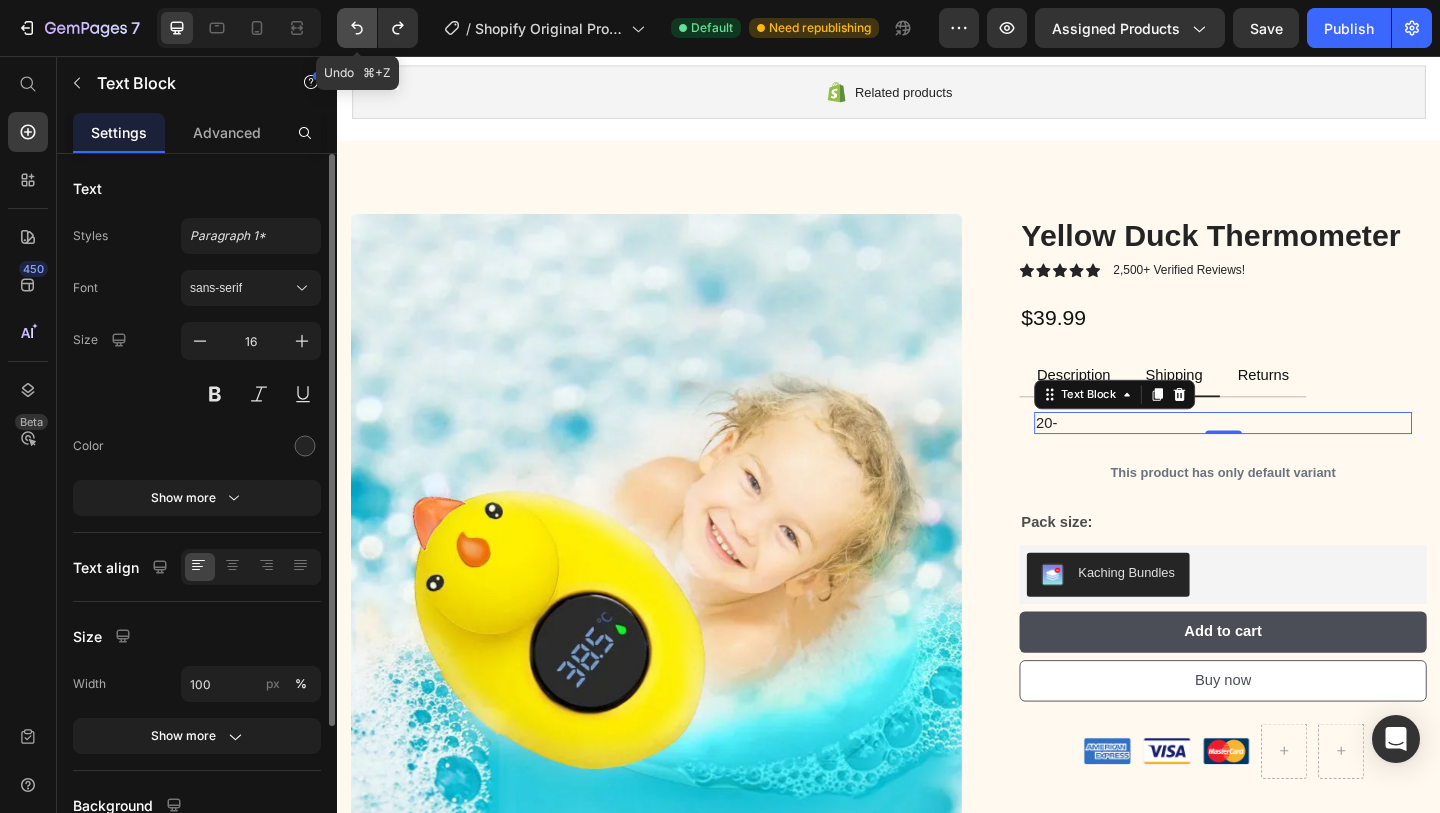 click 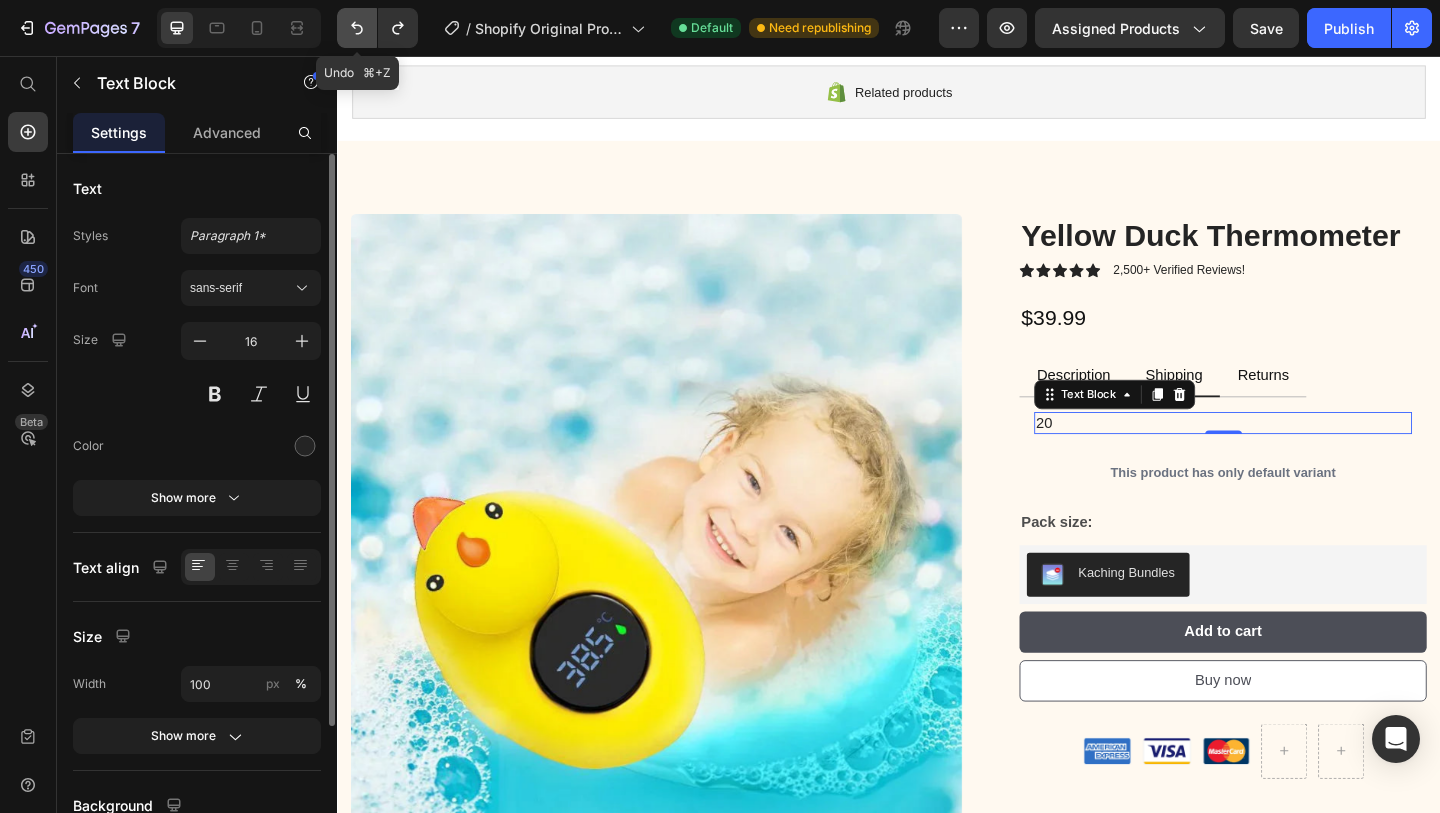 click 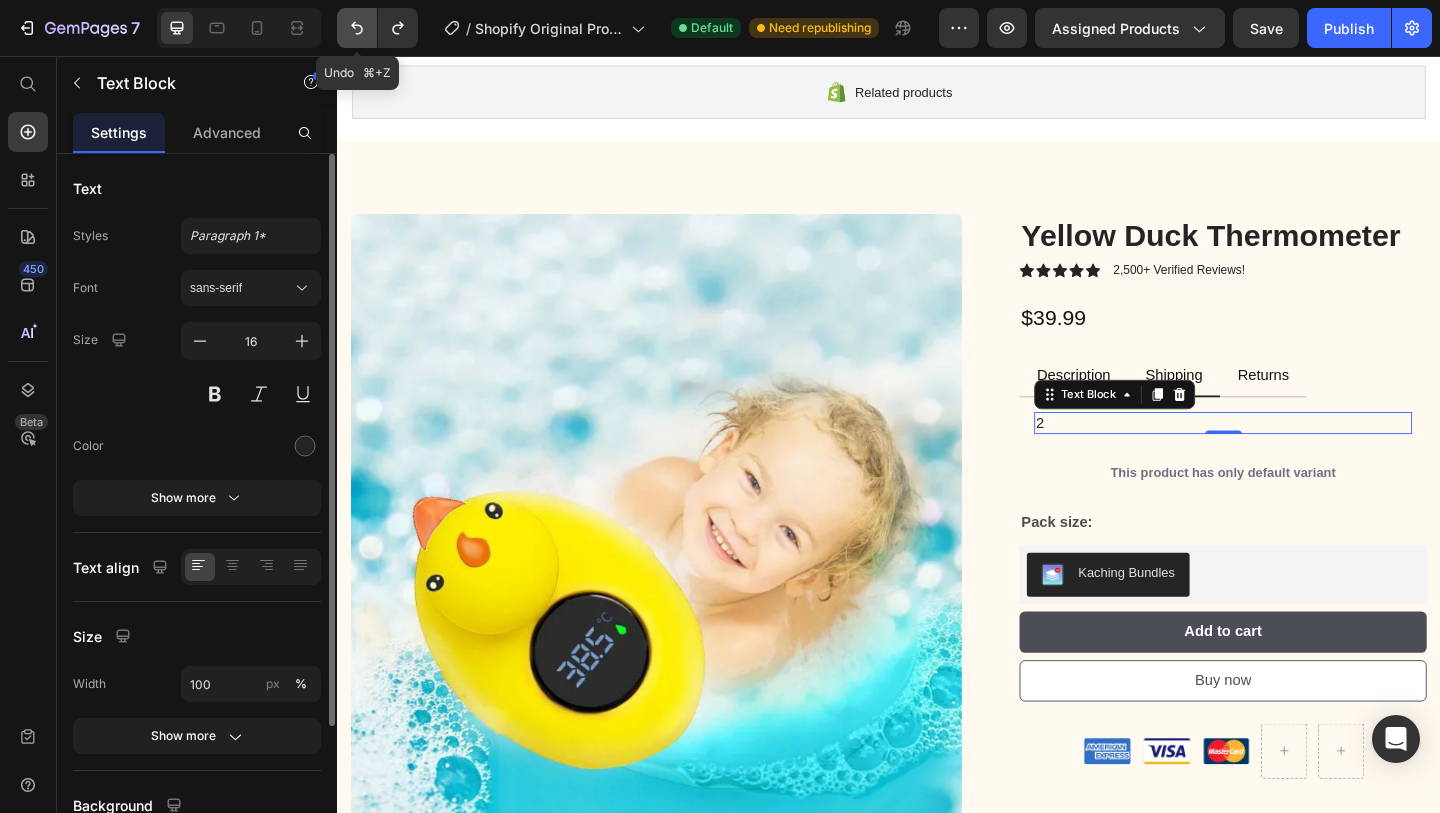 click 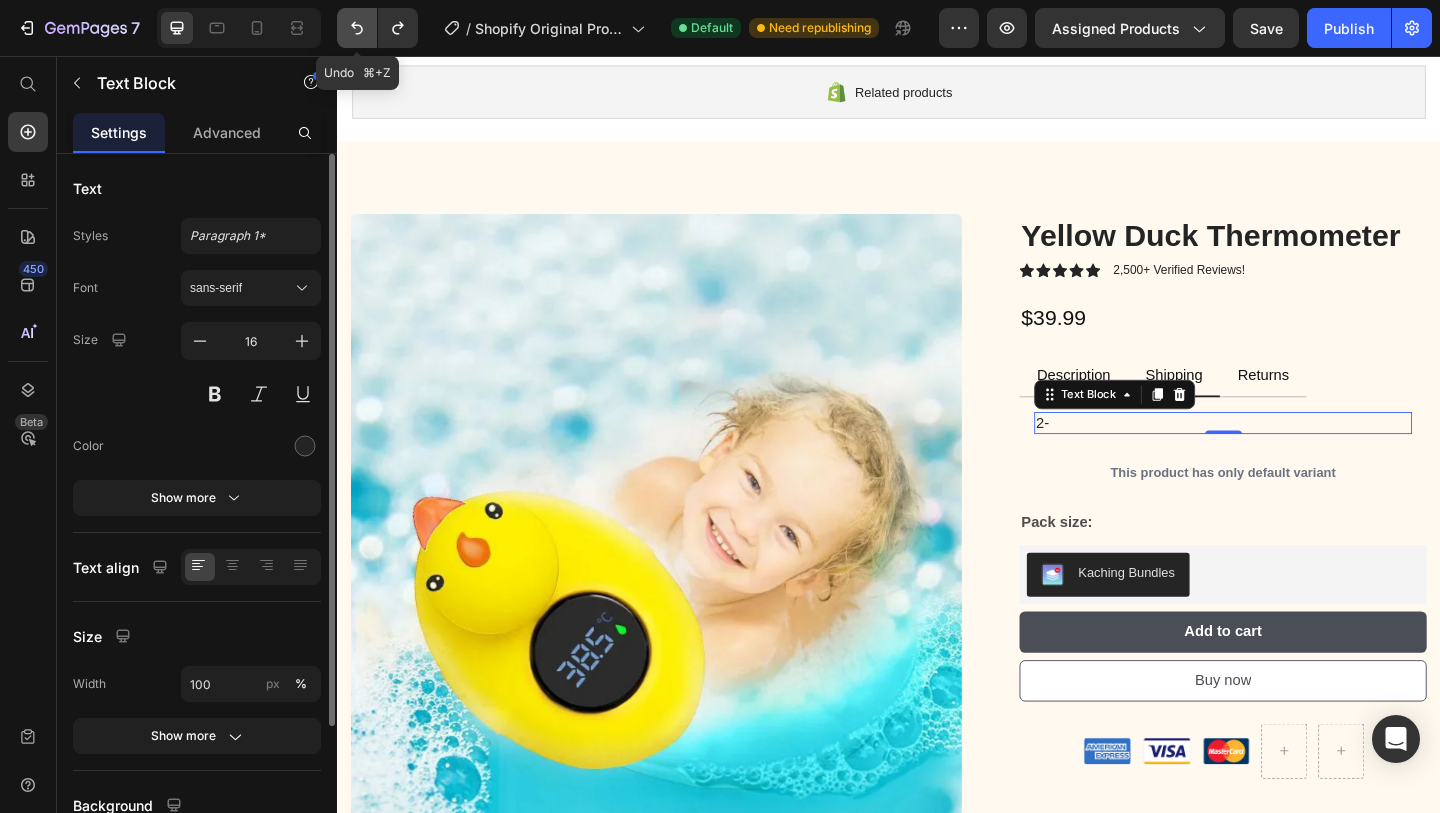 click 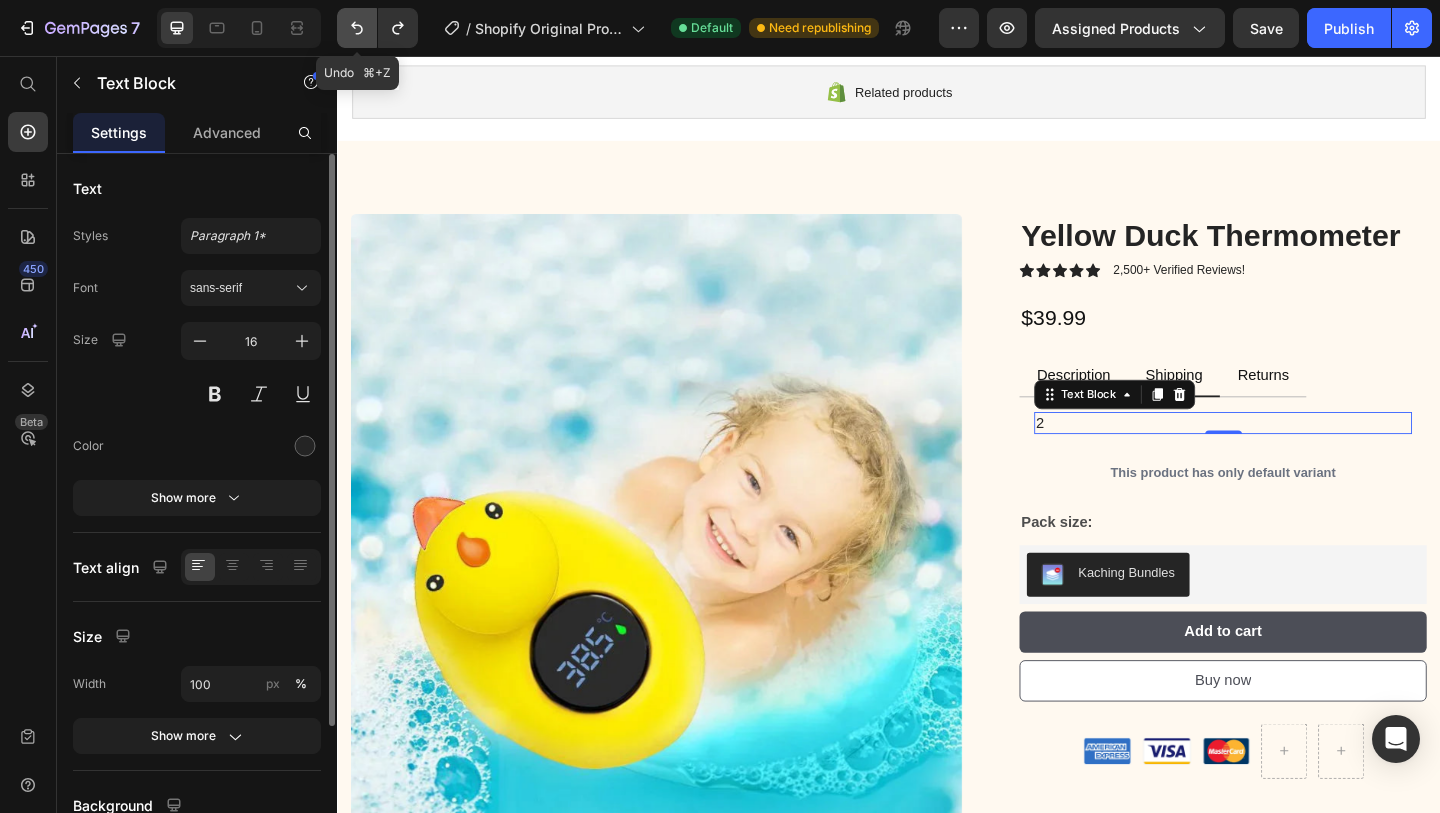 click 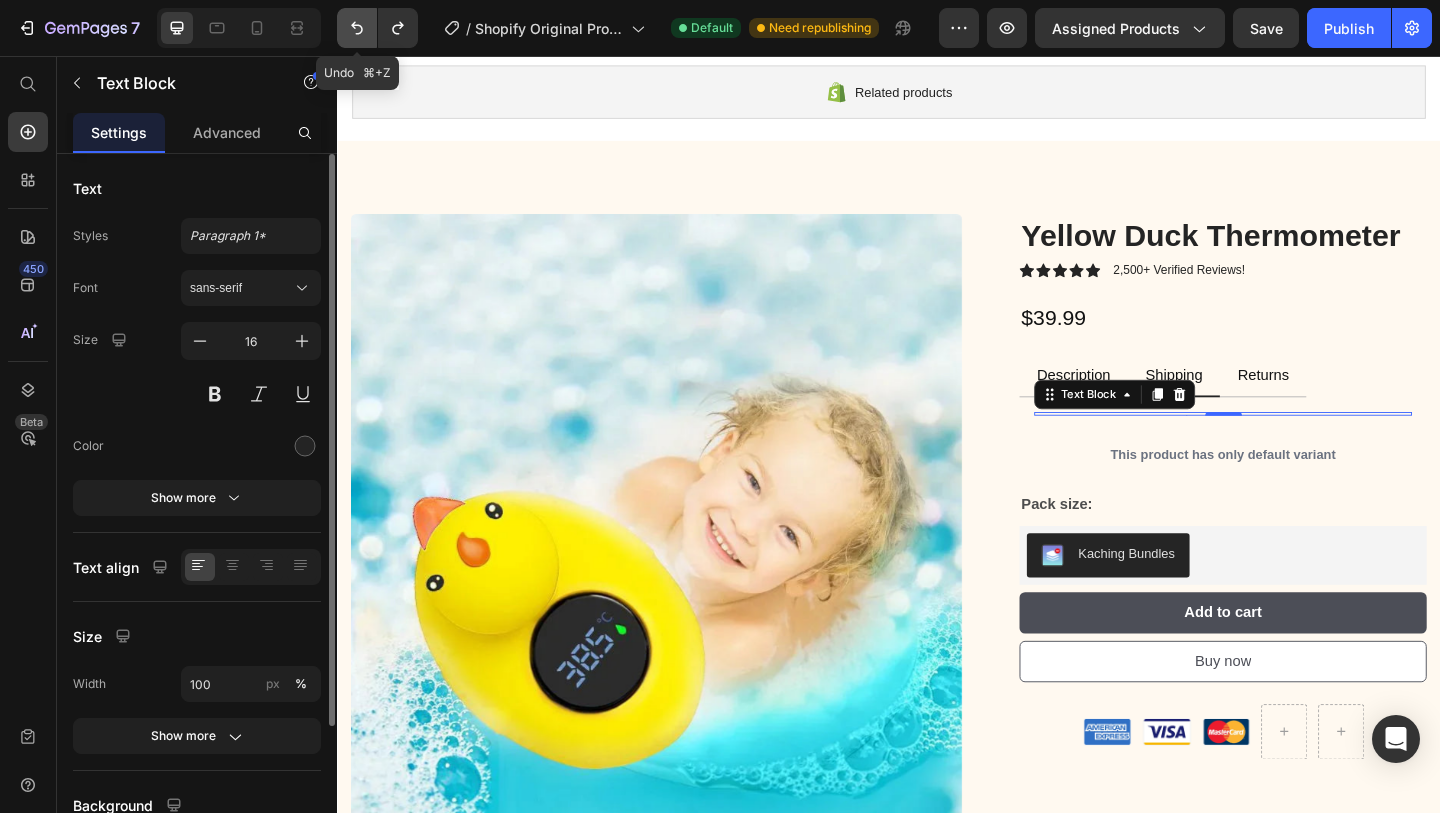 click 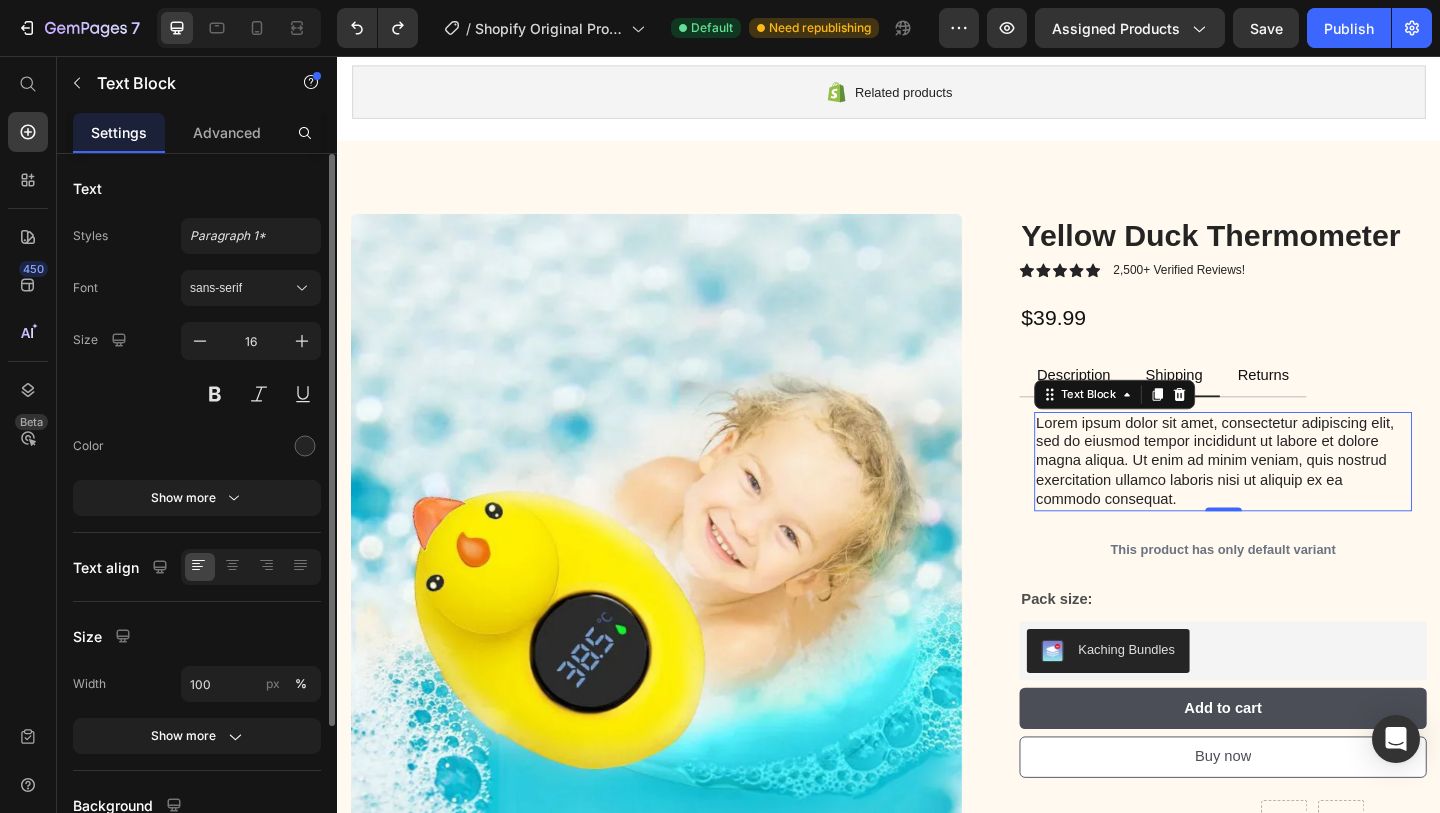 click on "Lorem ipsum dolor sit amet, consectetur adipiscing elit, sed do eiusmod tempor incididunt ut labore et dolore magna aliqua. Ut enim ad minim veniam, quis nostrud exercitation ullamco laboris nisi ut aliquip ex ea commodo consequat." at bounding box center [1300, 497] 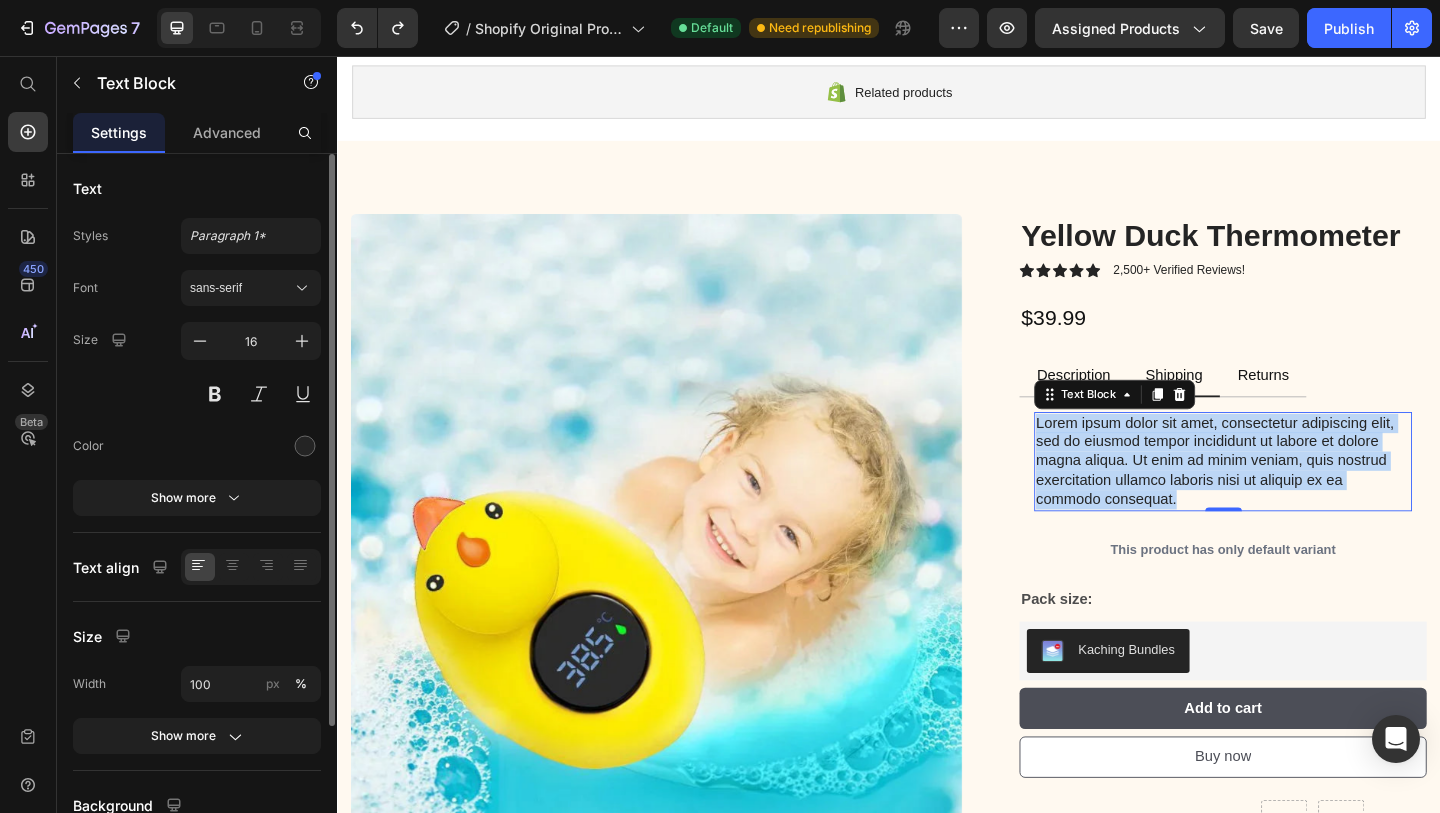 click on "Lorem ipsum dolor sit amet, consectetur adipiscing elit, sed do eiusmod tempor incididunt ut labore et dolore magna aliqua. Ut enim ad minim veniam, quis nostrud exercitation ullamco laboris nisi ut aliquip ex ea commodo consequat." at bounding box center [1300, 497] 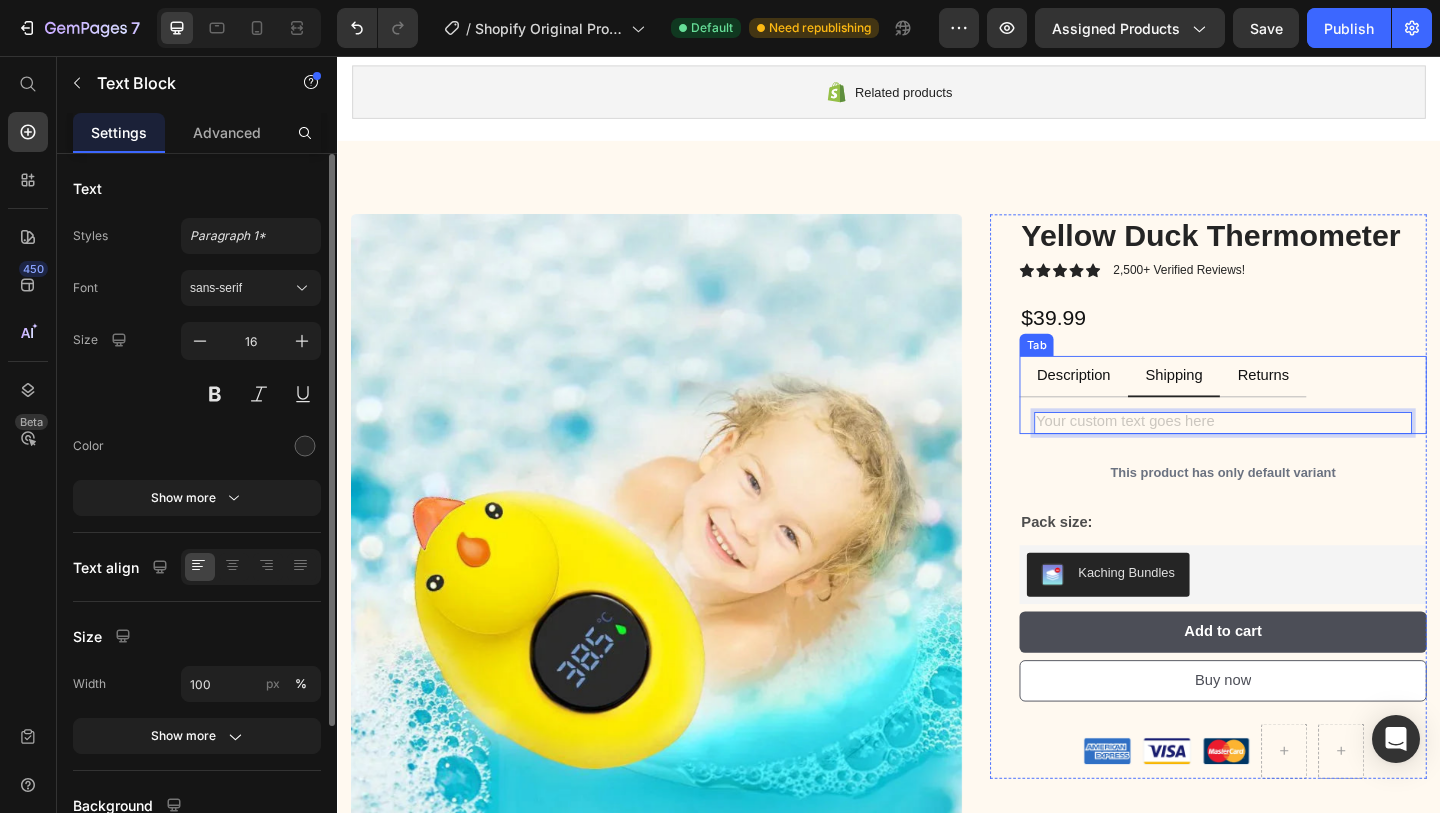 click on "Description" at bounding box center (1138, 403) 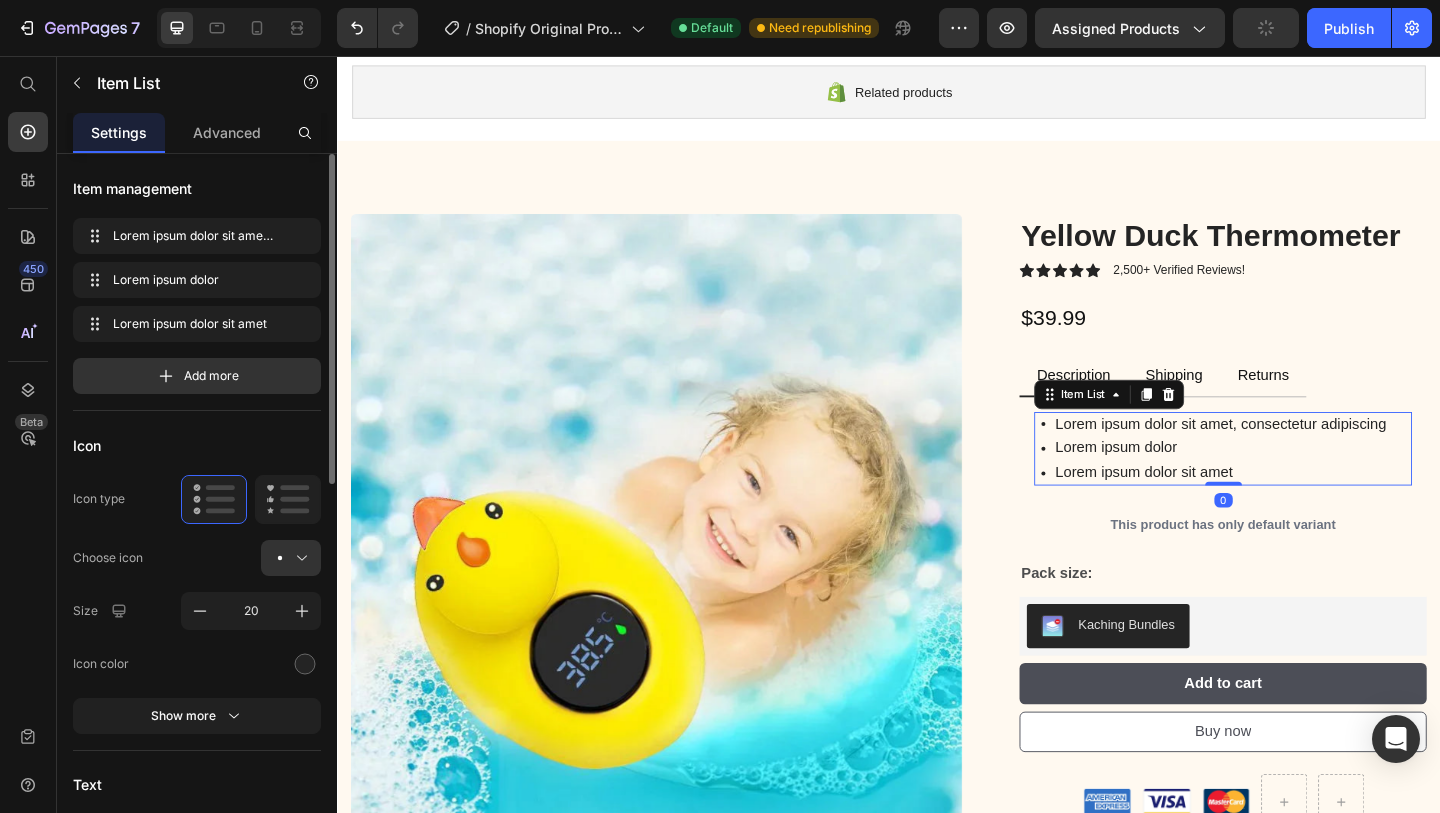 click on "Lorem ipsum dolor" at bounding box center [1298, 482] 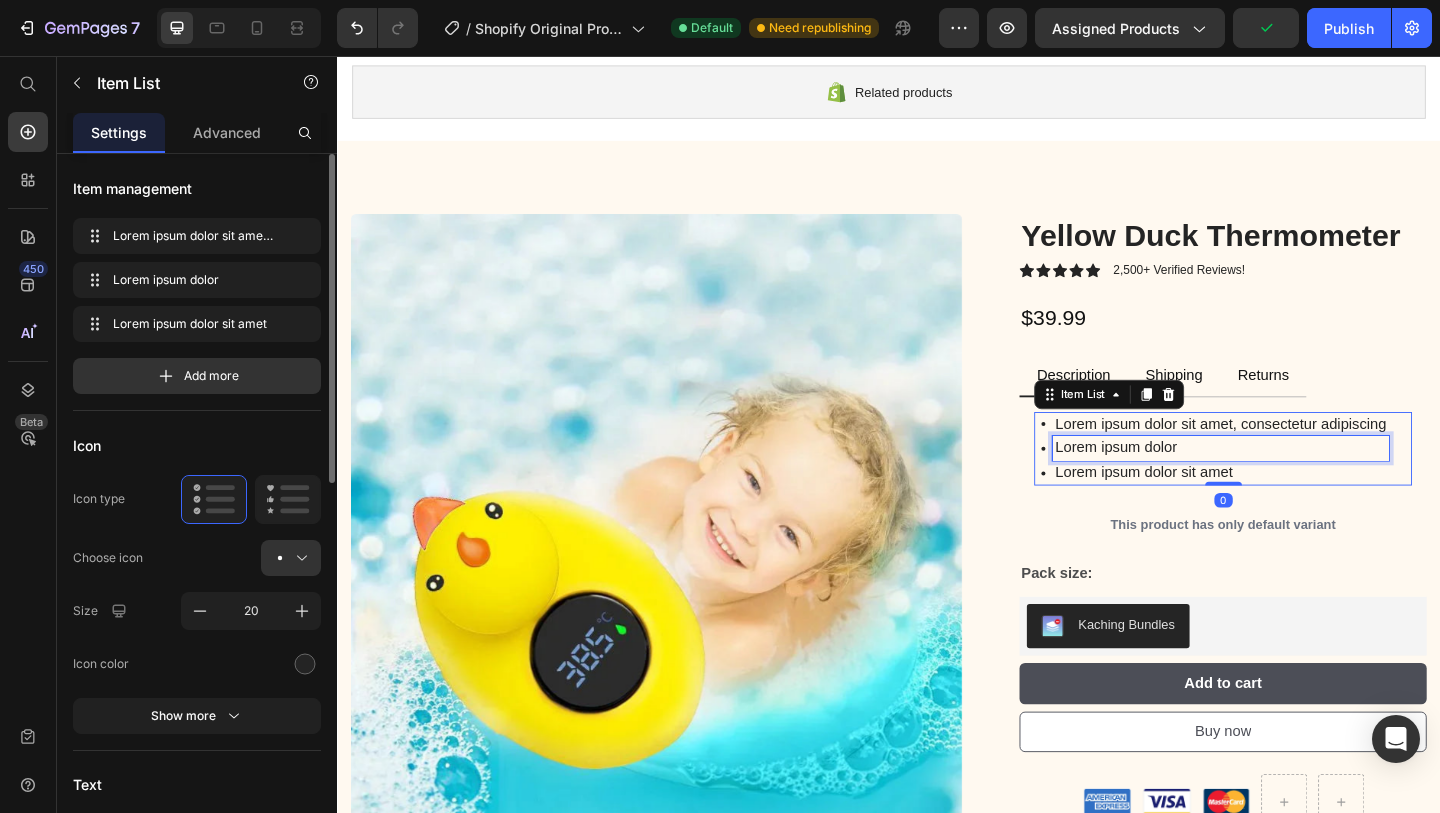 click on "Lorem ipsum dolor" at bounding box center (1298, 482) 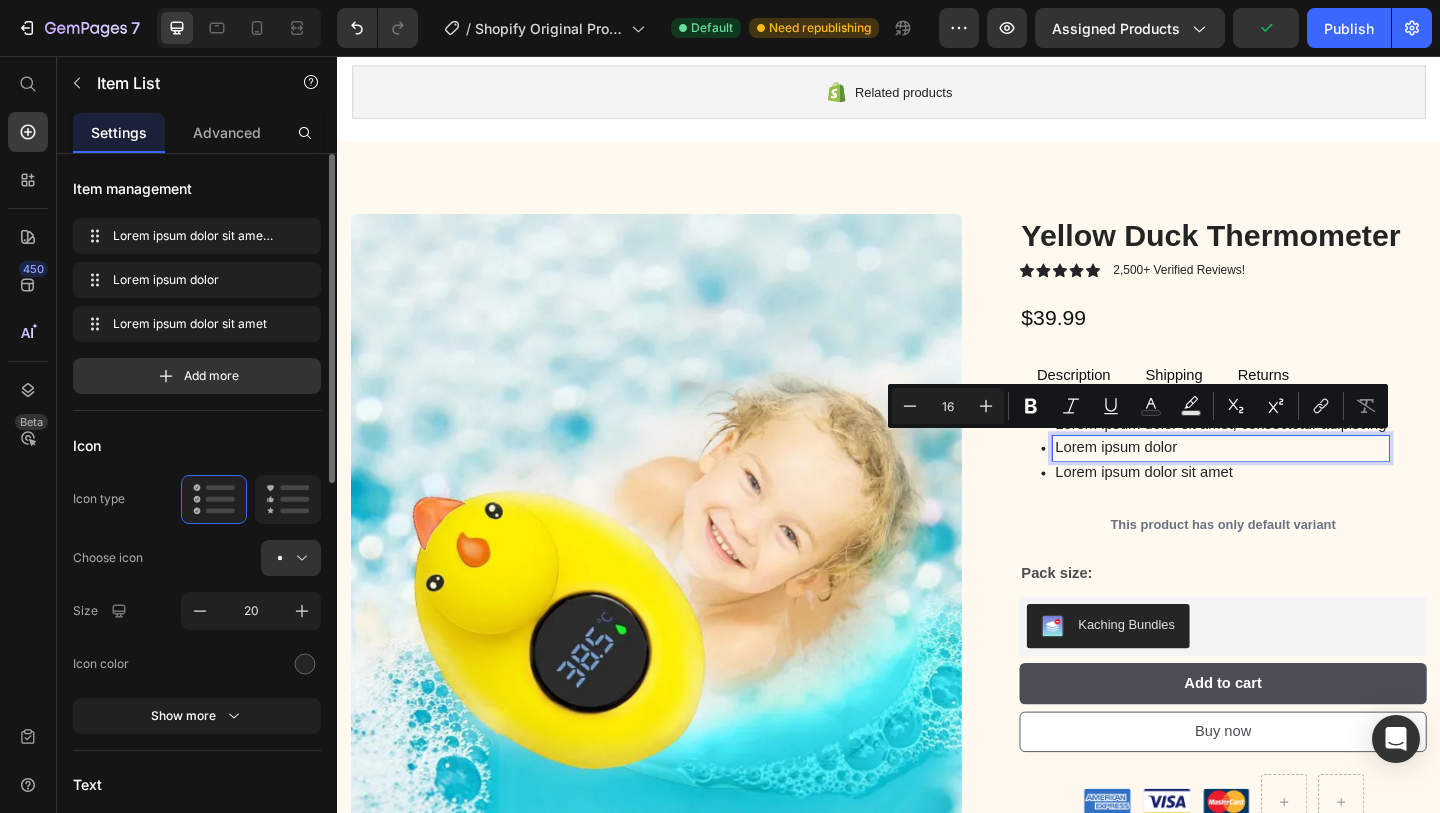 click on "Minus 16 Plus Bold Italic Underline
Text Color
Text Background Color Subscript Superscript       link Remove Format" at bounding box center (1138, 406) 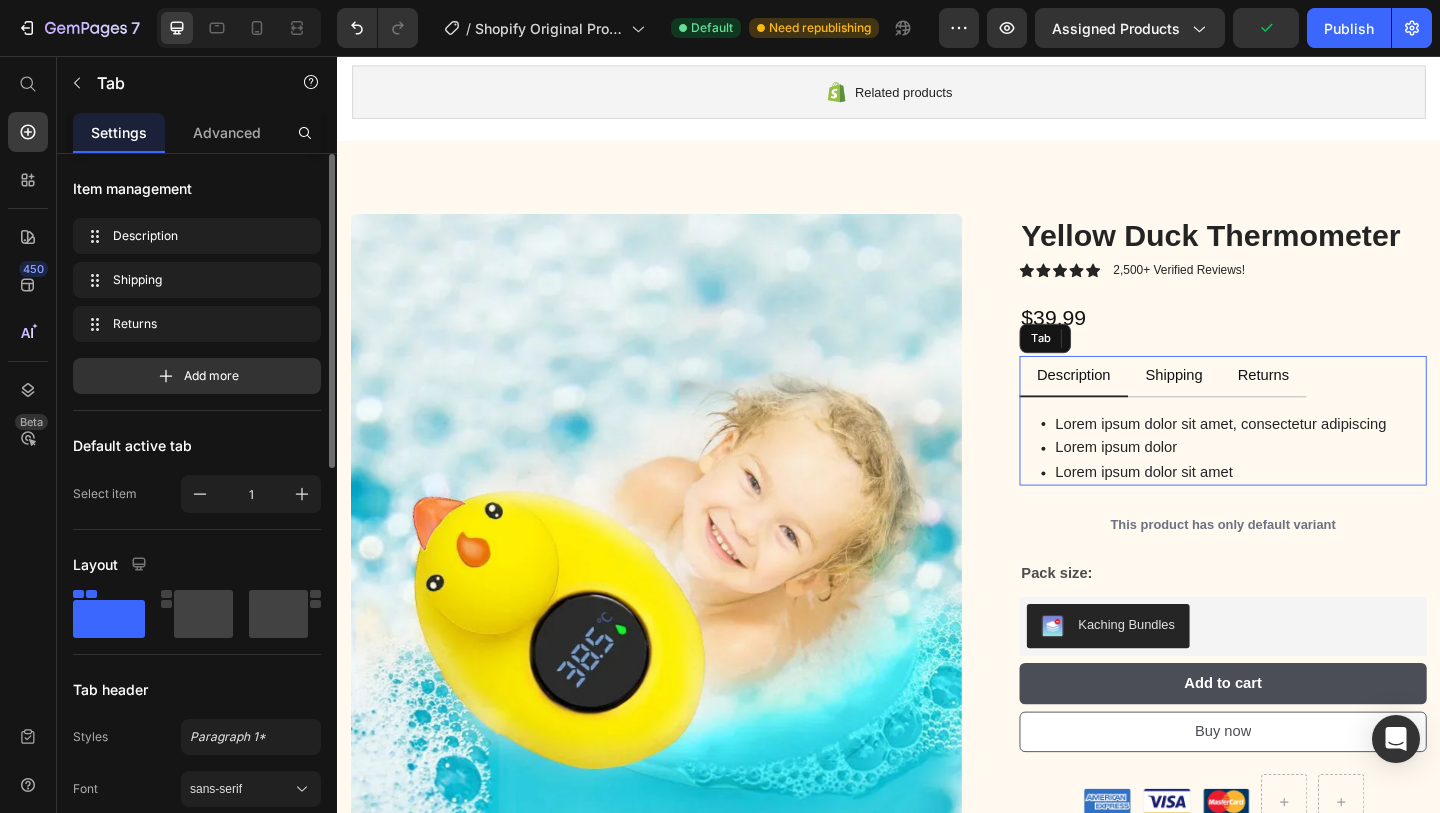 drag, startPoint x: 1252, startPoint y: 405, endPoint x: 1252, endPoint y: 417, distance: 12 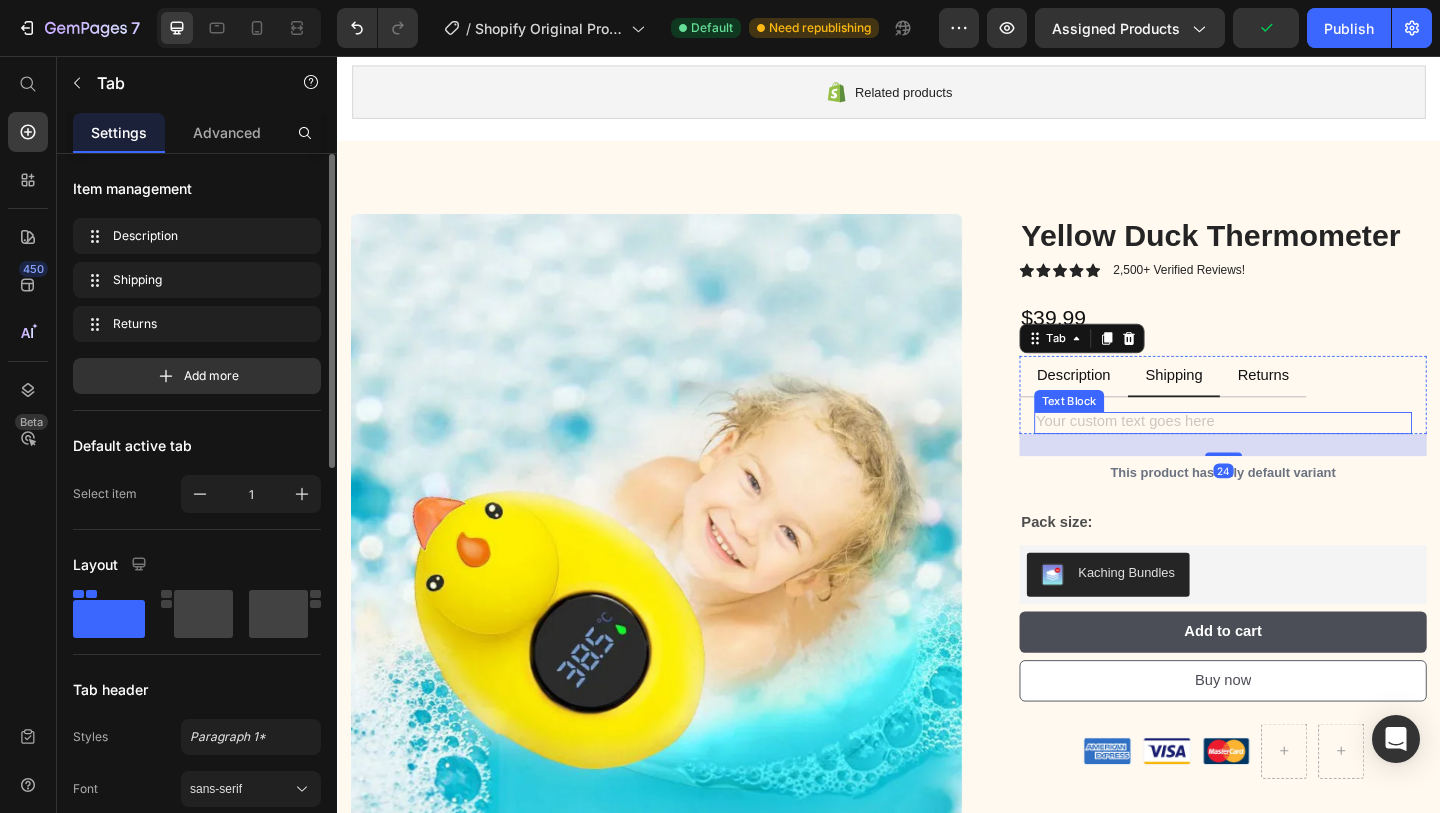click at bounding box center [1300, 455] 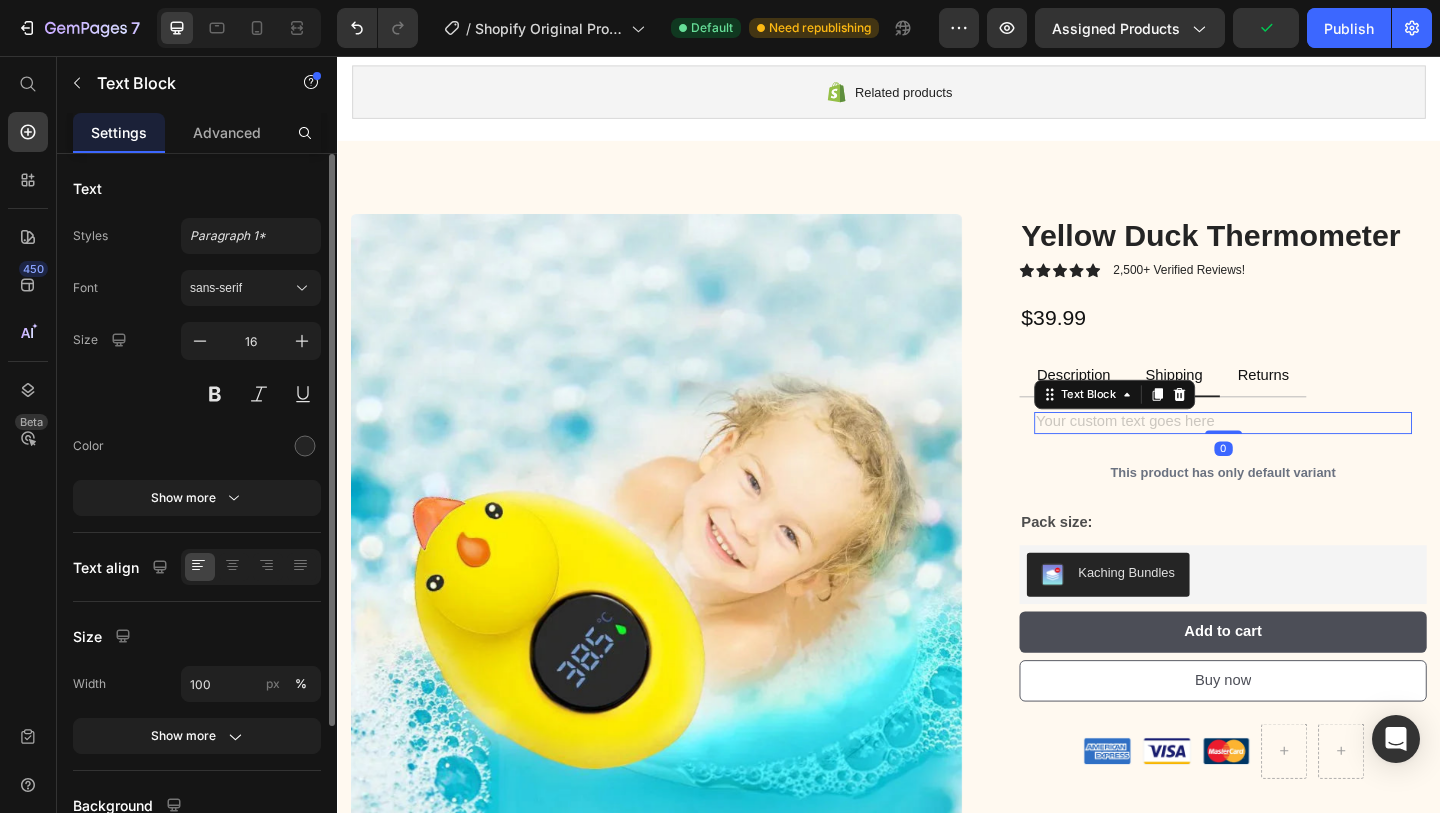 click at bounding box center [1300, 455] 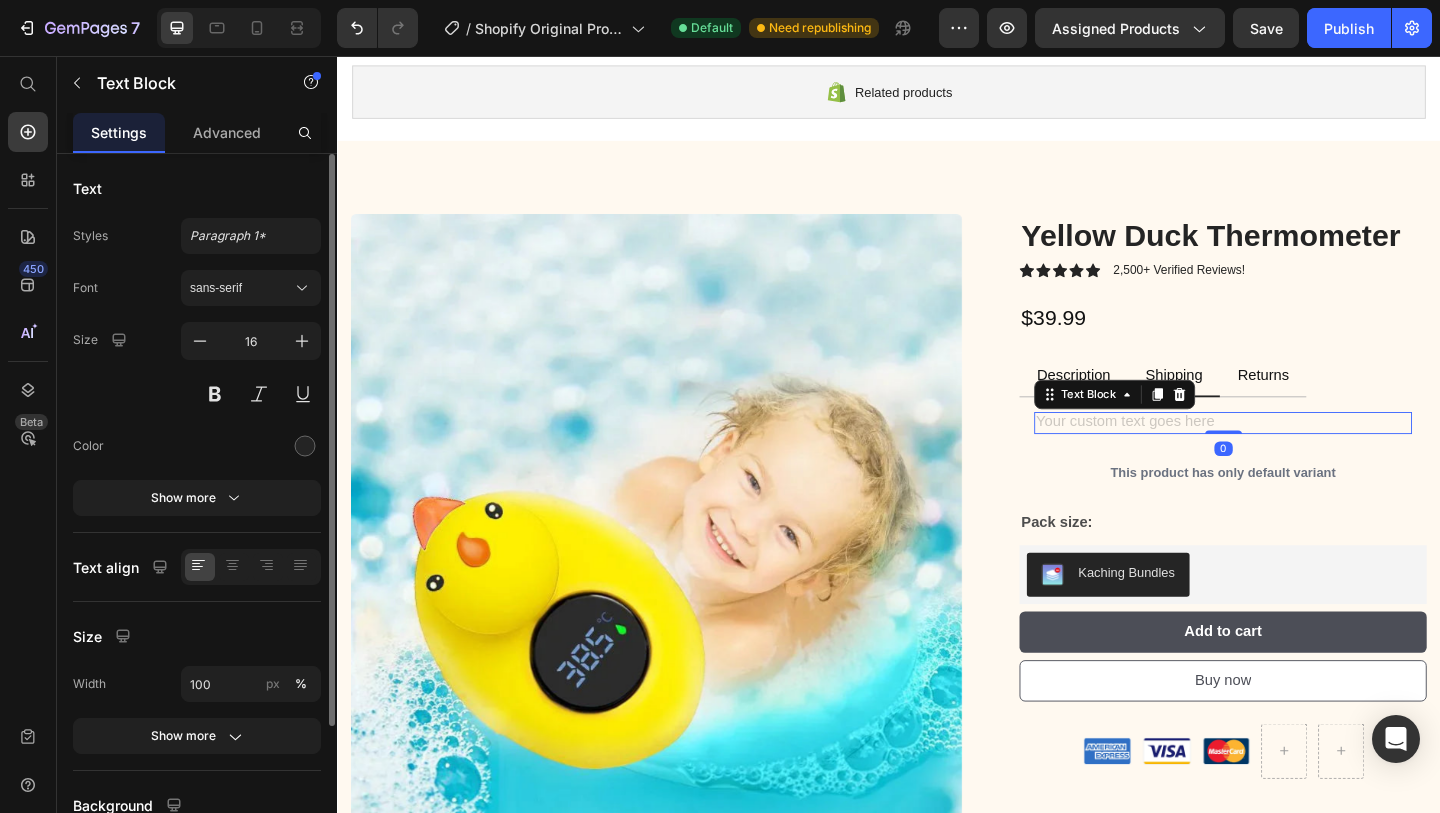 click at bounding box center [1300, 455] 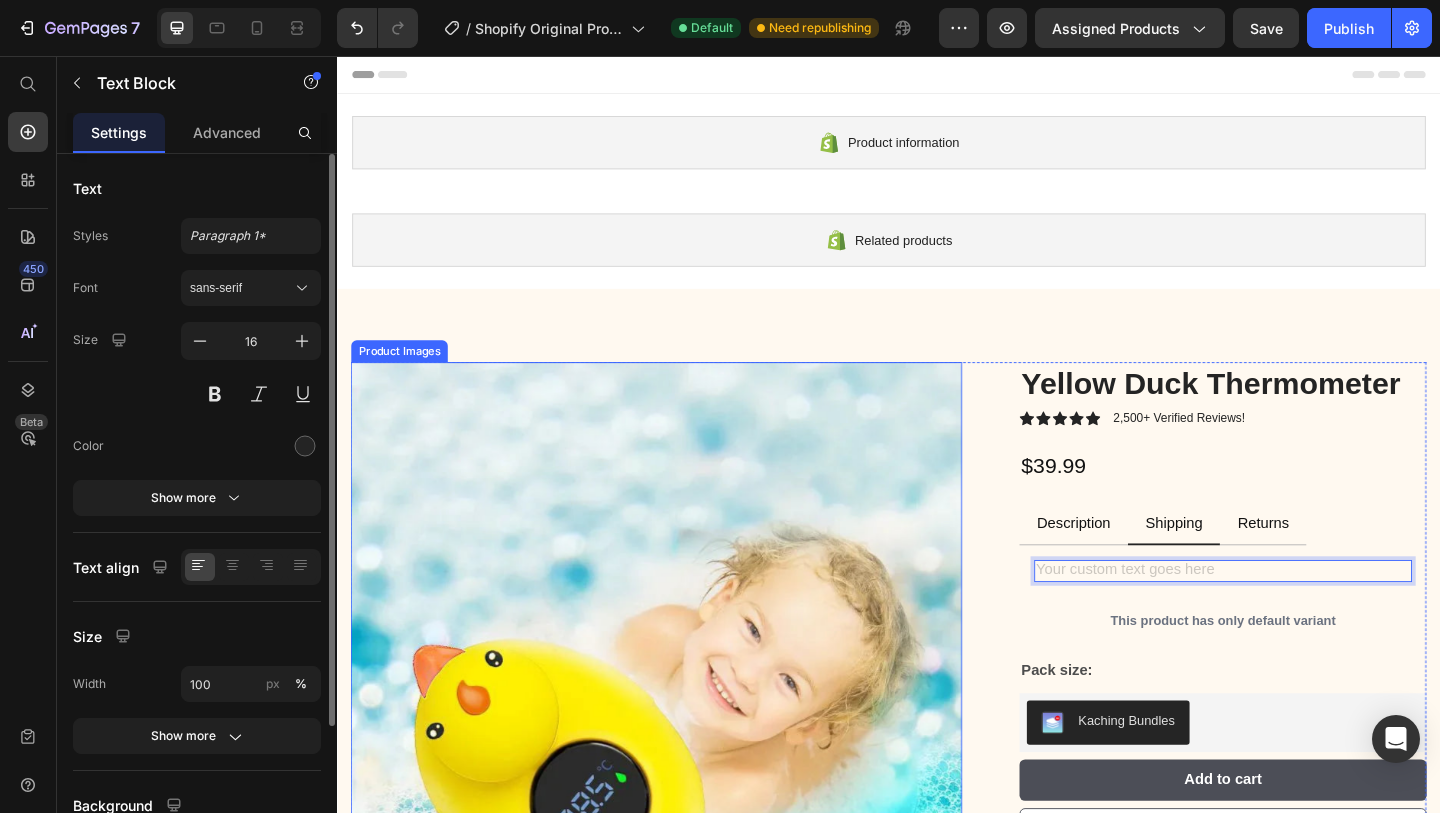 scroll, scrollTop: 0, scrollLeft: 0, axis: both 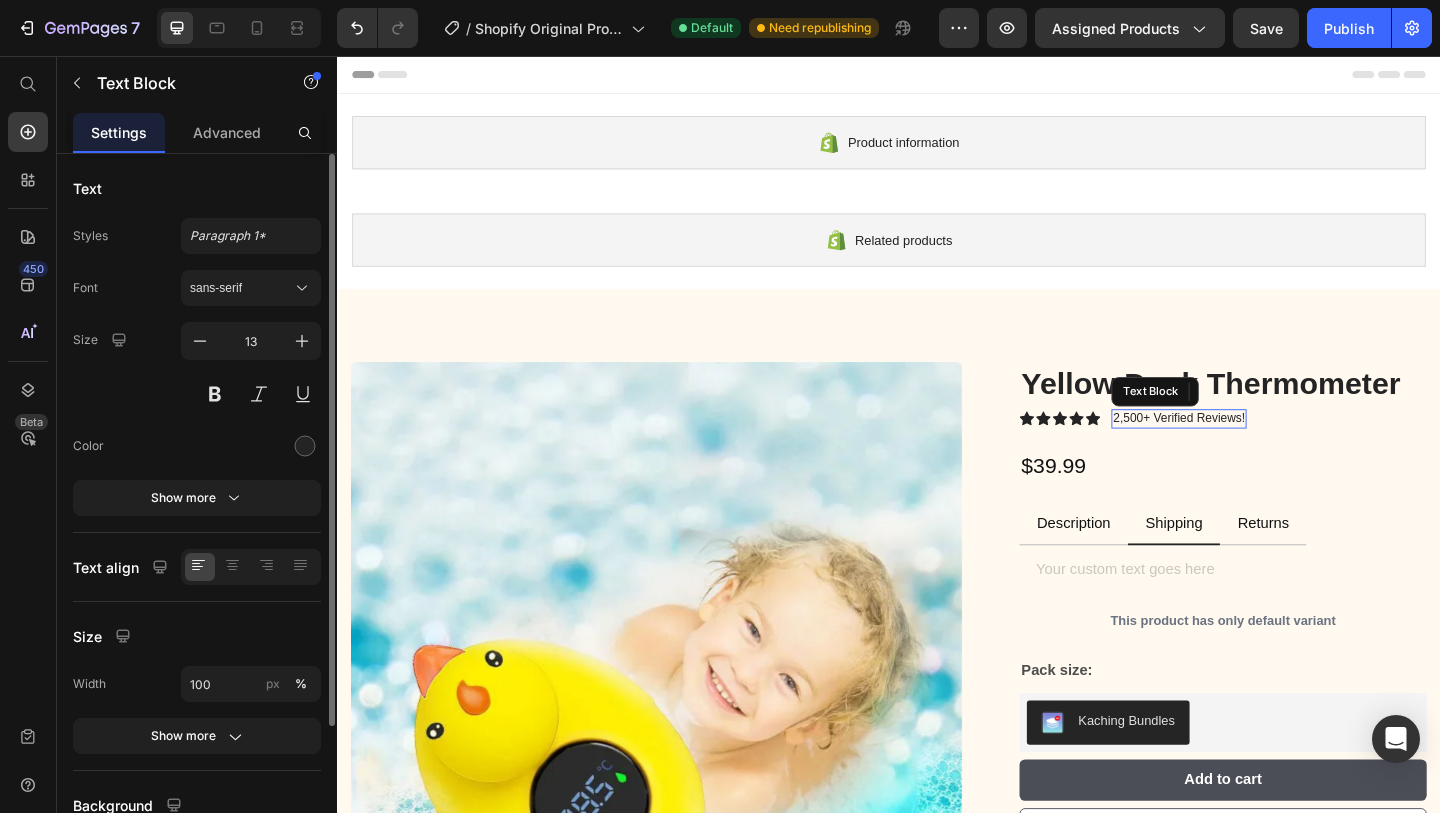 click on "2,500+ Verified Reviews!" at bounding box center [1252, 450] 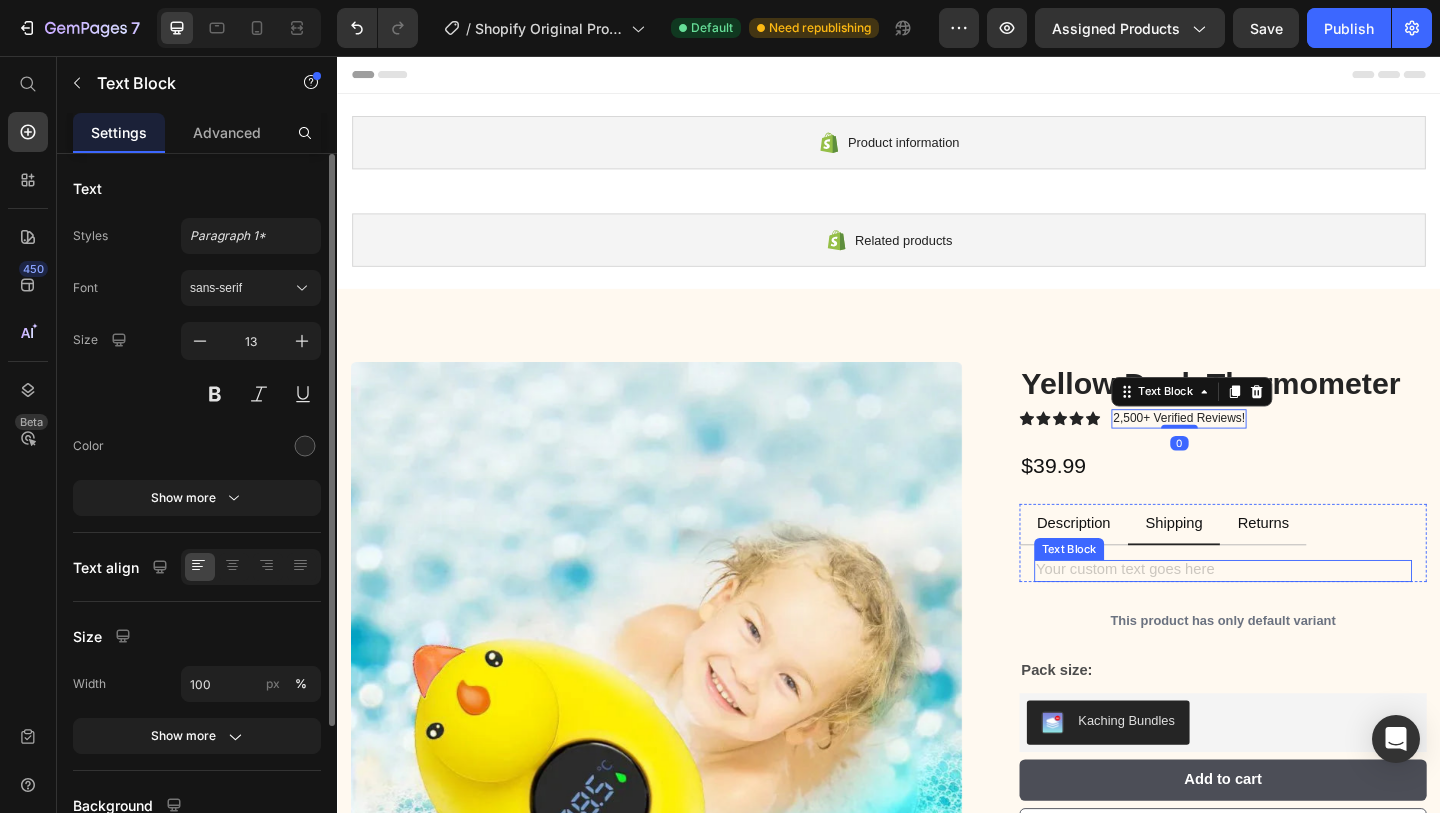 click at bounding box center (1300, 616) 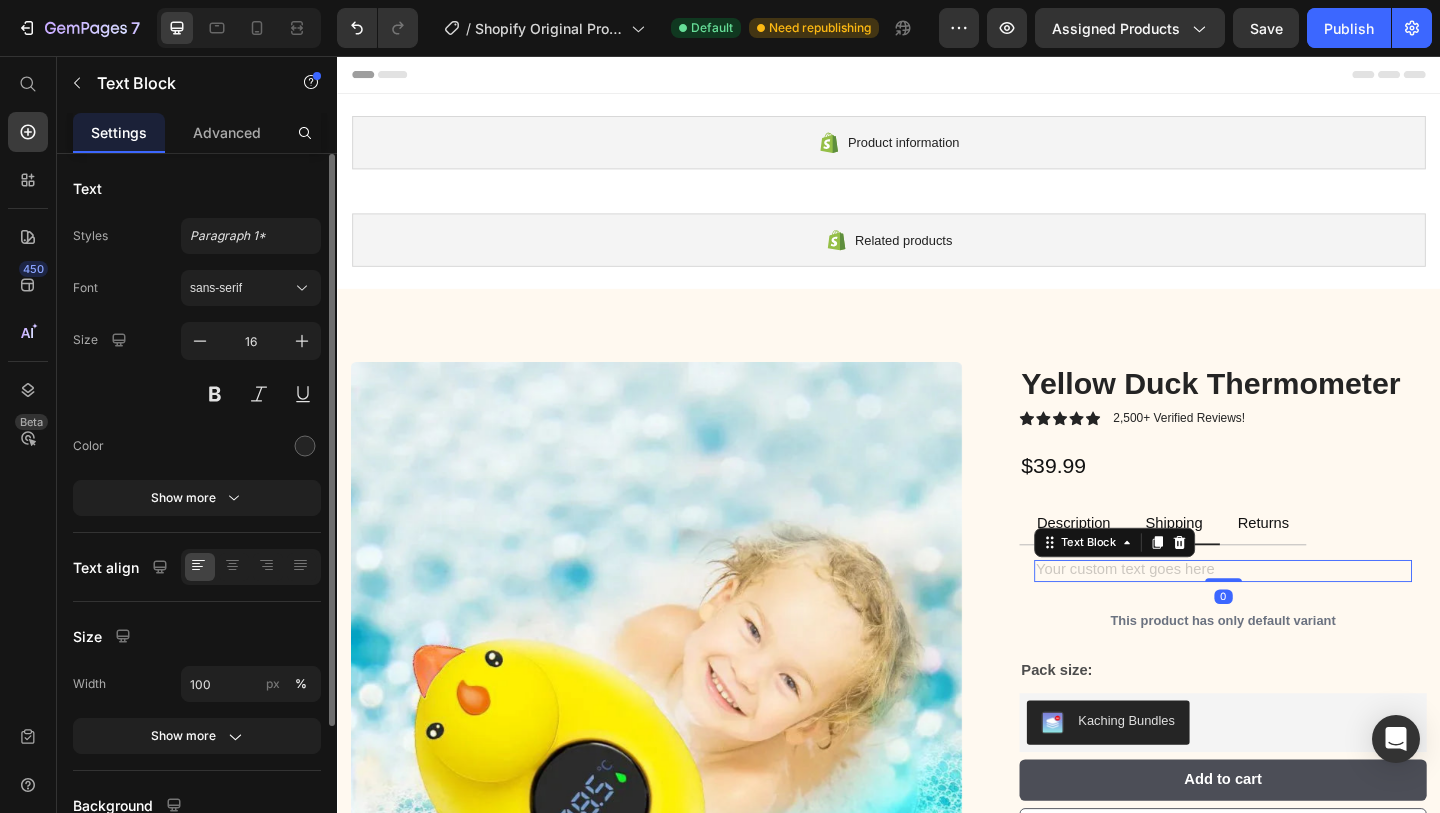 click at bounding box center (1300, 616) 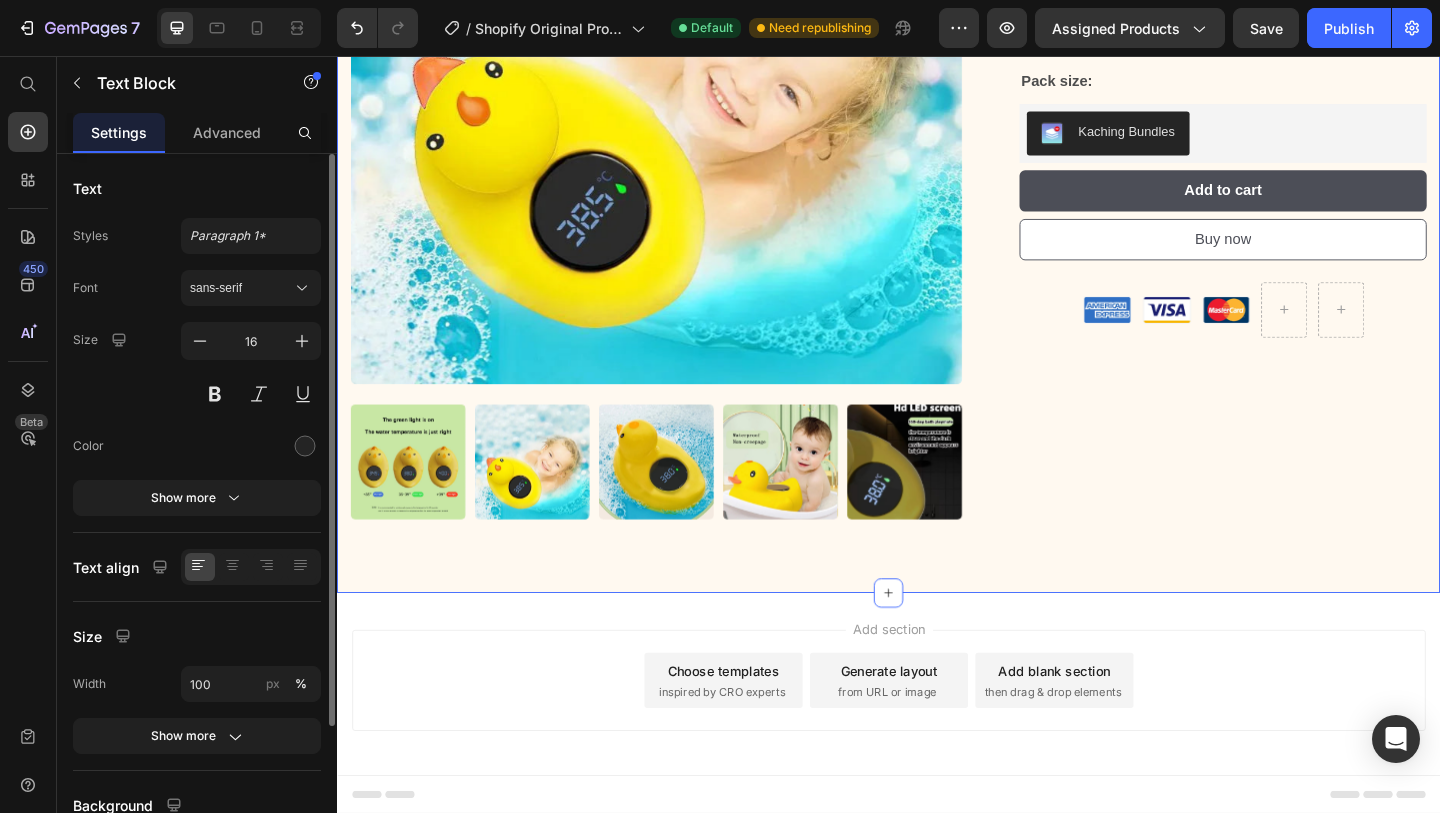 scroll, scrollTop: 641, scrollLeft: 0, axis: vertical 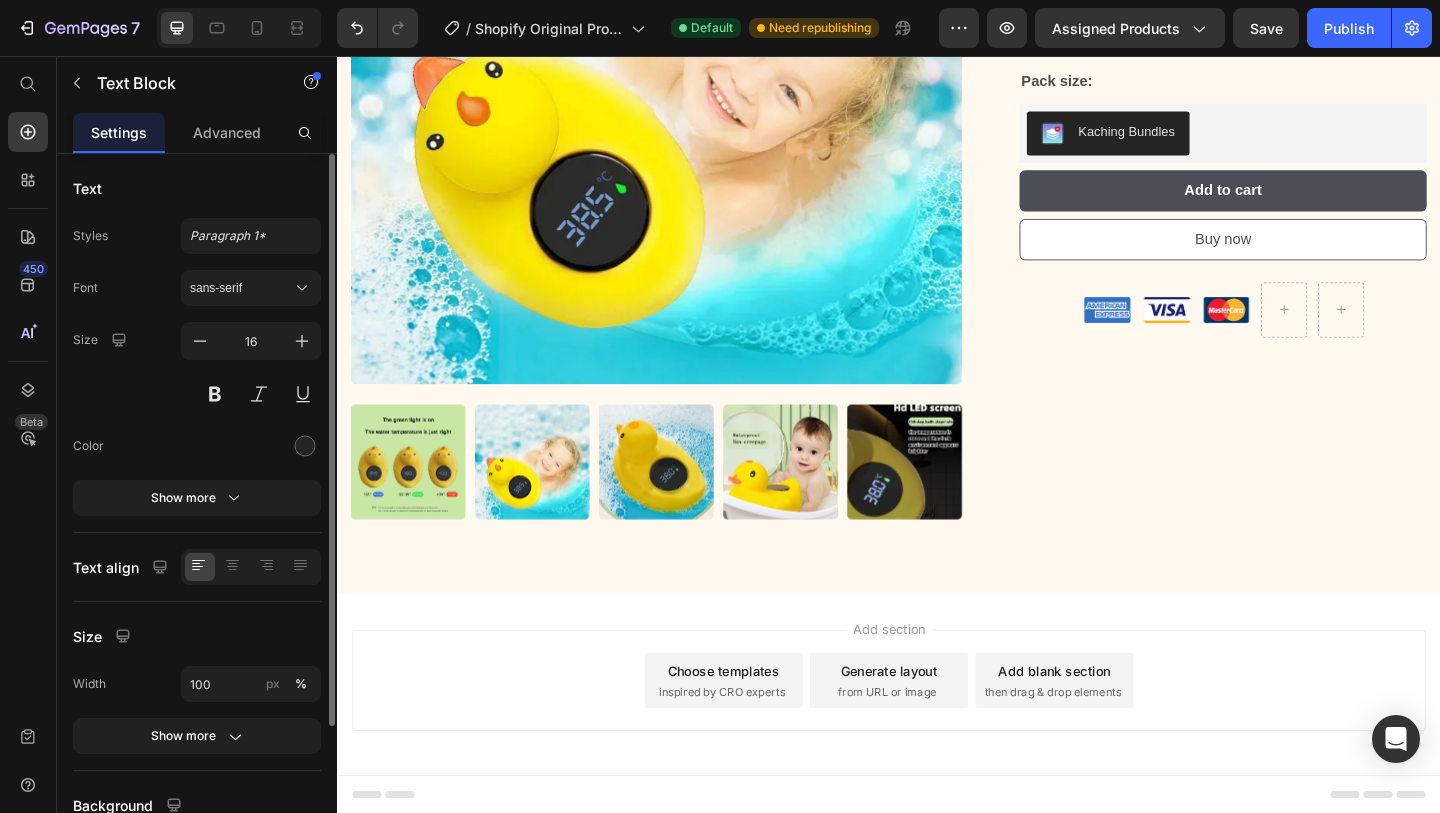 click on "Add section" at bounding box center [937, 679] 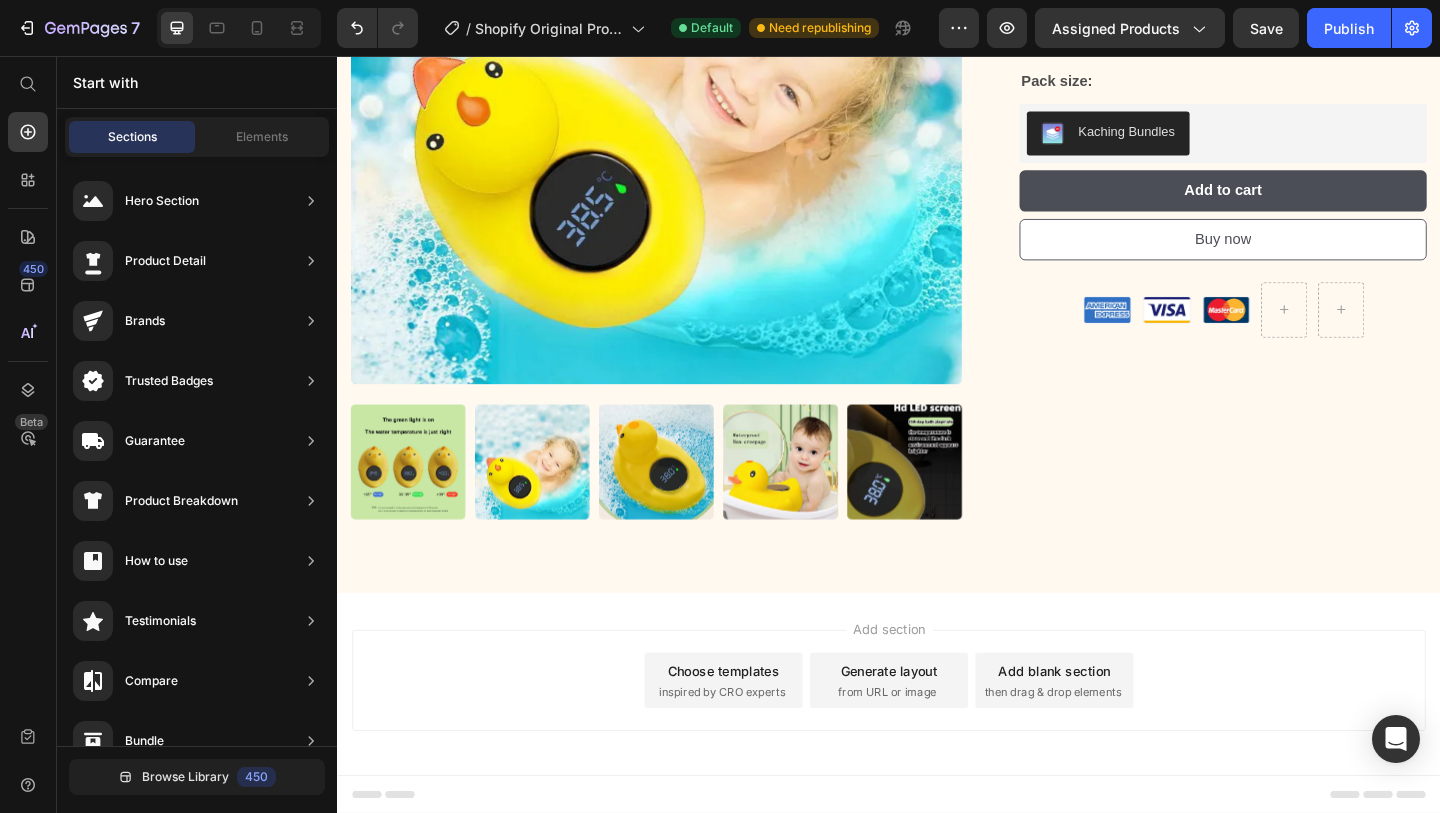 click on "inspired by CRO experts" at bounding box center (755, 748) 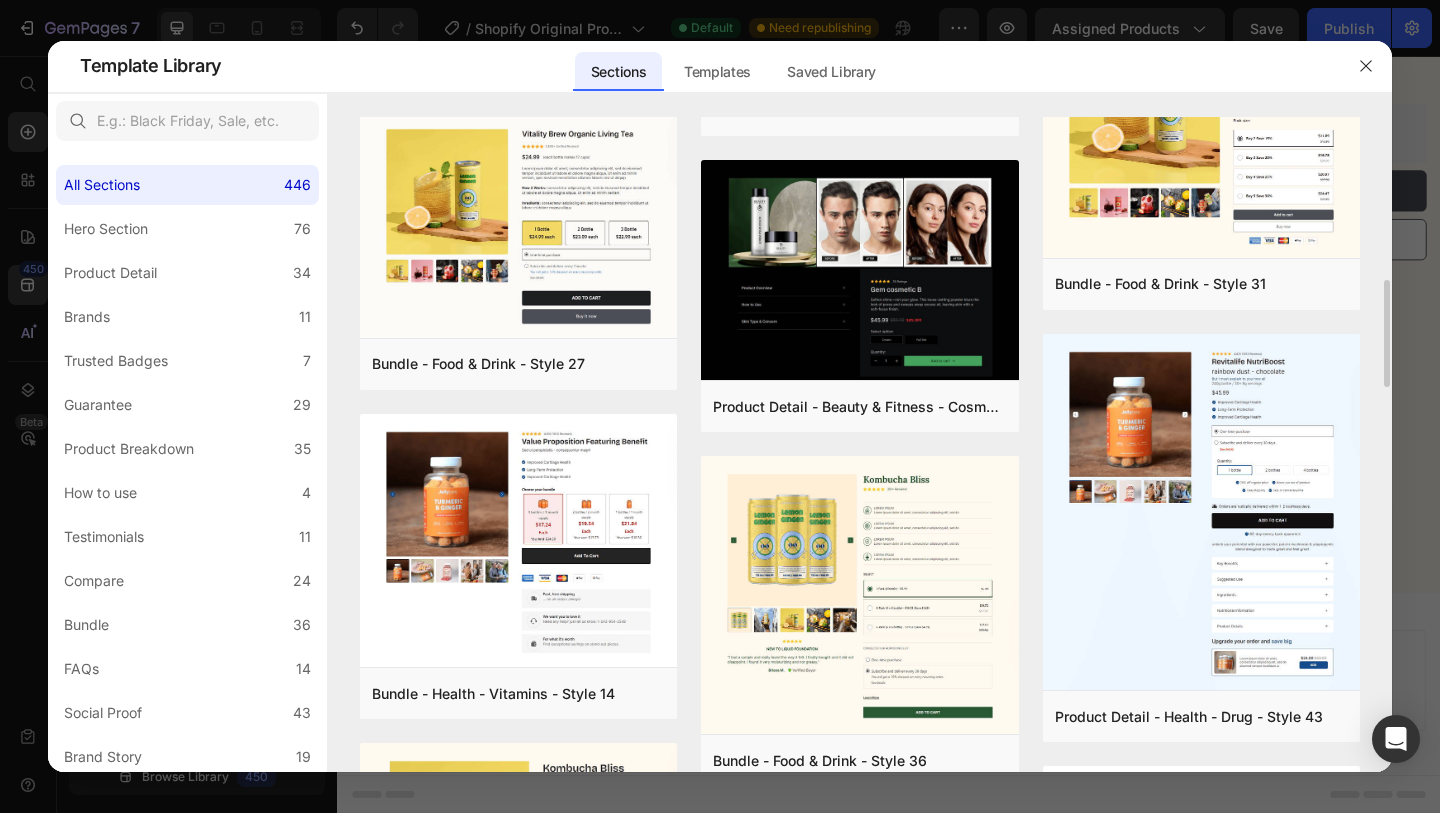 scroll, scrollTop: 1236, scrollLeft: 0, axis: vertical 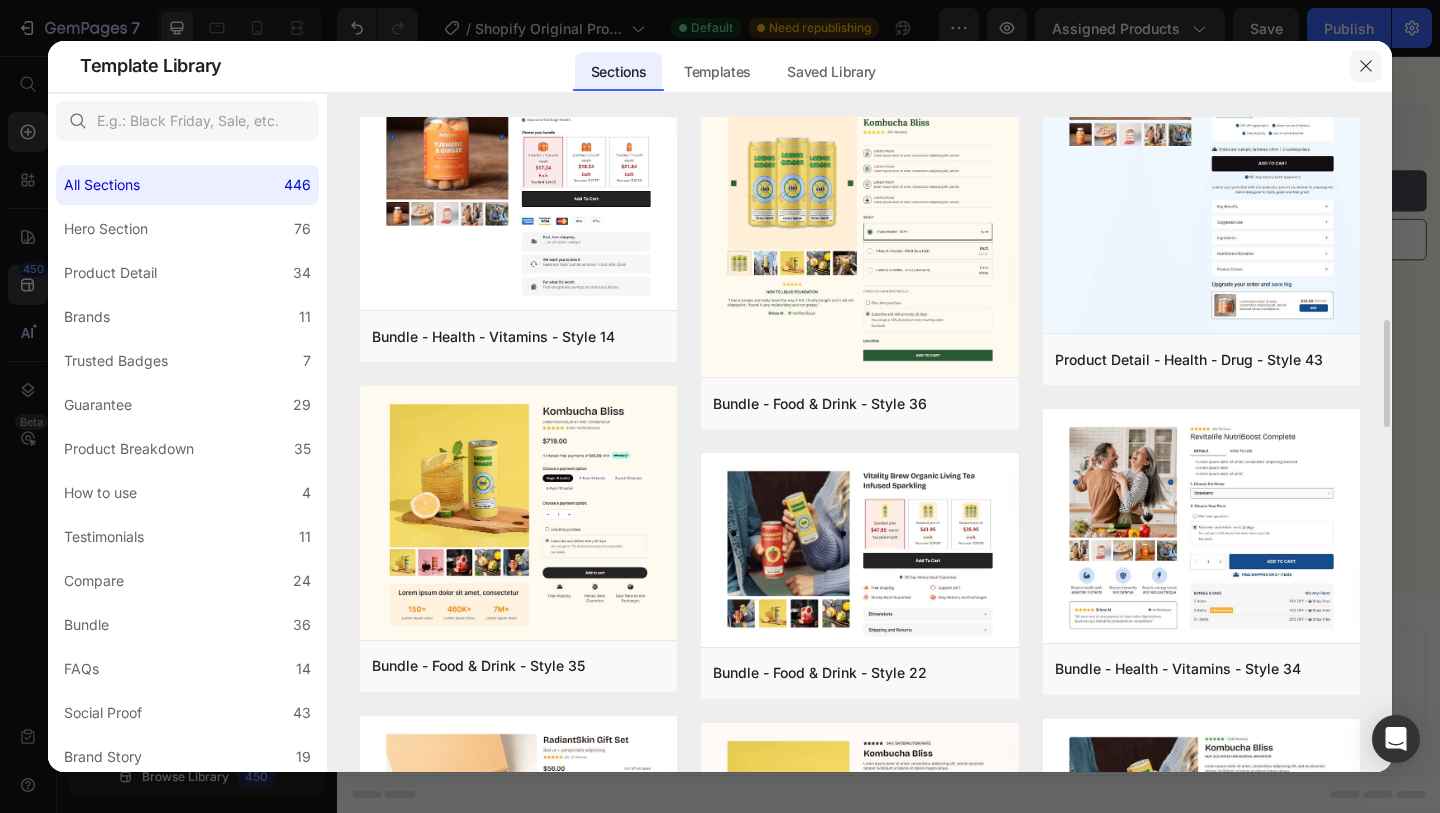 click 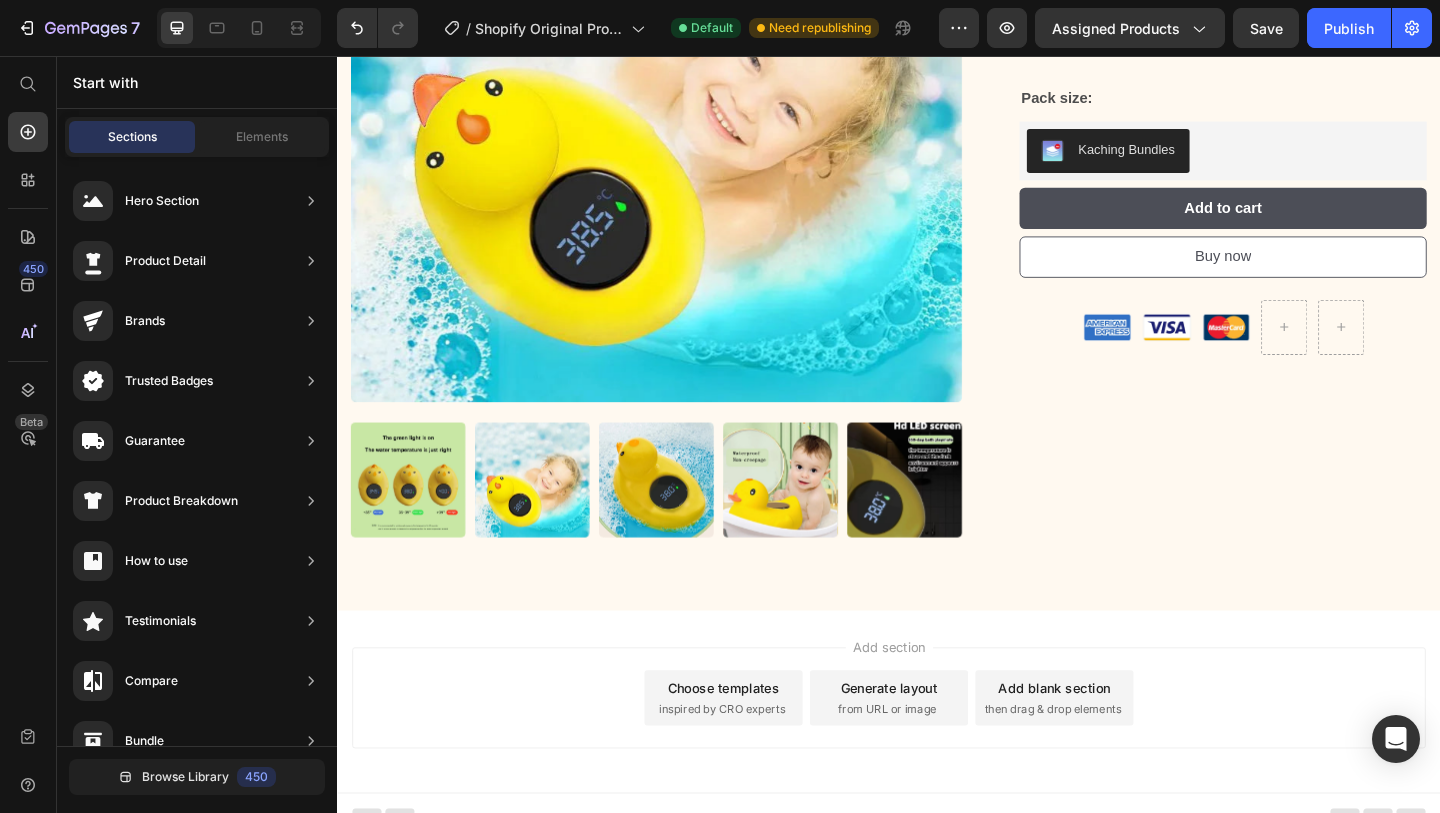 scroll, scrollTop: 625, scrollLeft: 0, axis: vertical 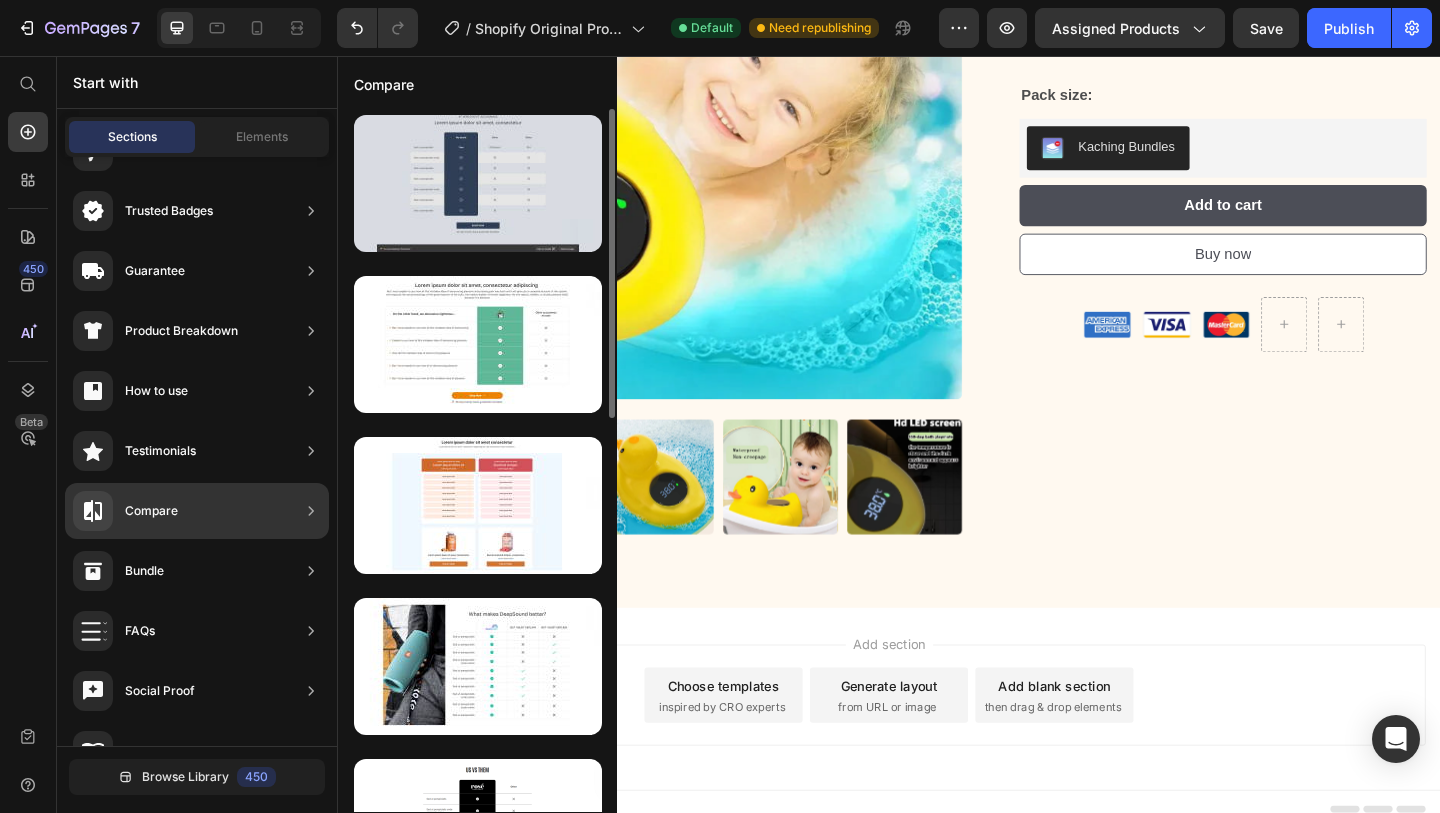 click at bounding box center [478, 183] 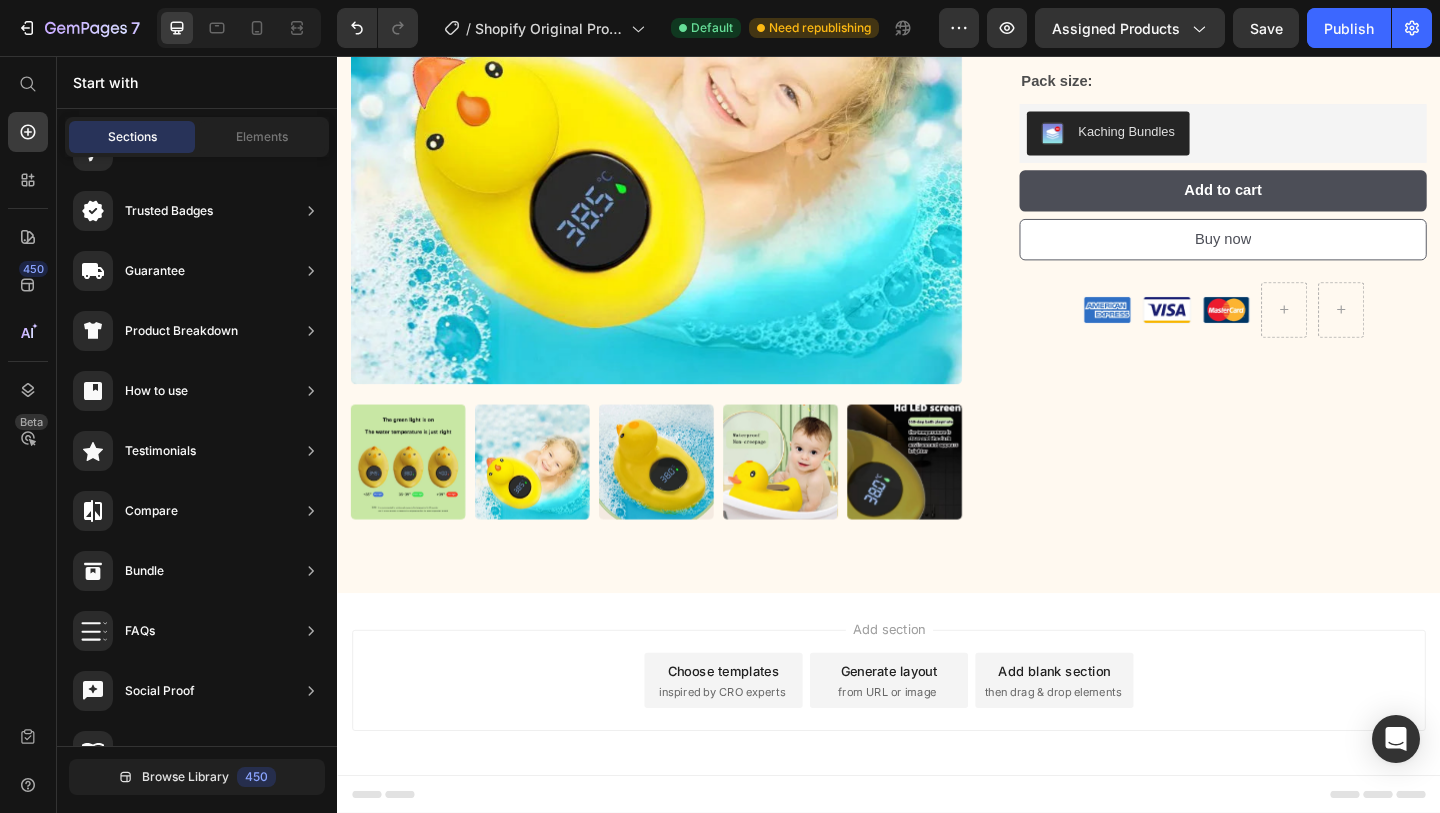scroll, scrollTop: 641, scrollLeft: 0, axis: vertical 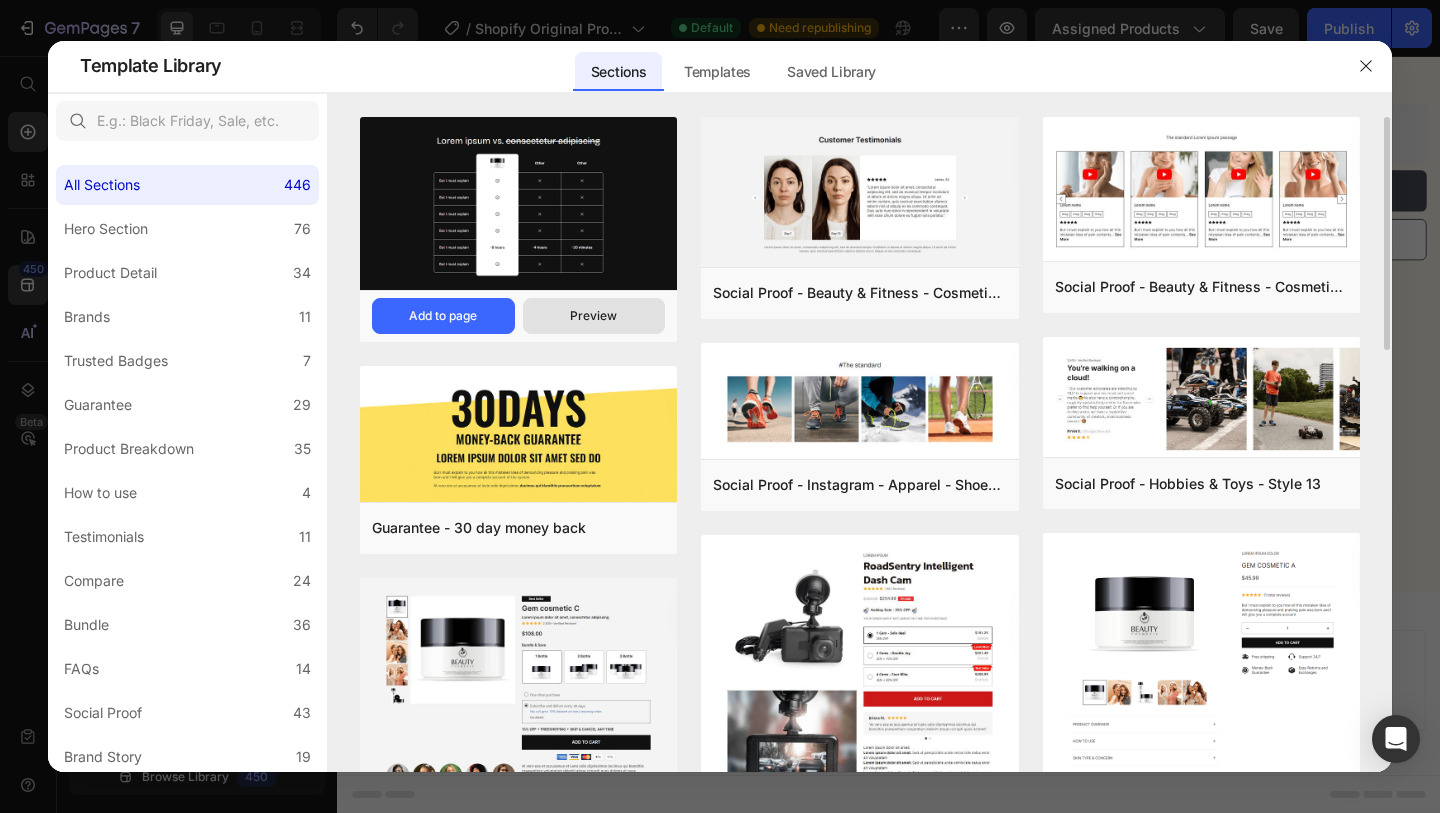 click on "Preview" at bounding box center [593, 316] 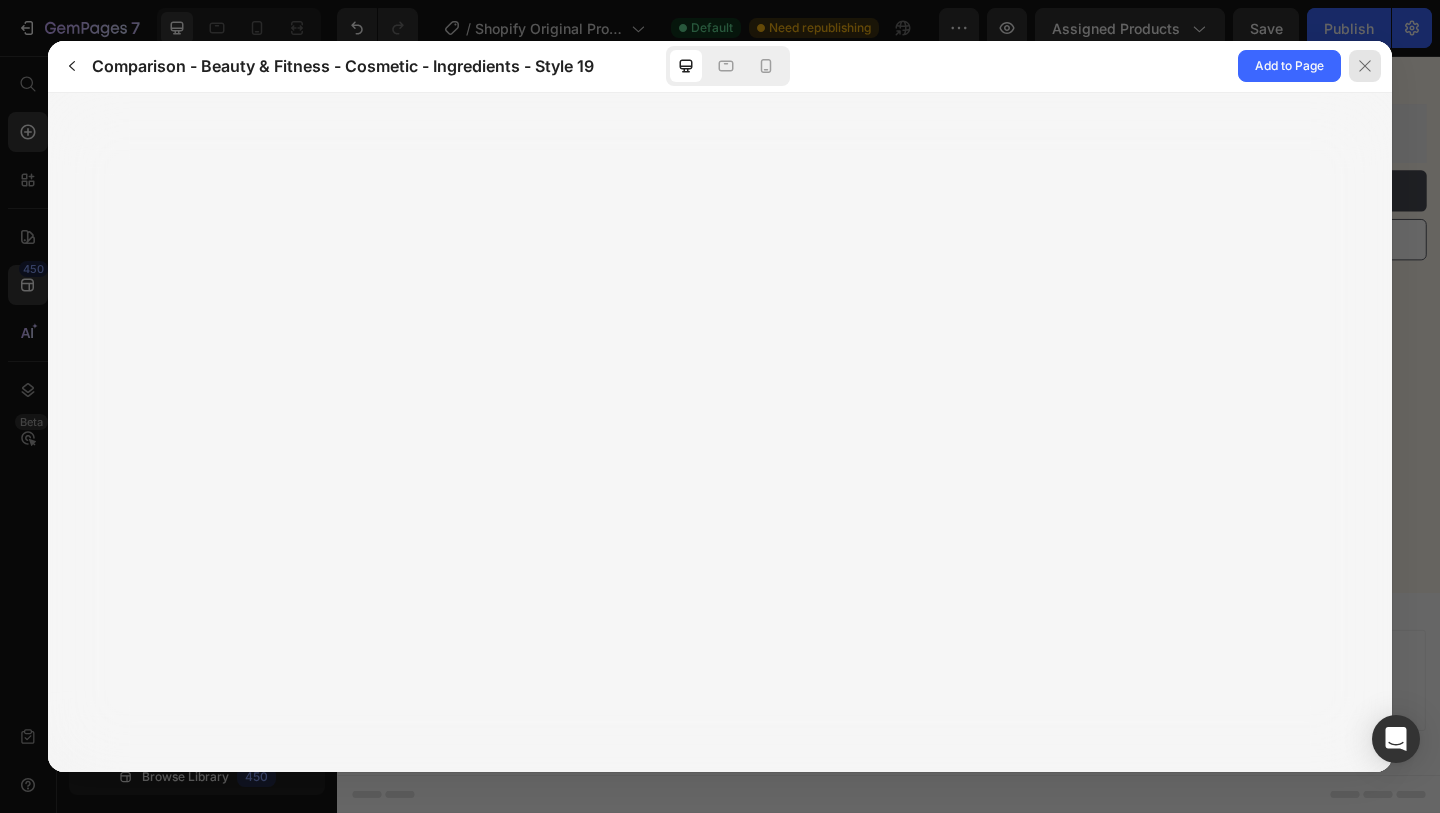 click 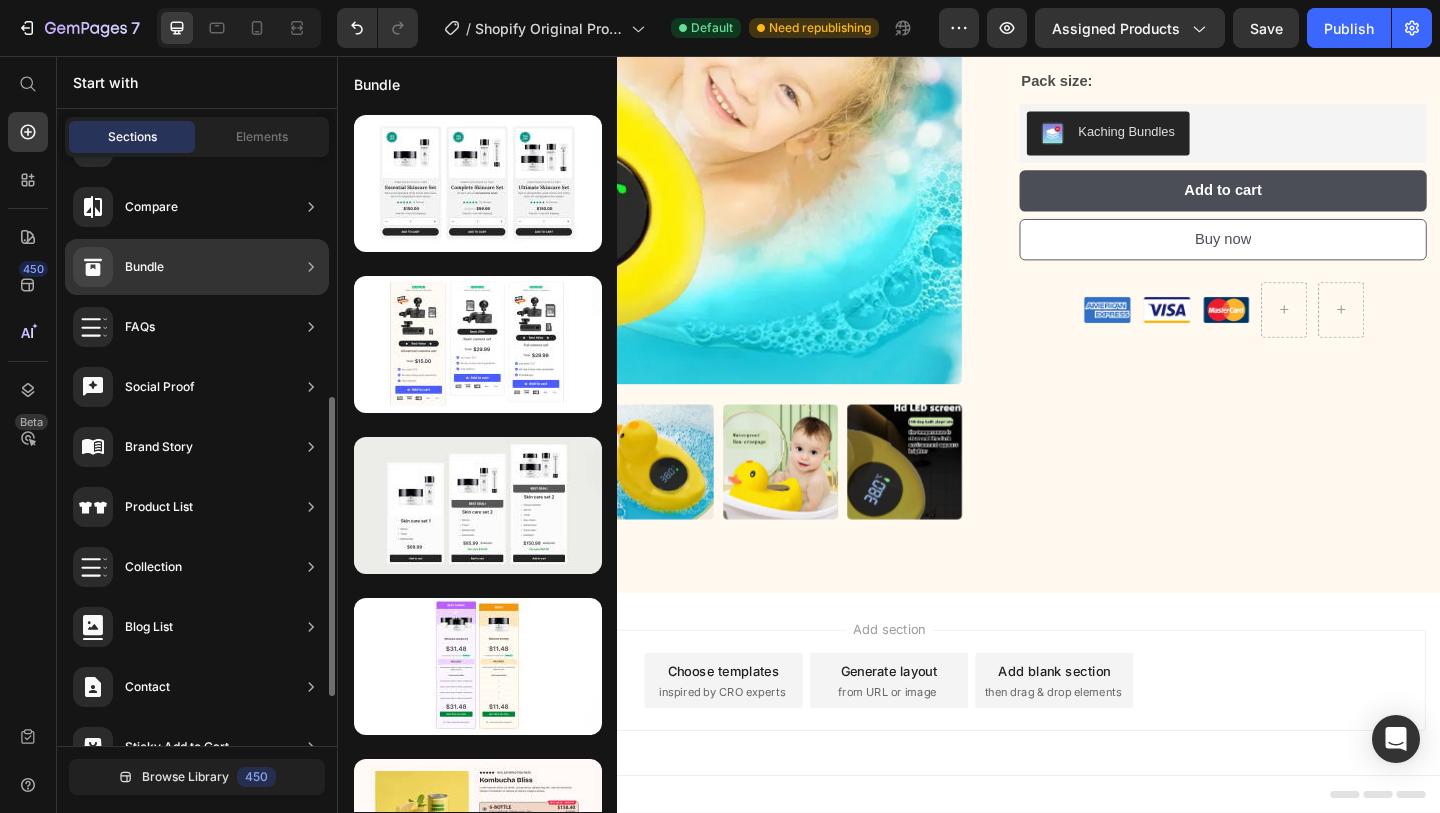 scroll, scrollTop: 0, scrollLeft: 0, axis: both 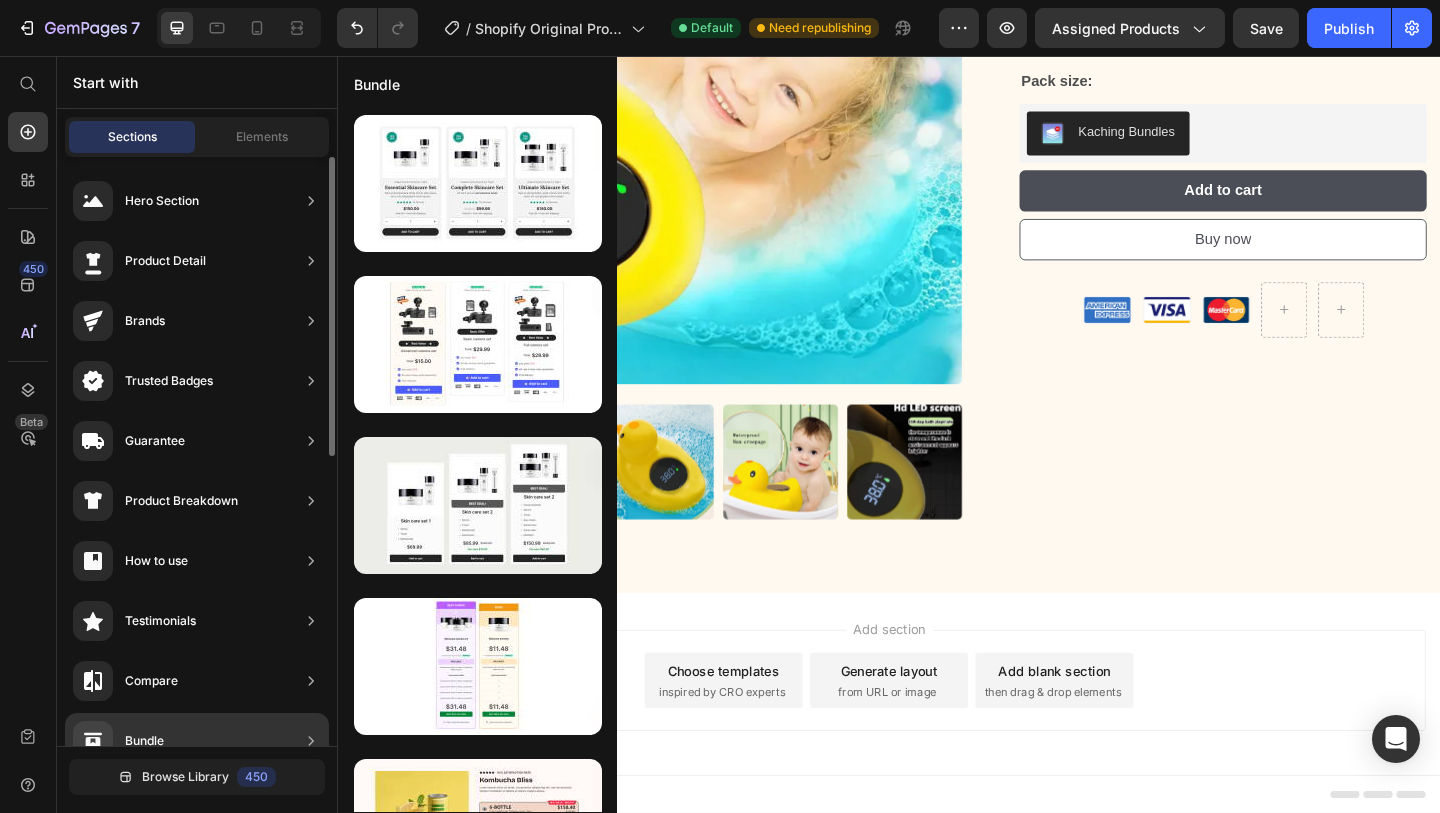 click on "Compare" 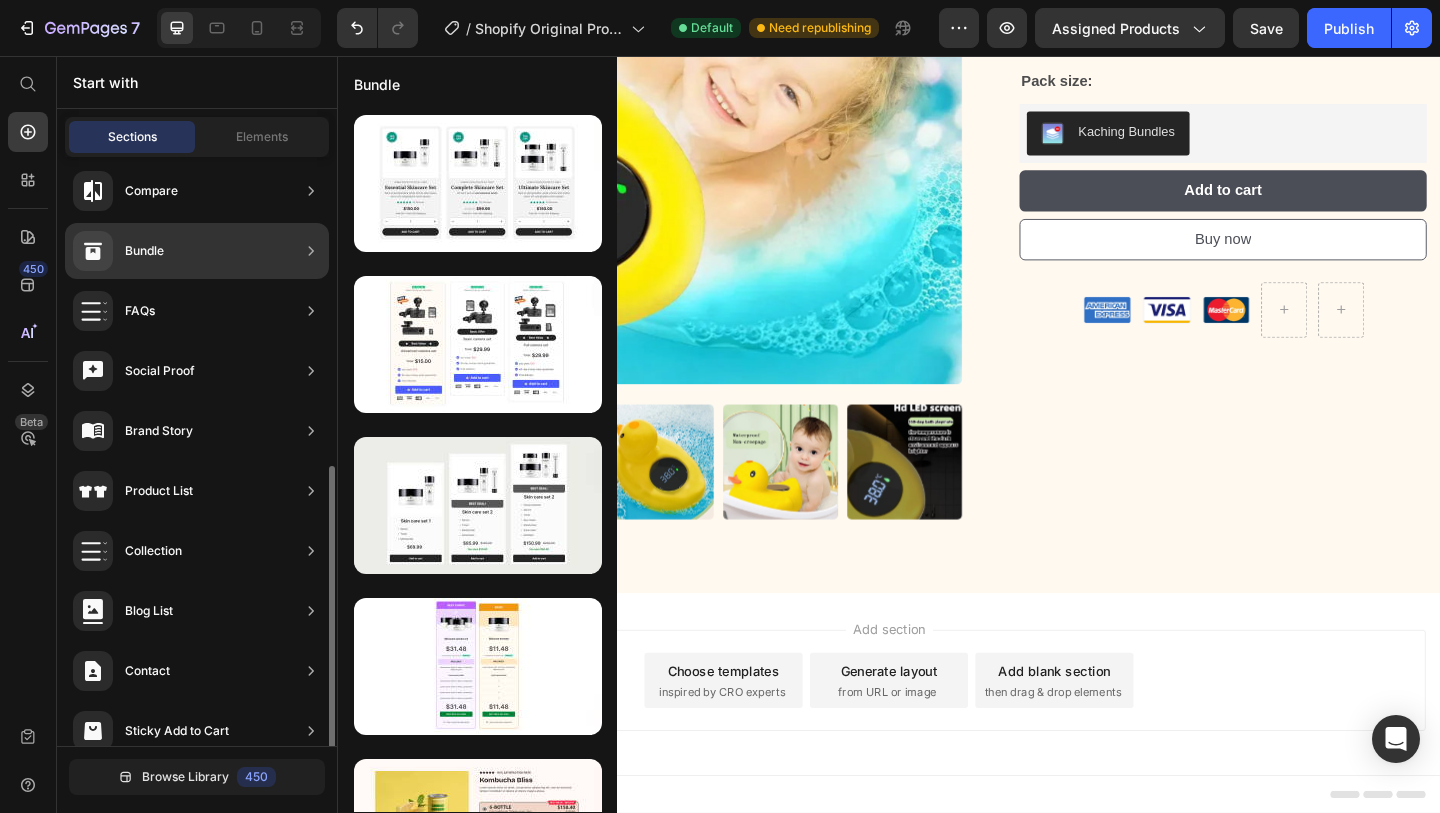 scroll, scrollTop: 485, scrollLeft: 0, axis: vertical 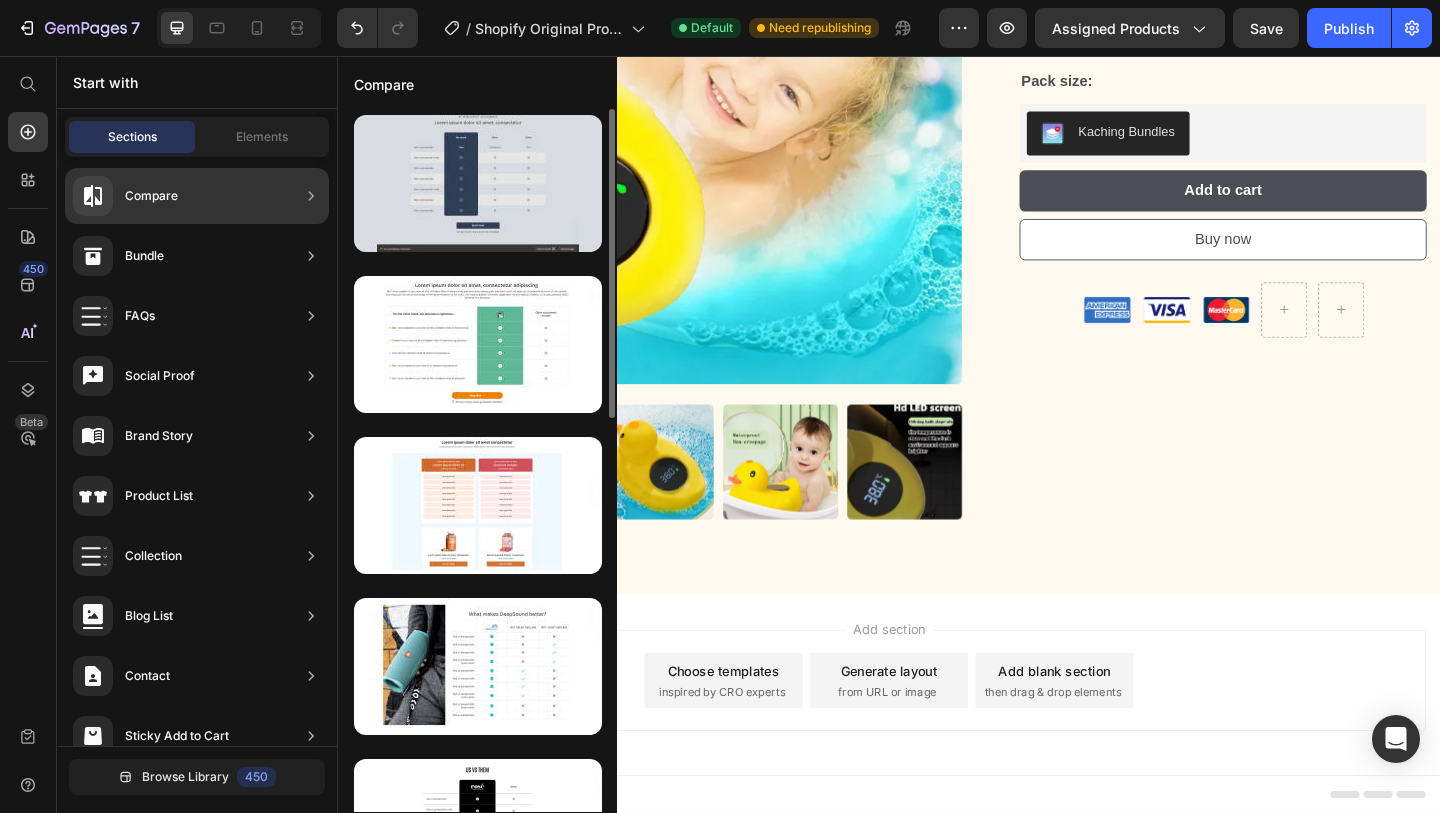 click at bounding box center [478, 183] 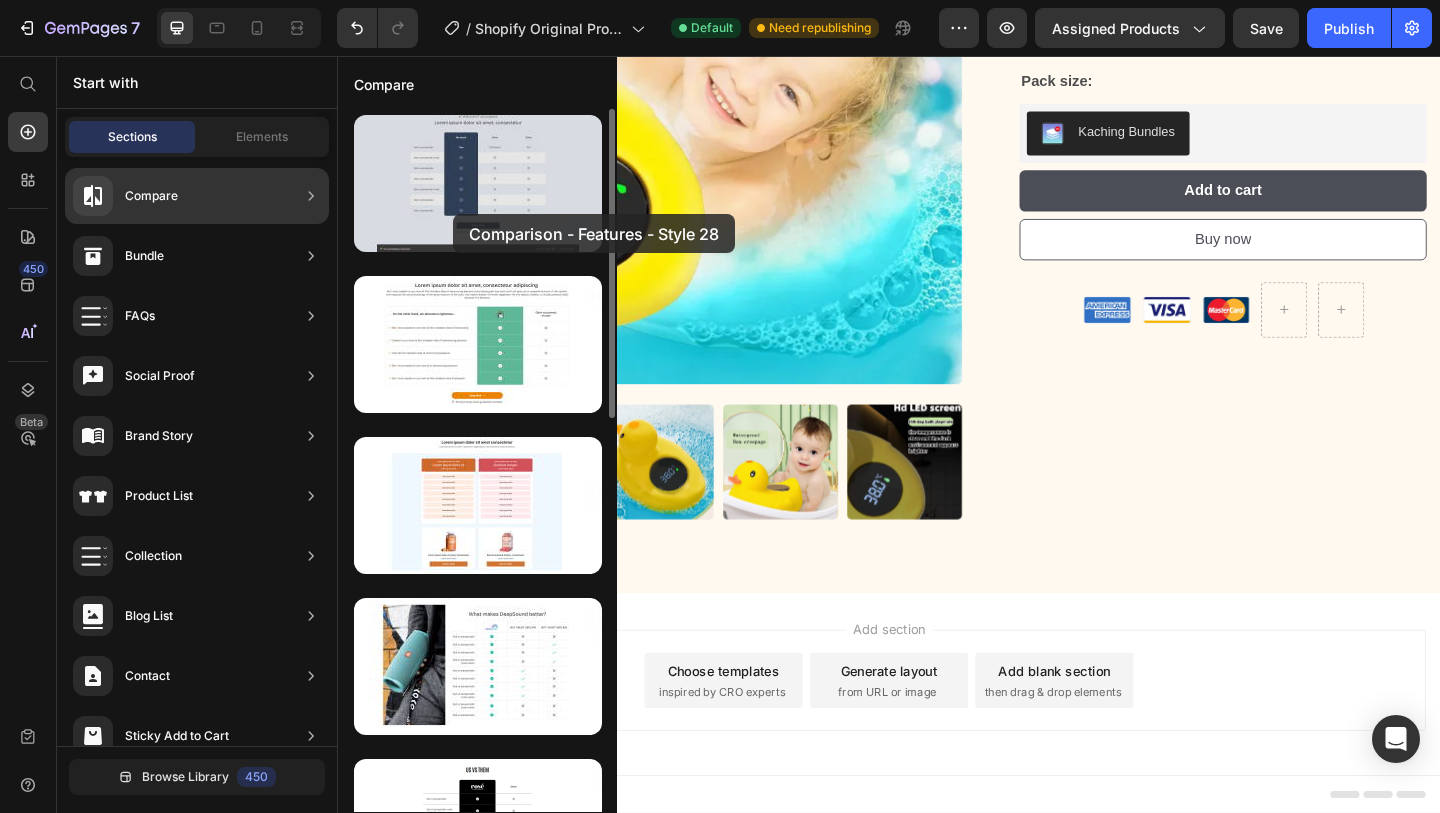 click at bounding box center [478, 183] 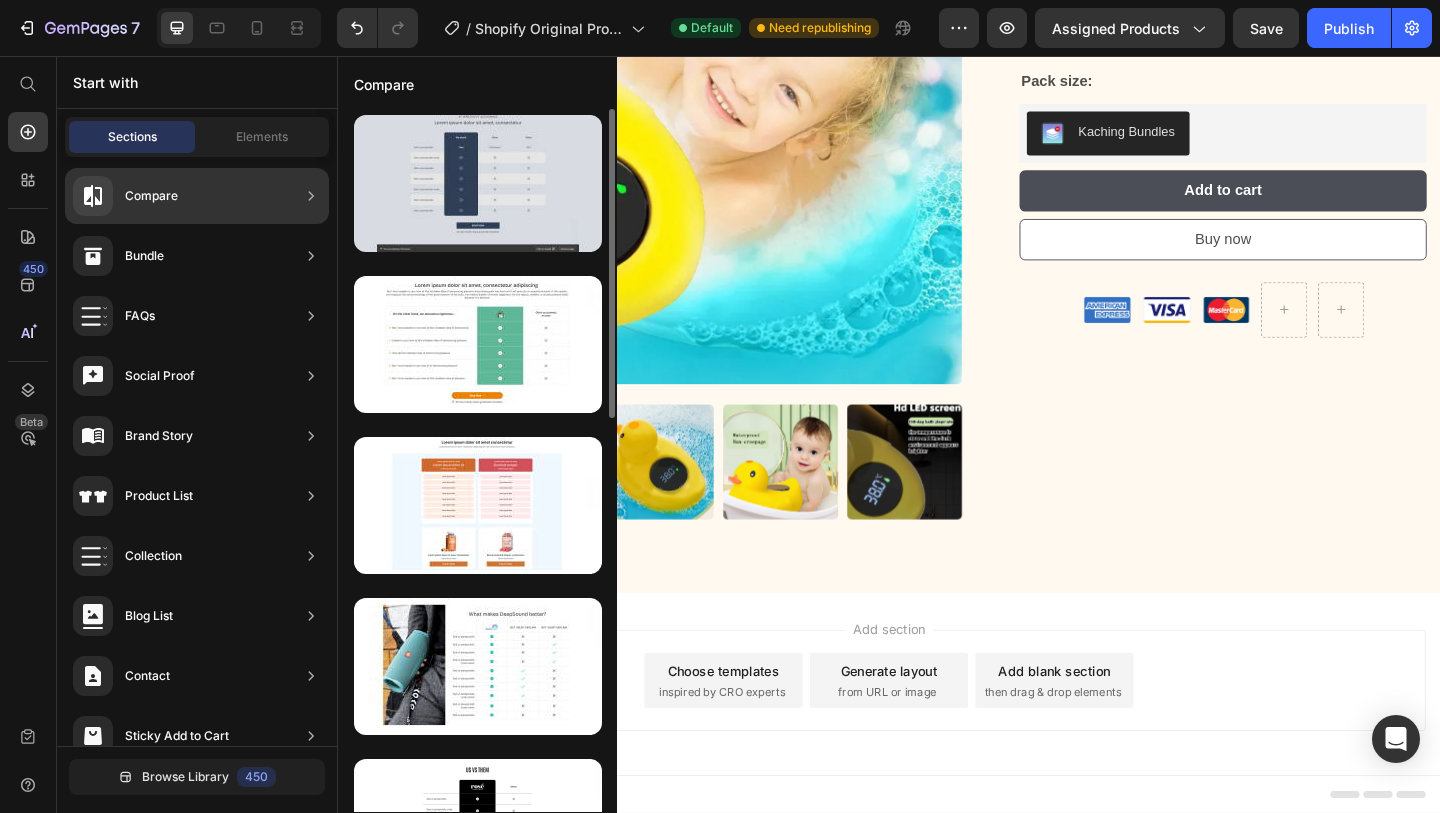 click at bounding box center (478, 183) 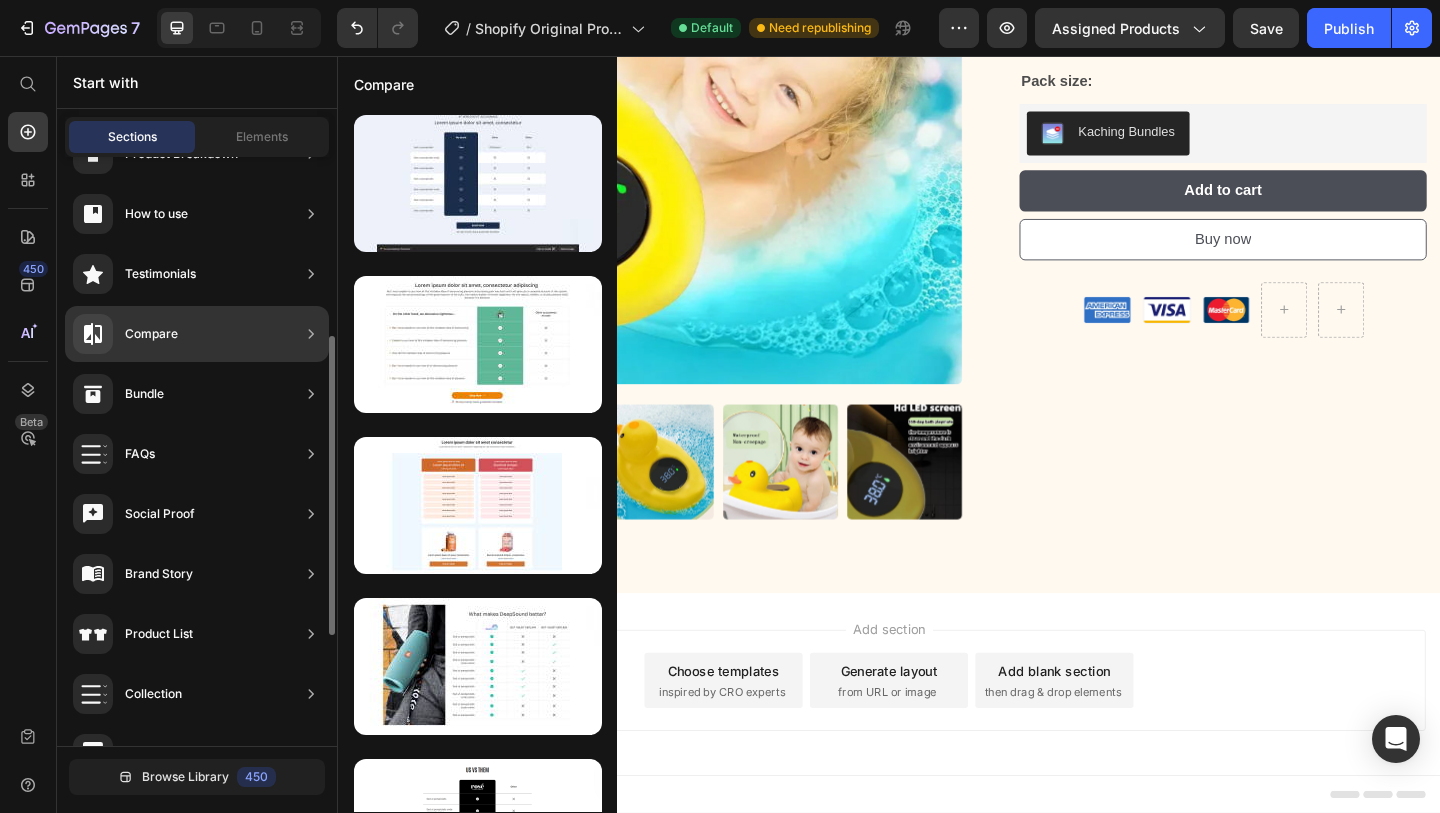 scroll, scrollTop: 298, scrollLeft: 0, axis: vertical 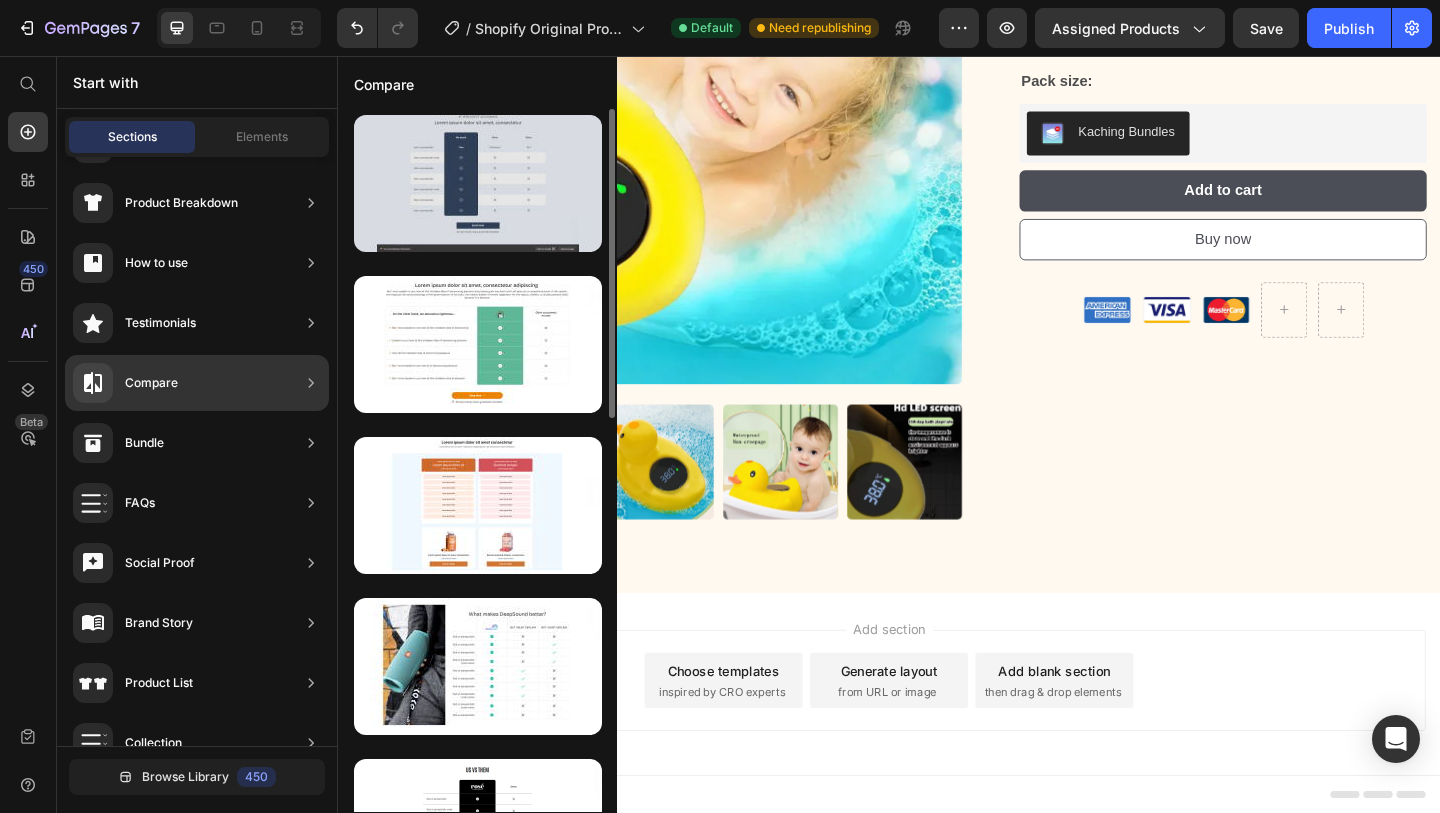 click at bounding box center (478, 183) 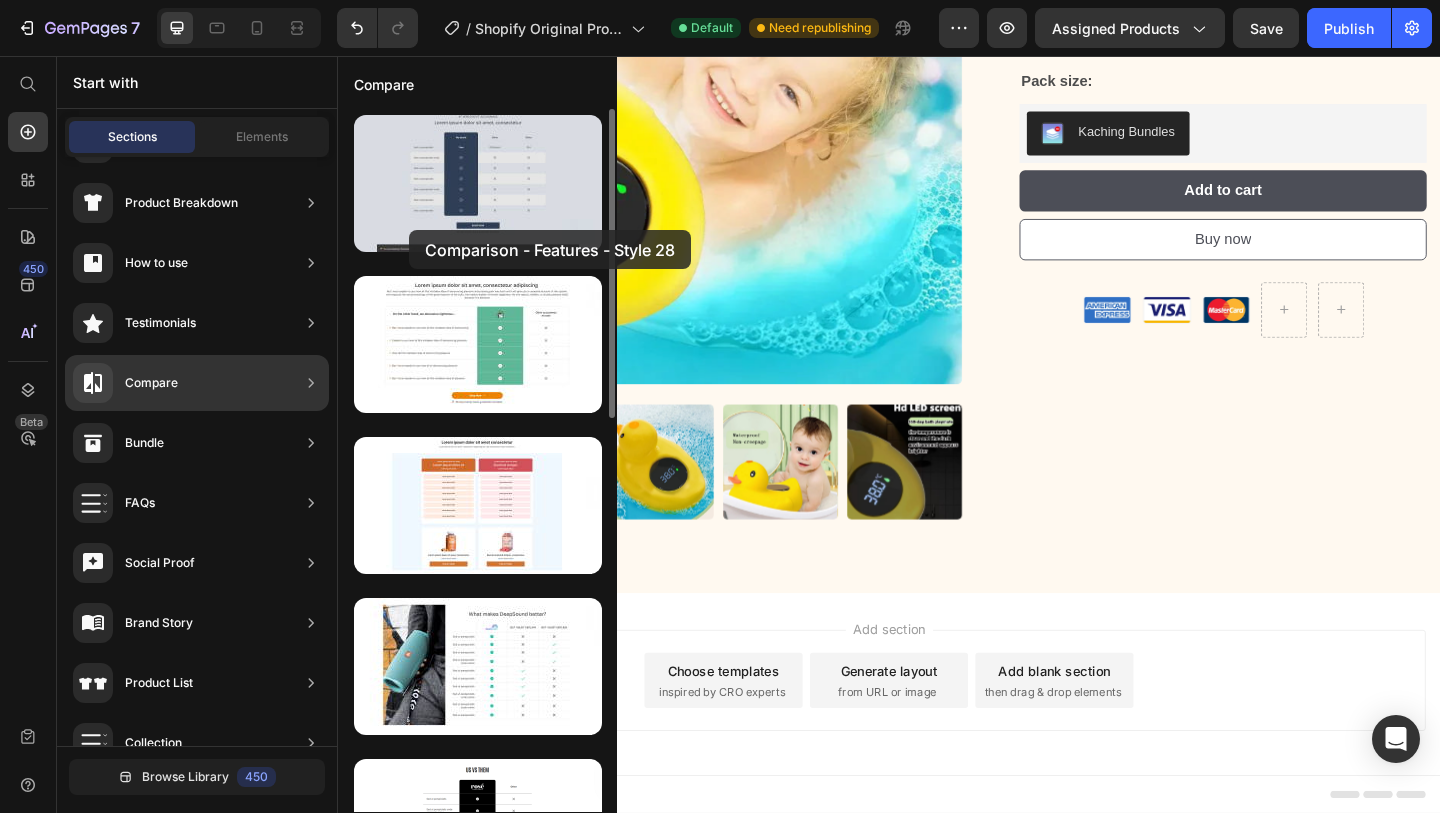 drag, startPoint x: 479, startPoint y: 231, endPoint x: 409, endPoint y: 230, distance: 70.00714 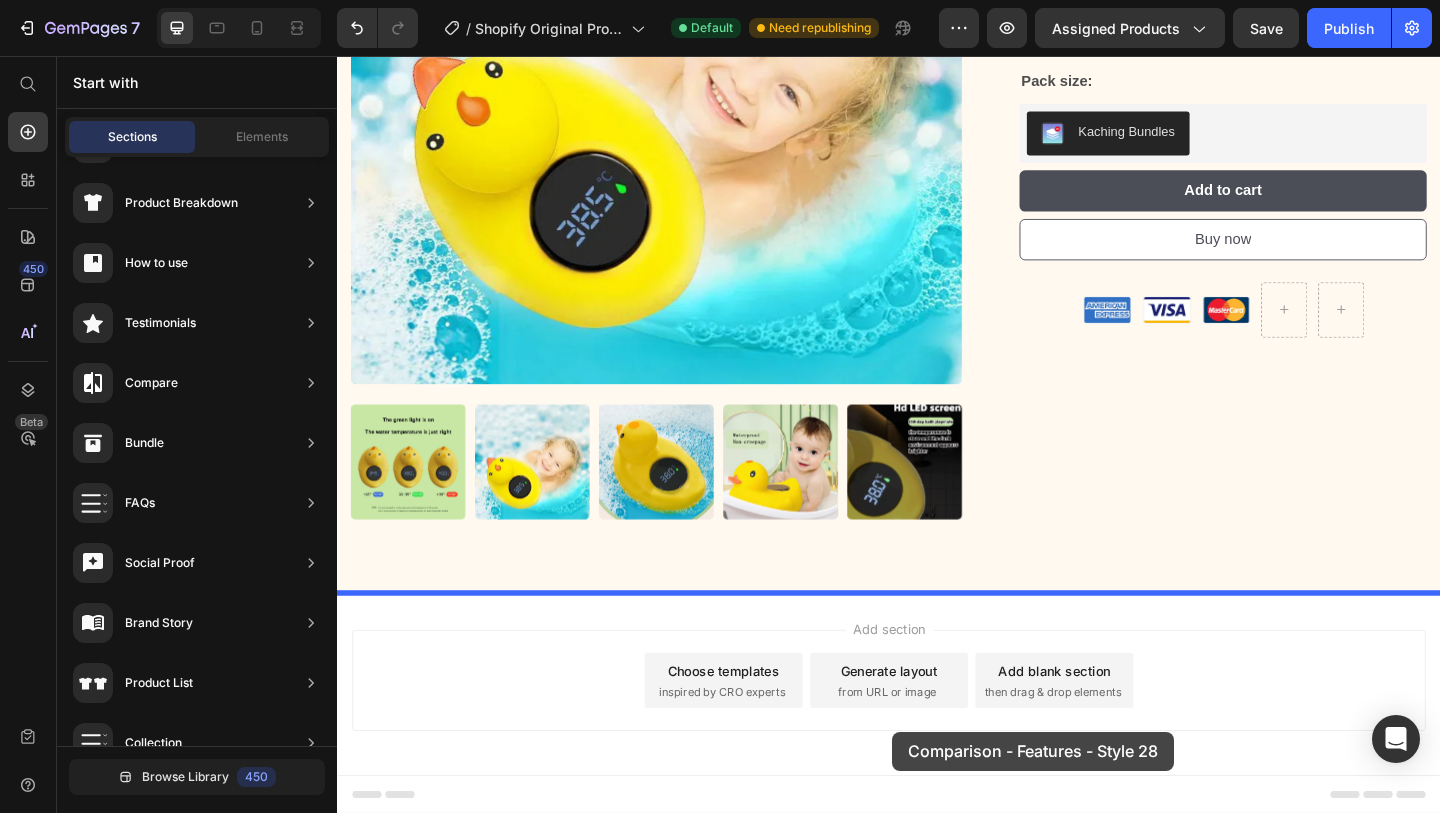drag, startPoint x: 746, startPoint y: 286, endPoint x: 933, endPoint y: 783, distance: 531.016 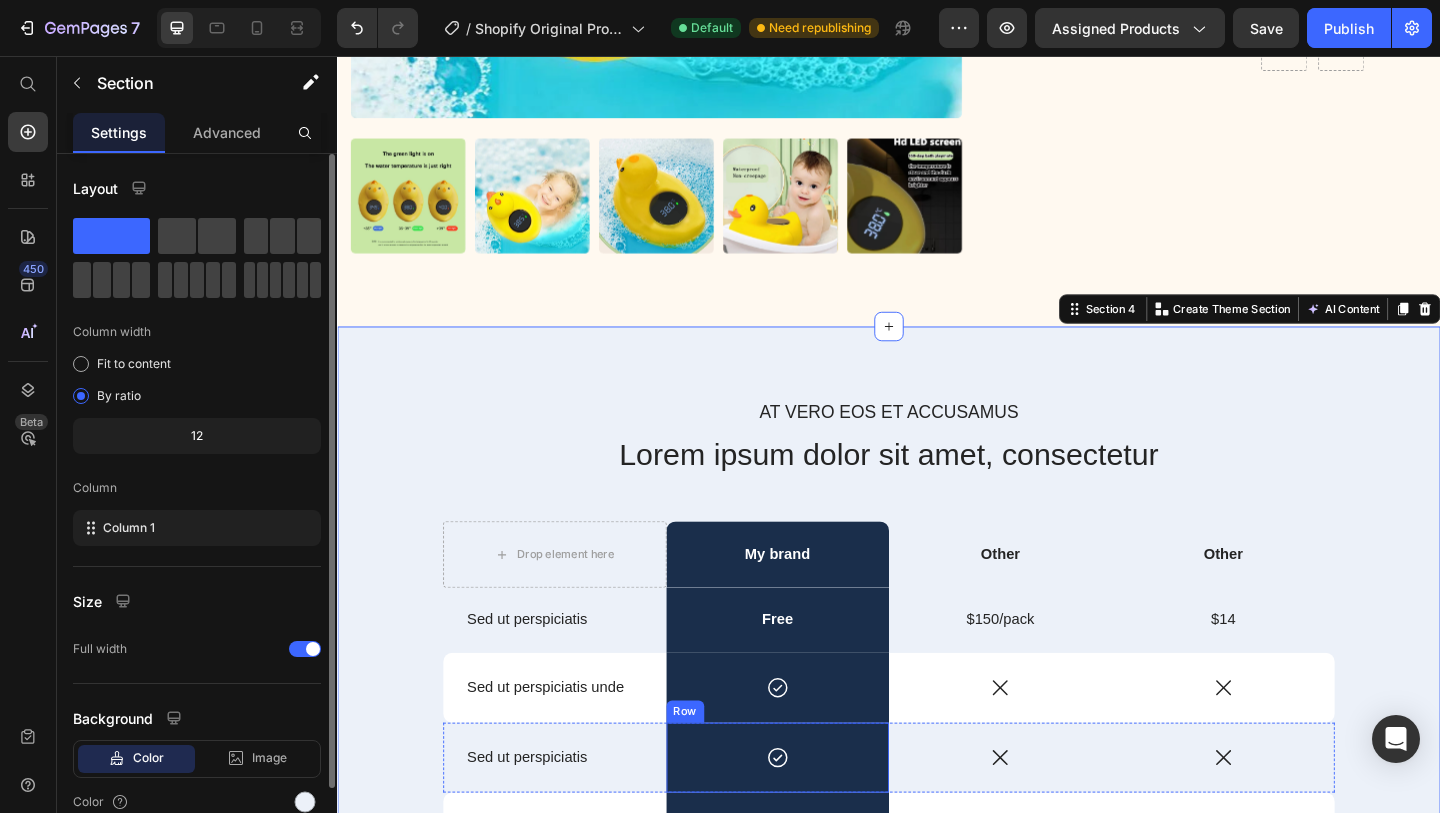 scroll, scrollTop: 897, scrollLeft: 0, axis: vertical 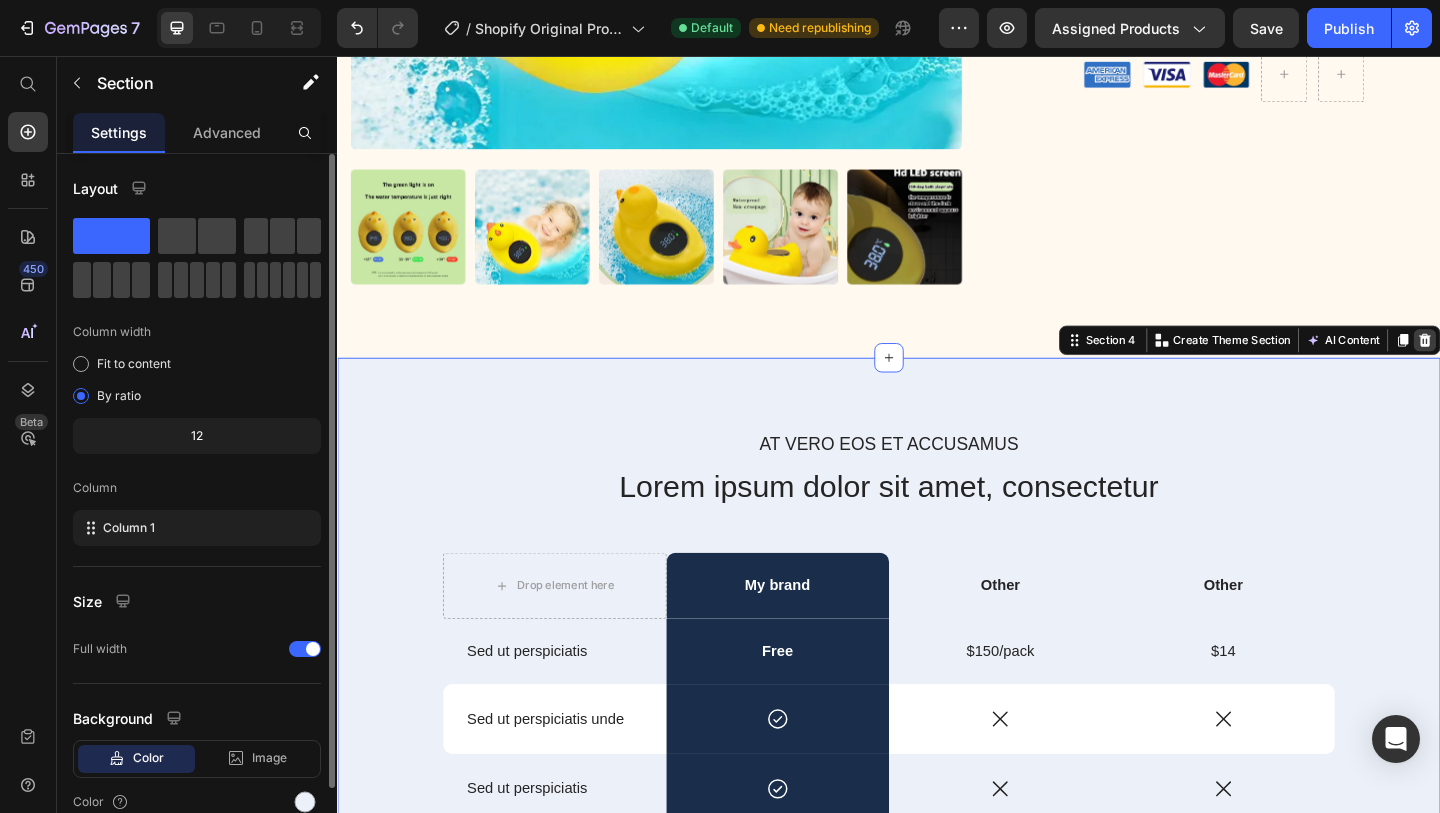 click at bounding box center [1520, 365] 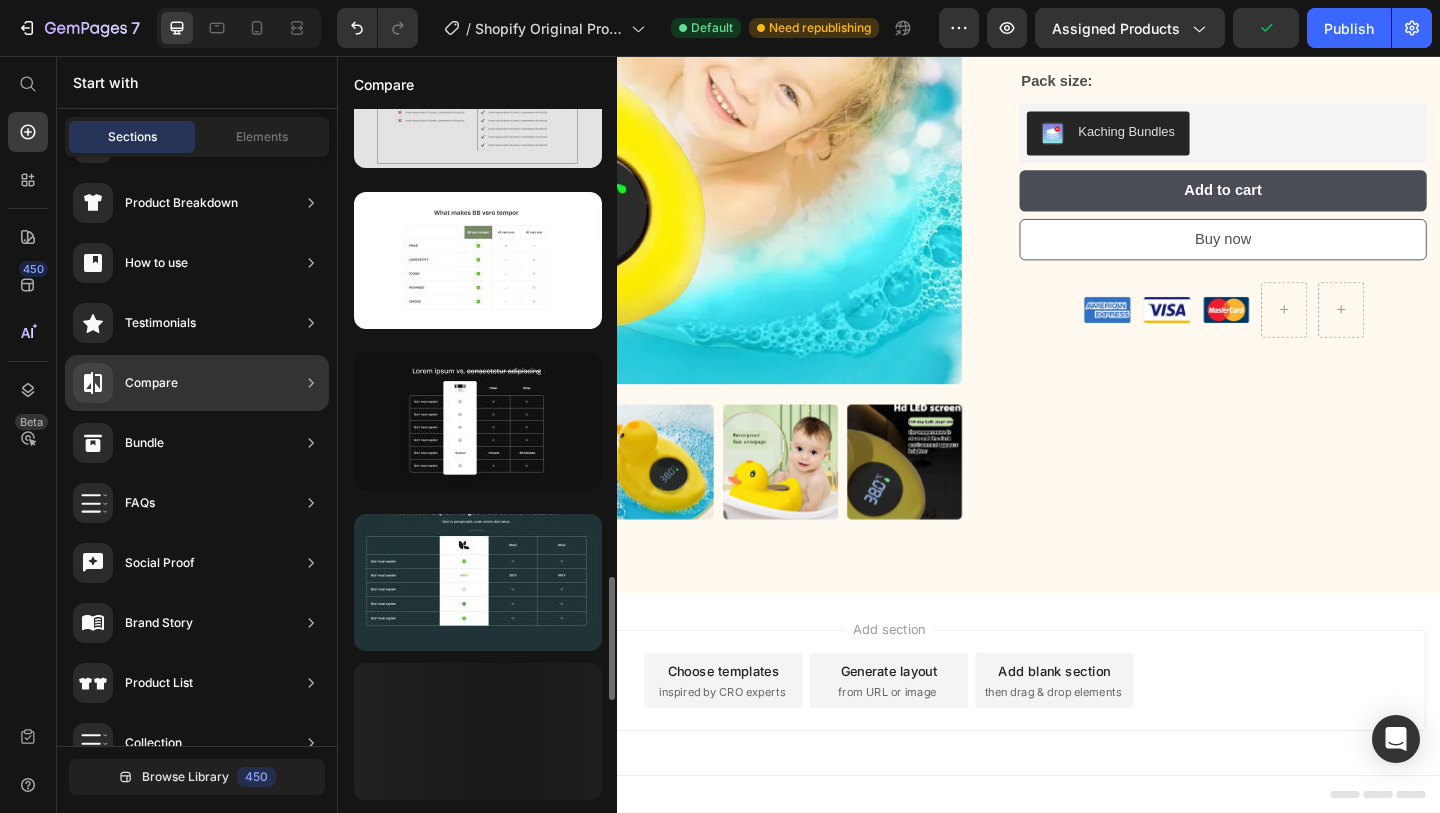 scroll, scrollTop: 2674, scrollLeft: 0, axis: vertical 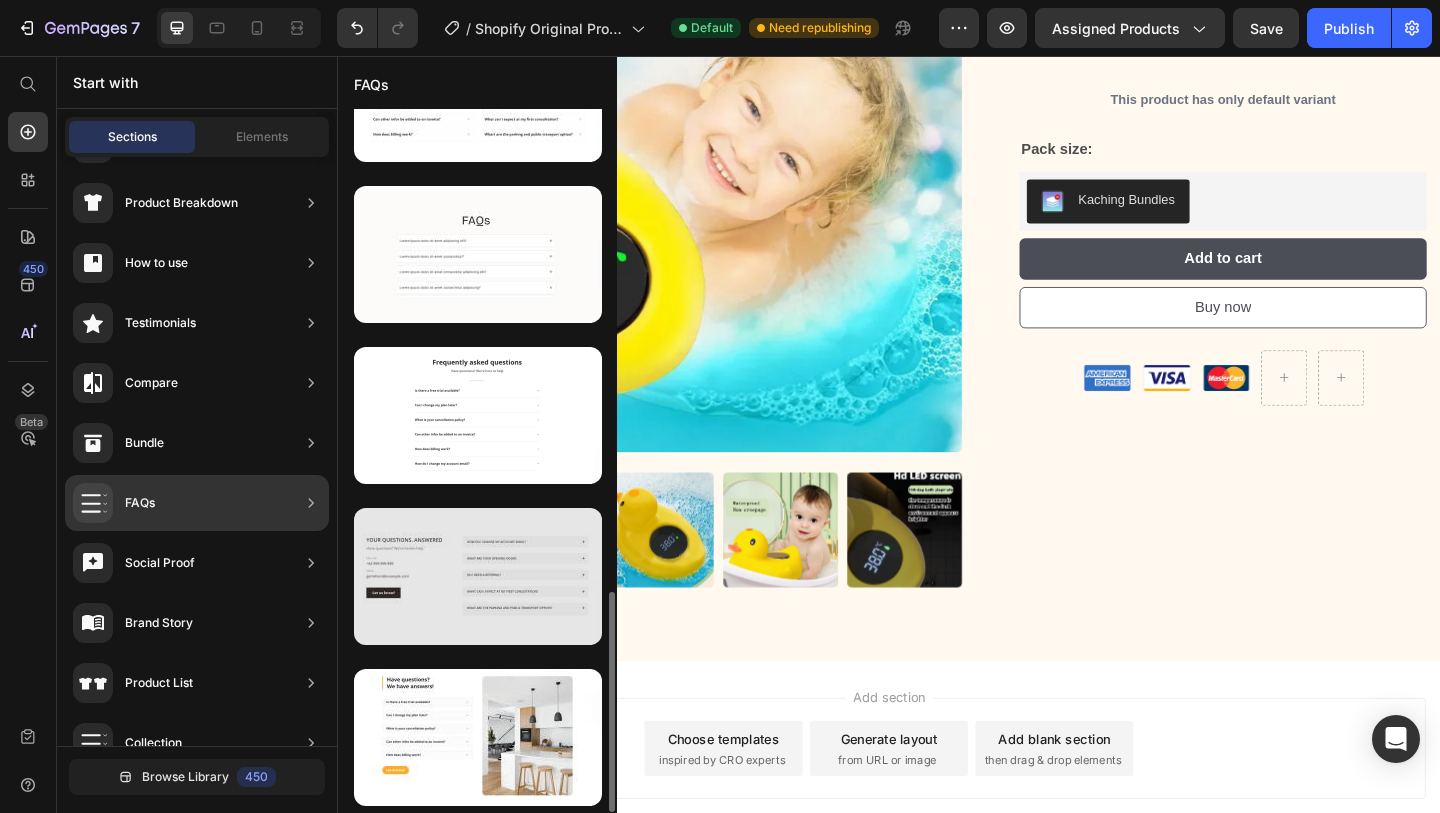 click at bounding box center (478, 576) 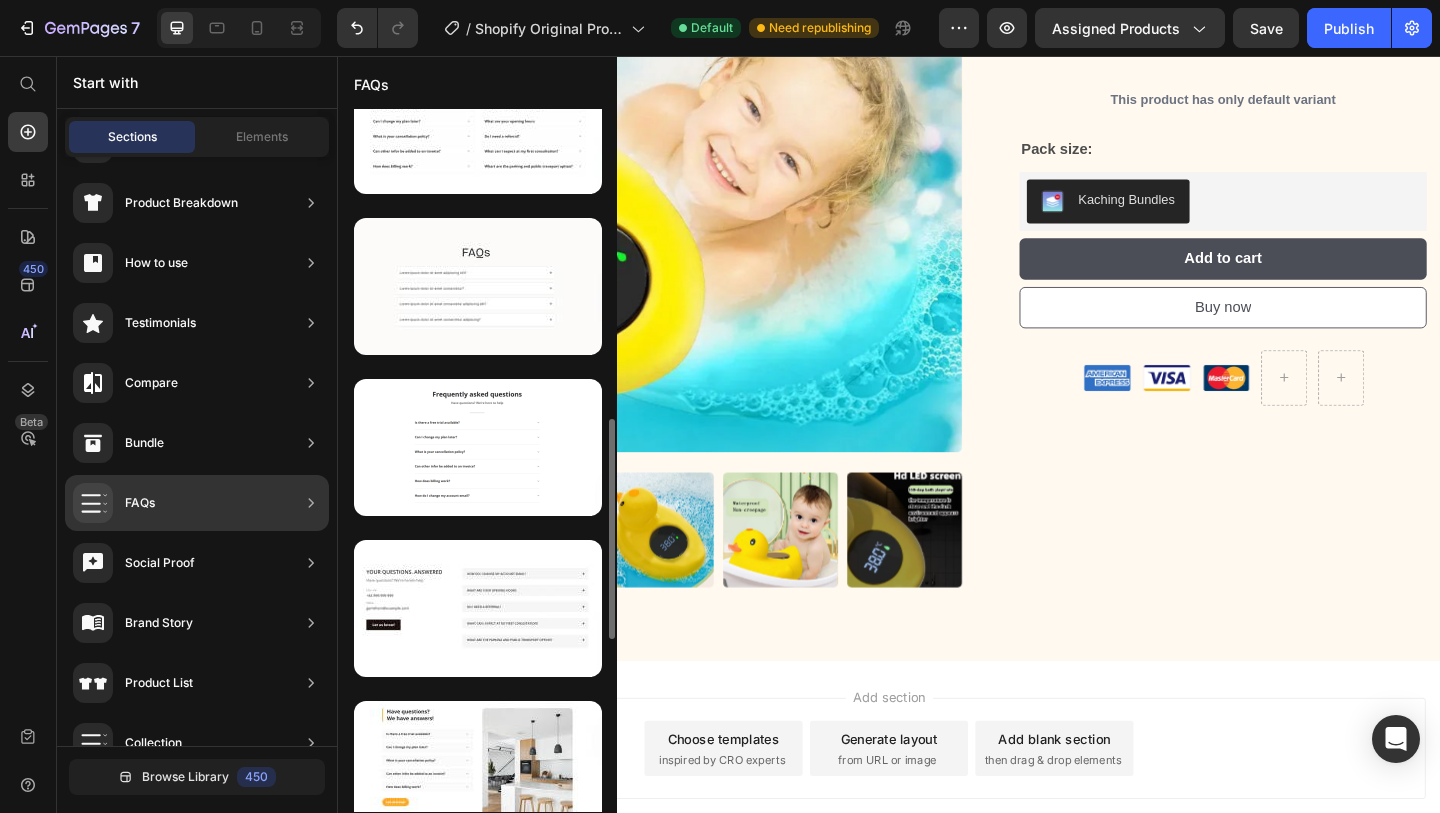 scroll, scrollTop: 1539, scrollLeft: 0, axis: vertical 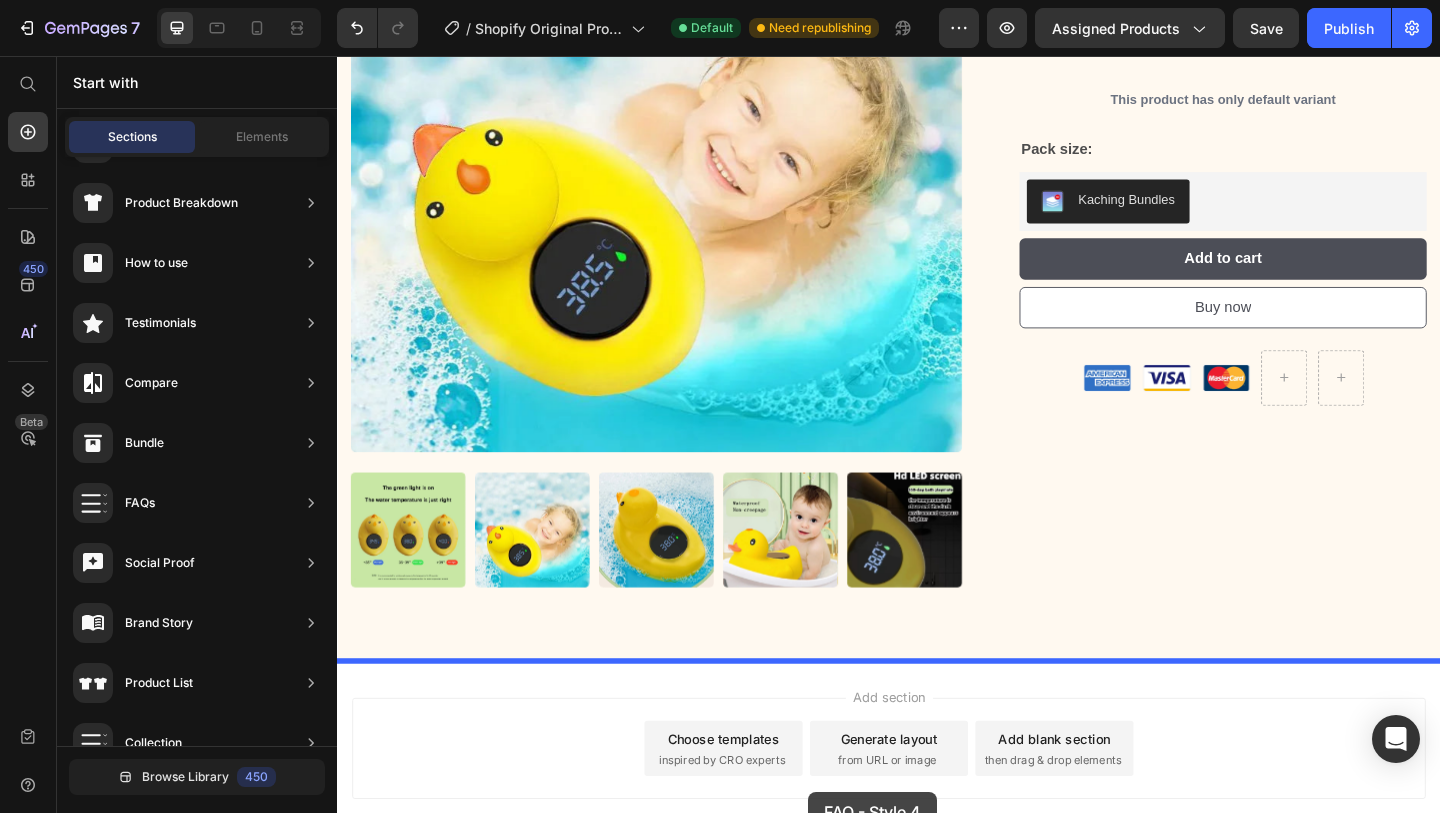 drag, startPoint x: 803, startPoint y: 649, endPoint x: 846, endPoint y: 849, distance: 204.57028 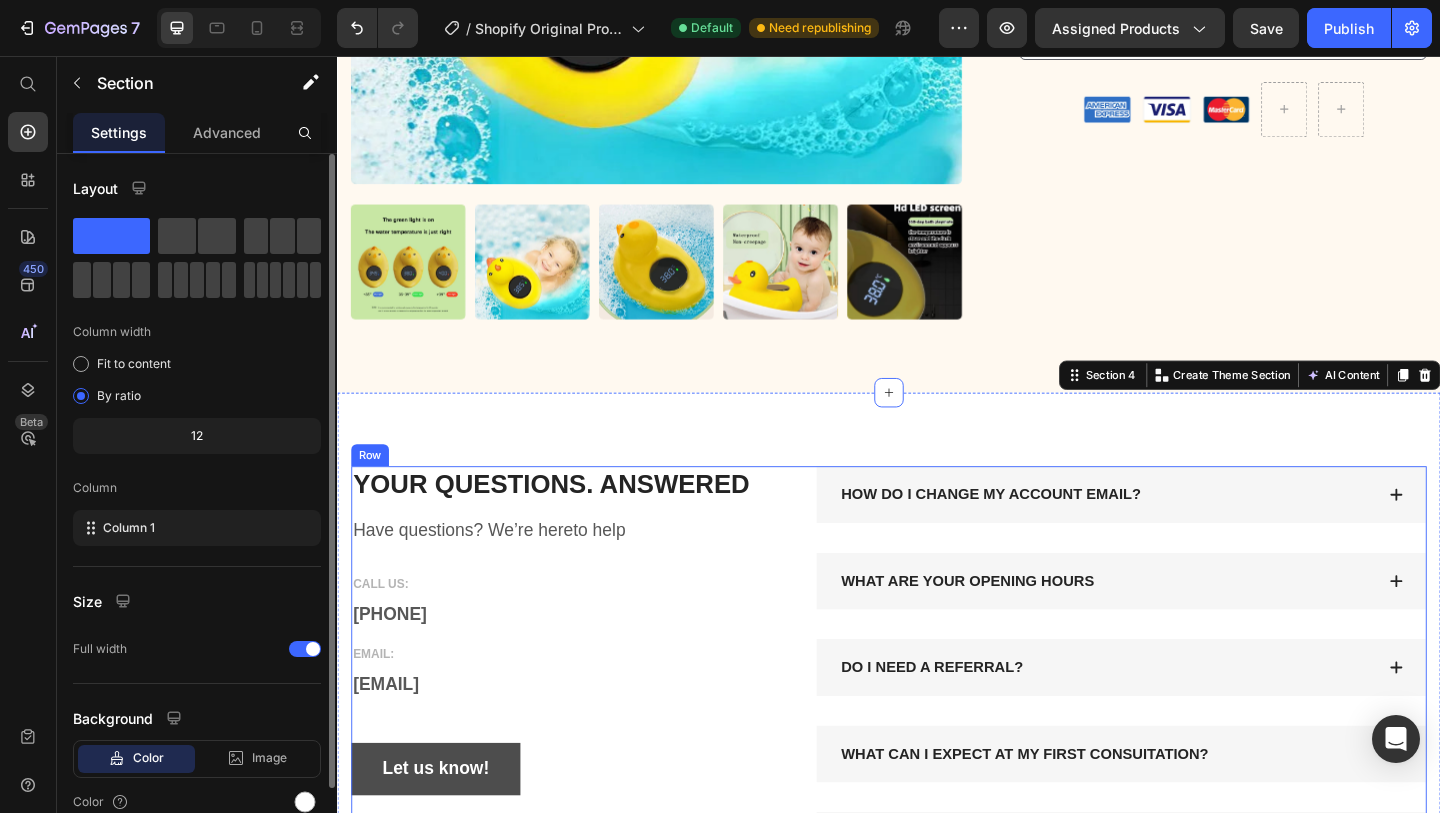 scroll, scrollTop: 853, scrollLeft: 0, axis: vertical 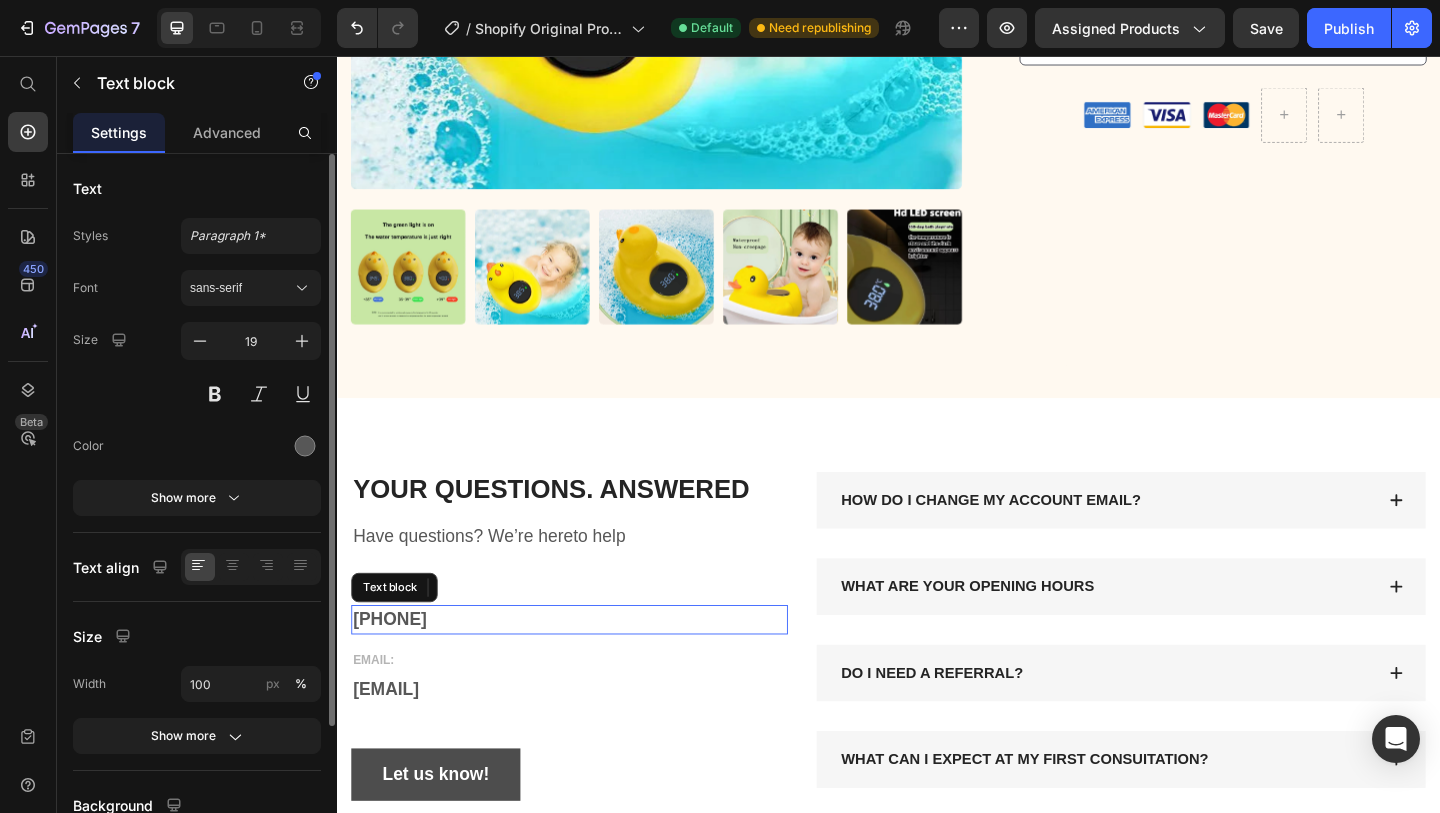 click on "[PHONE]" at bounding box center (589, 669) 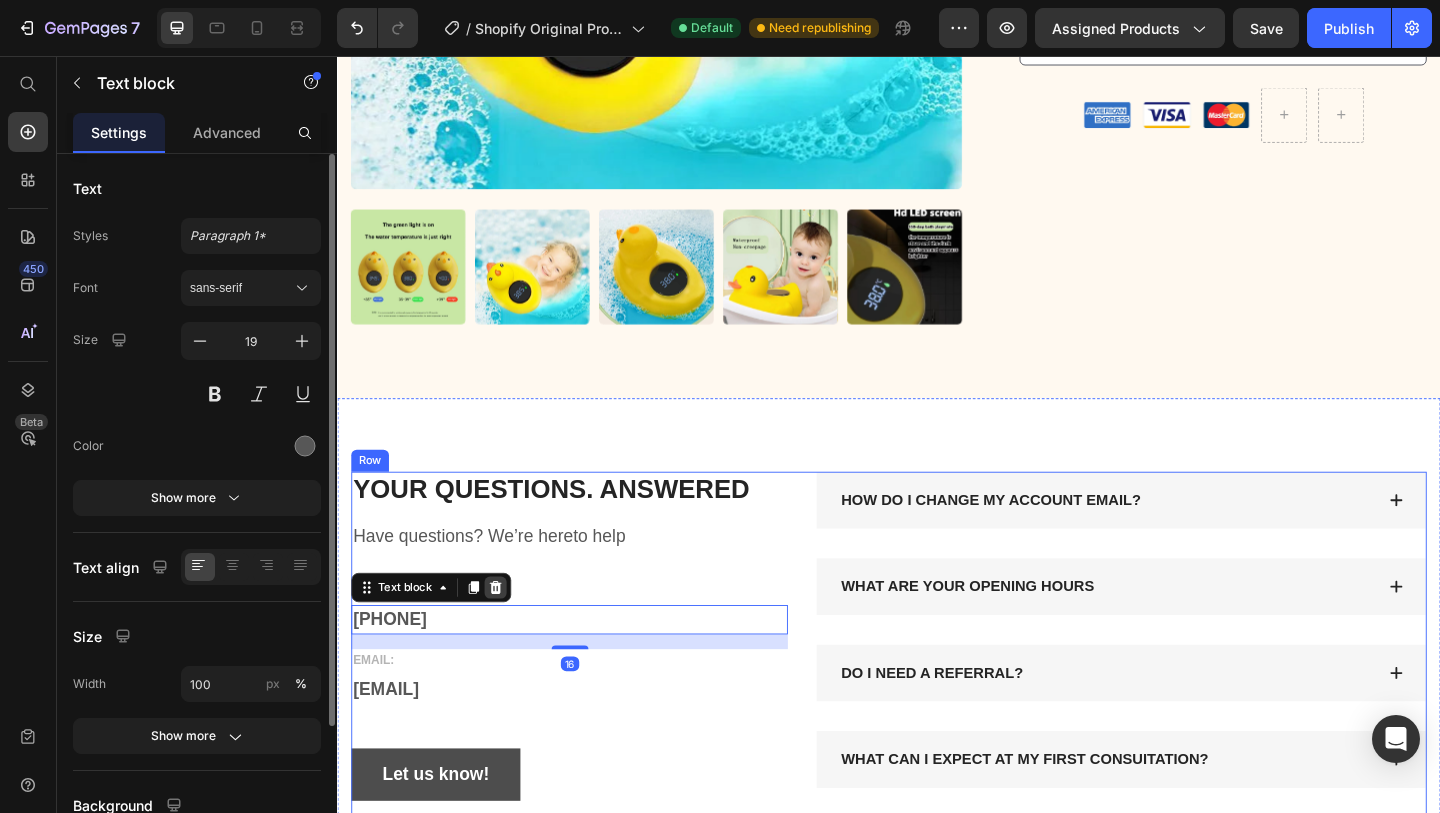 click at bounding box center (509, 634) 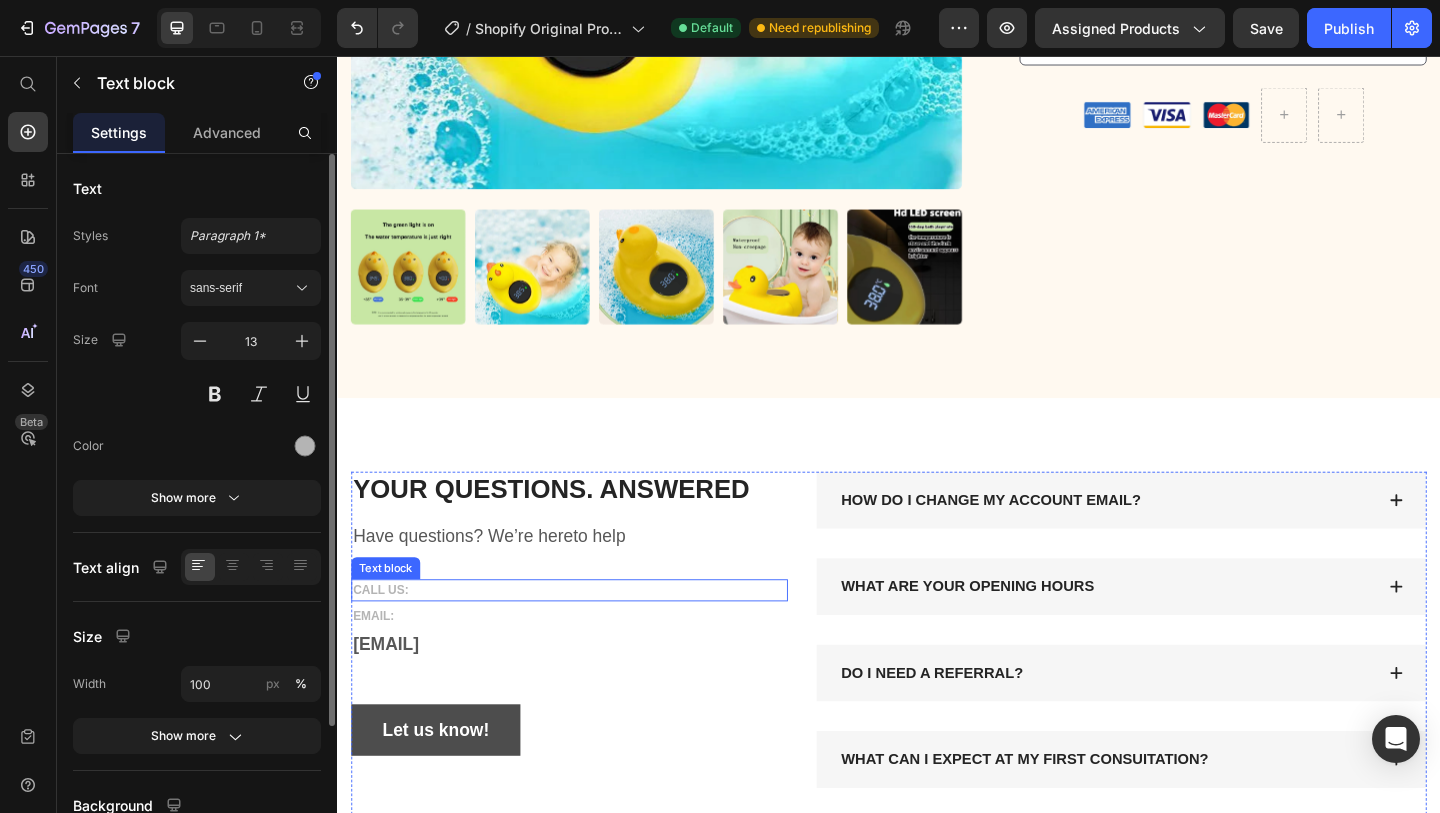 click on "CALL US:" at bounding box center (589, 637) 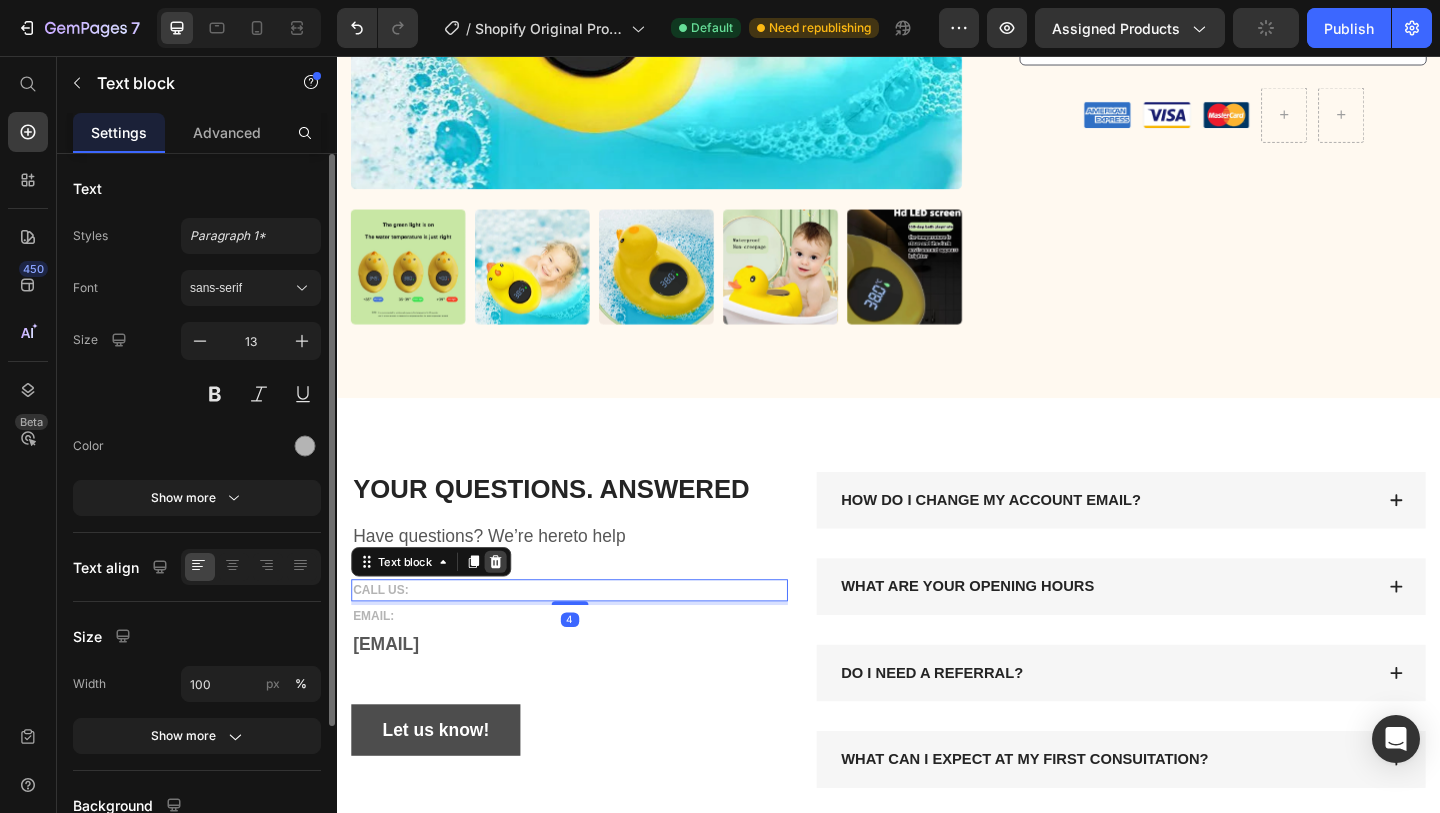 click 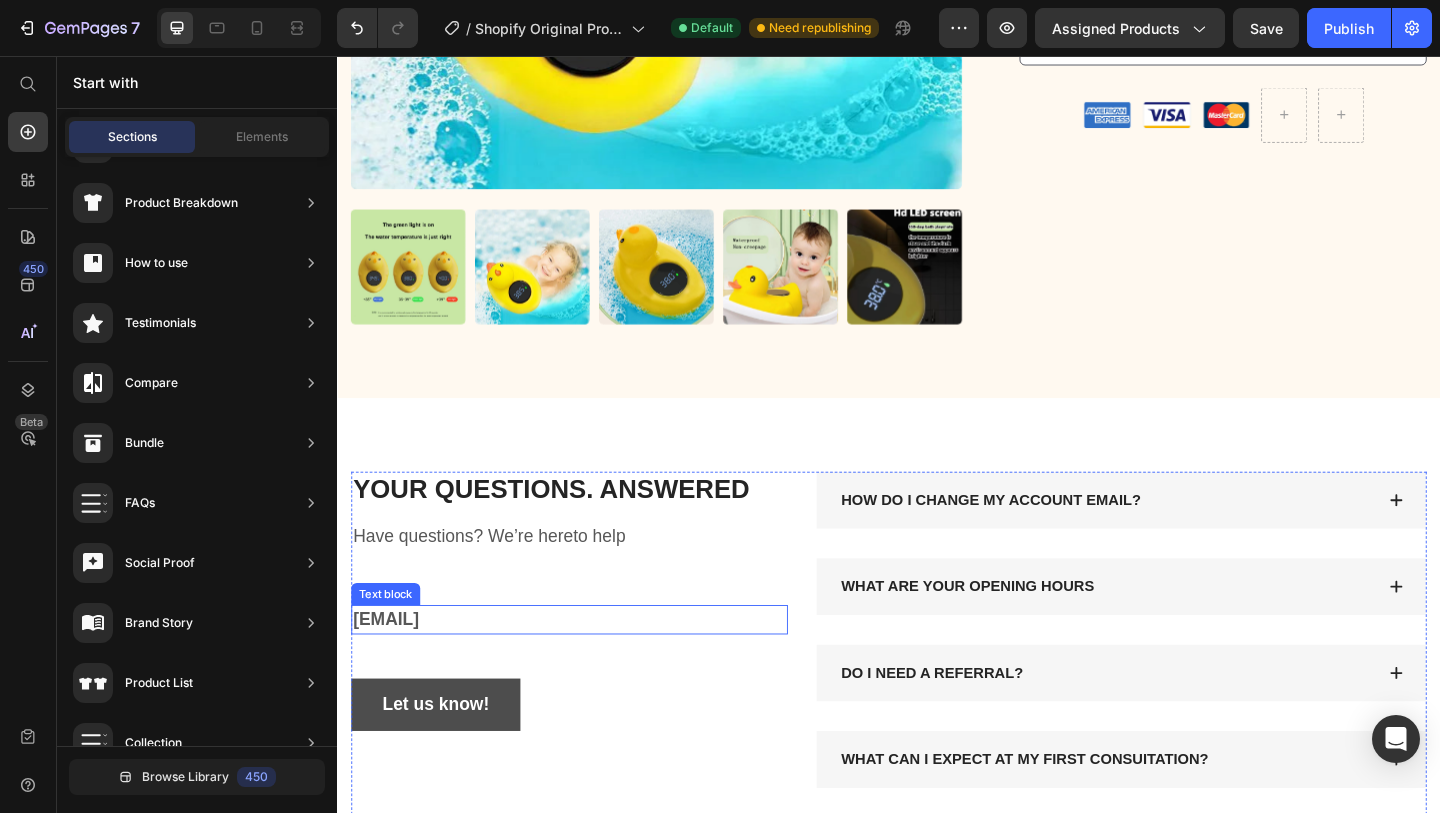 click on "[EMAIL]" at bounding box center [589, 669] 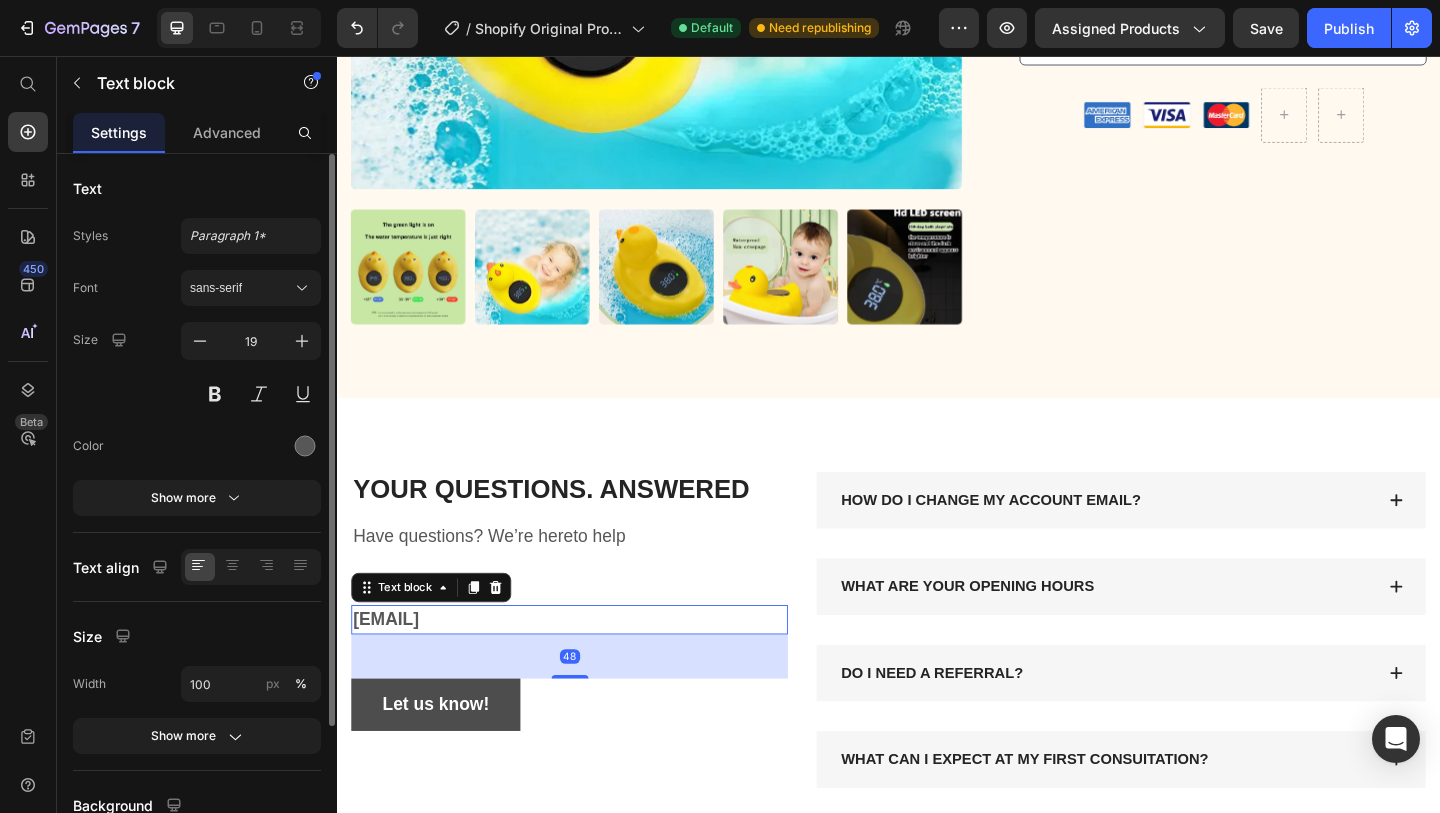 click on "[EMAIL]" at bounding box center (589, 669) 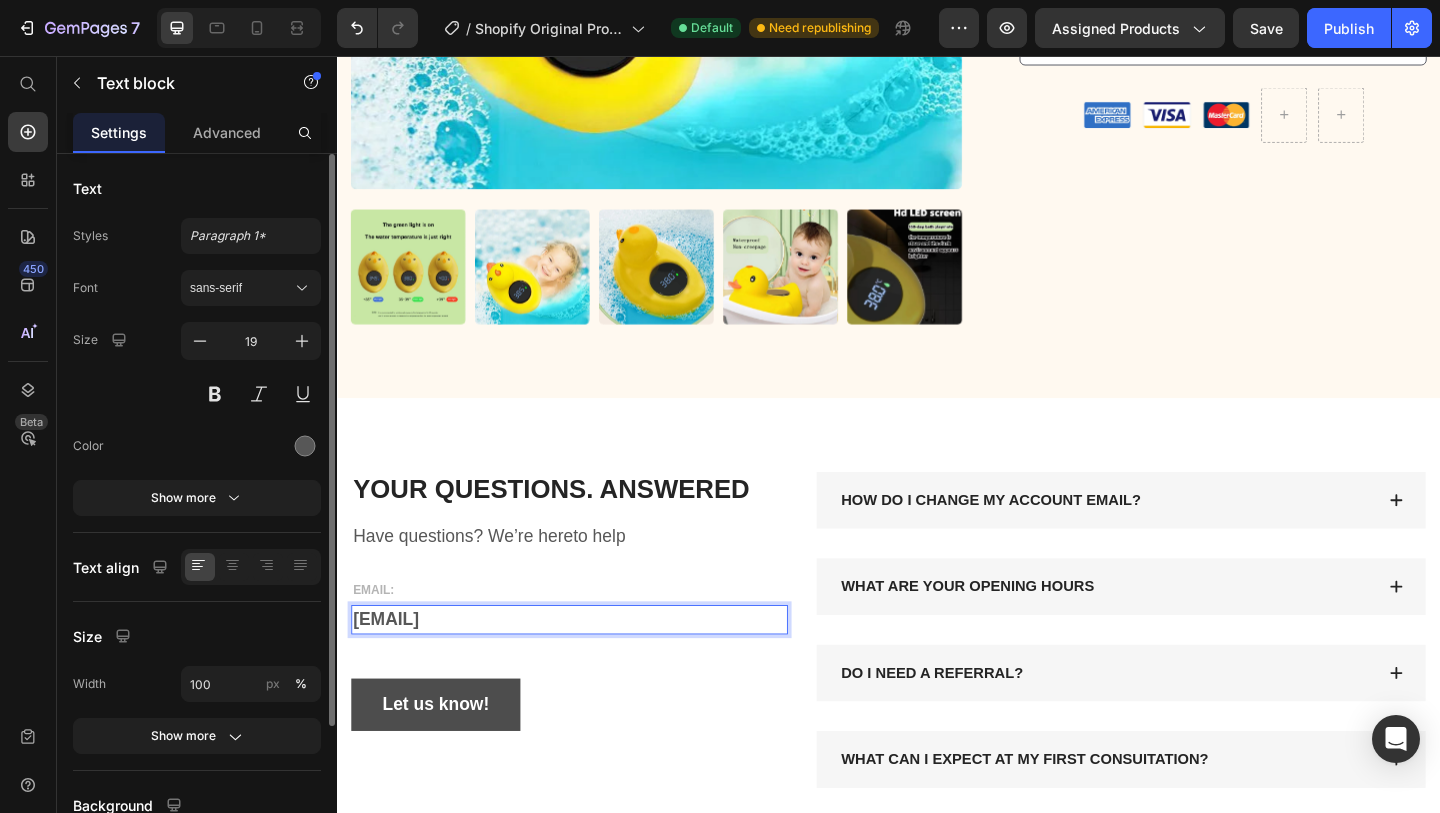 click on "[EMAIL]" at bounding box center [589, 669] 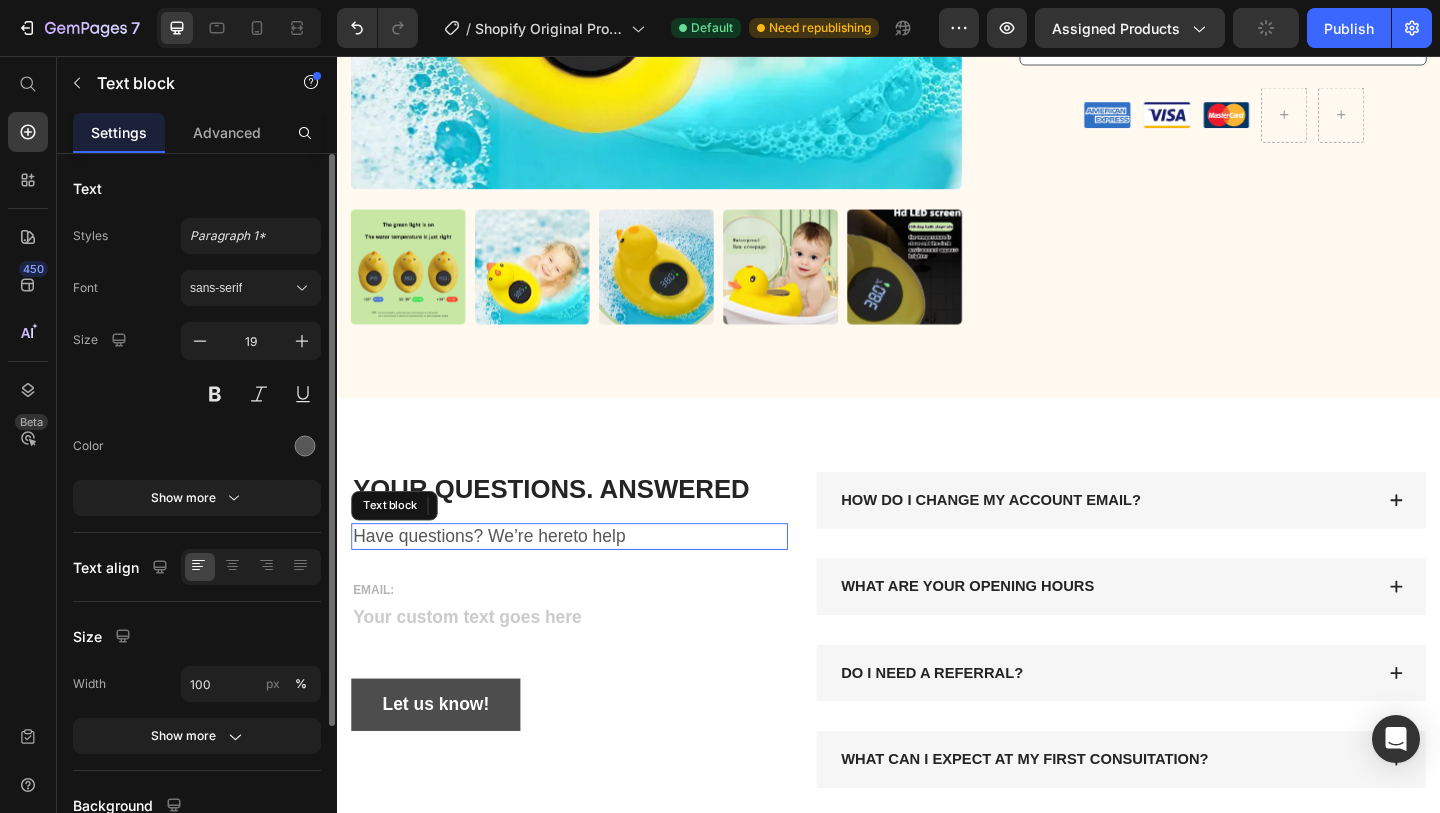 click on "Have questions? We’re hereto help" at bounding box center (589, 578) 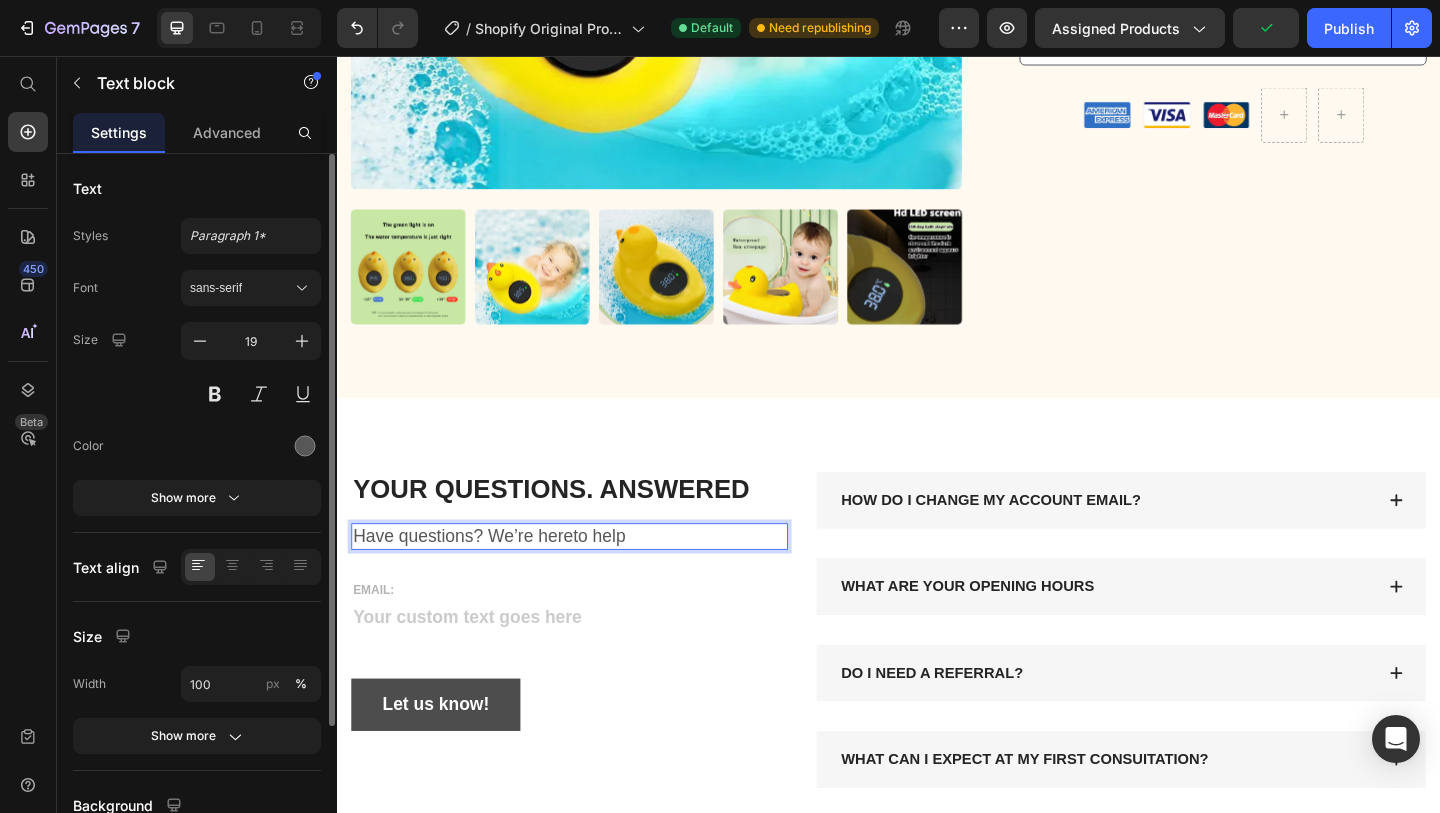 click on "Have questions? We’re hereto help" at bounding box center [589, 578] 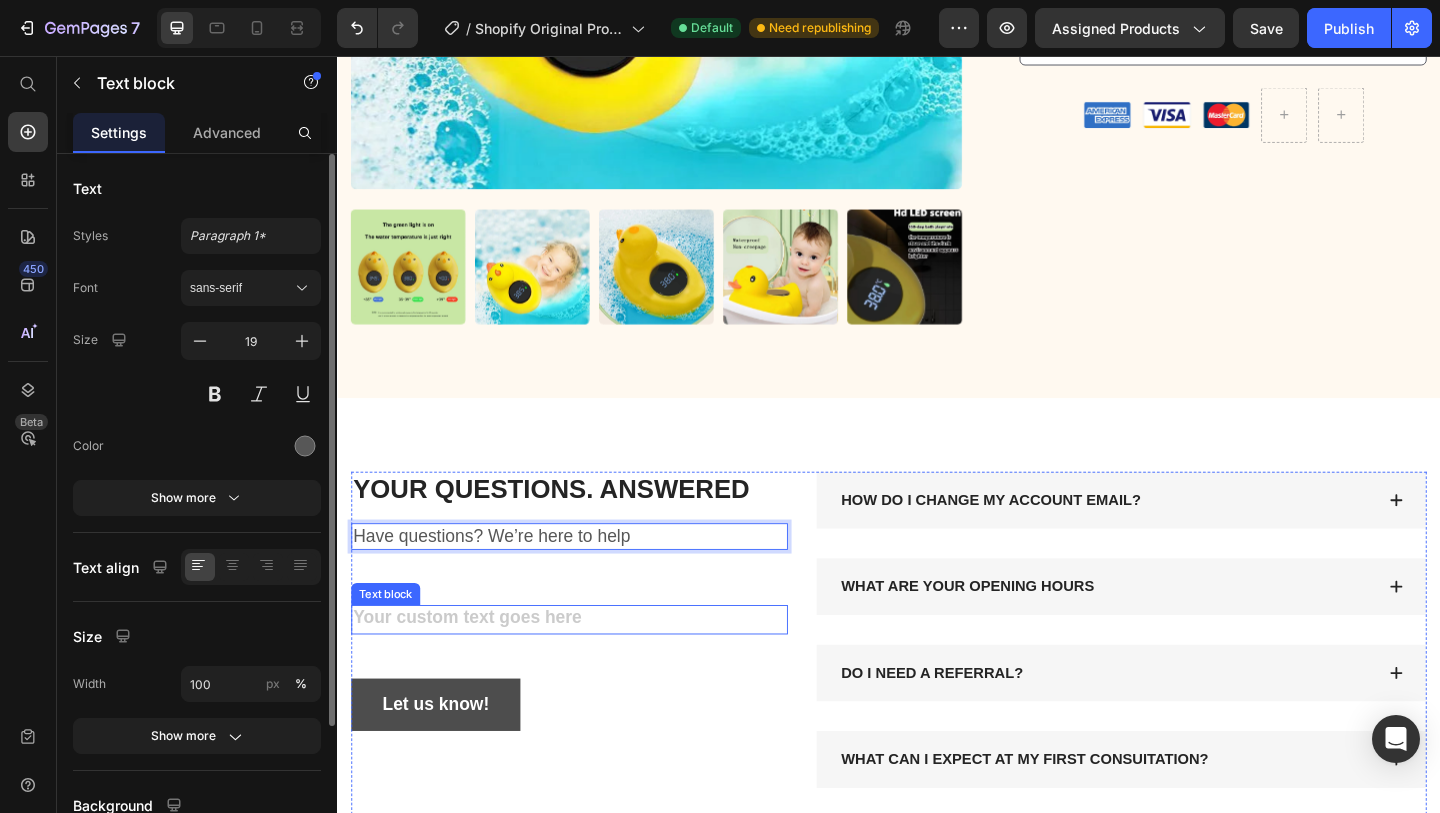 click at bounding box center (589, 669) 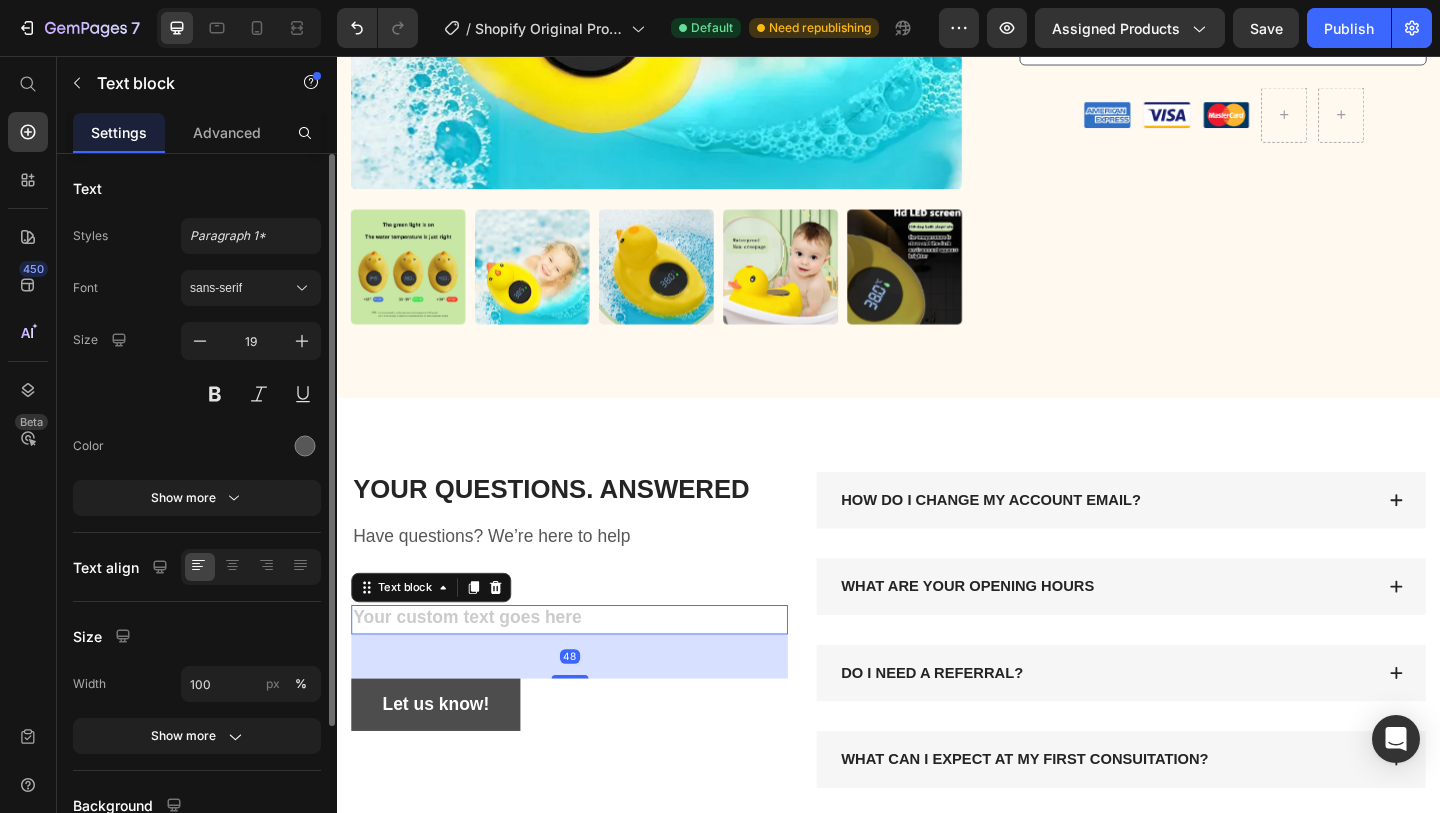 click at bounding box center (589, 669) 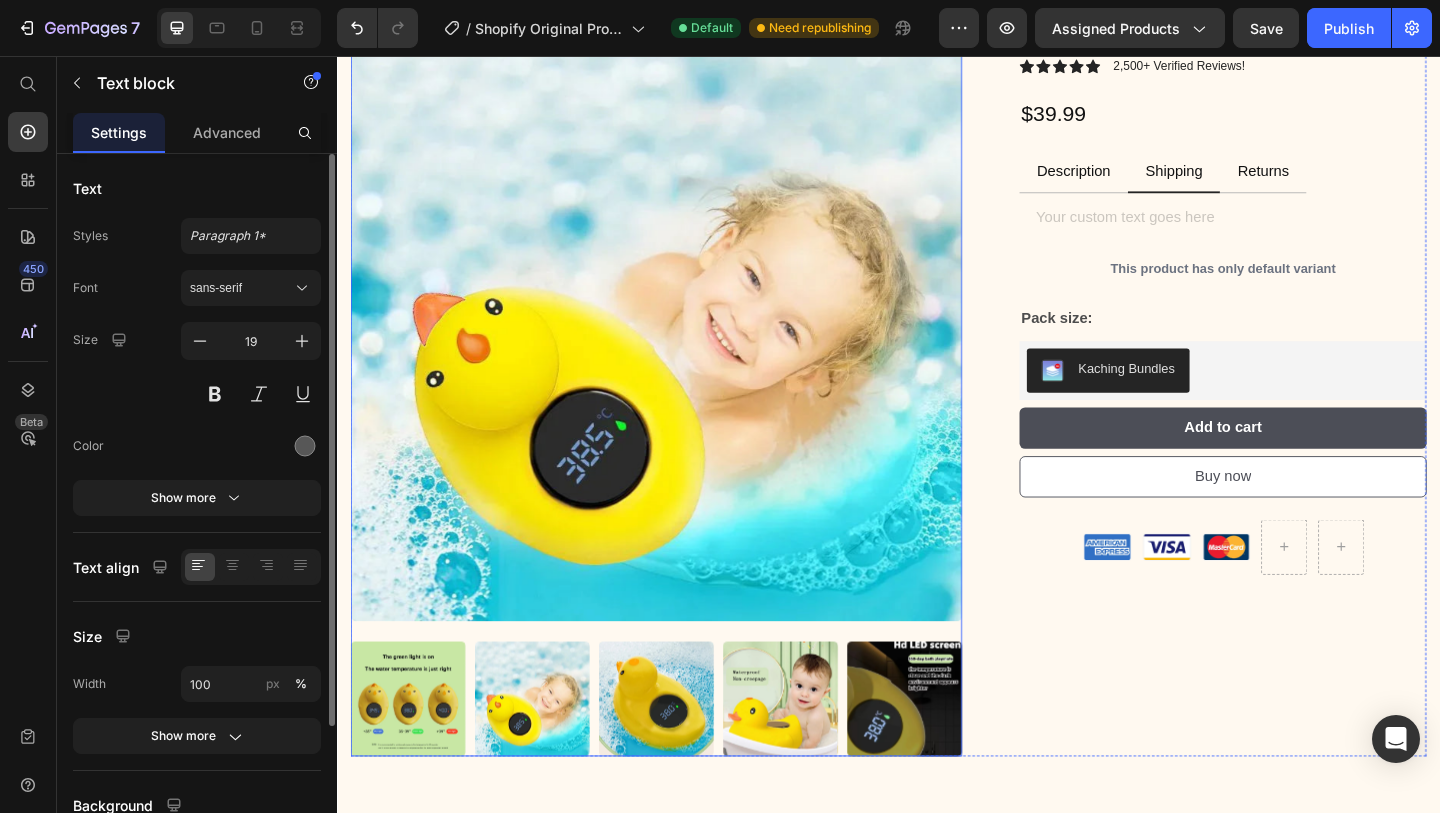 scroll, scrollTop: 440, scrollLeft: 0, axis: vertical 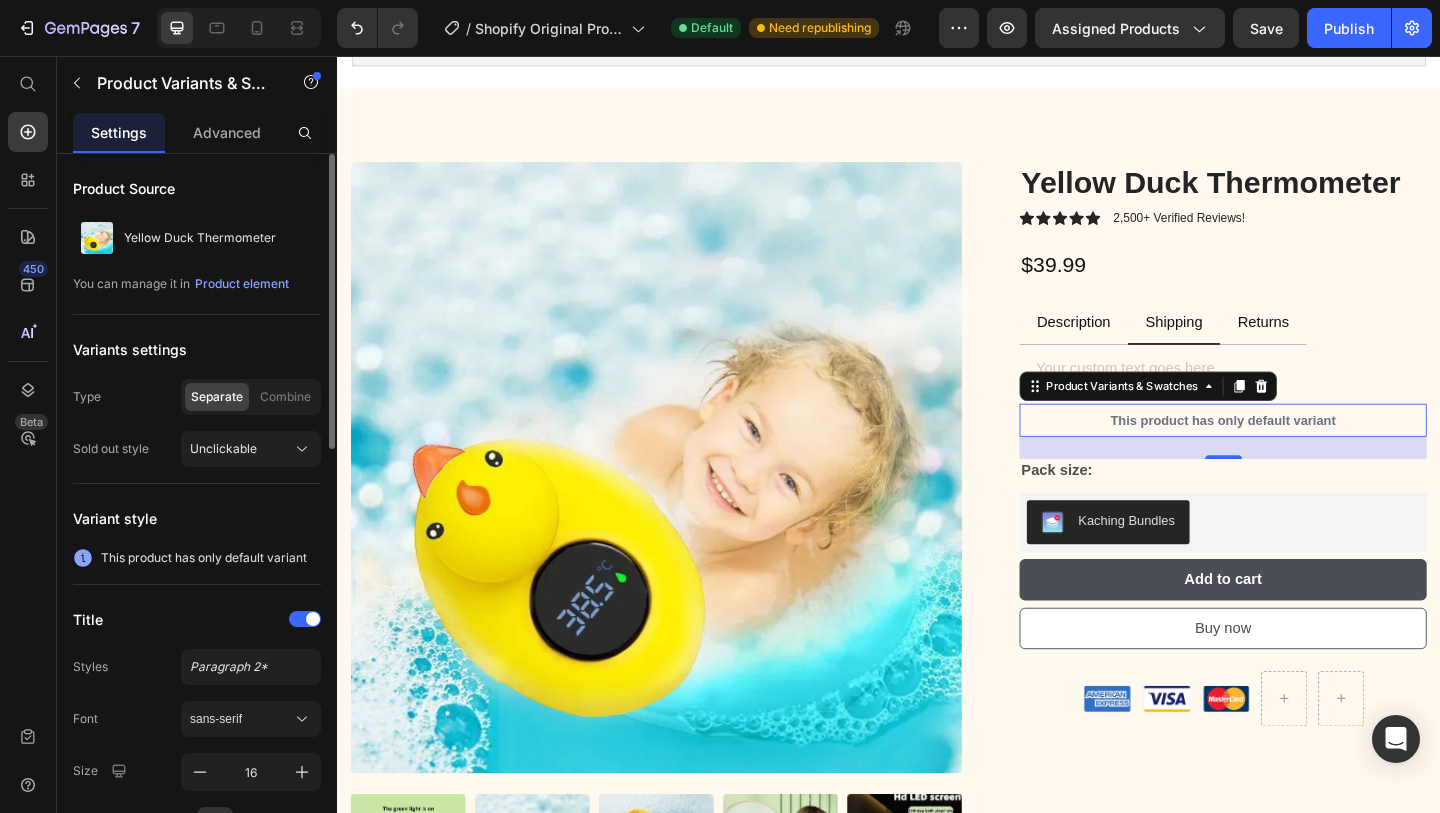 click on "This product has only default variant" at bounding box center (1300, 452) 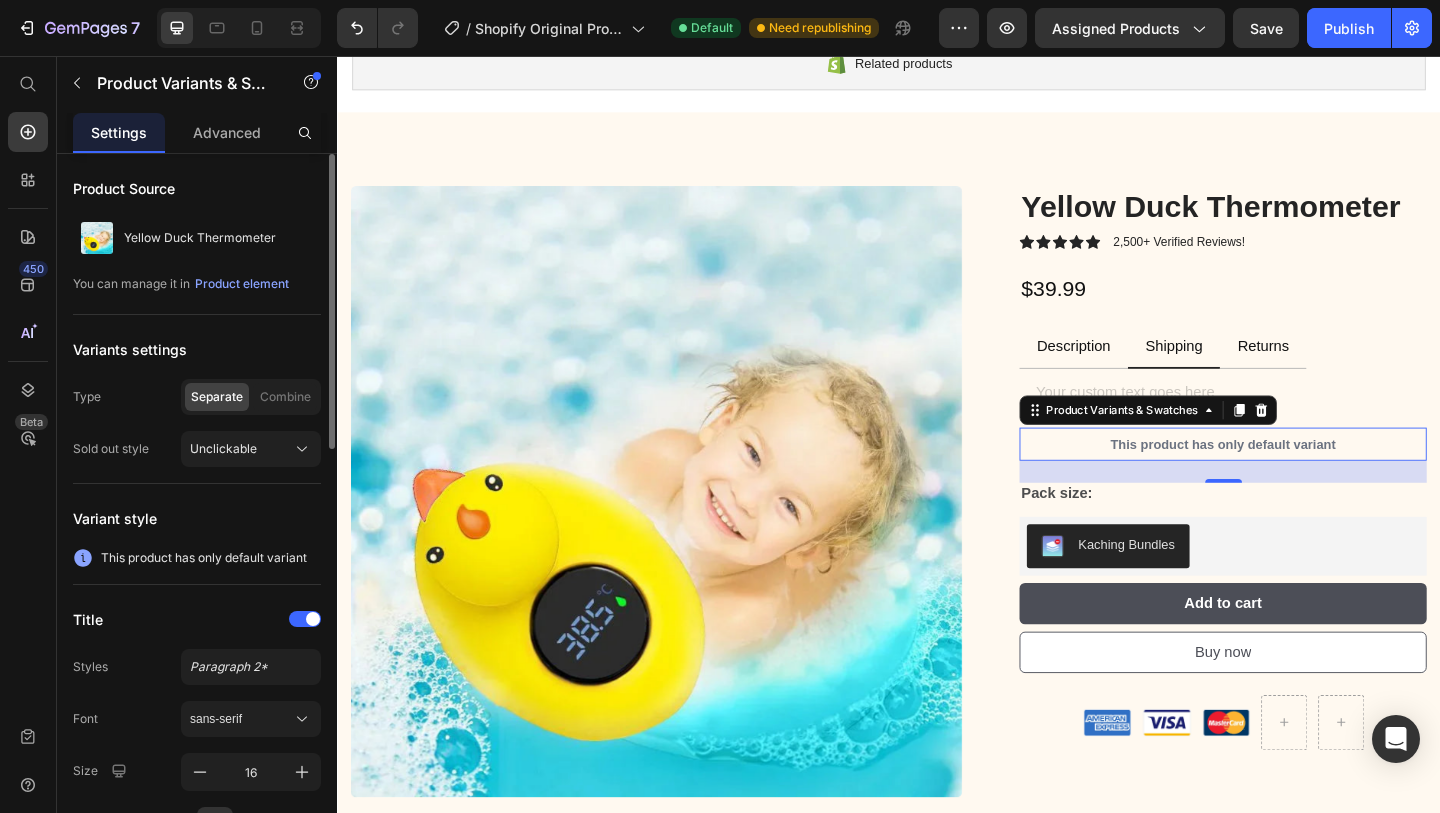scroll, scrollTop: 183, scrollLeft: 0, axis: vertical 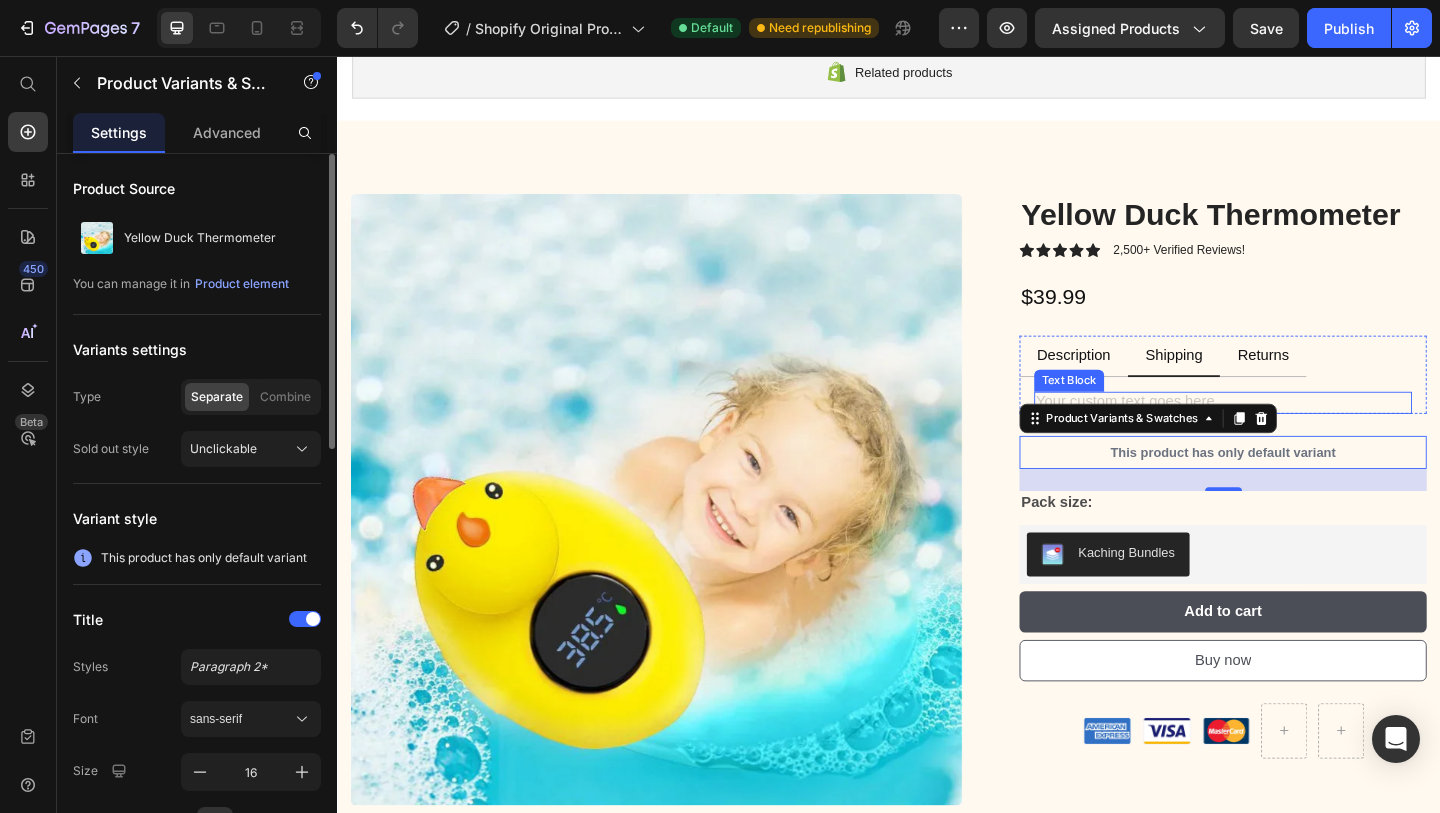 click at bounding box center (1300, 433) 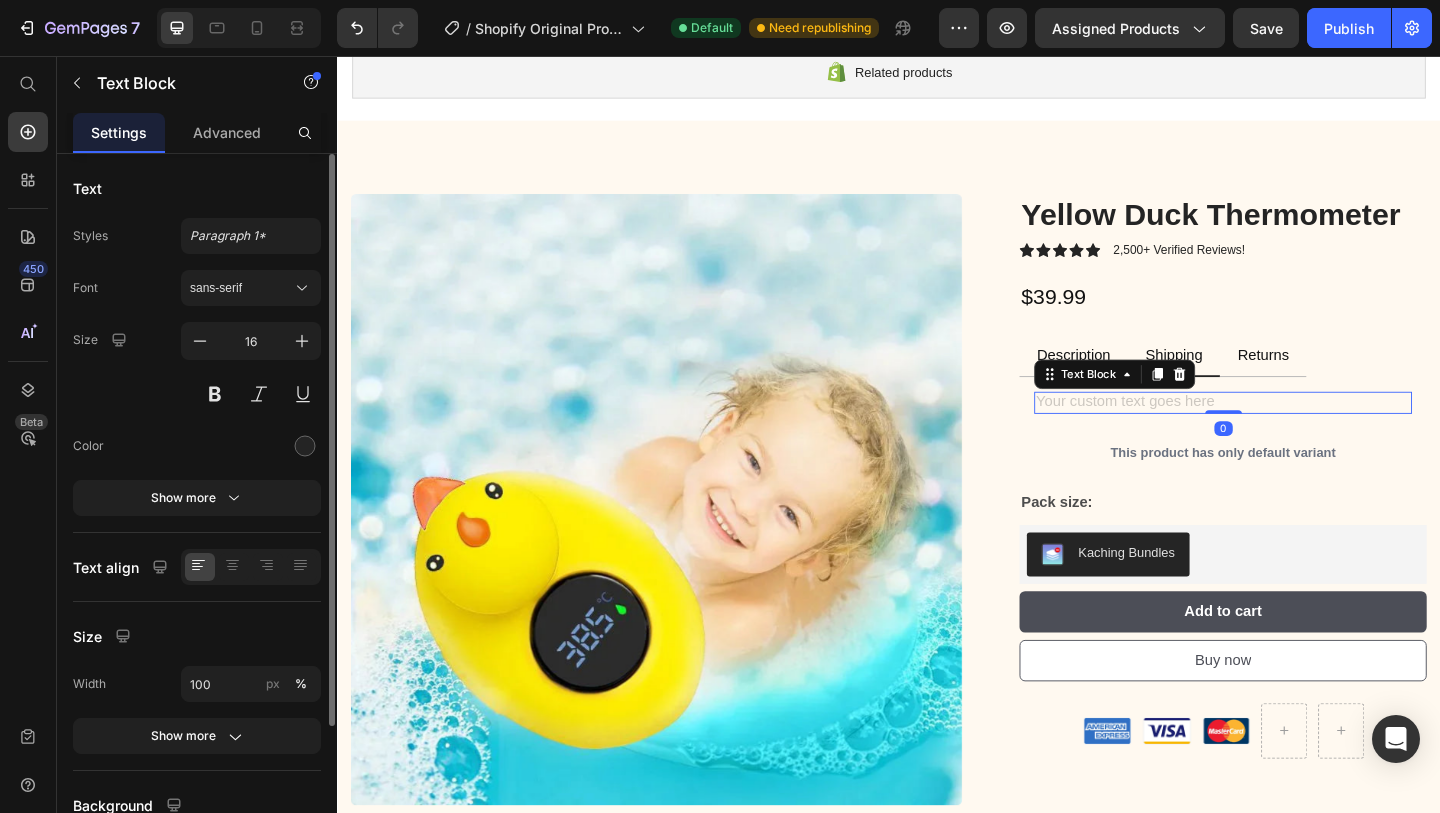 click at bounding box center (1300, 433) 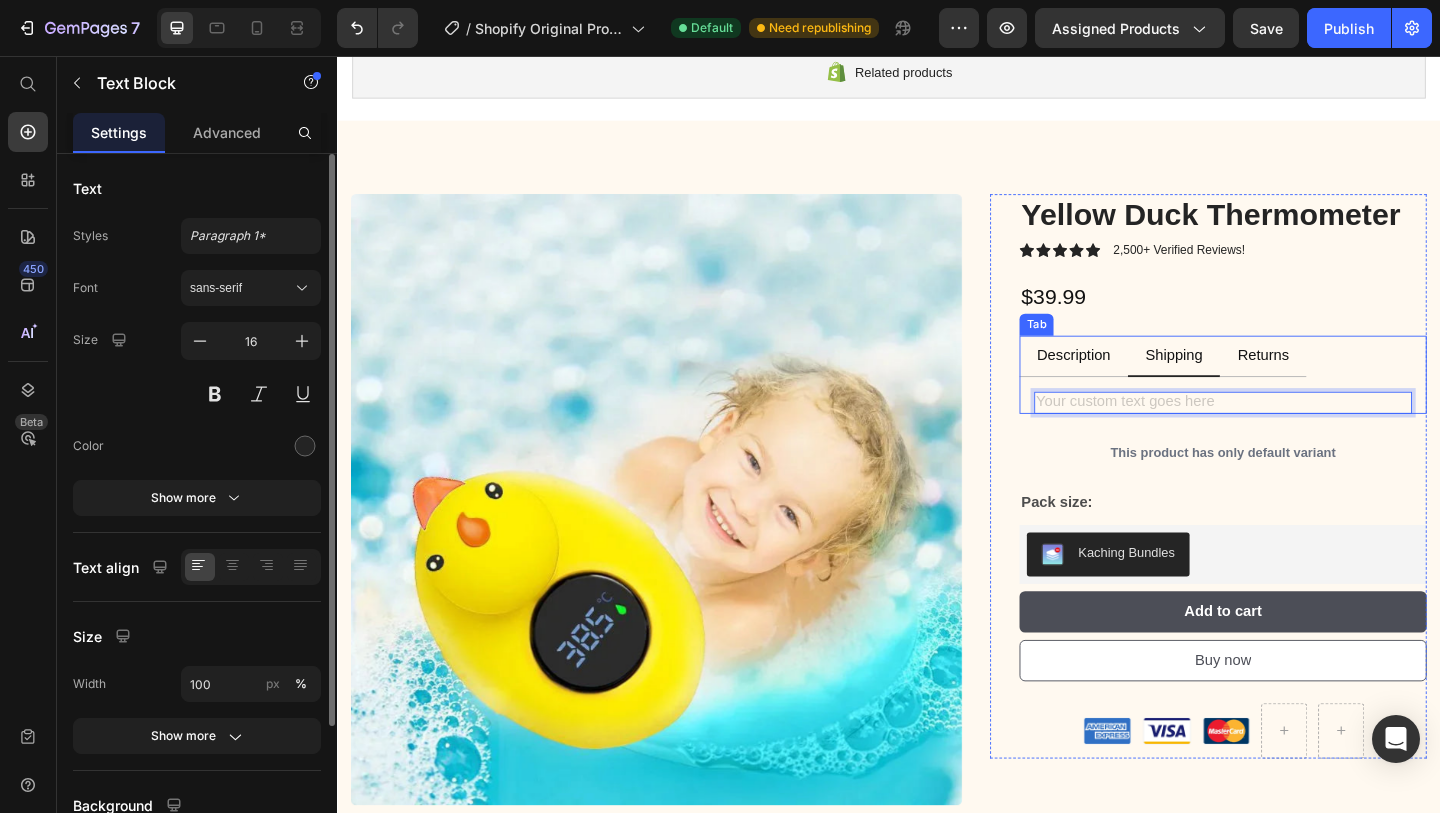 click on "Returns" at bounding box center [1344, 381] 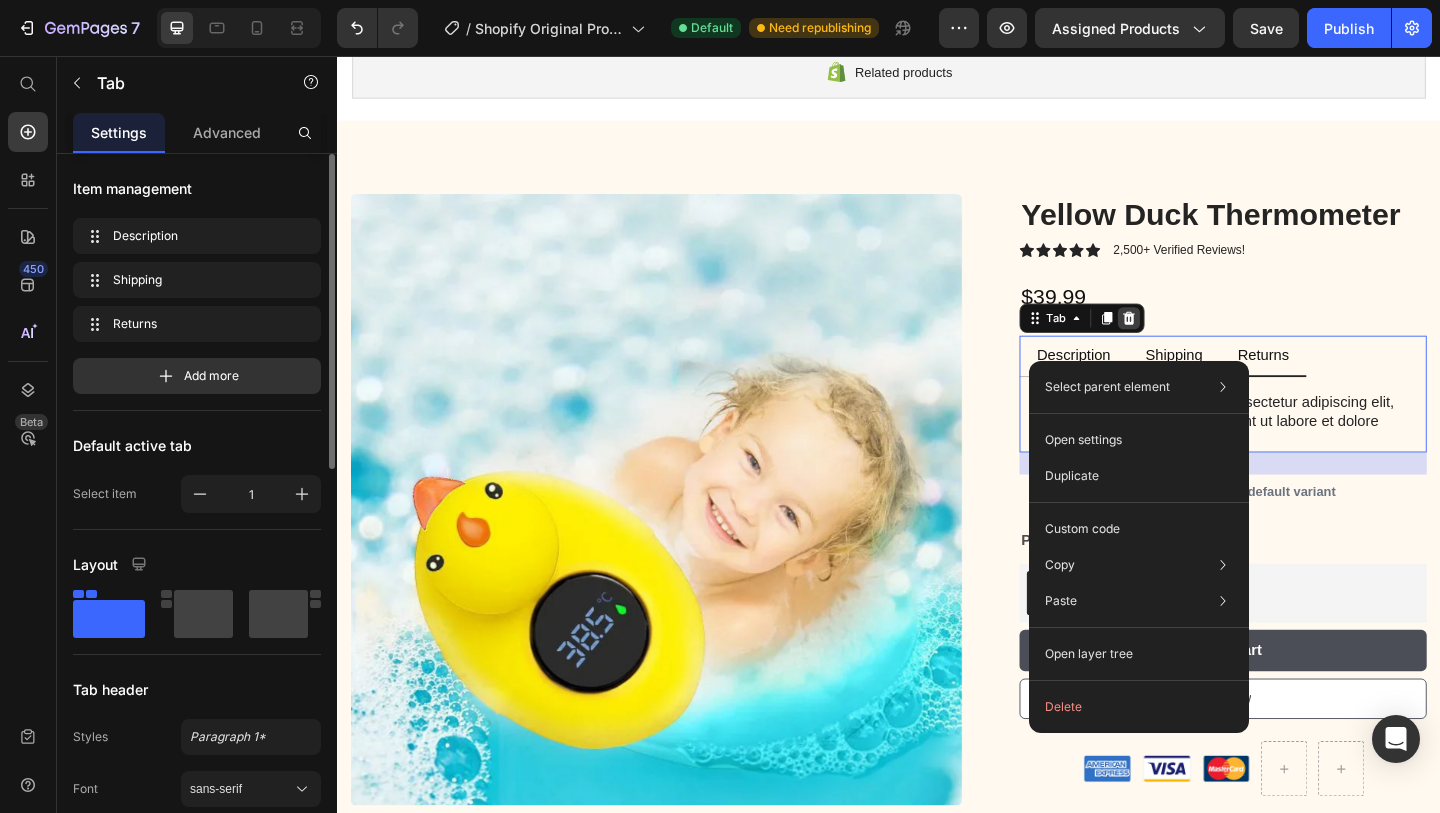 click 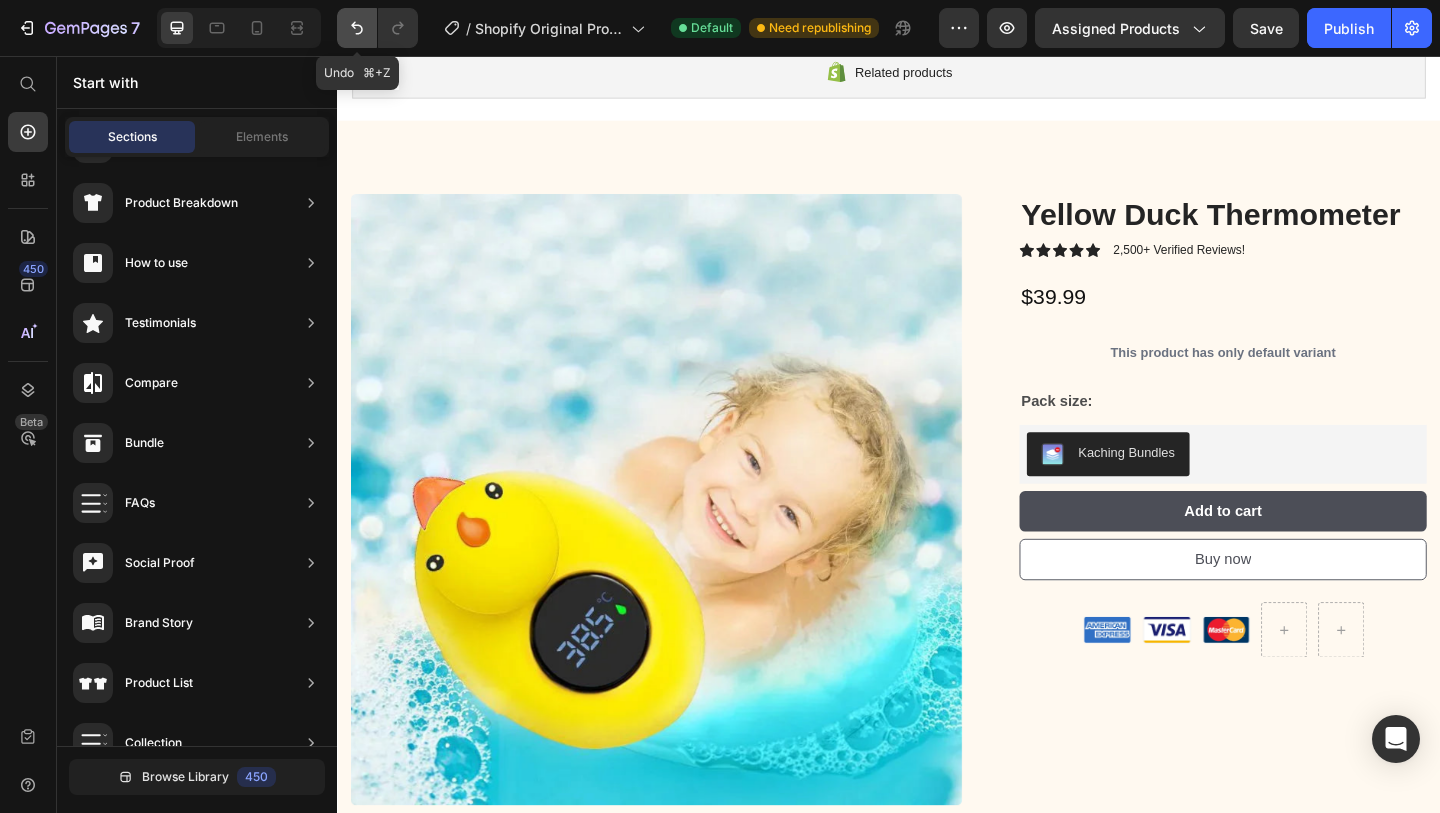 click 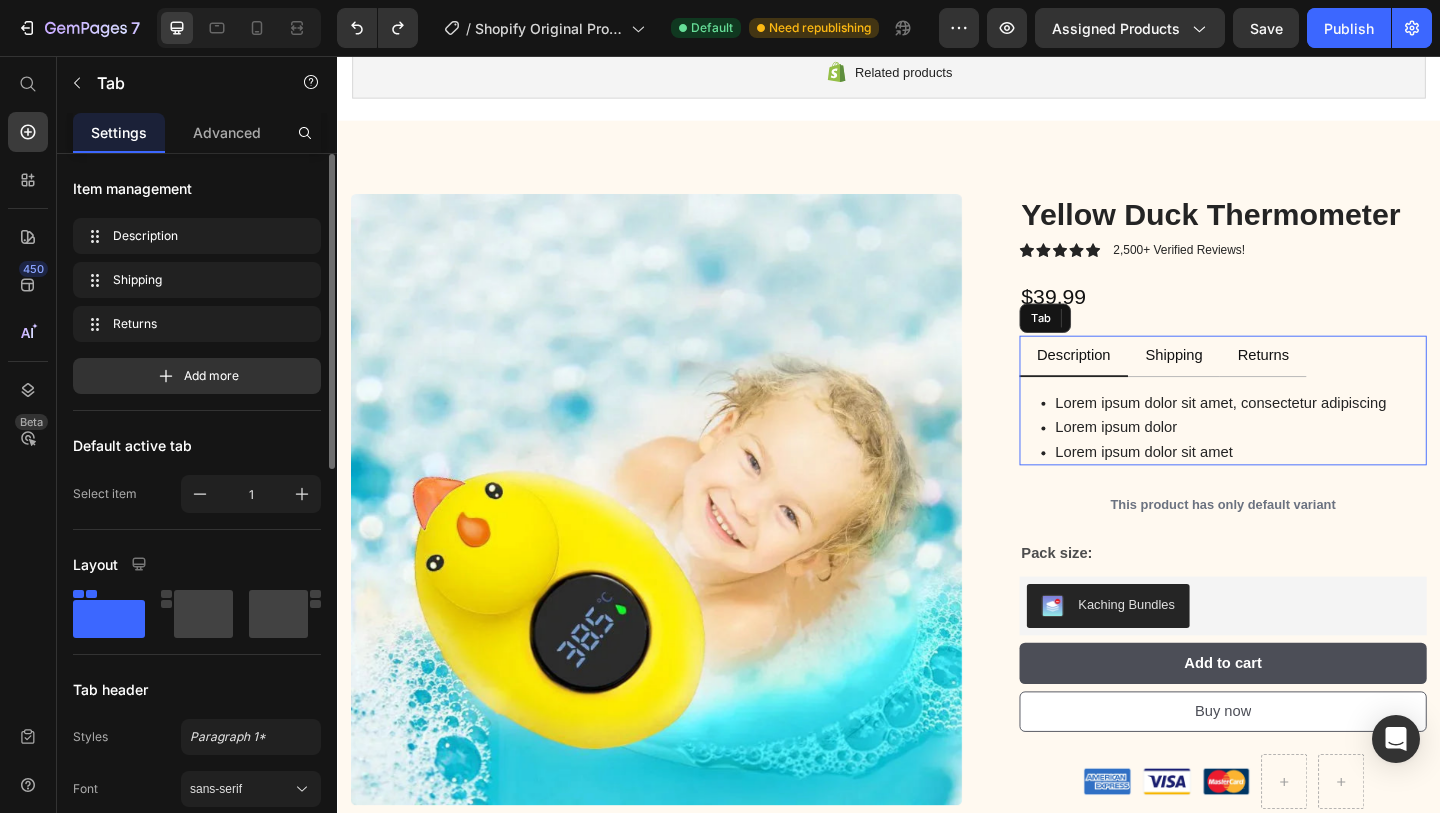 click on "Returns" at bounding box center [1344, 381] 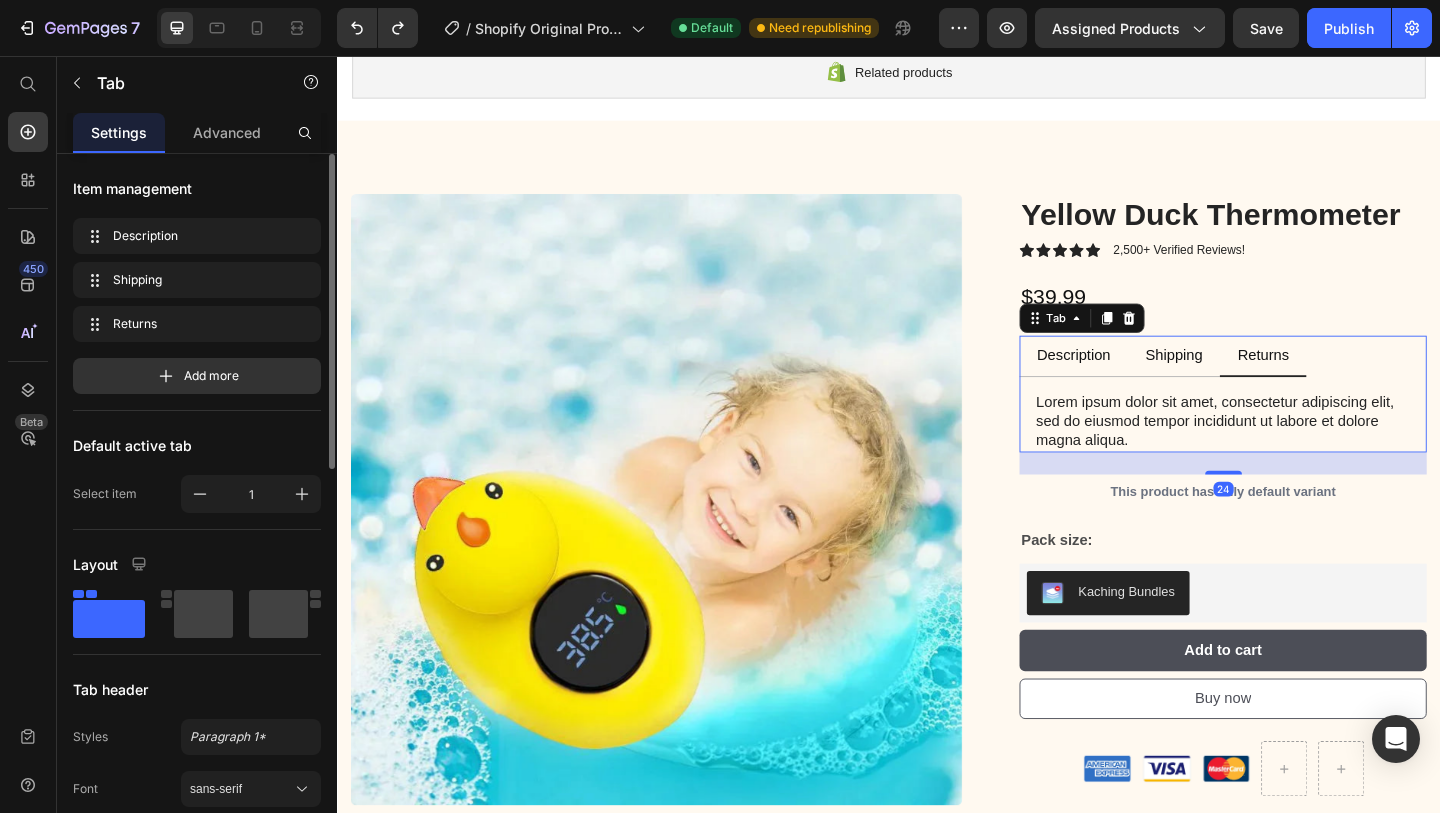click on "Returns" at bounding box center (1344, 381) 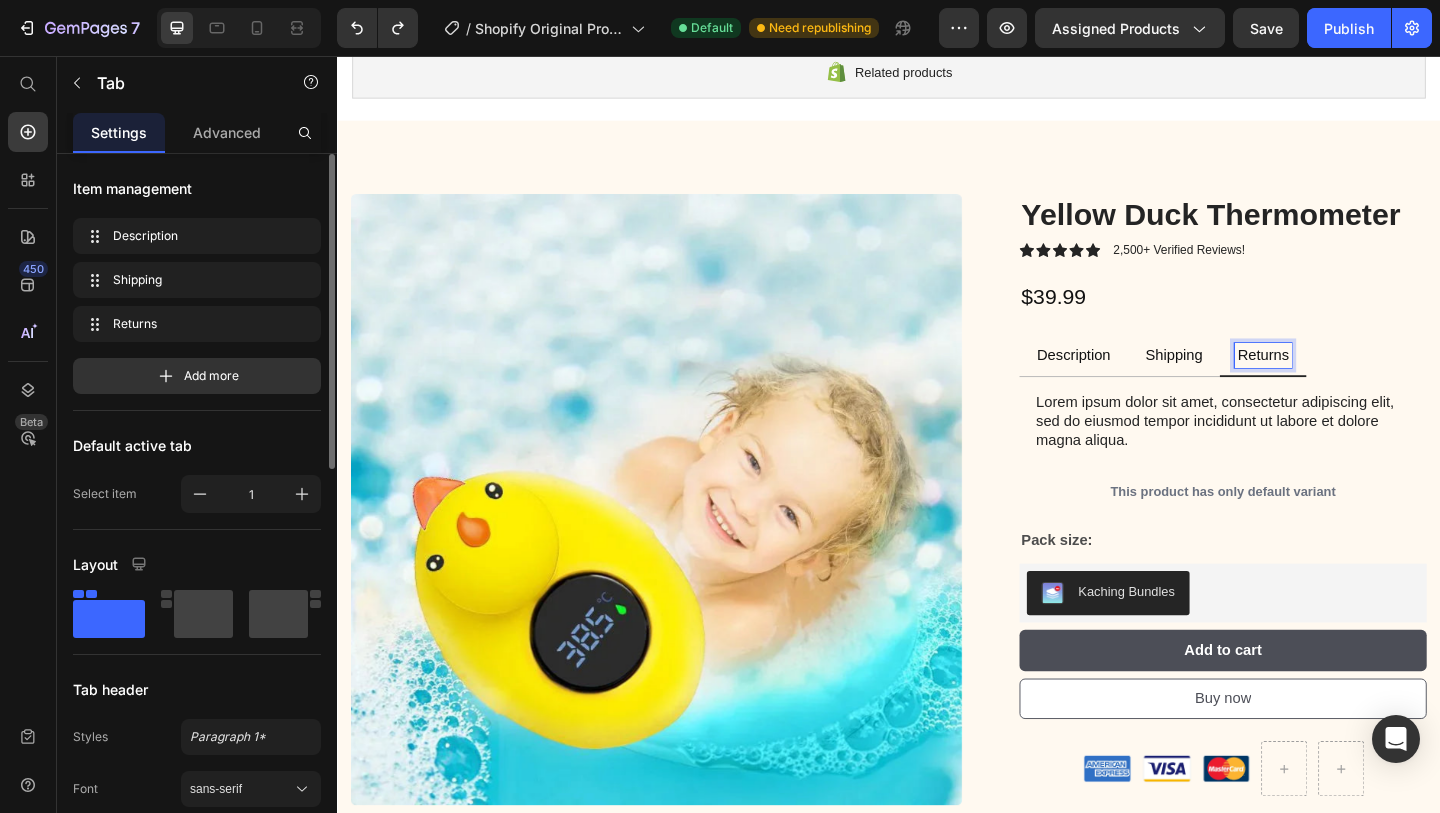 click on "Returns" at bounding box center (1344, 381) 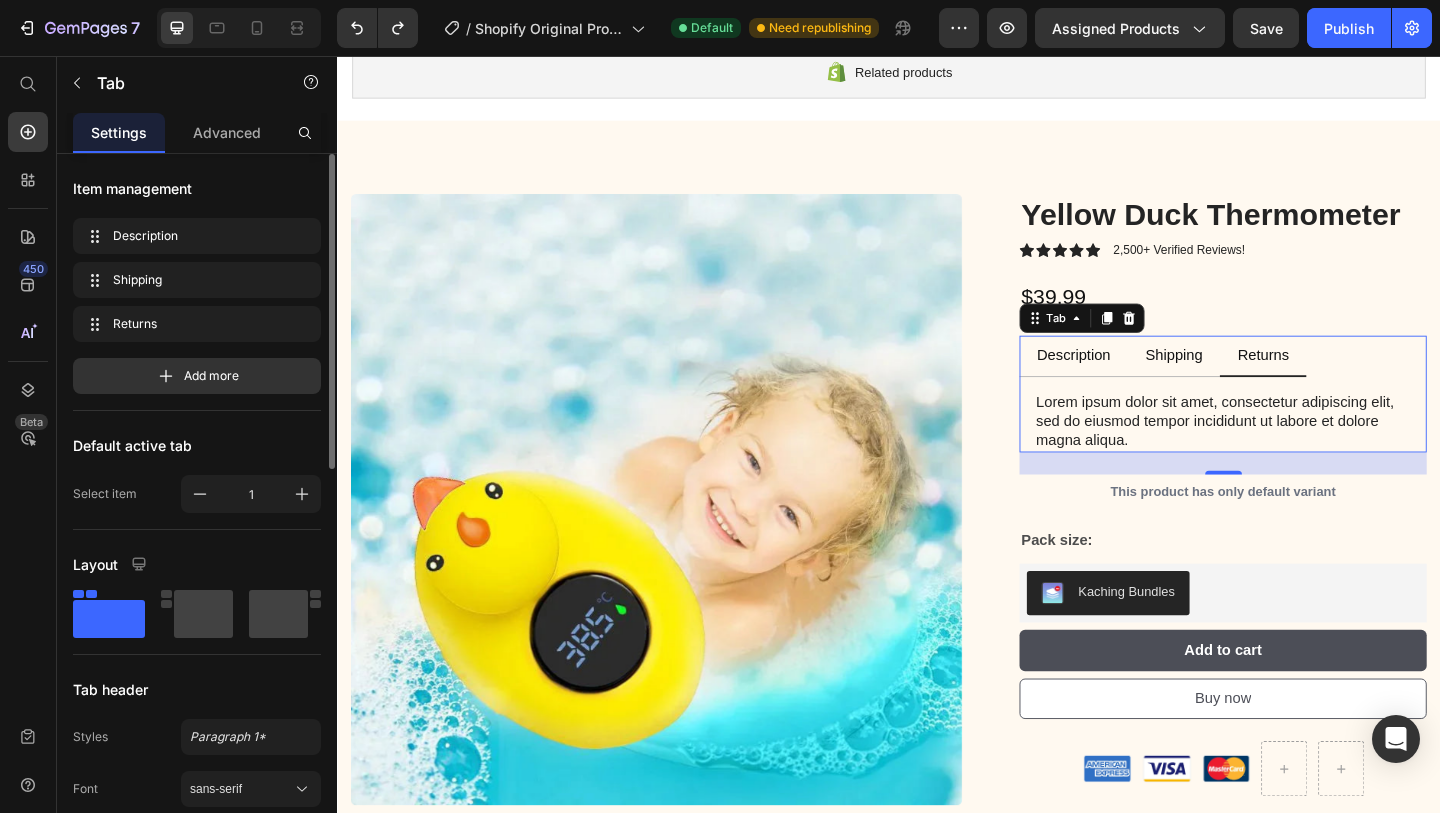 click on "Returns" at bounding box center (1344, 381) 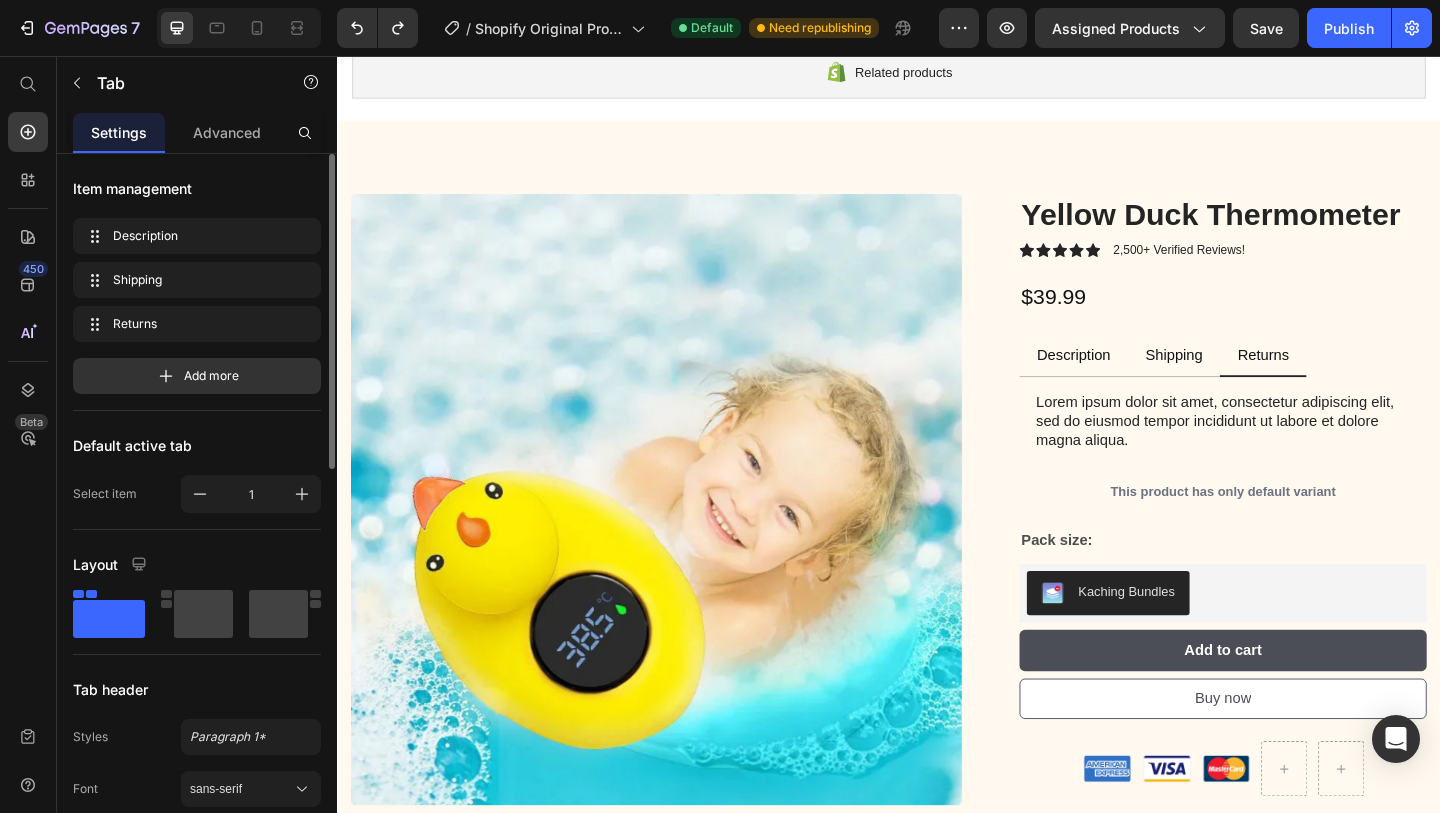 click on "Returns" at bounding box center (1344, 382) 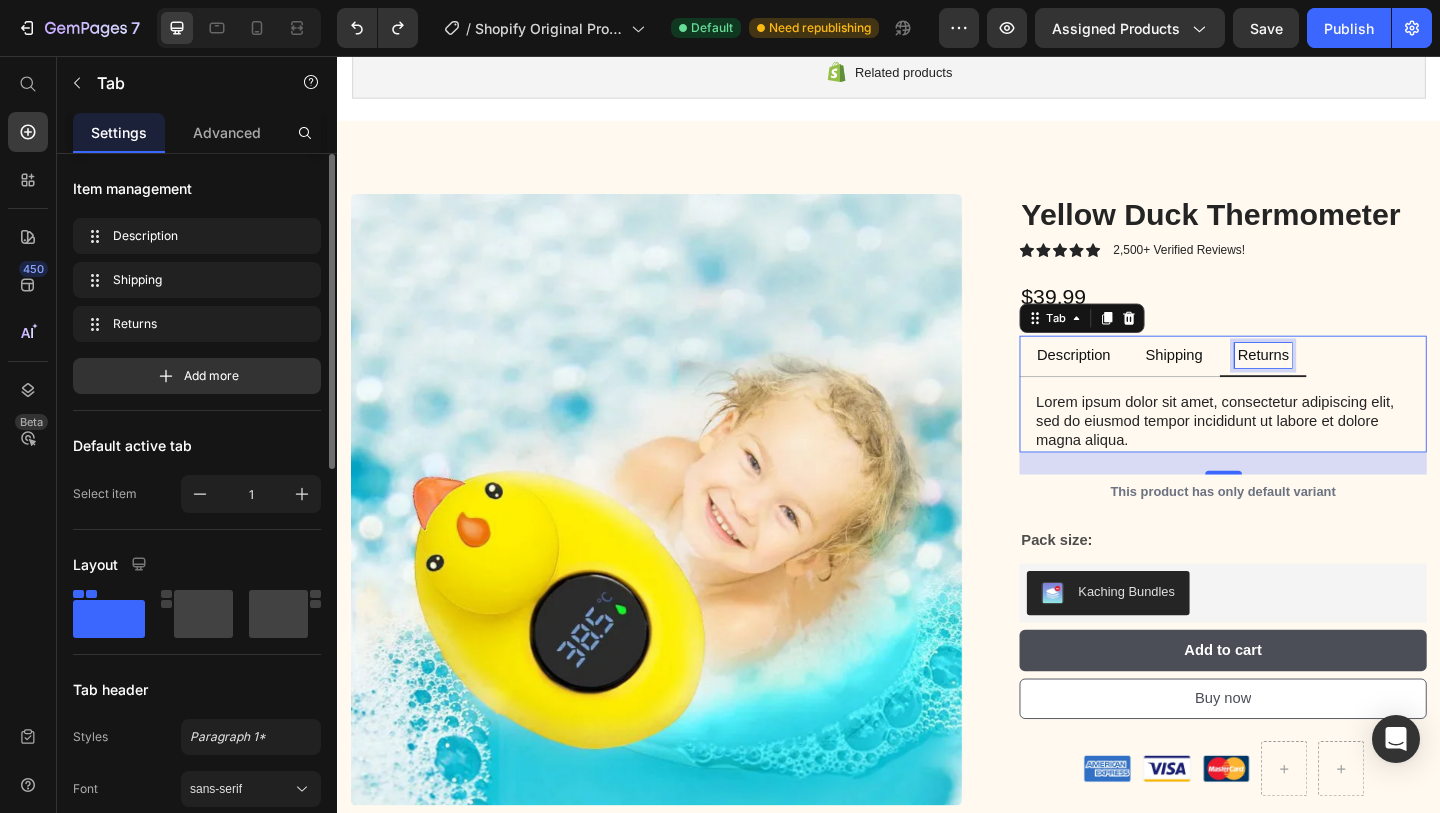 click on "Returns" at bounding box center (1344, 381) 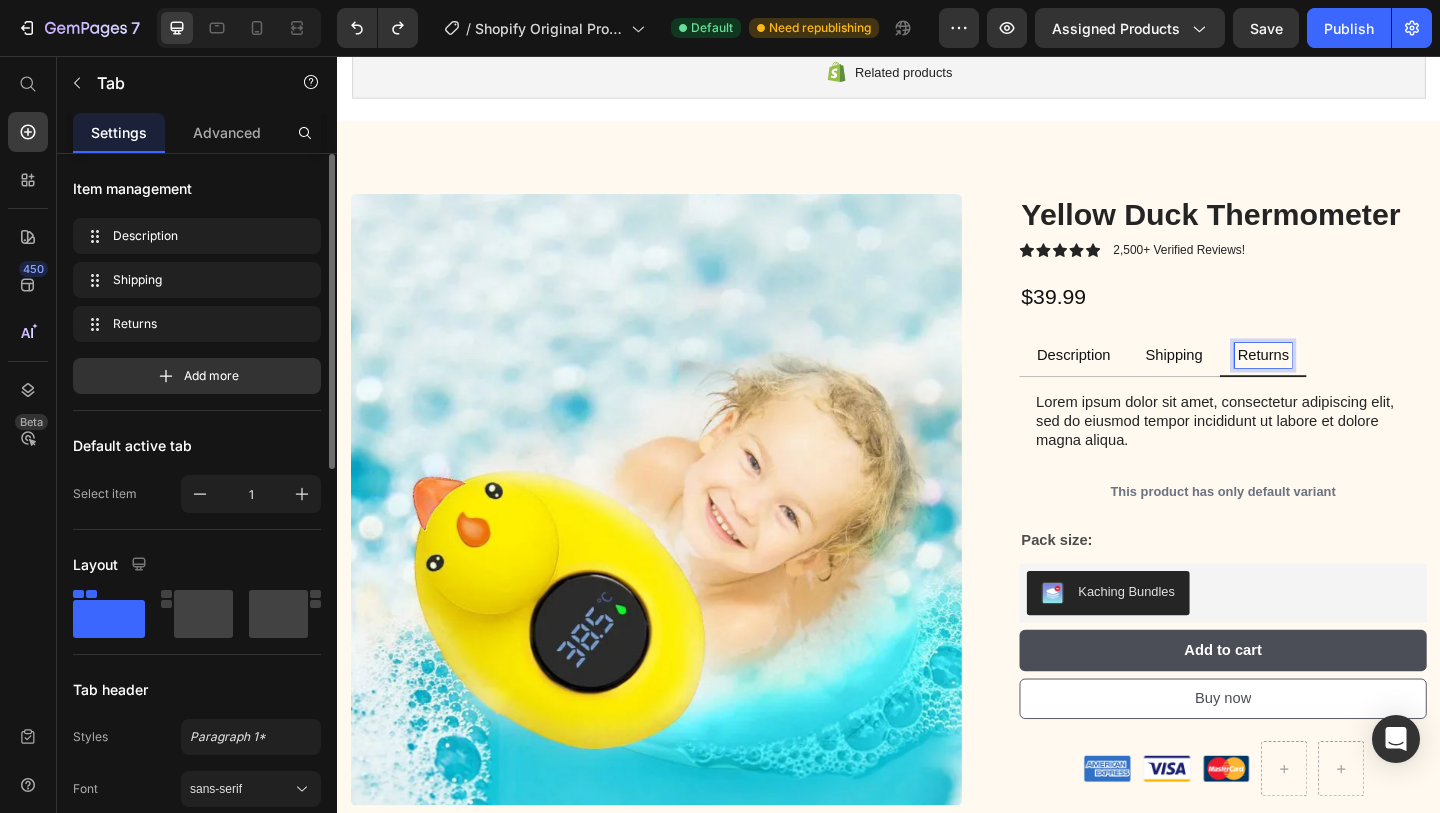 click on "Returns" at bounding box center [1344, 381] 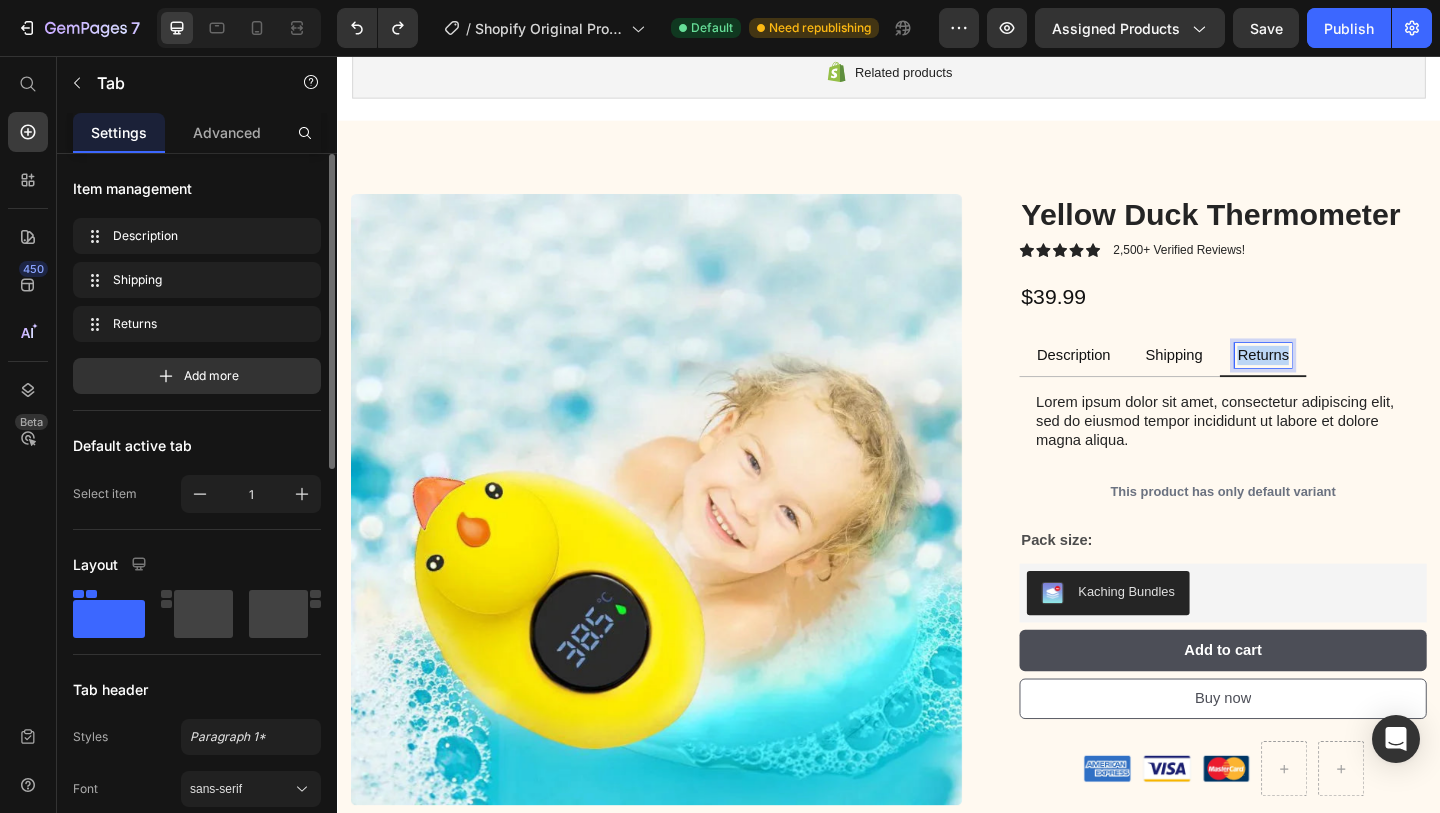 click on "Returns" at bounding box center [1344, 381] 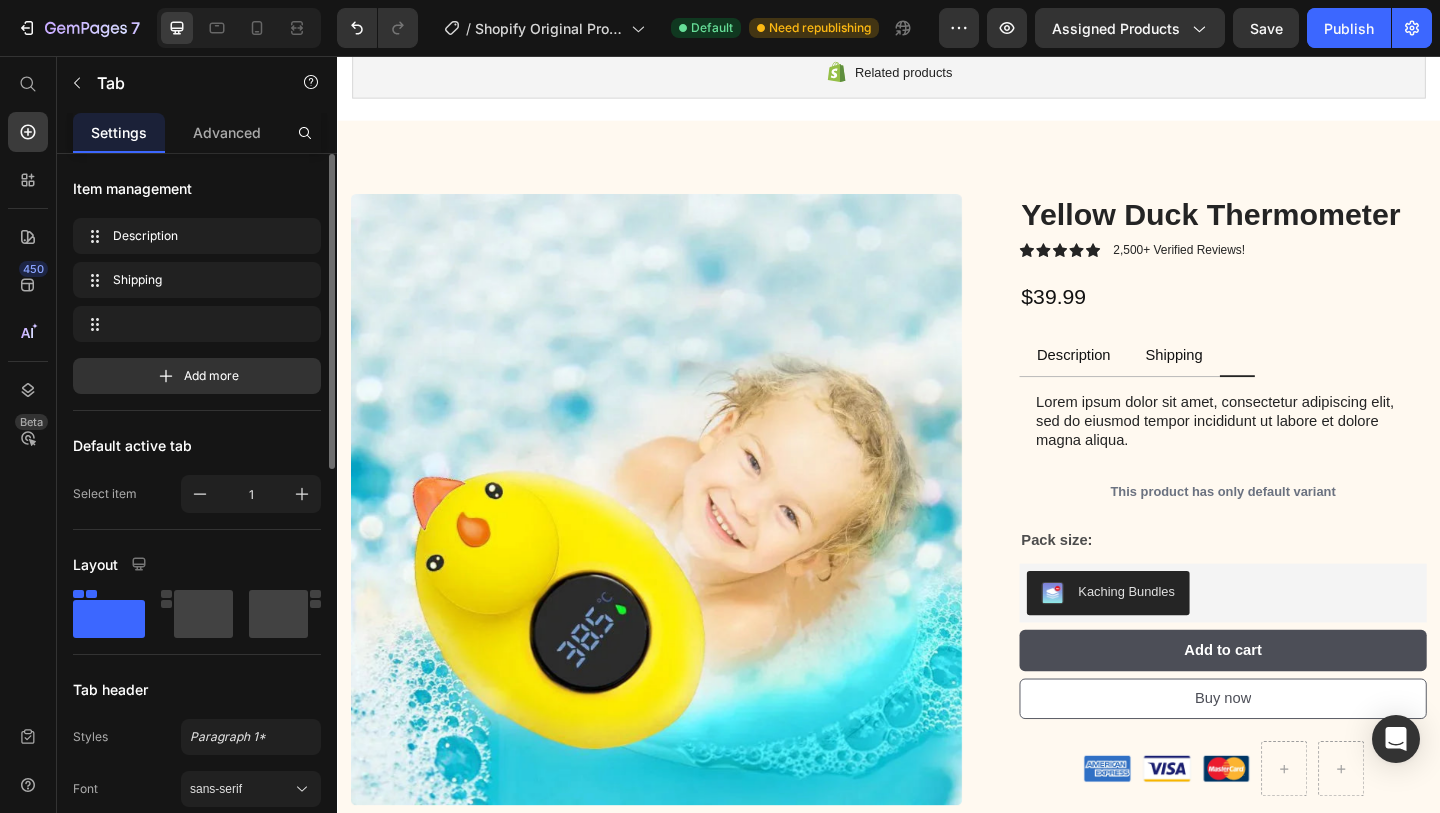 click on "Description Shipping" at bounding box center [1300, 382] 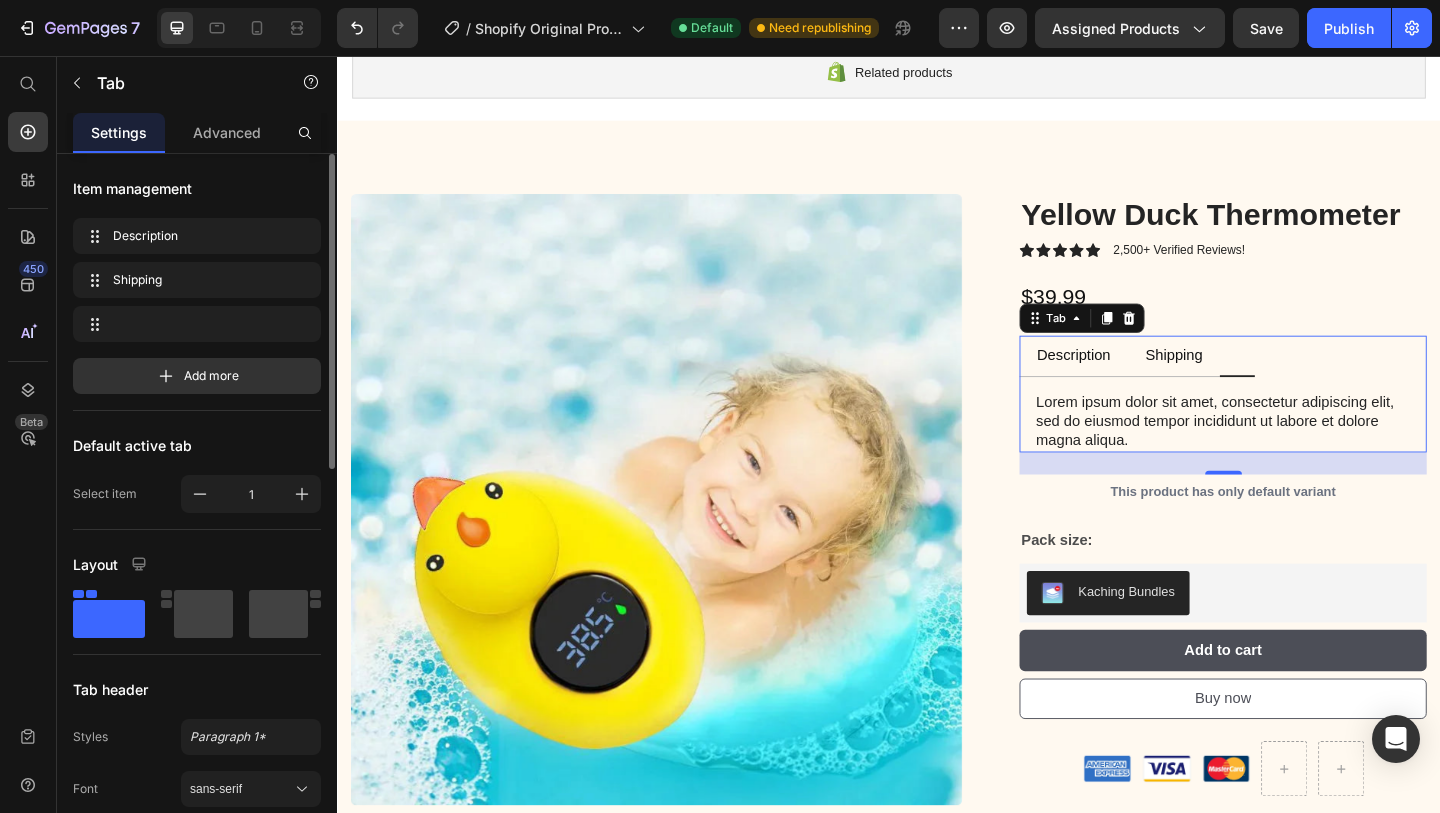click at bounding box center (1316, 381) 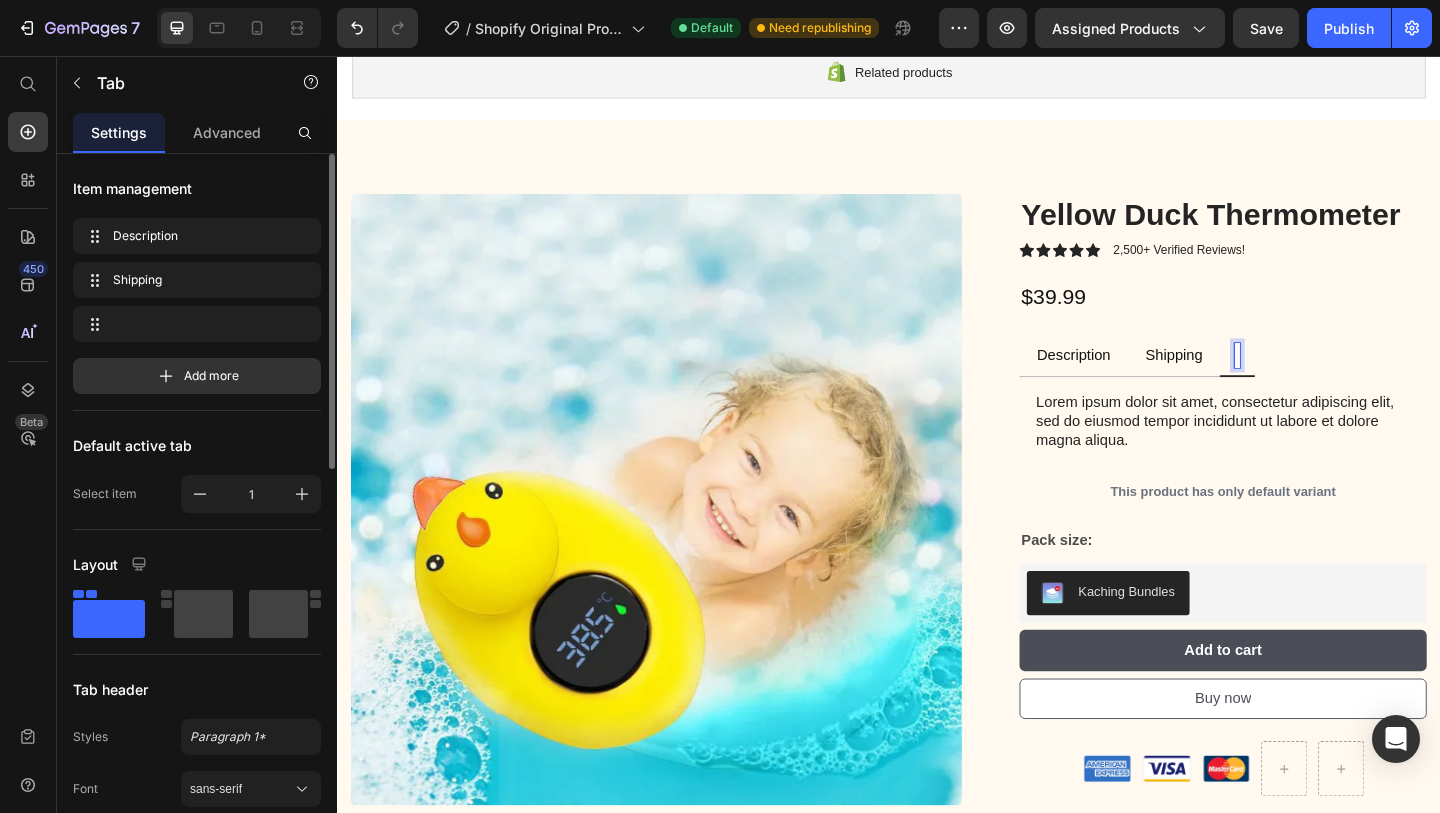 type 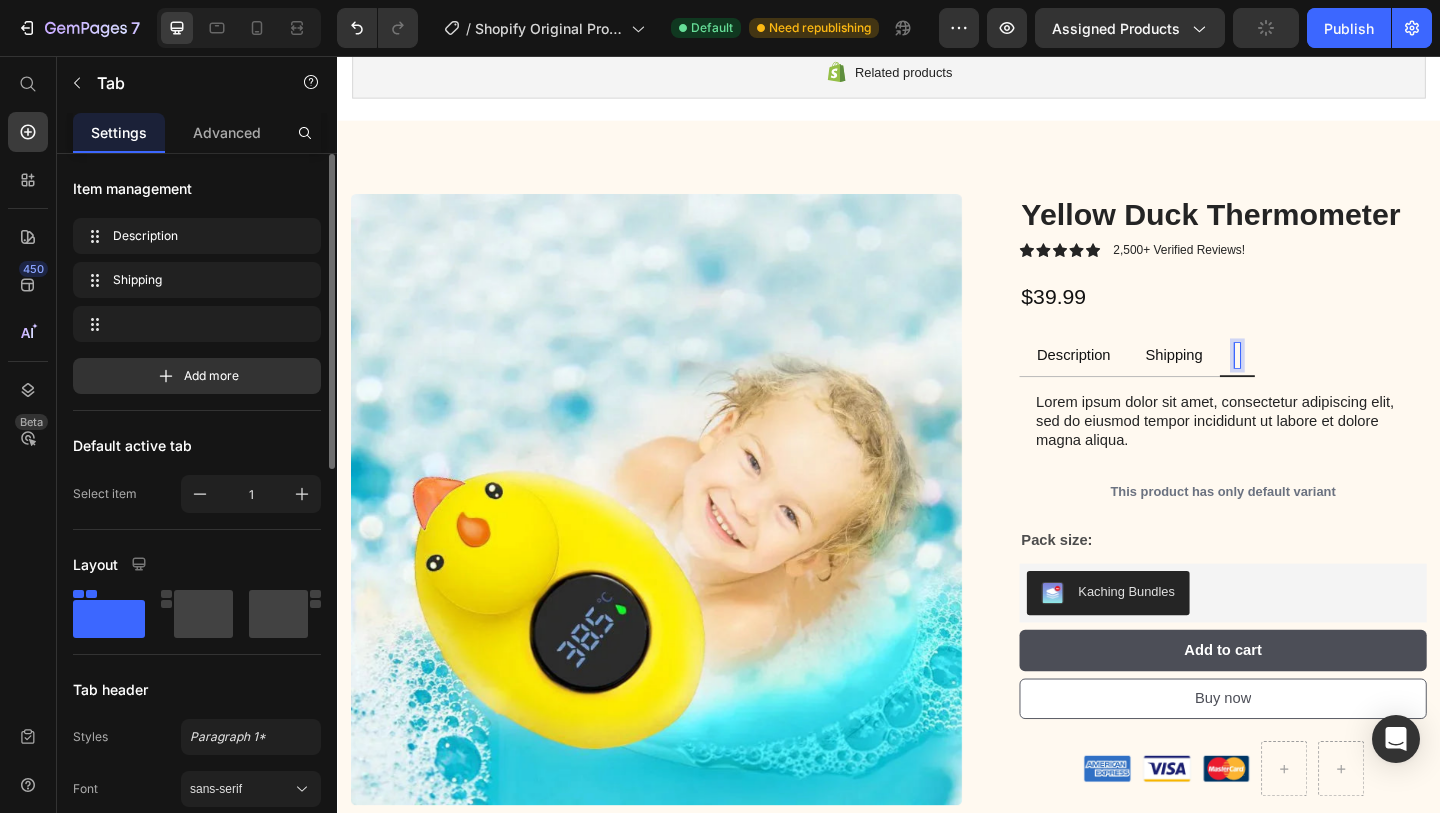click at bounding box center [1316, 382] 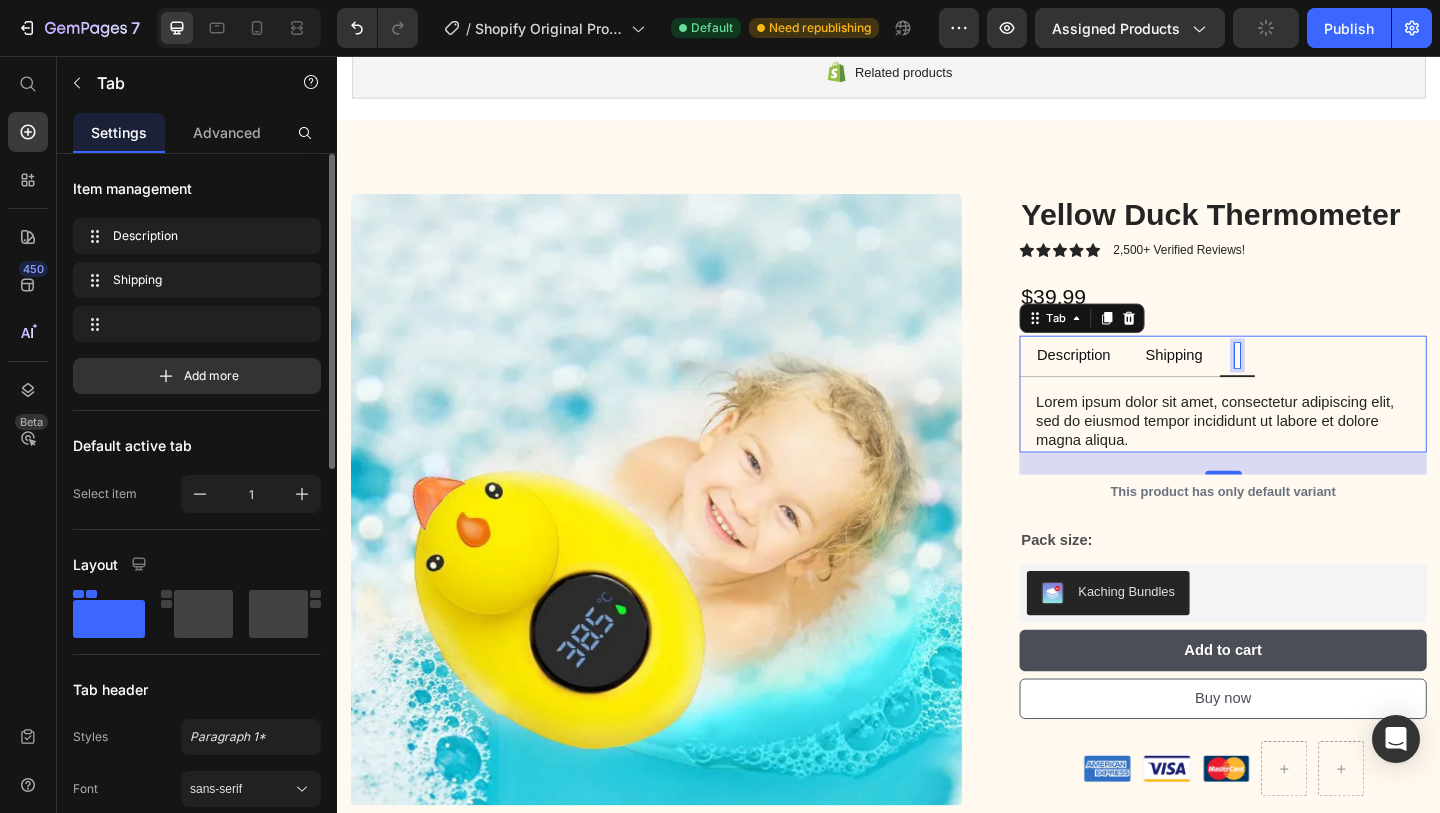 click at bounding box center (1316, 381) 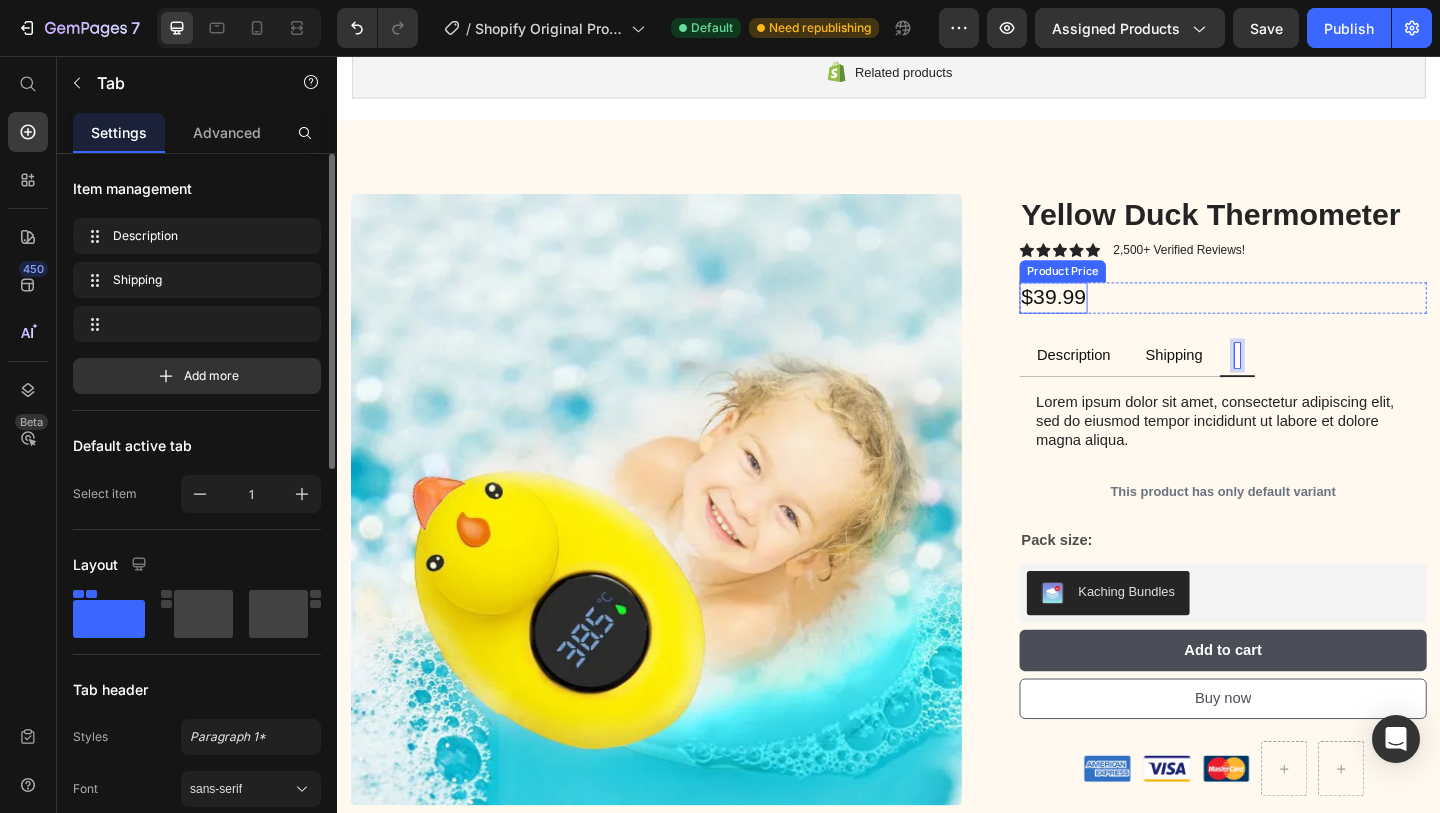 click on "$39.99" at bounding box center [1116, 319] 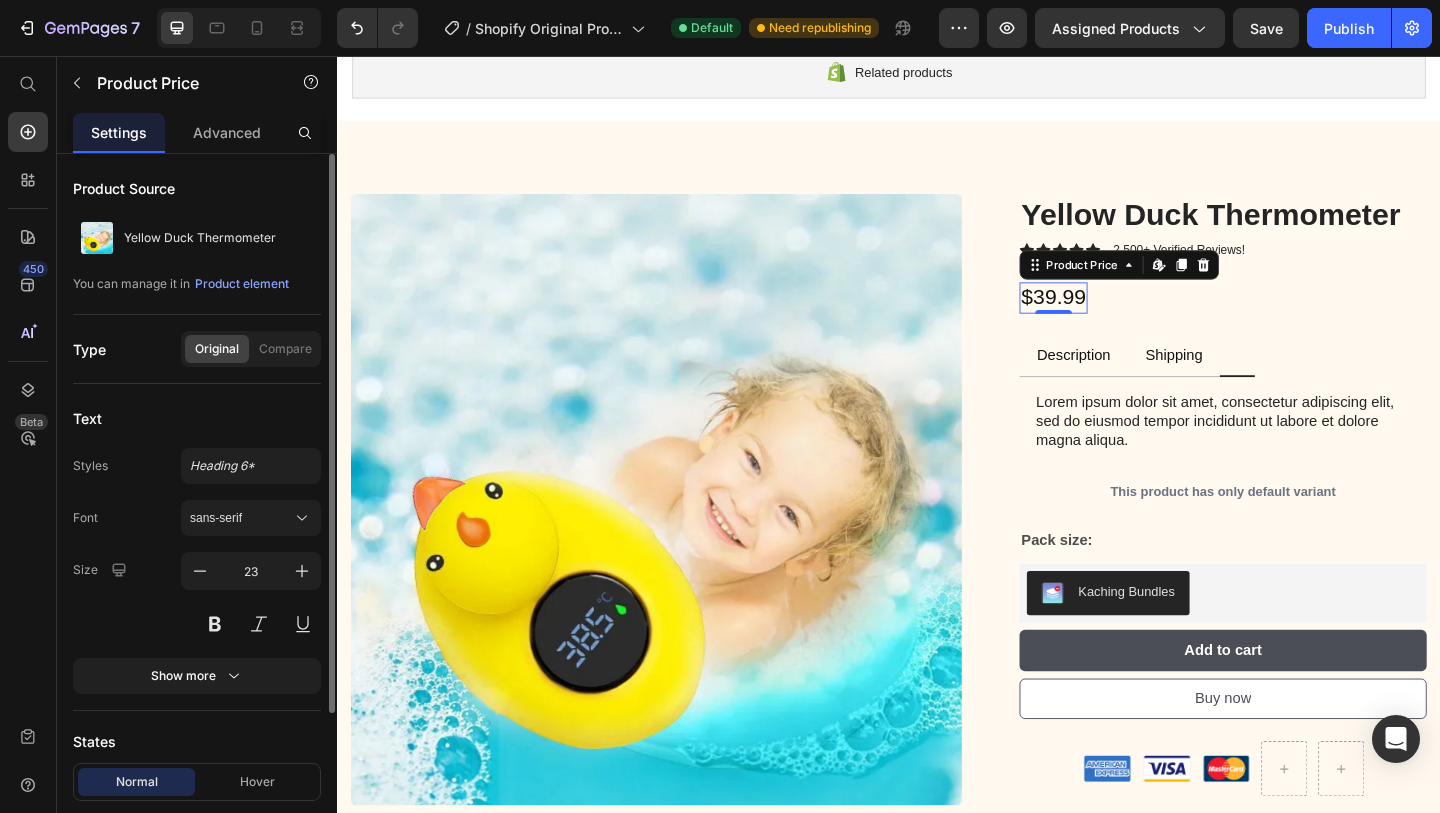 click on "$39.99" at bounding box center [1116, 319] 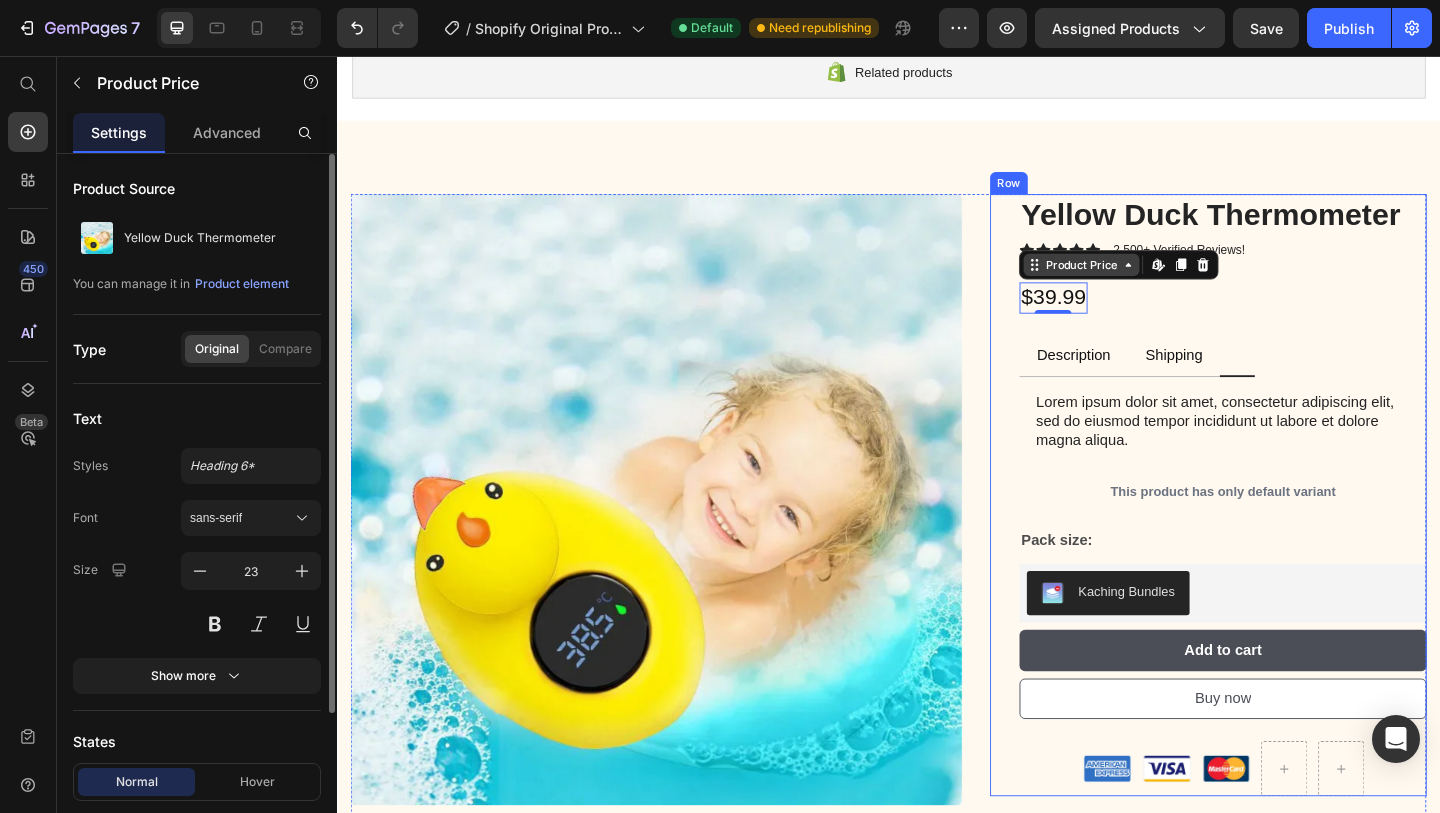 click on "Product Price" at bounding box center (1147, 283) 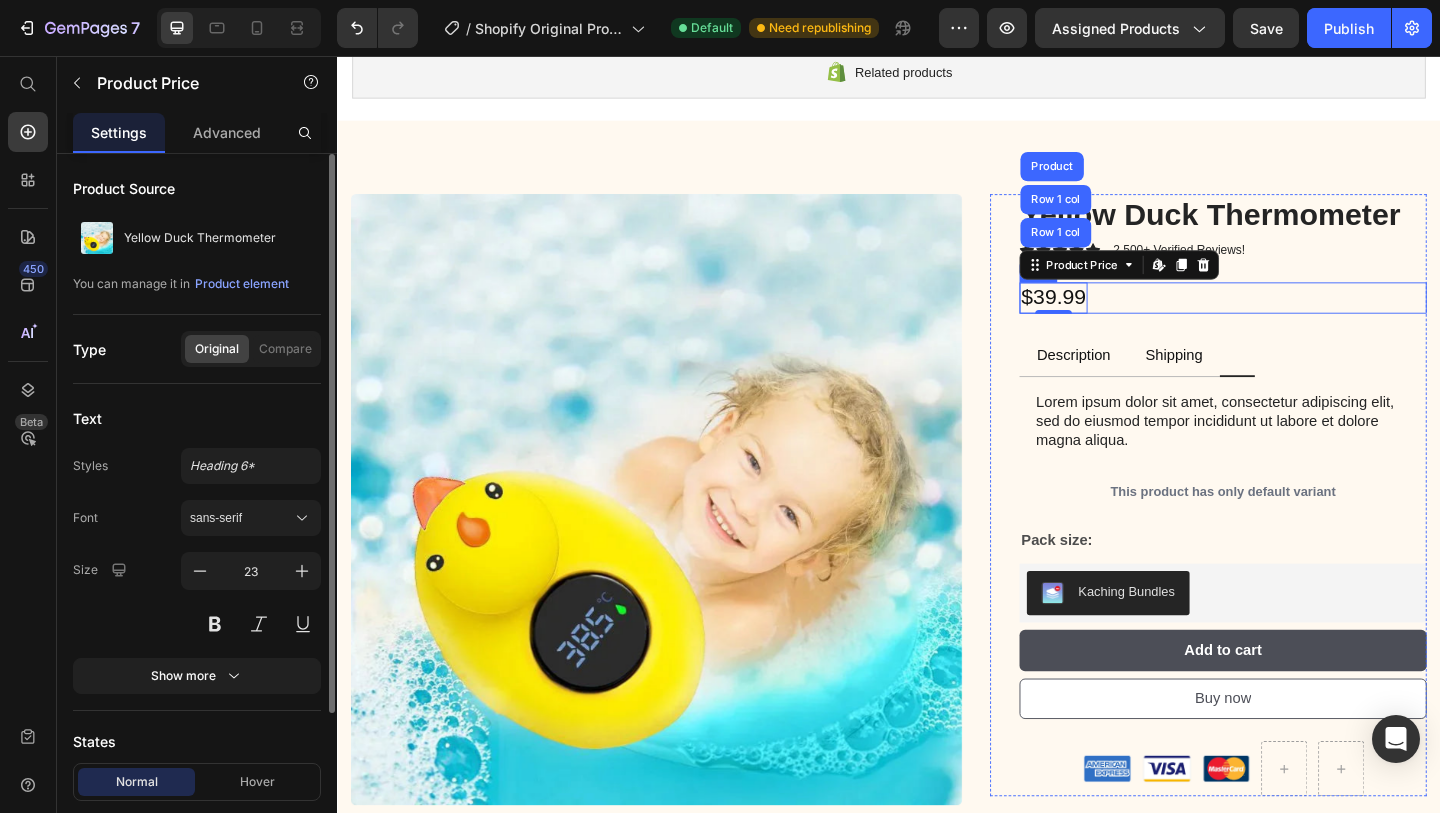 click on "$39.99 Product Price Row 1 col Row 1 col Product   Edit content in Shopify 0 Row" at bounding box center (1300, 319) 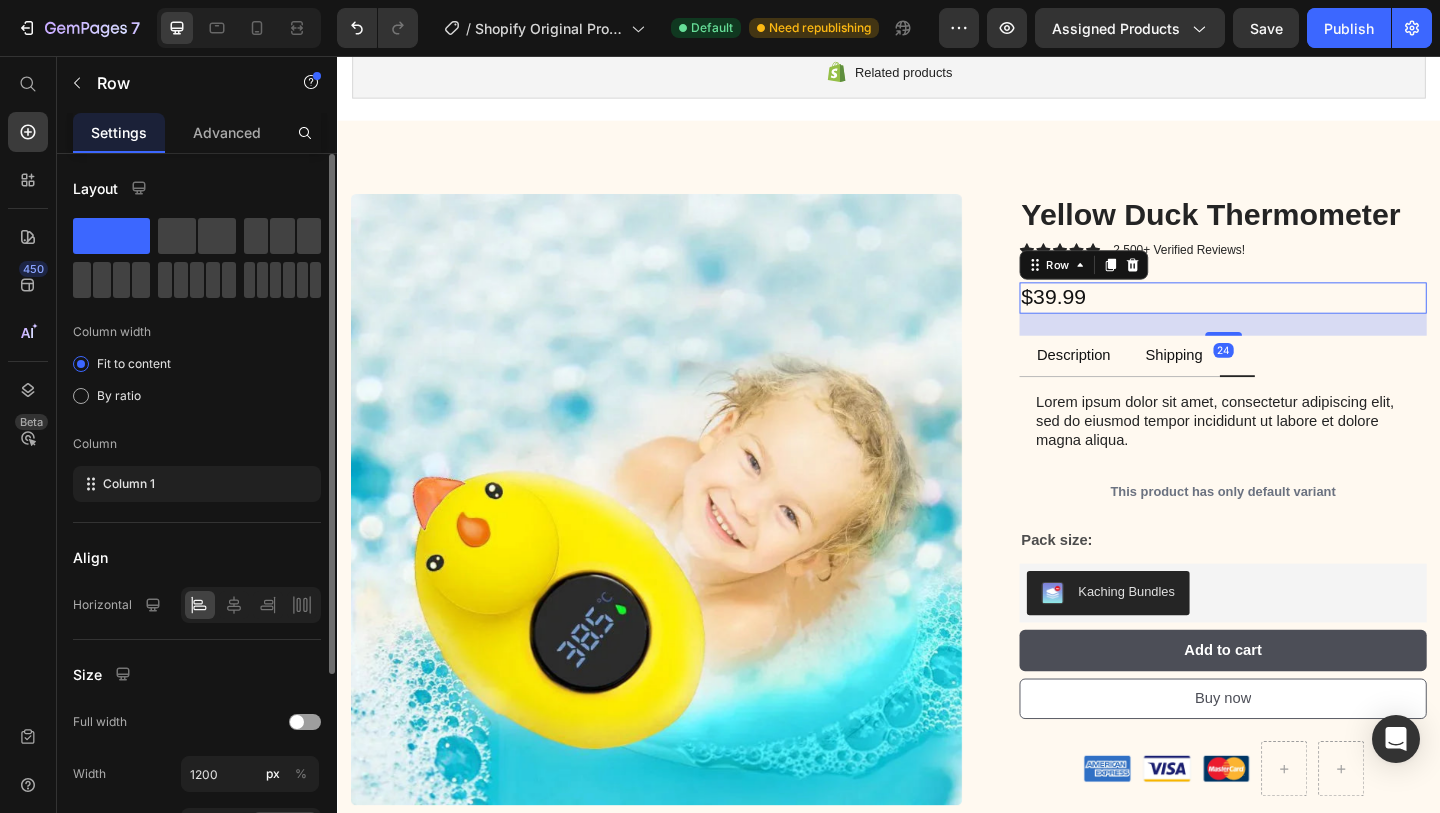 click on "$39.99 Product Price Row   24" at bounding box center [1300, 319] 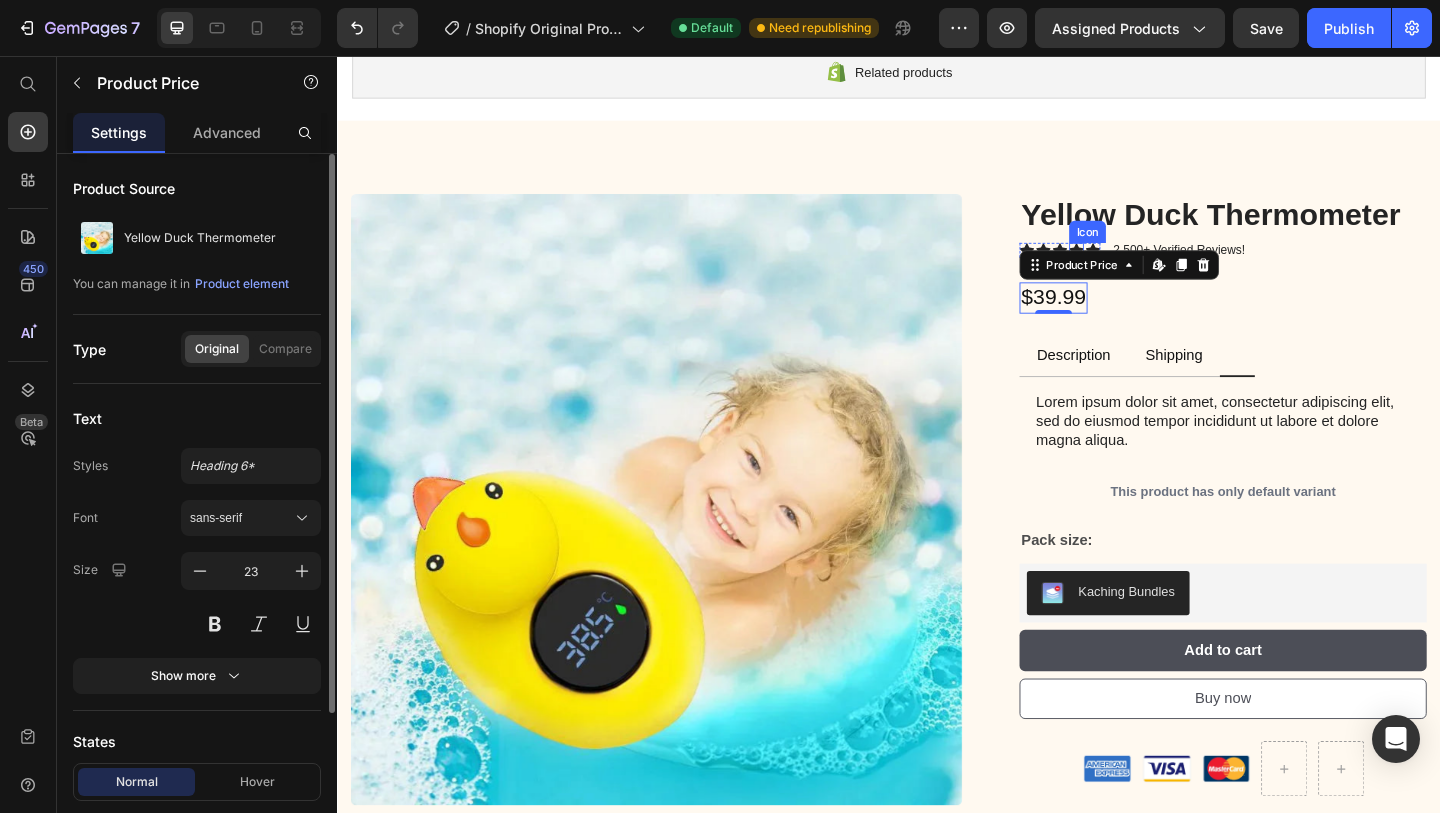click 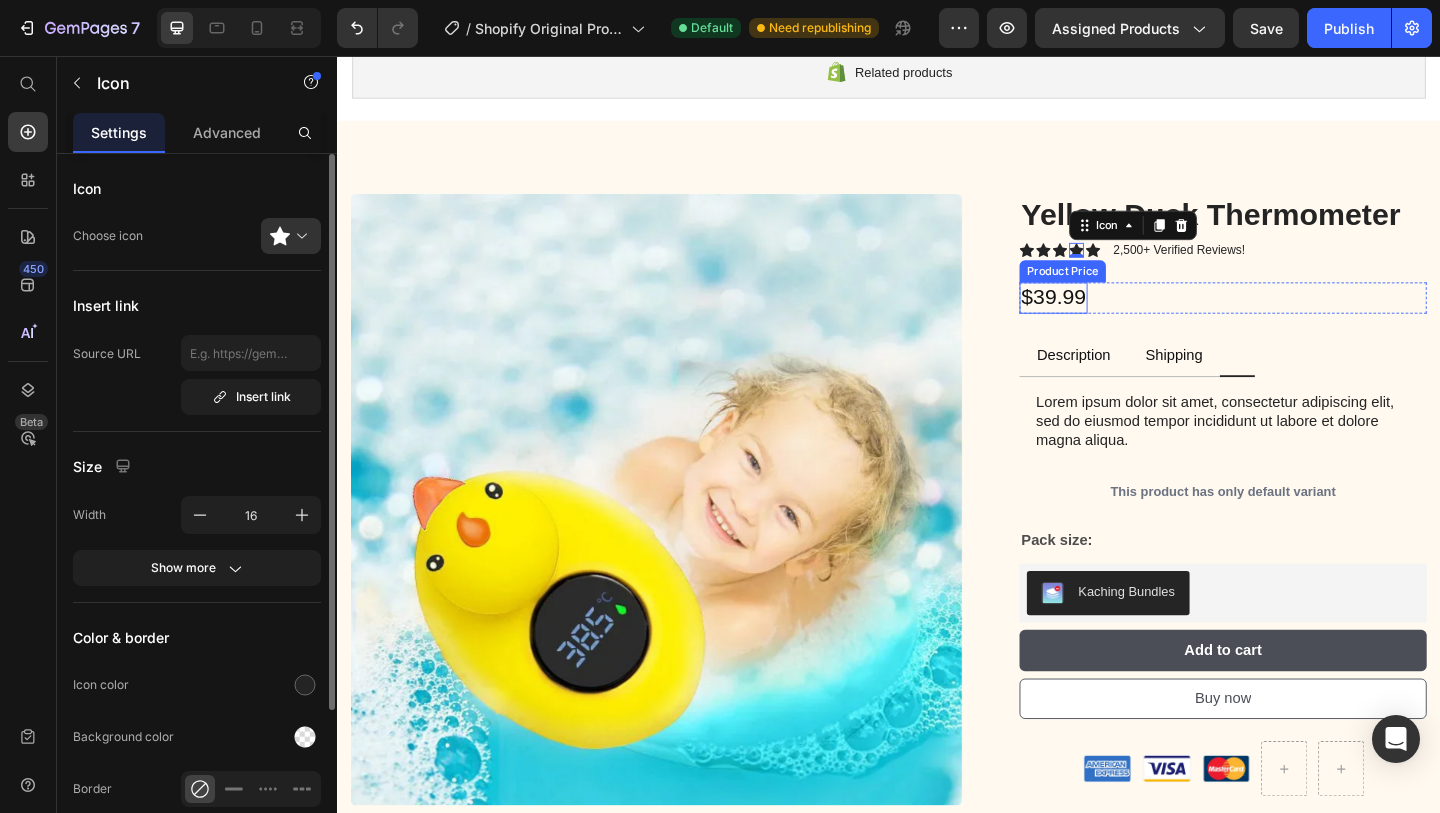 click on "$39.99" at bounding box center [1116, 319] 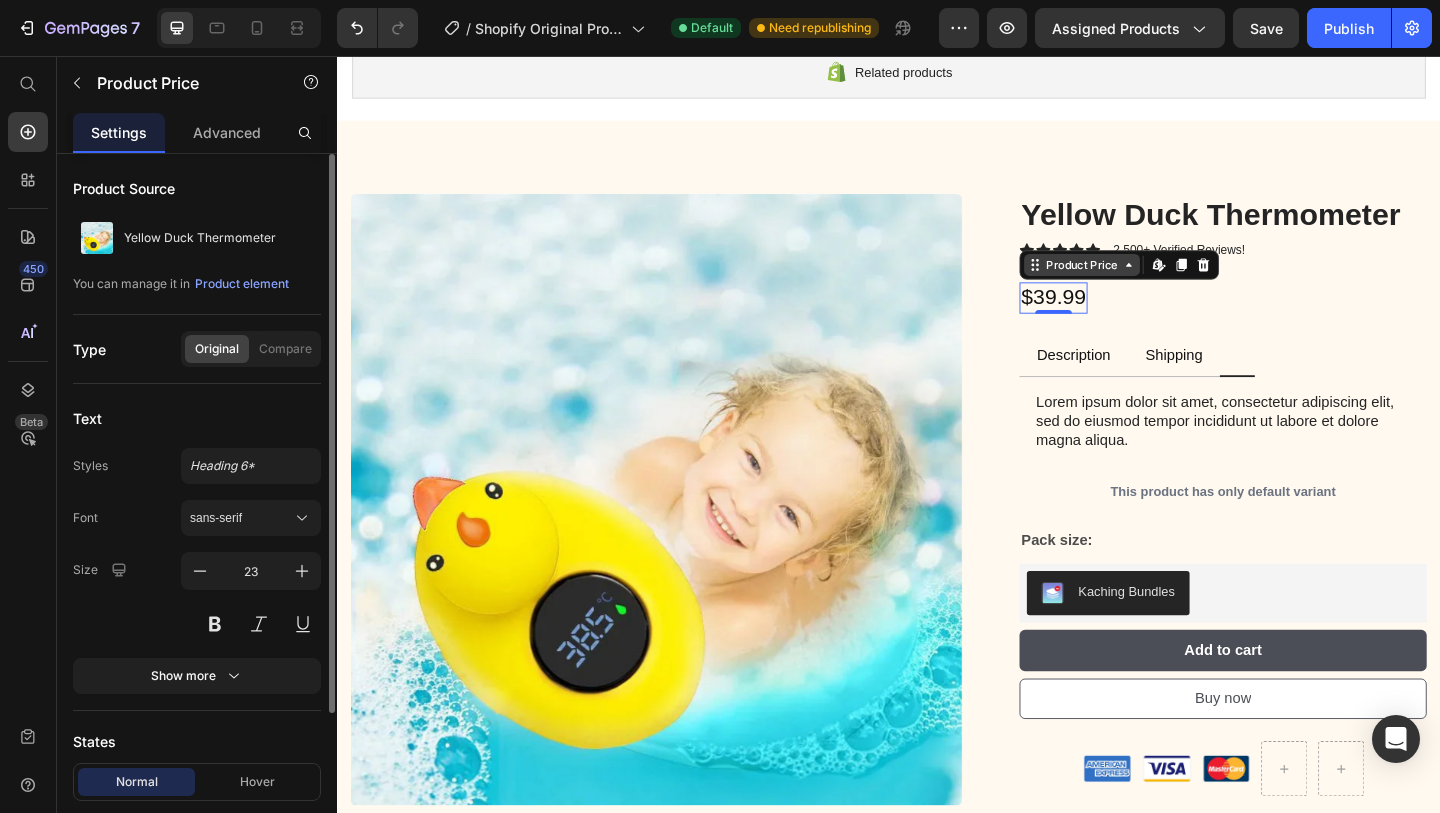 click on "Product Price" at bounding box center [1147, 283] 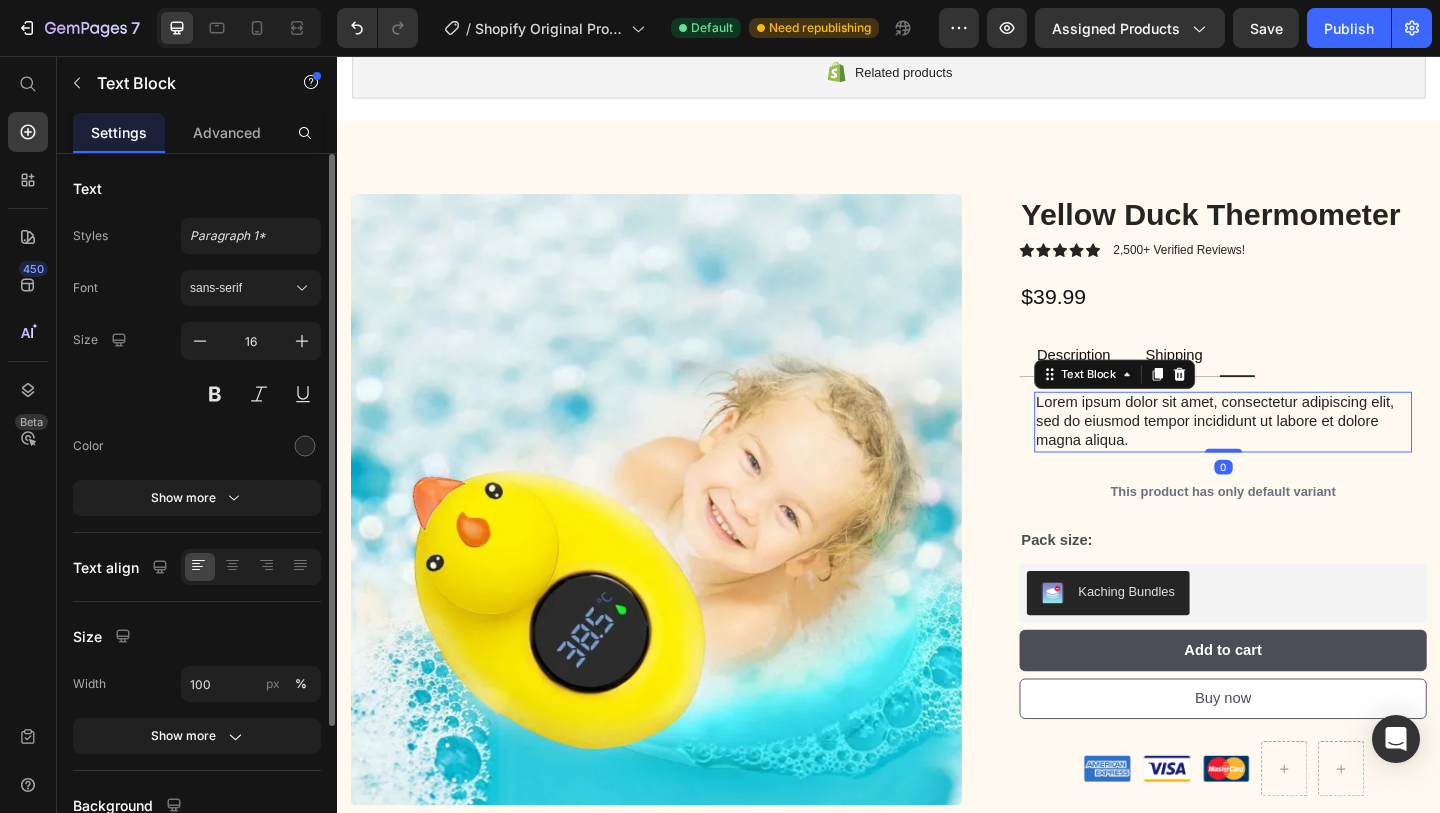 click on "Lorem ipsum dolor sit amet, consectetur adipiscing elit, sed do eiusmod tempor incididunt ut labore et dolore magna aliqua." at bounding box center [1300, 454] 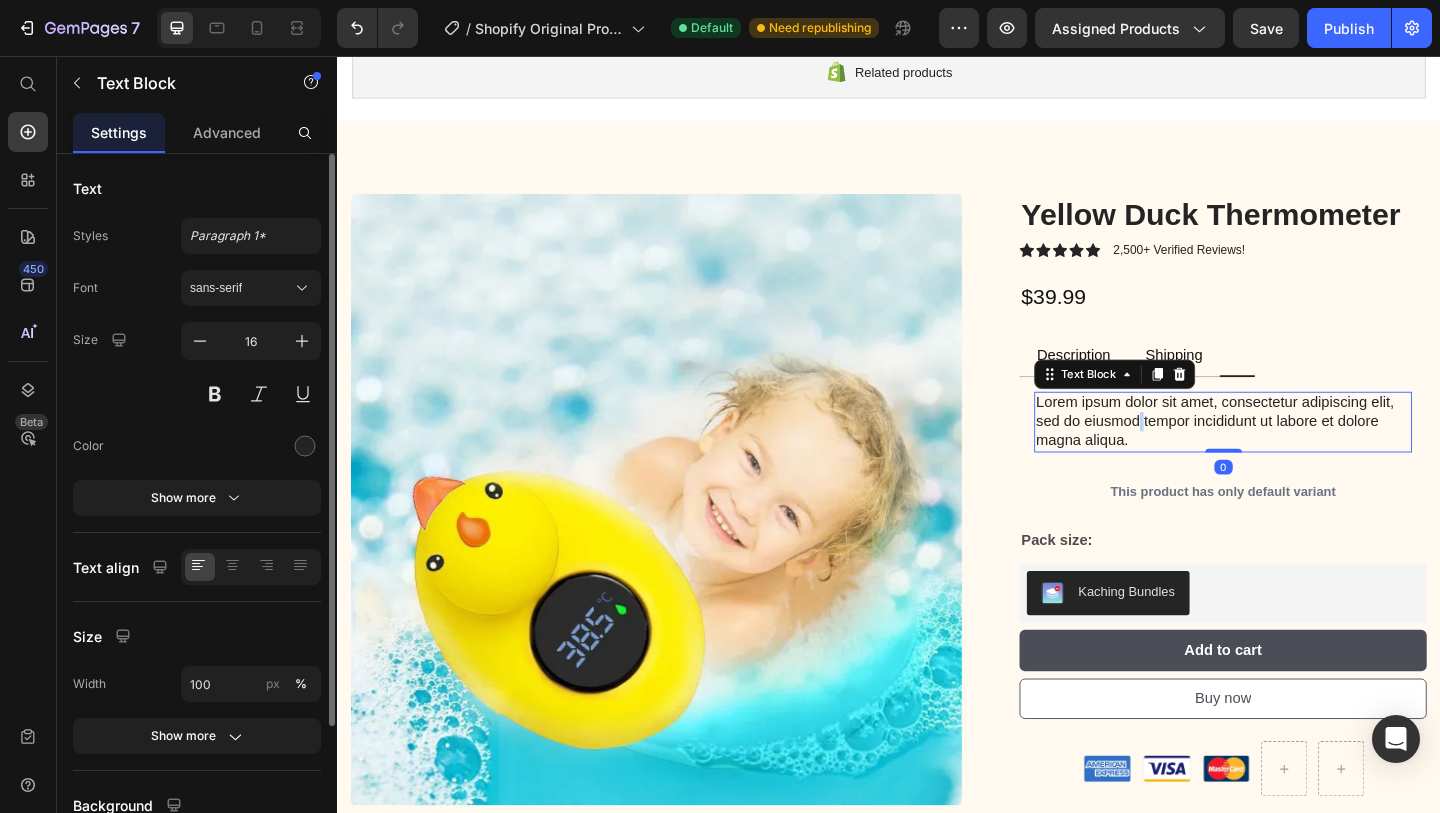 click on "Lorem ipsum dolor sit amet, consectetur adipiscing elit, sed do eiusmod tempor incididunt ut labore et dolore magna aliqua." at bounding box center (1300, 454) 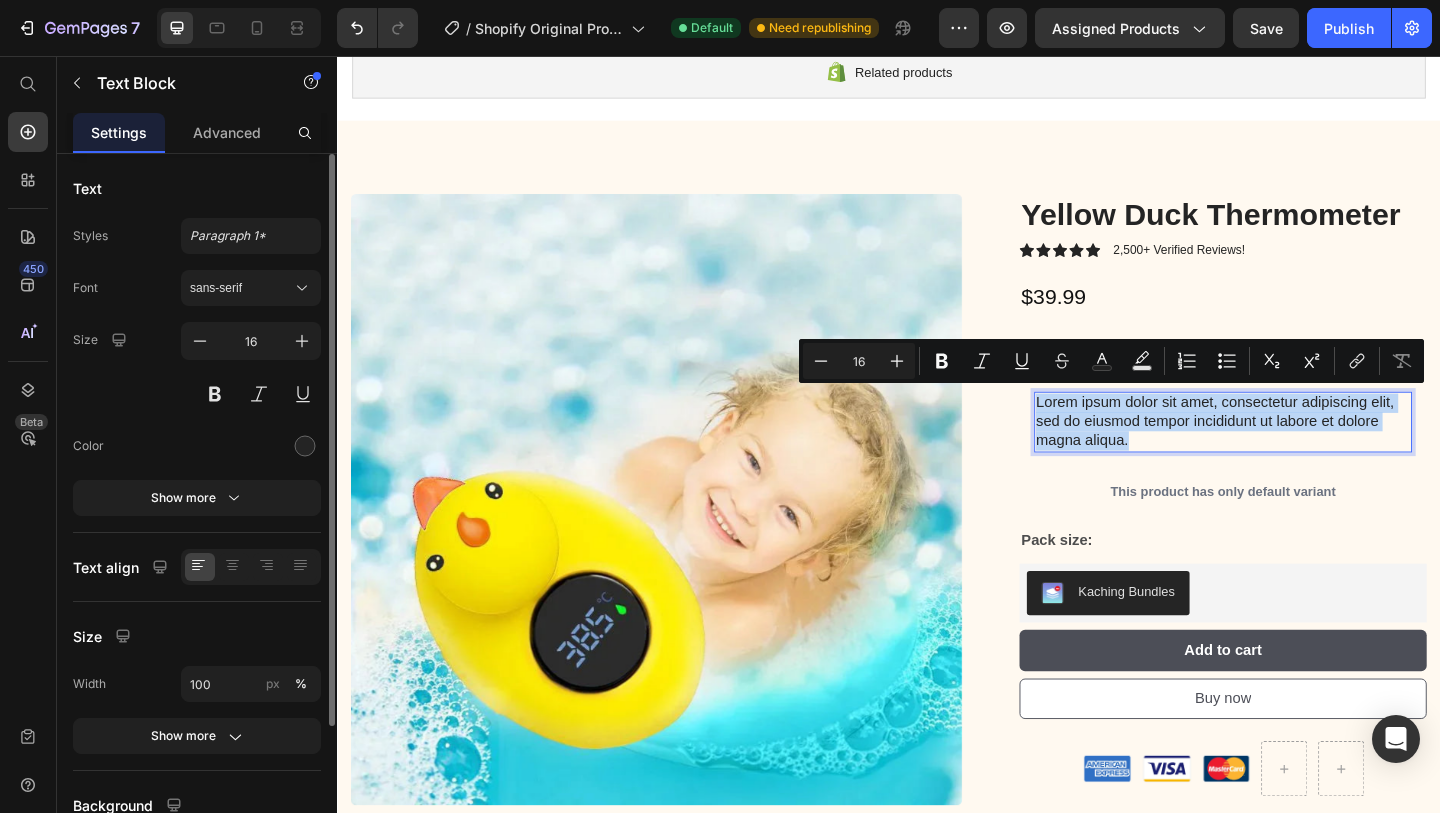 click on "Lorem ipsum dolor sit amet, consectetur adipiscing elit, sed do eiusmod tempor incididunt ut labore et dolore magna aliqua." at bounding box center [1300, 454] 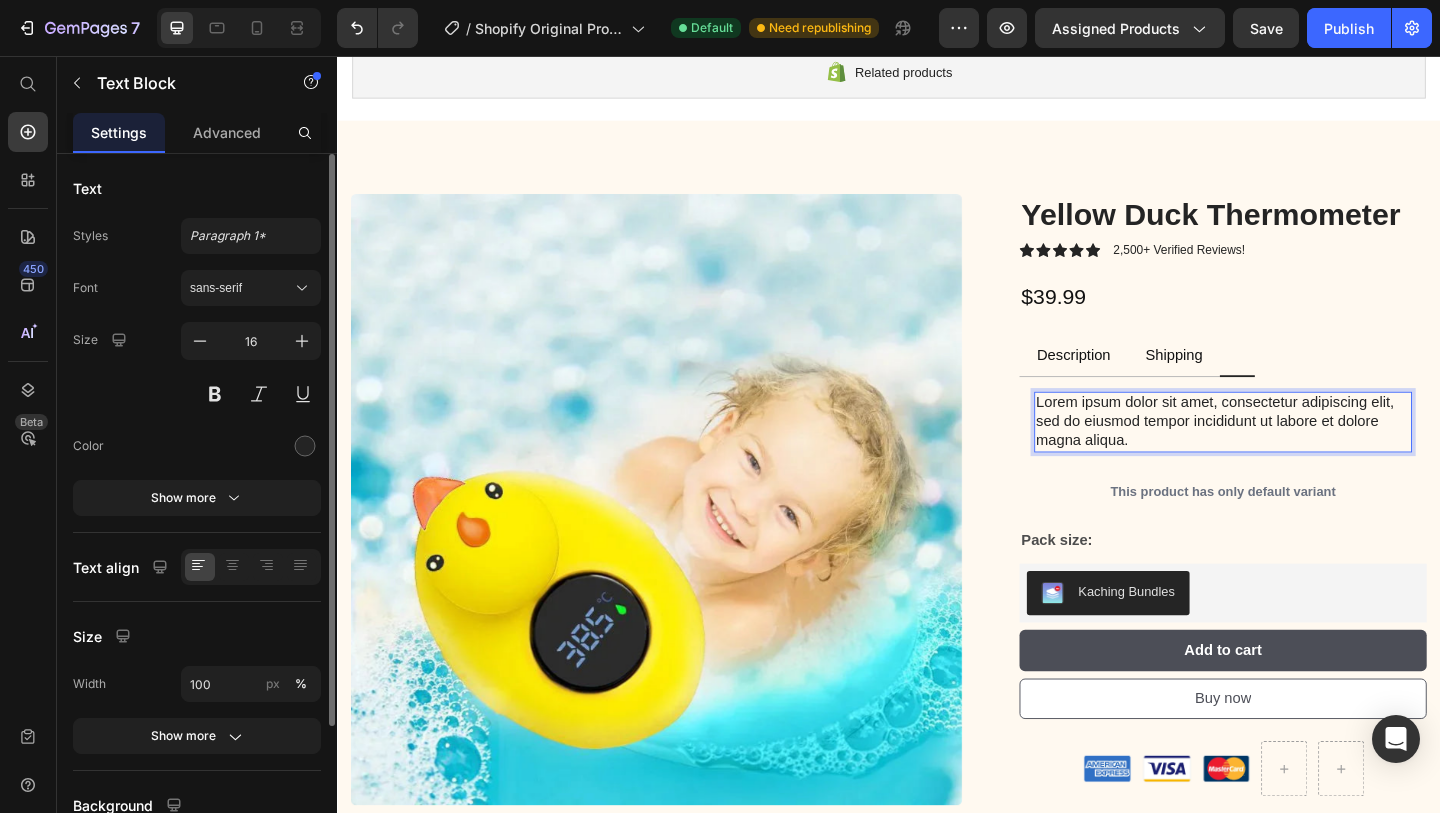 click on "Lorem ipsum dolor sit amet, consectetur adipiscing elit, sed do eiusmod tempor incididunt ut labore et dolore magna aliqua." at bounding box center [1300, 454] 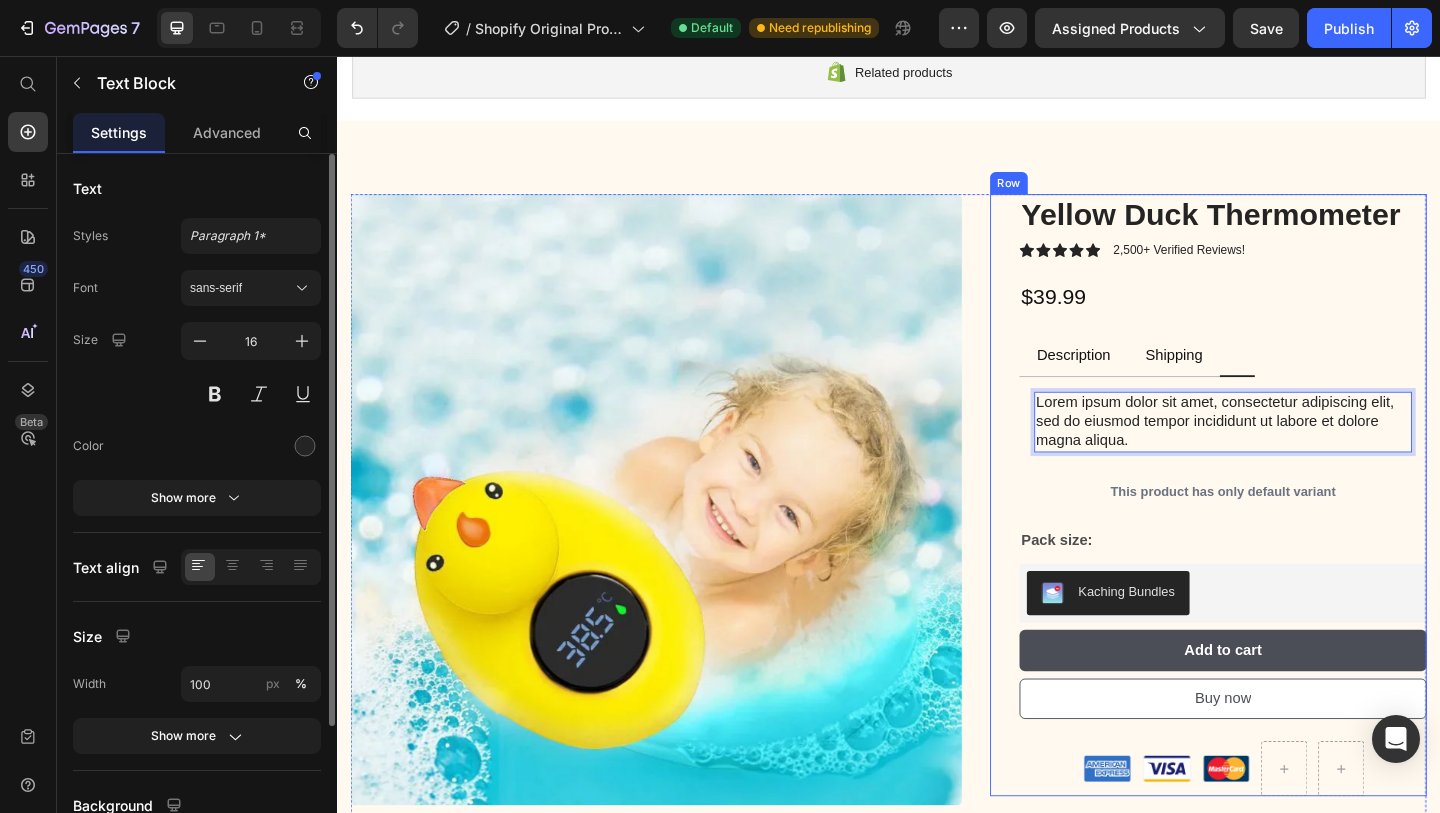 click on "Yellow Duck Thermometer Product Title Icon Icon Icon Icon Icon Icon List 2,500+ Verified Reviews! Text Block Row $39.99 Product Price Row Description Shipping
Lorem ipsum dolor sit amet, consectetur adipiscing
Lorem ipsum dolor
Lorem ipsum dolor sit amet Item List Text Block Lorem ipsum dolor sit amet, consectetur adipiscing elit, sed do eiusmod tempor incididunt ut labore et dolore magna aliqua. Text Block   0 Tab This product has only default variant Product Variants & Swatches Pack size: Text Block Kaching Bundles Kaching Bundles Add to cart Add to Cart Buy now Add to Cart Row Image Image Image
Row Description Shipping Returns
Lorem ipsum dolor sit amet, consectetur adipiscing
Lorem ipsum dolor
Lorem ipsum dolor sit amet Item List Text Block Lorem ipsum dolor sit amet, consectetur adipiscing elit, sed do eiusmod tempor incididunt ut labore et dolore magna aliqua. Tab" at bounding box center [1300, 533] 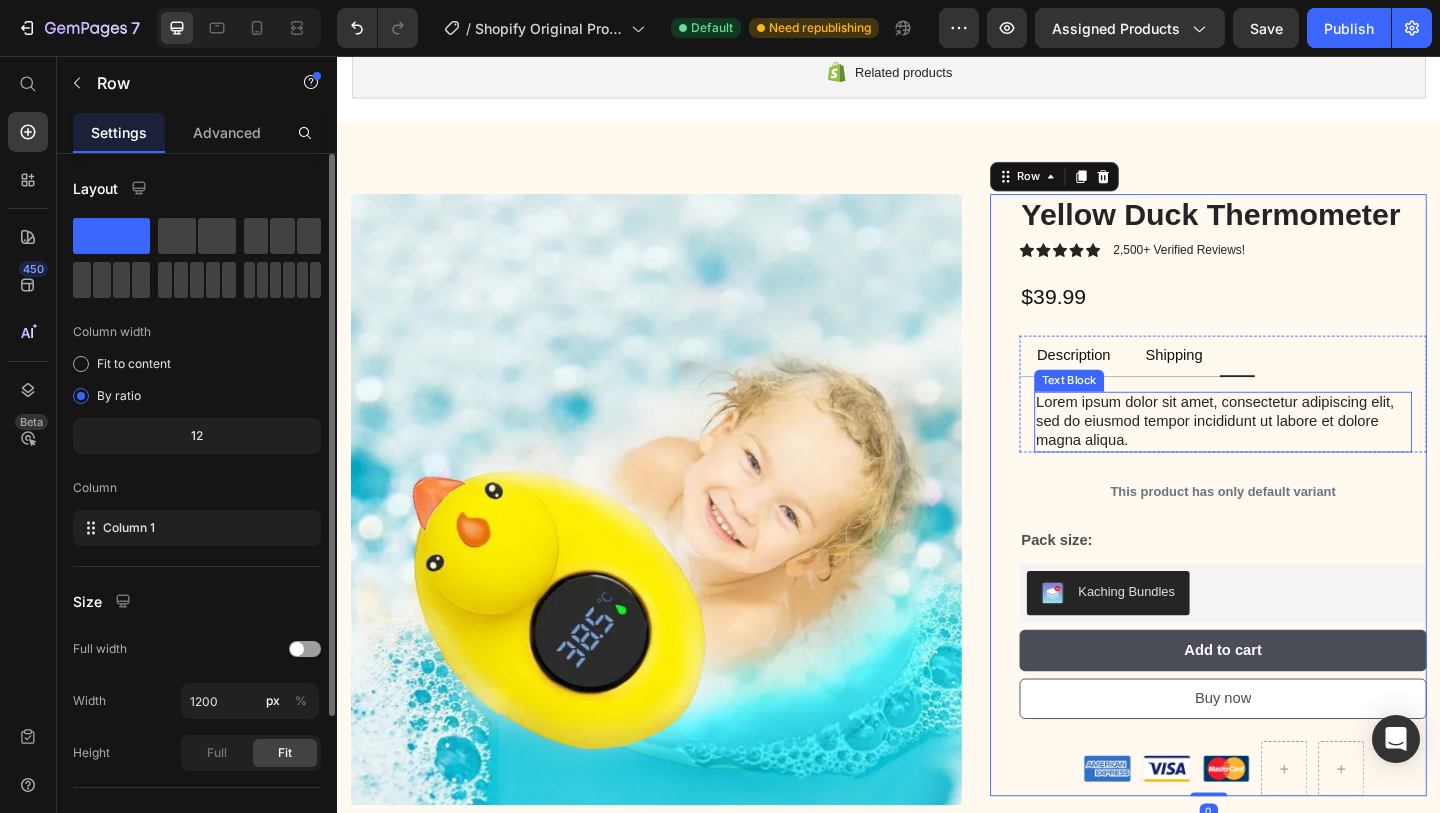 click on "Lorem ipsum dolor sit amet, consectetur adipiscing elit, sed do eiusmod tempor incididunt ut labore et dolore magna aliqua." at bounding box center [1300, 454] 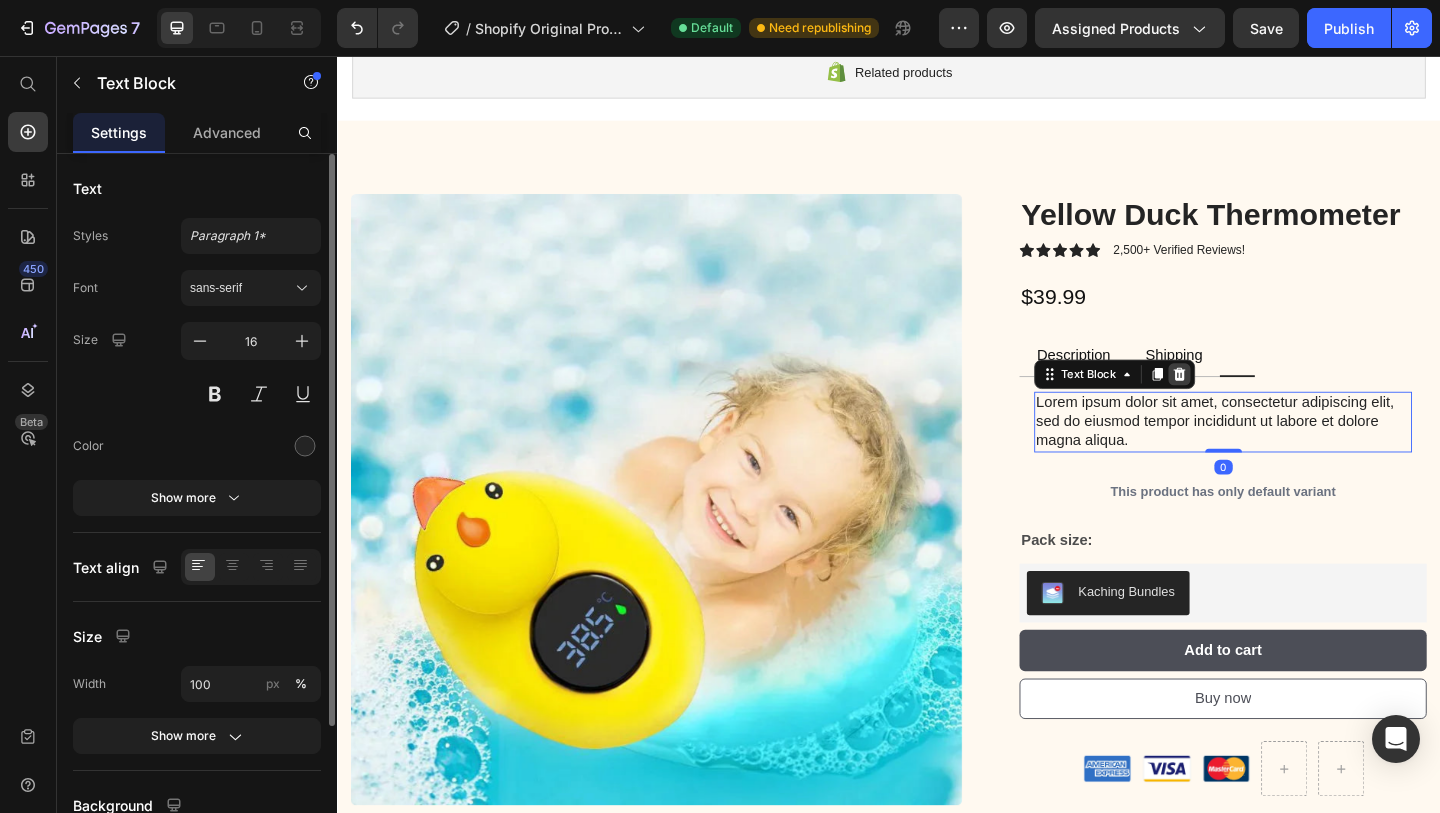 click 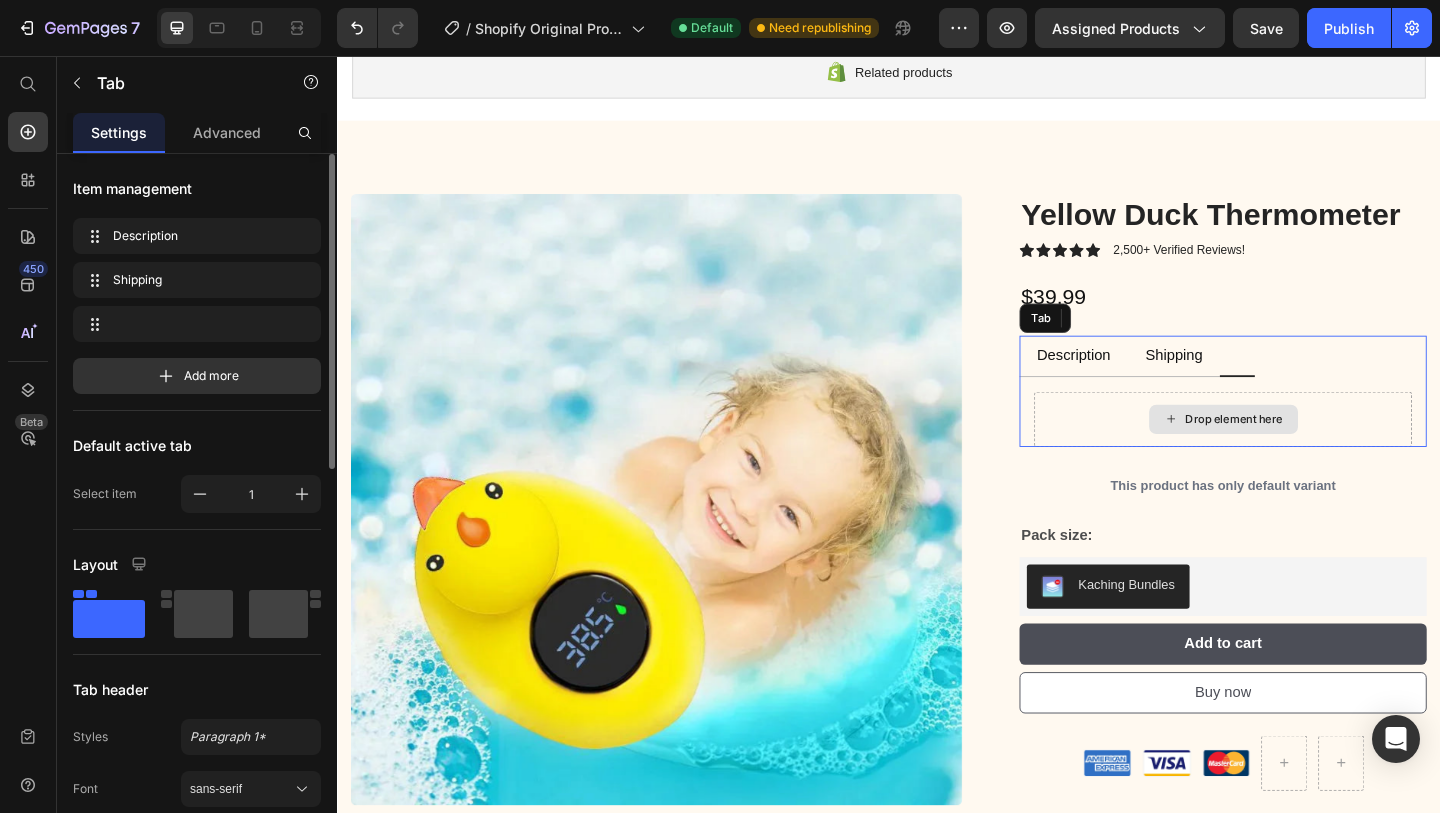 click on "Drop element here" at bounding box center [1300, 451] 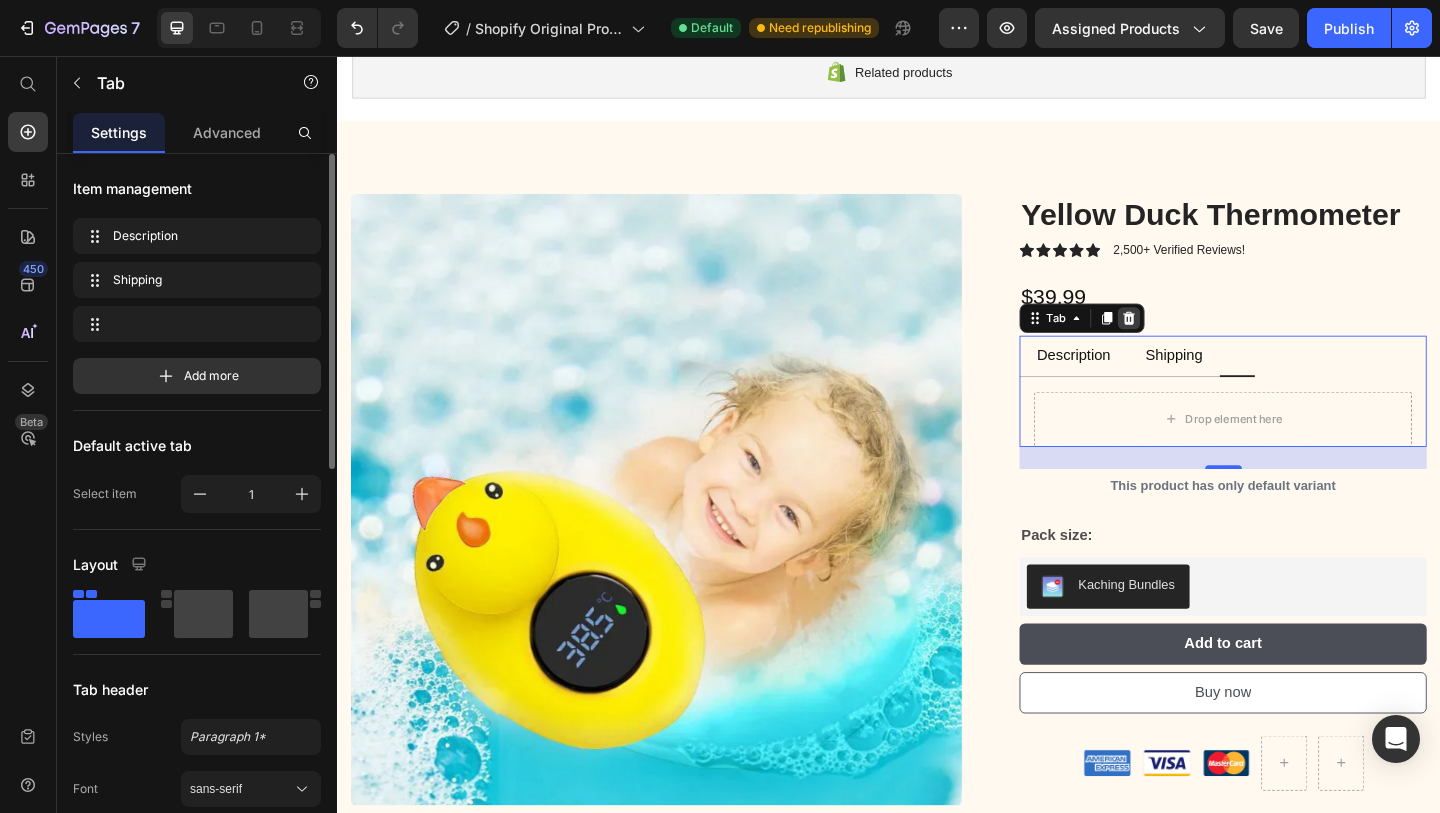 click 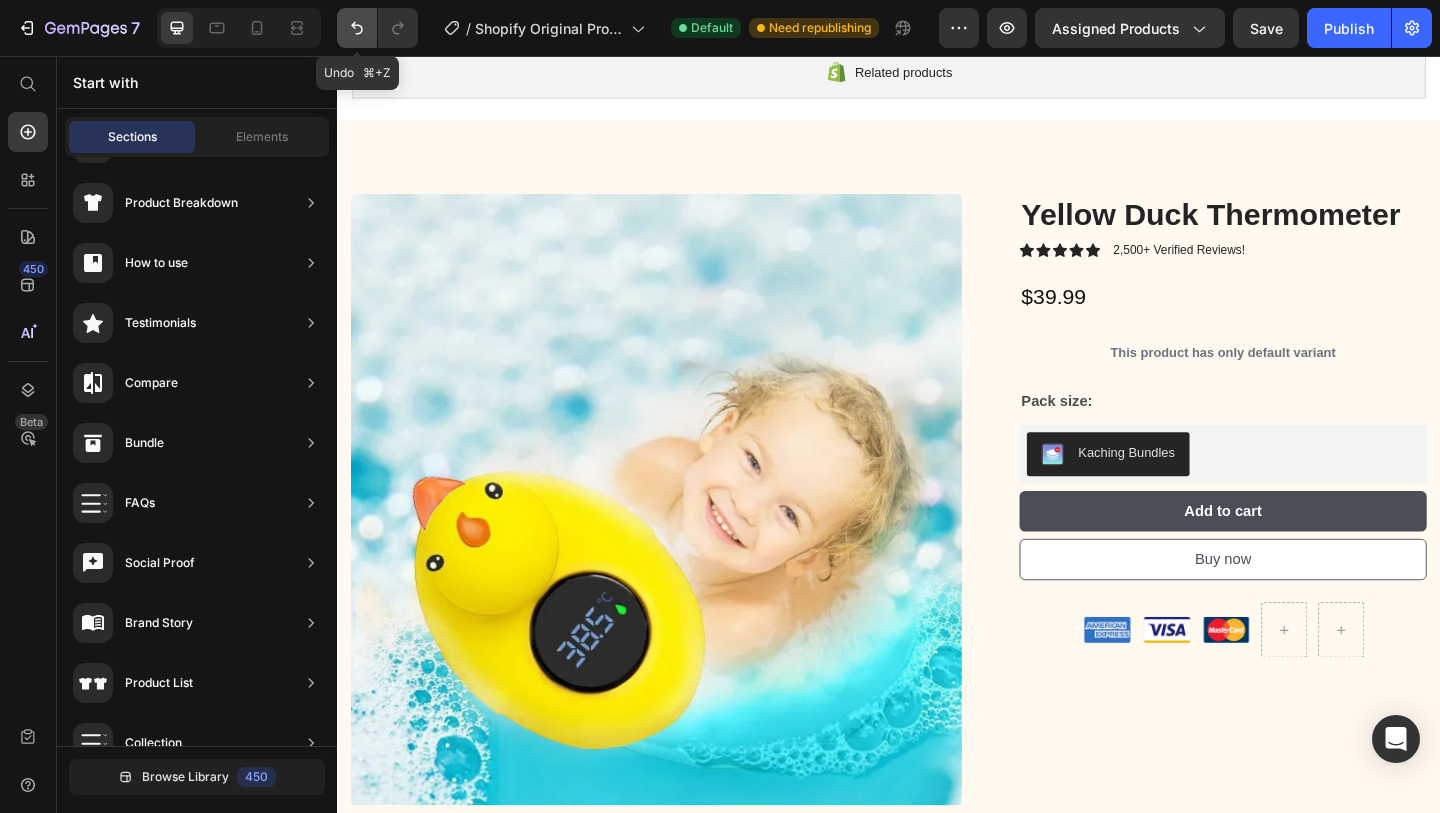 click 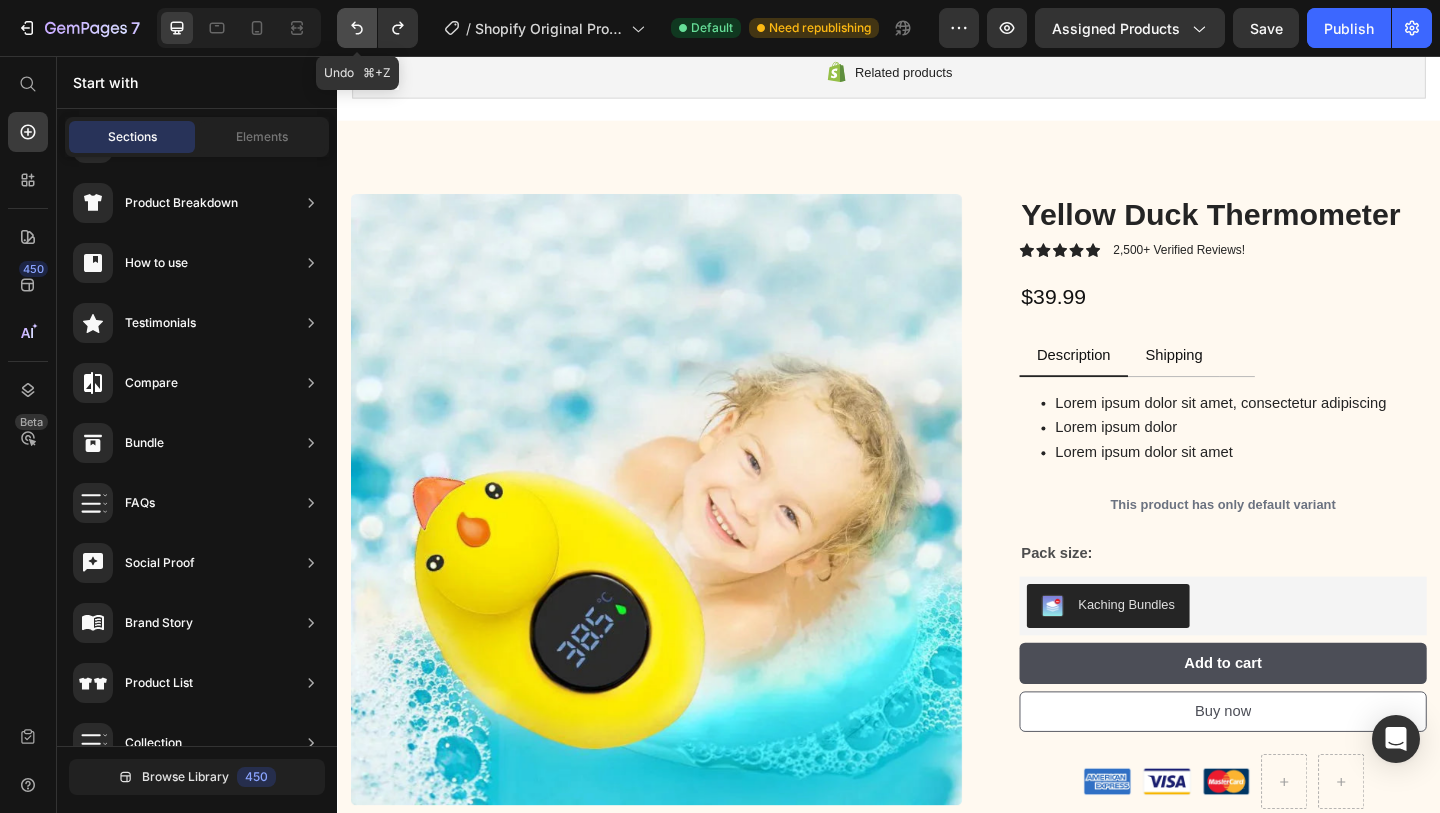 click 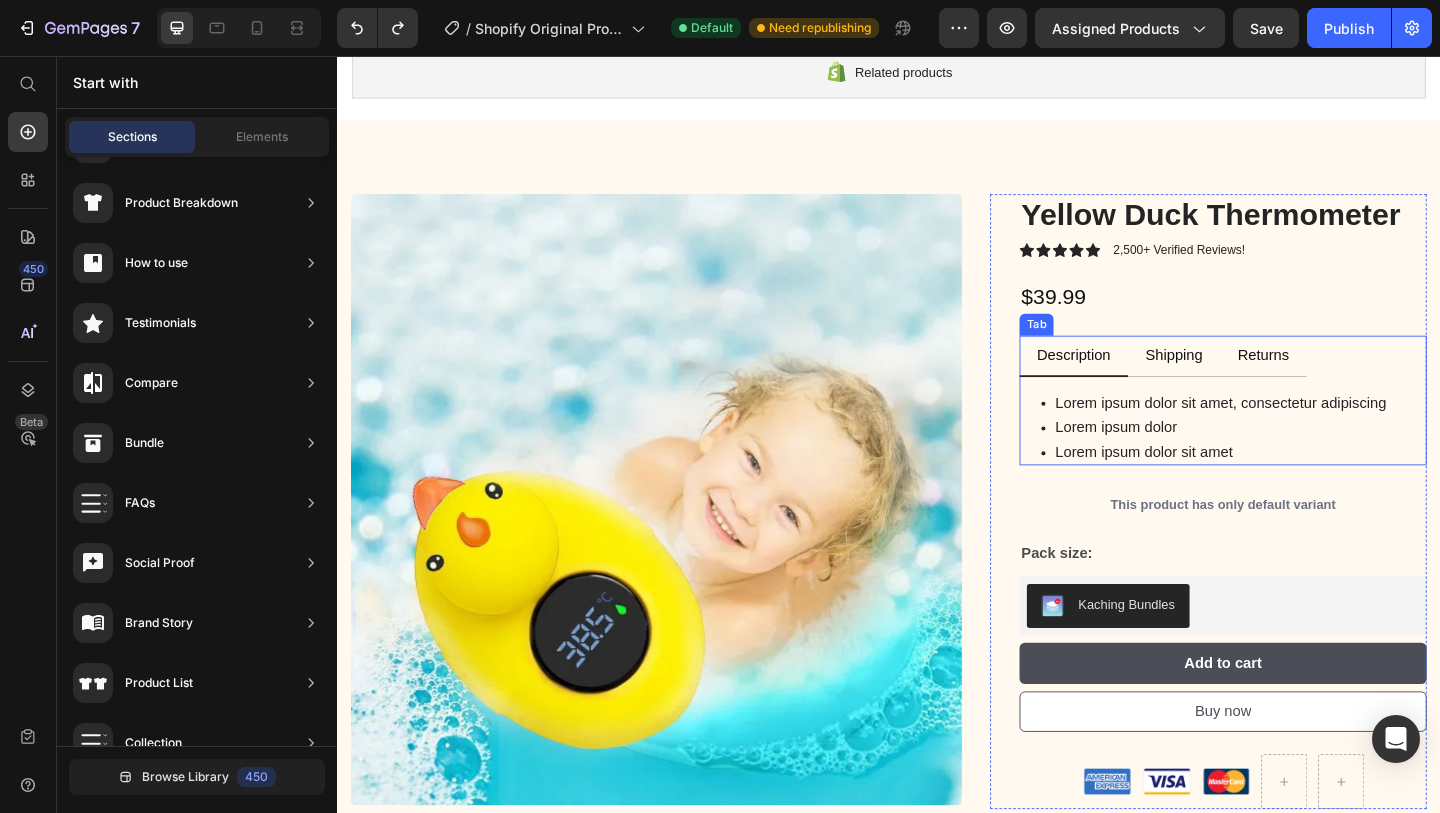 click on "Shipping" at bounding box center (1247, 381) 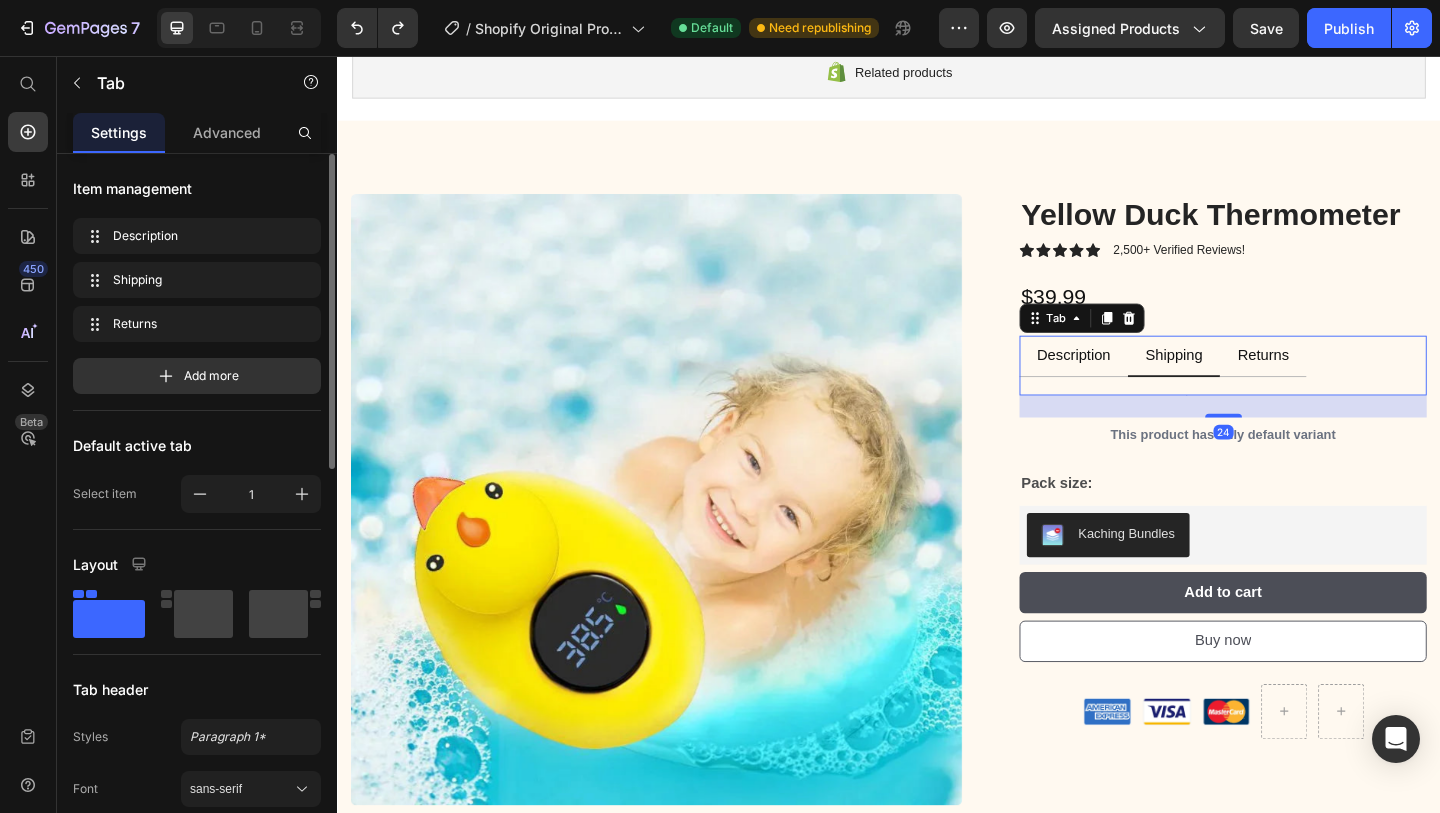 click on "Returns" at bounding box center (1344, 381) 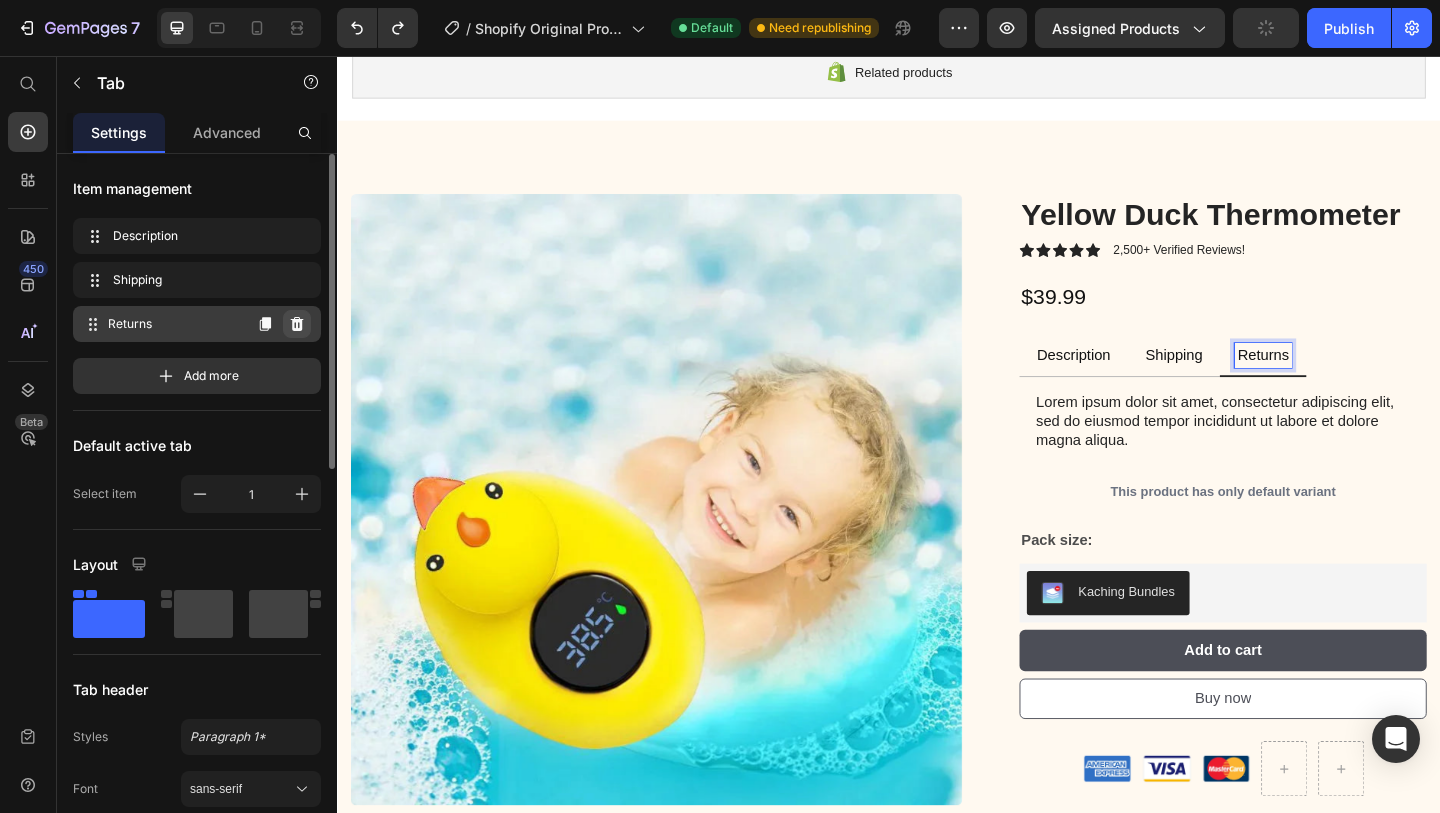click 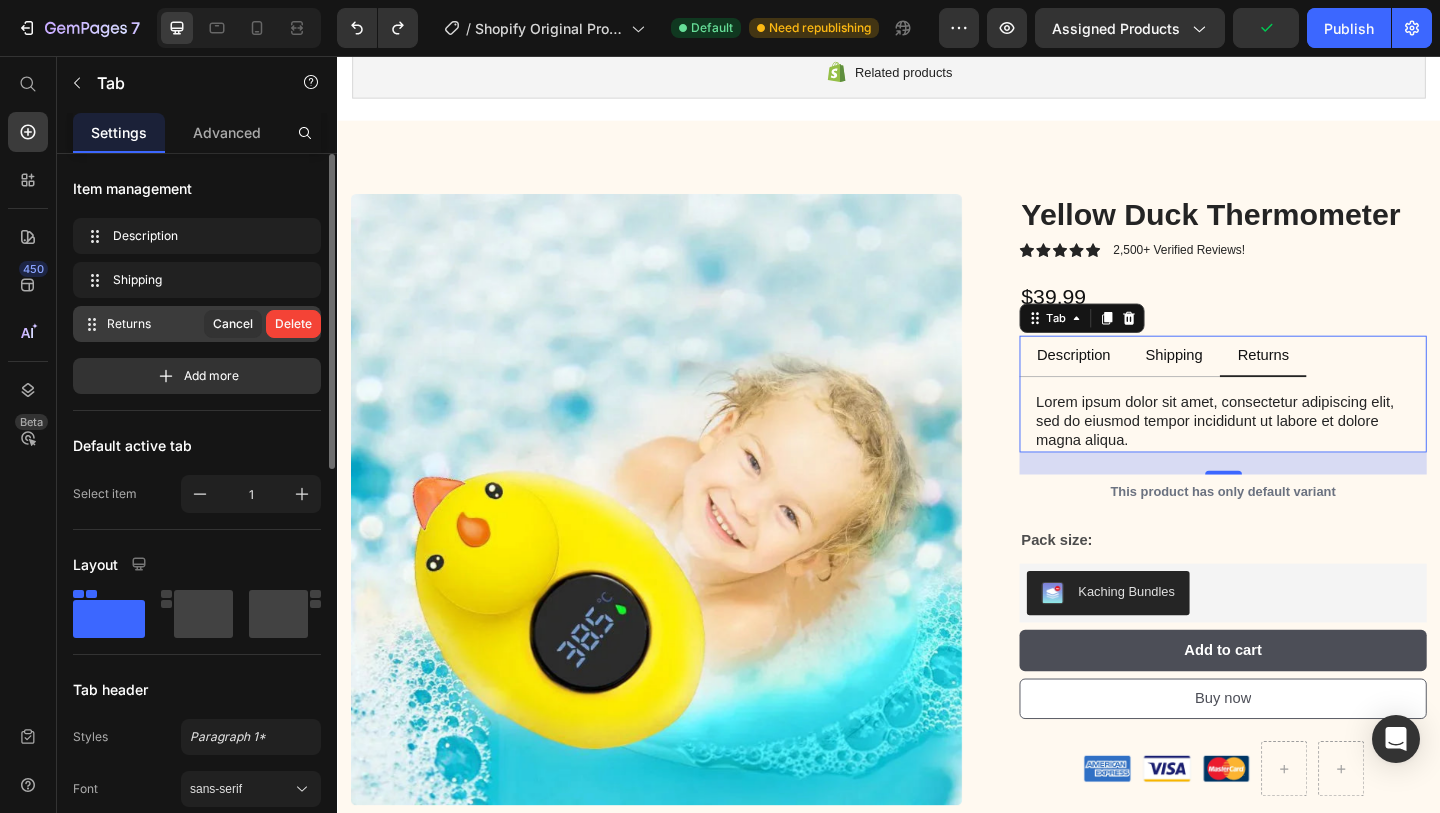 click on "Delete" at bounding box center (293, 324) 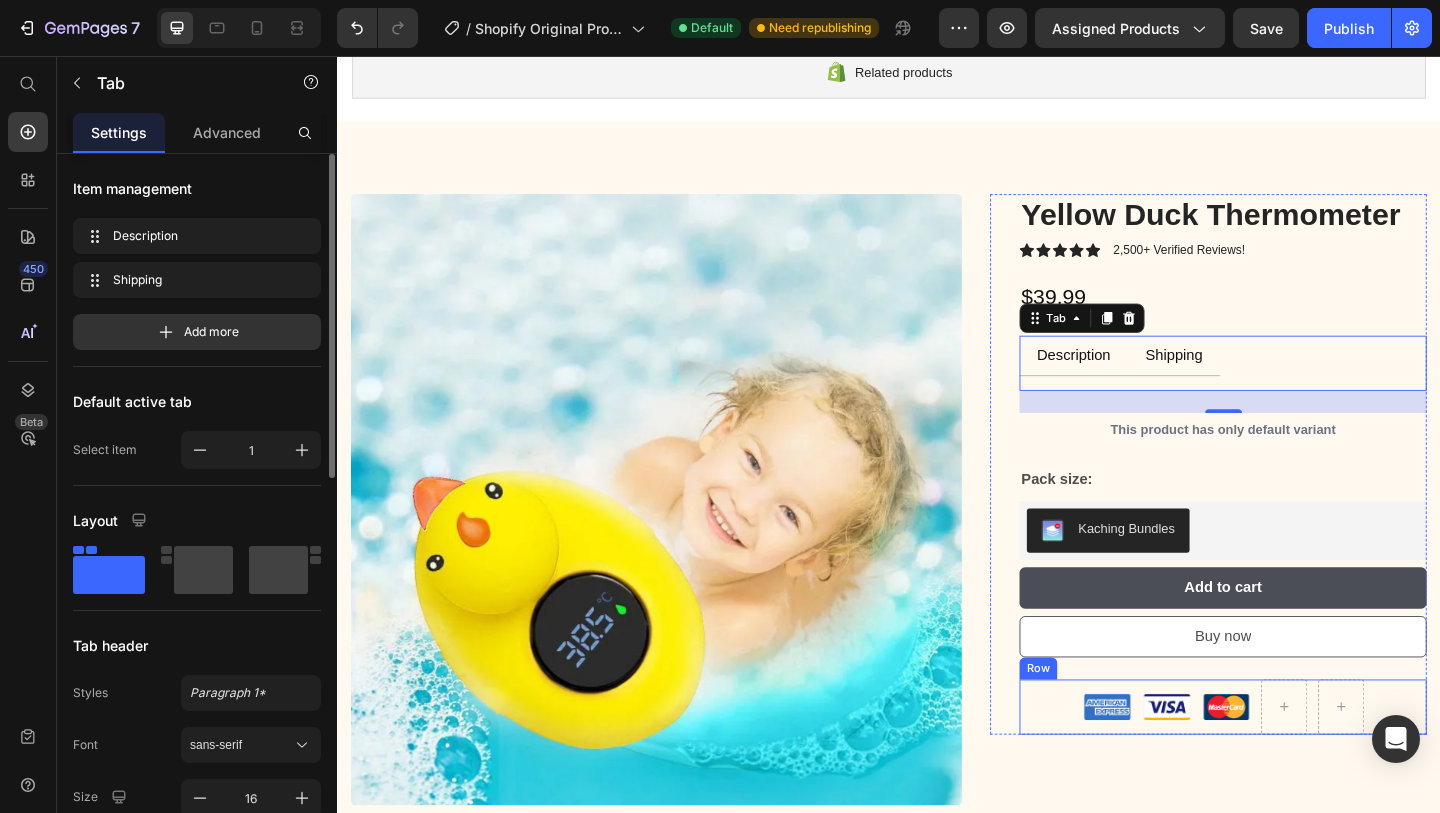 scroll, scrollTop: 186, scrollLeft: 0, axis: vertical 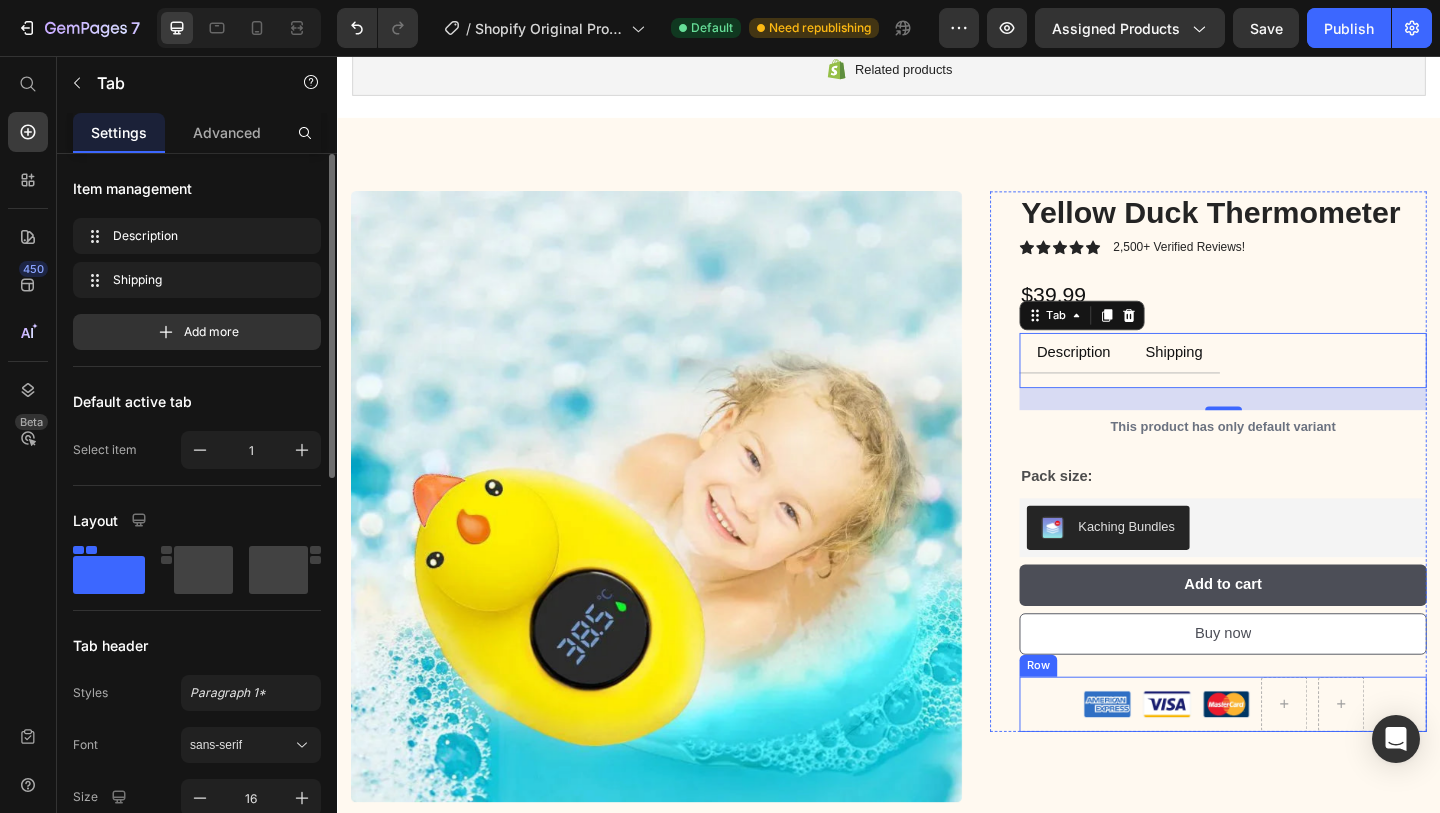 click on "Image Image Image
Row" at bounding box center [1300, 761] 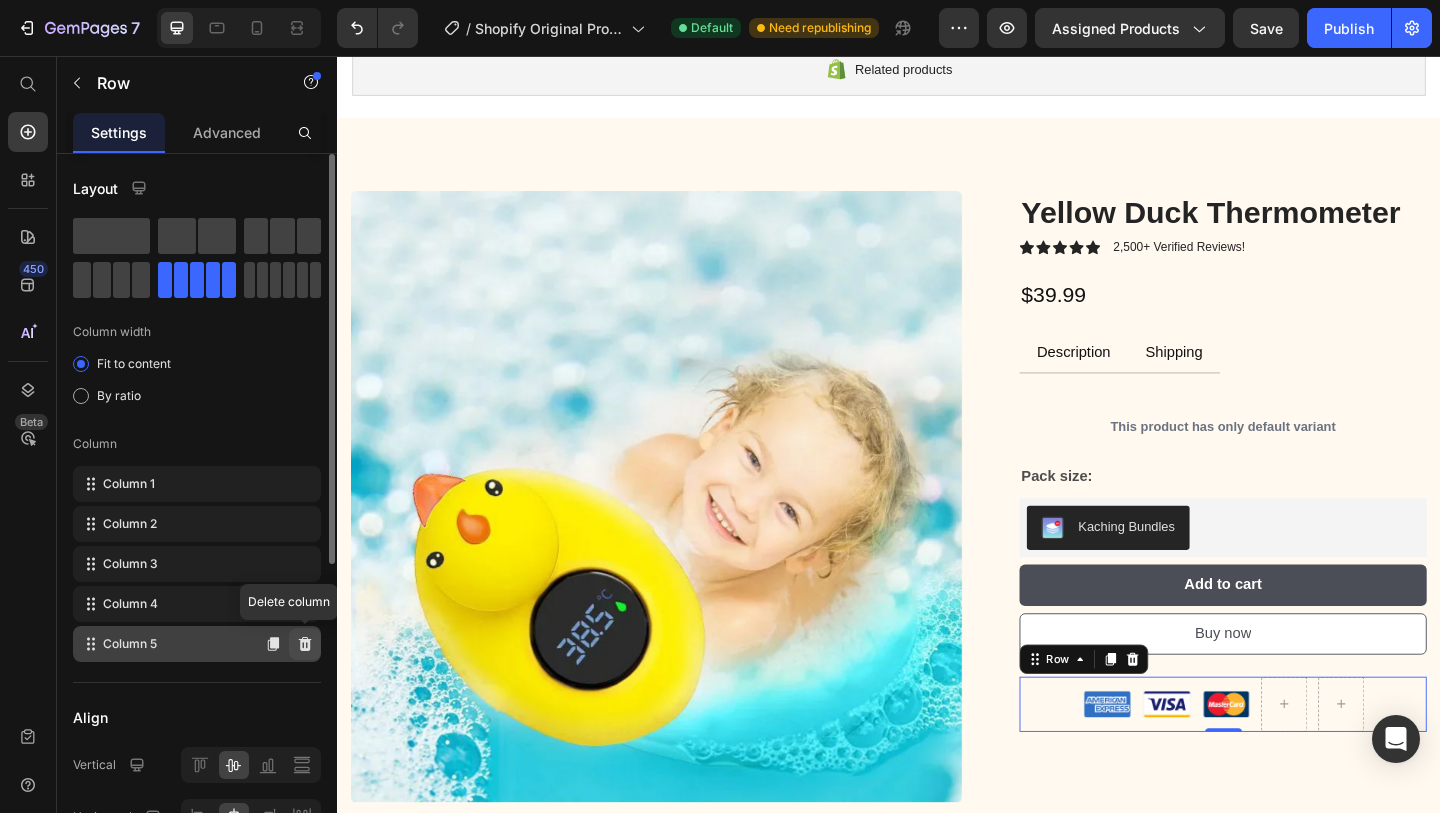click 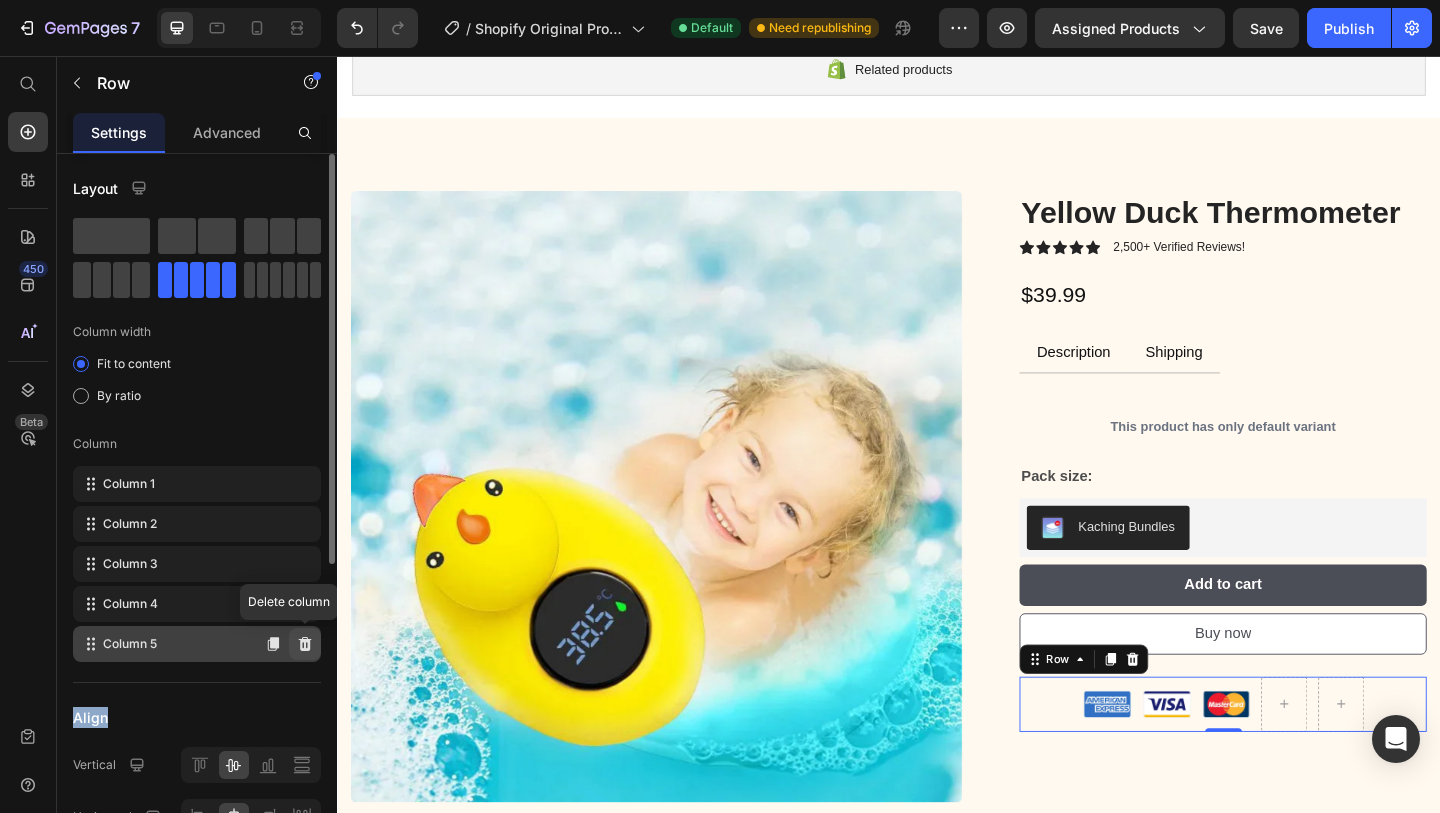 click on "Layout Column width Fit to content By ratio Column Column 1 Column 2 Column 3 Column 4 Column 5 Delete column" 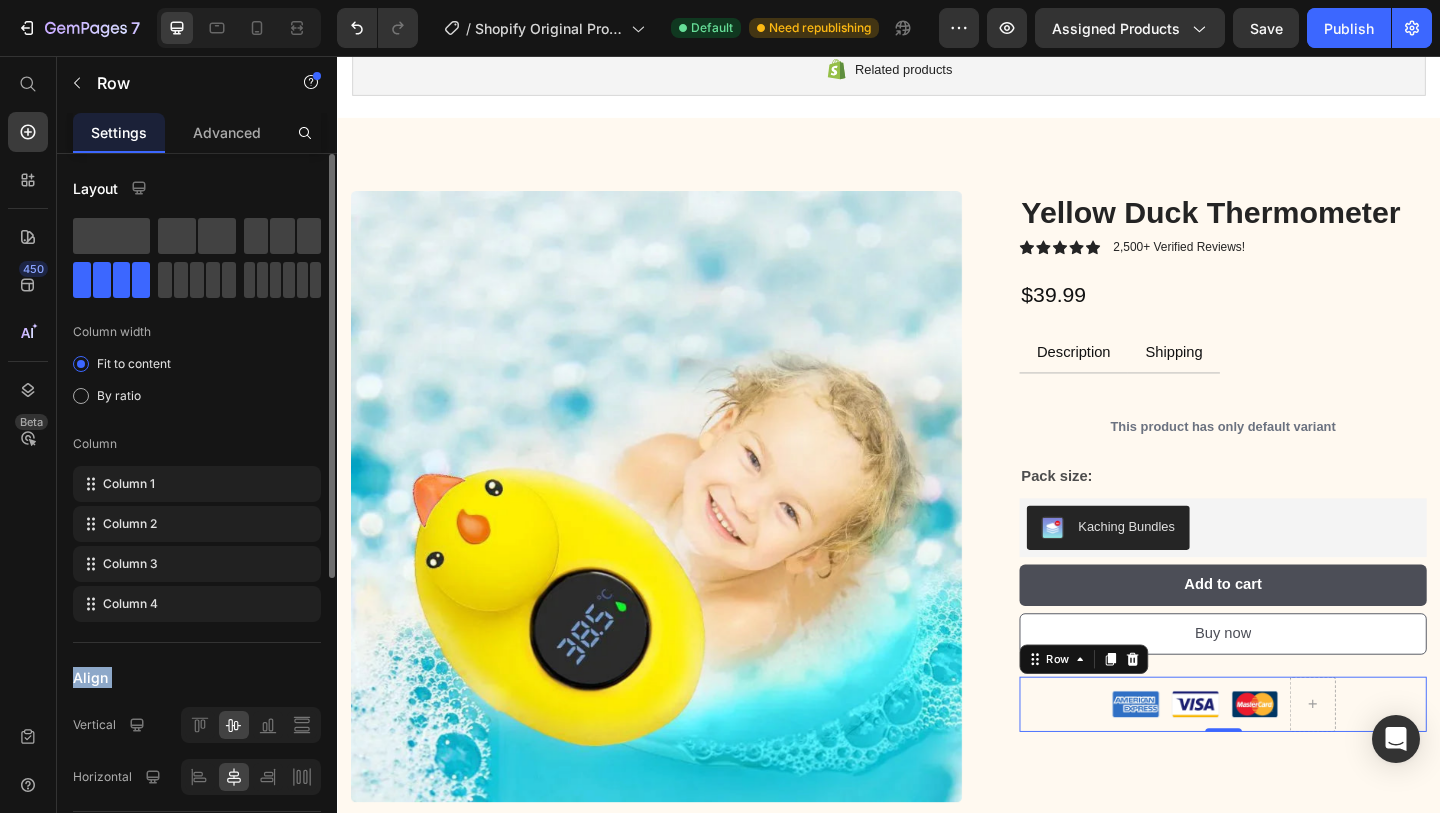 click on "Layout Column width Fit to content By ratio Column Column 1 Column 2 Column 3 Column 4" 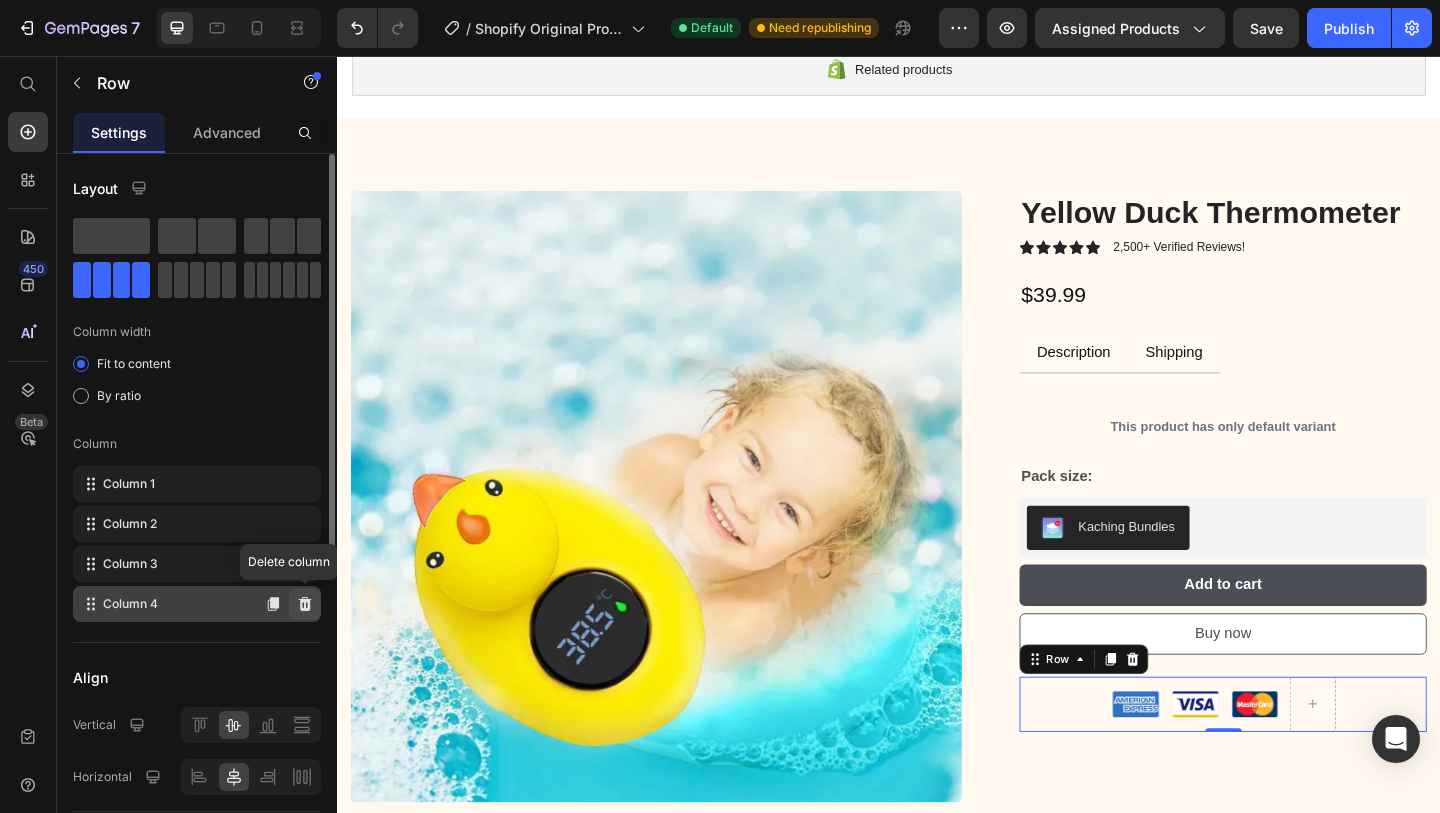 click 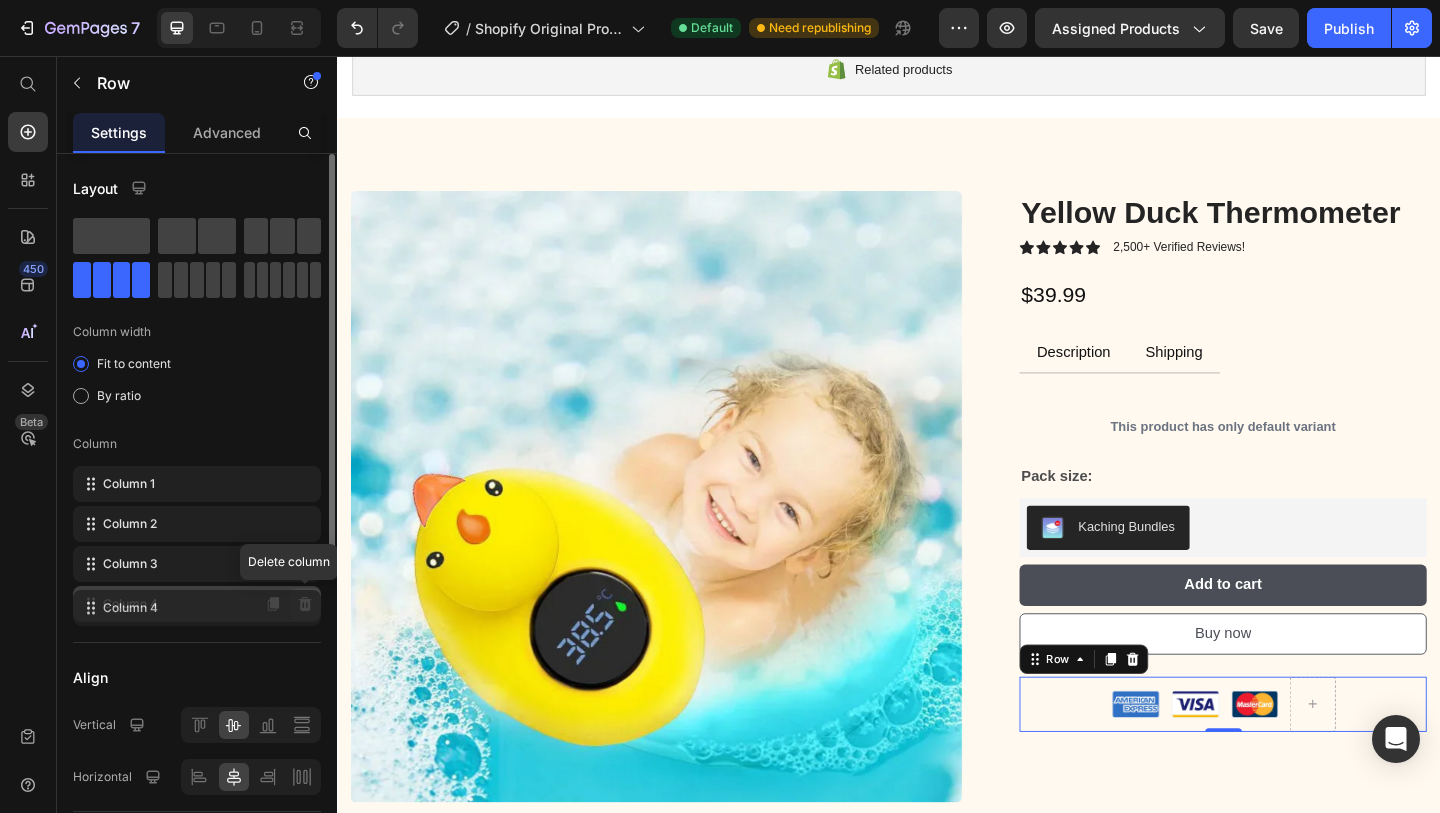 click 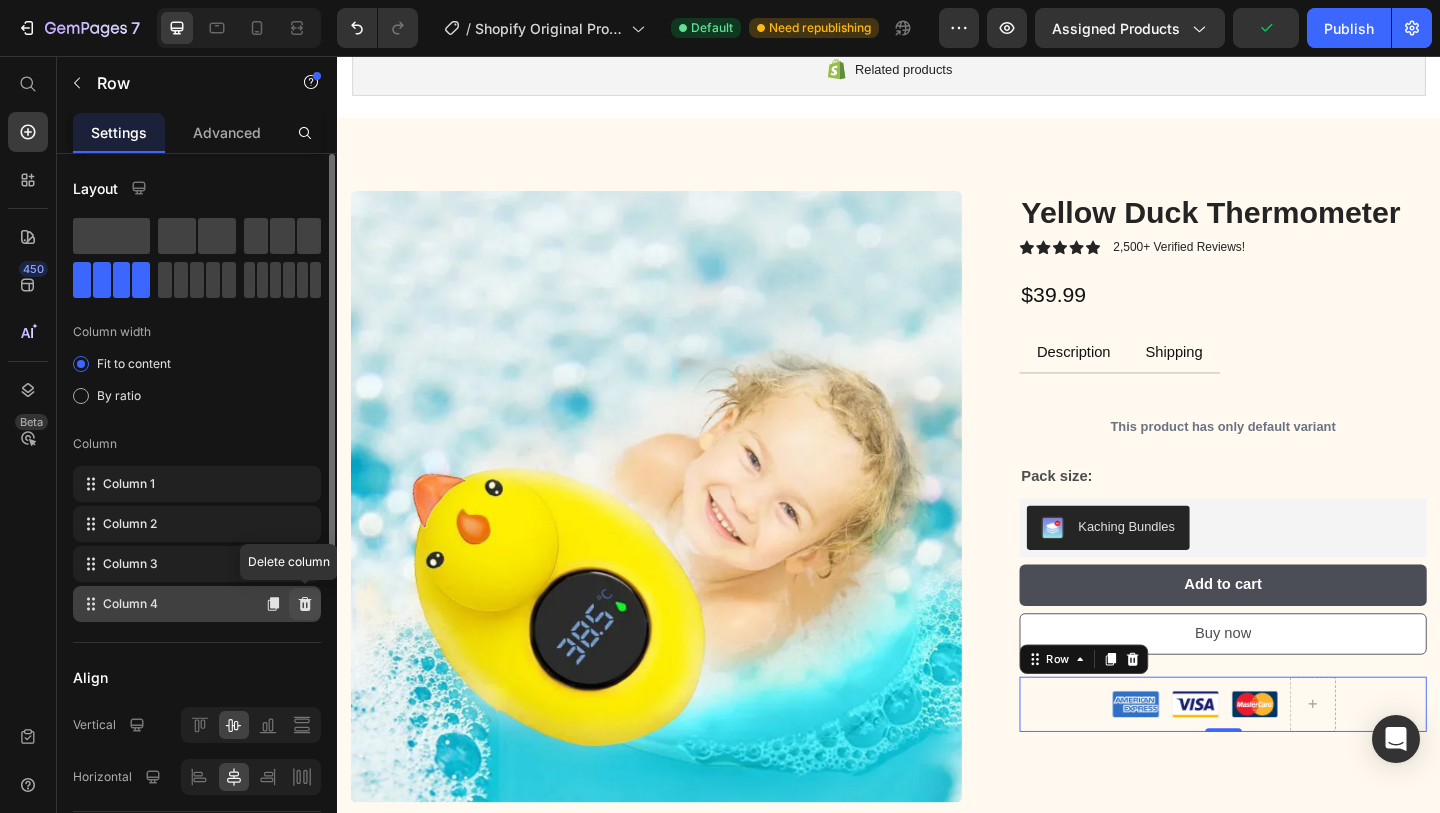 click 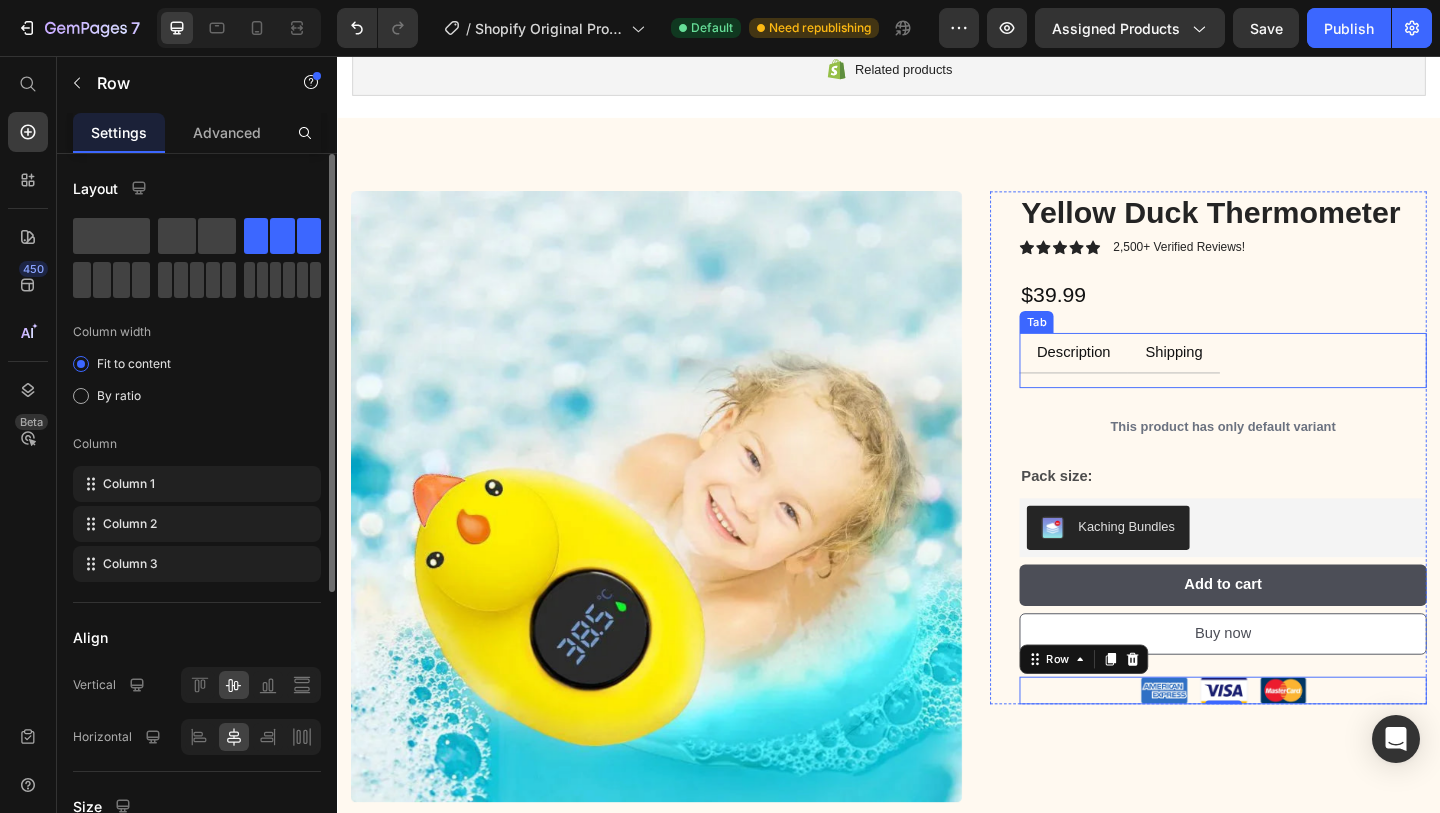 click on "Shipping" at bounding box center [1247, 378] 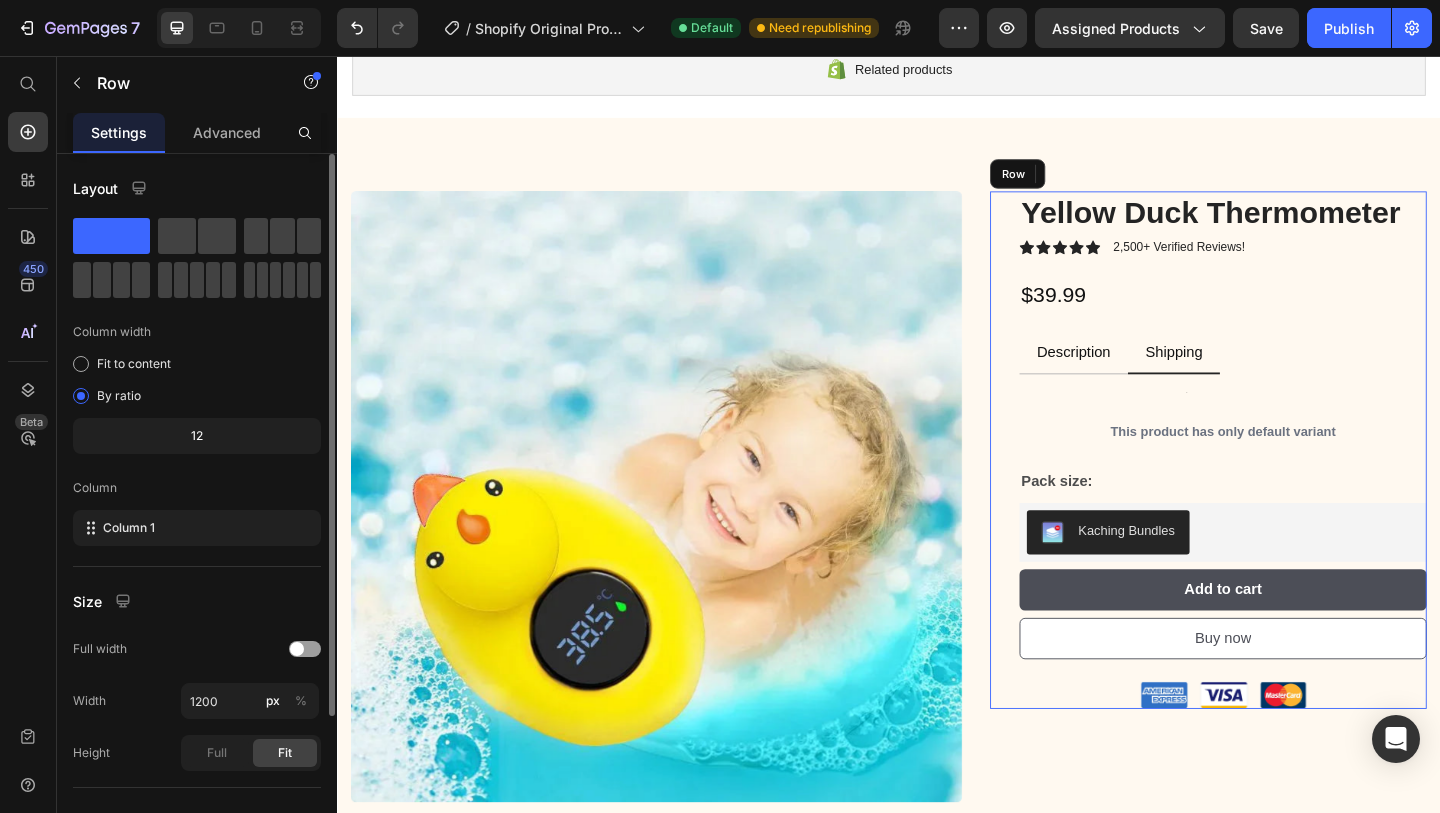 click on "Yellow Duck Thermometer Product Title Icon Icon Icon Icon Icon Icon List 2,500+ Verified Reviews! Text Block Row $39.99 Product Price Row Description Shipping
Lorem ipsum dolor sit amet, consectetur adipiscing
Lorem ipsum dolor
Lorem ipsum dolor sit amet Item List Text Block Tab   24 This product has only default variant Product Variants & Swatches Pack size: Text Block Kaching Bundles Kaching Bundles Add to cart Add to Cart Buy now Add to Cart Row Image Image Image Row Description Shipping Returns
Lorem ipsum dolor sit amet, consectetur adipiscing
Lorem ipsum dolor
Lorem ipsum dolor sit amet Item List Lorem ipsum dolor sit amet, consectetur adipiscing elit, sed do eiusmod tempor incididunt ut labore et dolore magna aliqua. Ut enim ad minim veniam, quis nostrud exercitation ullamco laboris nisi ut aliquip ex ea commodo consequat. Text Block Text Block Tab" at bounding box center [1300, 484] 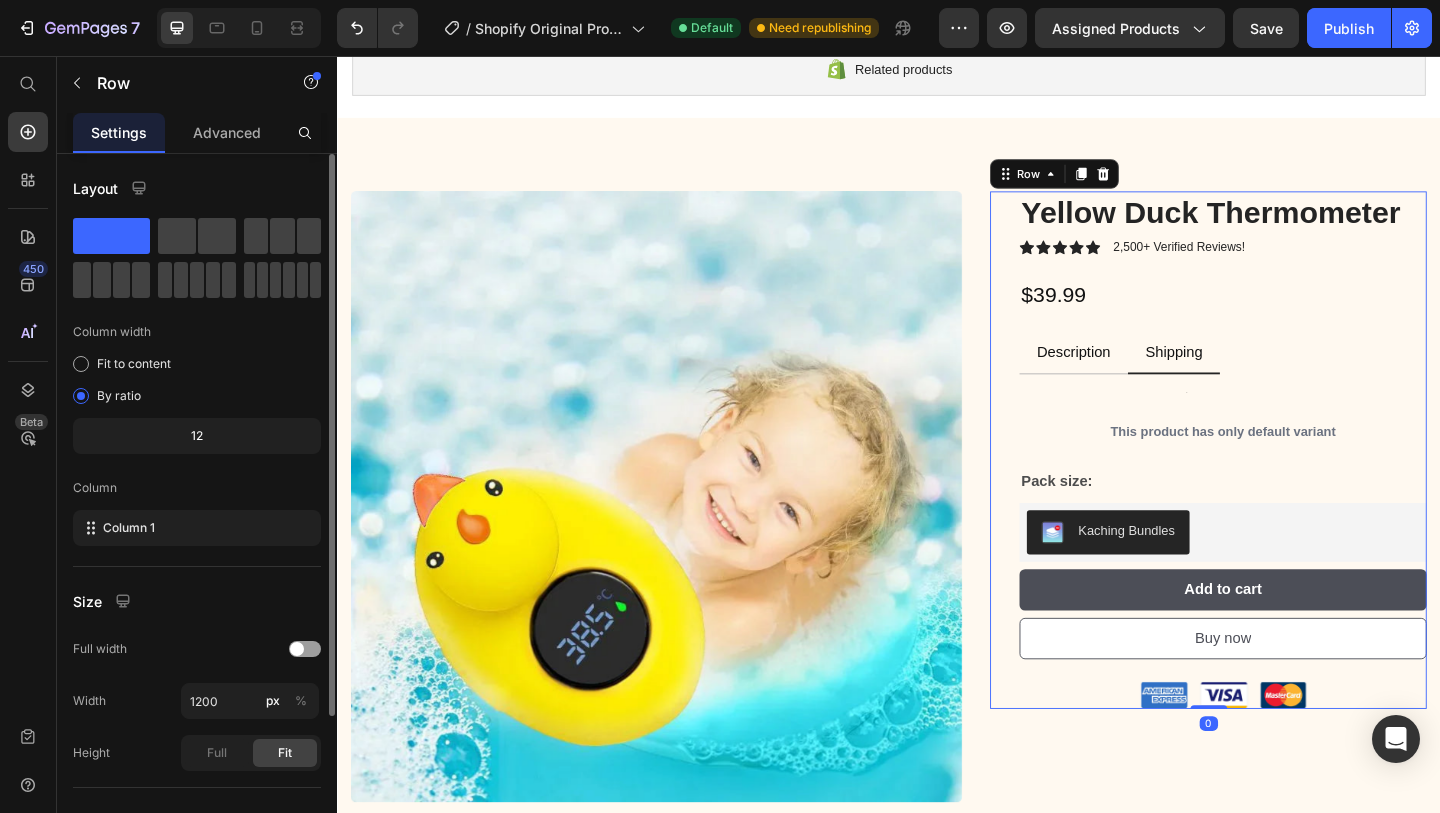 click on "Yellow Duck Thermometer Product Title Icon Icon Icon Icon Icon Icon List 2,500+ Verified Reviews! Text Block Row $39.99 Product Price Row Description Shipping
Lorem ipsum dolor sit amet, consectetur adipiscing
Lorem ipsum dolor
Lorem ipsum dolor sit amet Item List Text Block Tab This product has only default variant Product Variants & Swatches Pack size: Text Block Kaching Bundles Kaching Bundles Add to cart Add to Cart Buy now Add to Cart Row Image Image Image Row Description Shipping Returns
Lorem ipsum dolor sit amet, consectetur adipiscing
Lorem ipsum dolor
Lorem ipsum dolor sit amet Item List Lorem ipsum dolor sit amet, consectetur adipiscing elit, sed do eiusmod tempor incididunt ut labore et dolore magna aliqua. Ut enim ad minim veniam, quis nostrud exercitation ullamco laboris nisi ut aliquip ex ea commodo consequat. Text Block Text Block Tab" at bounding box center (1300, 484) 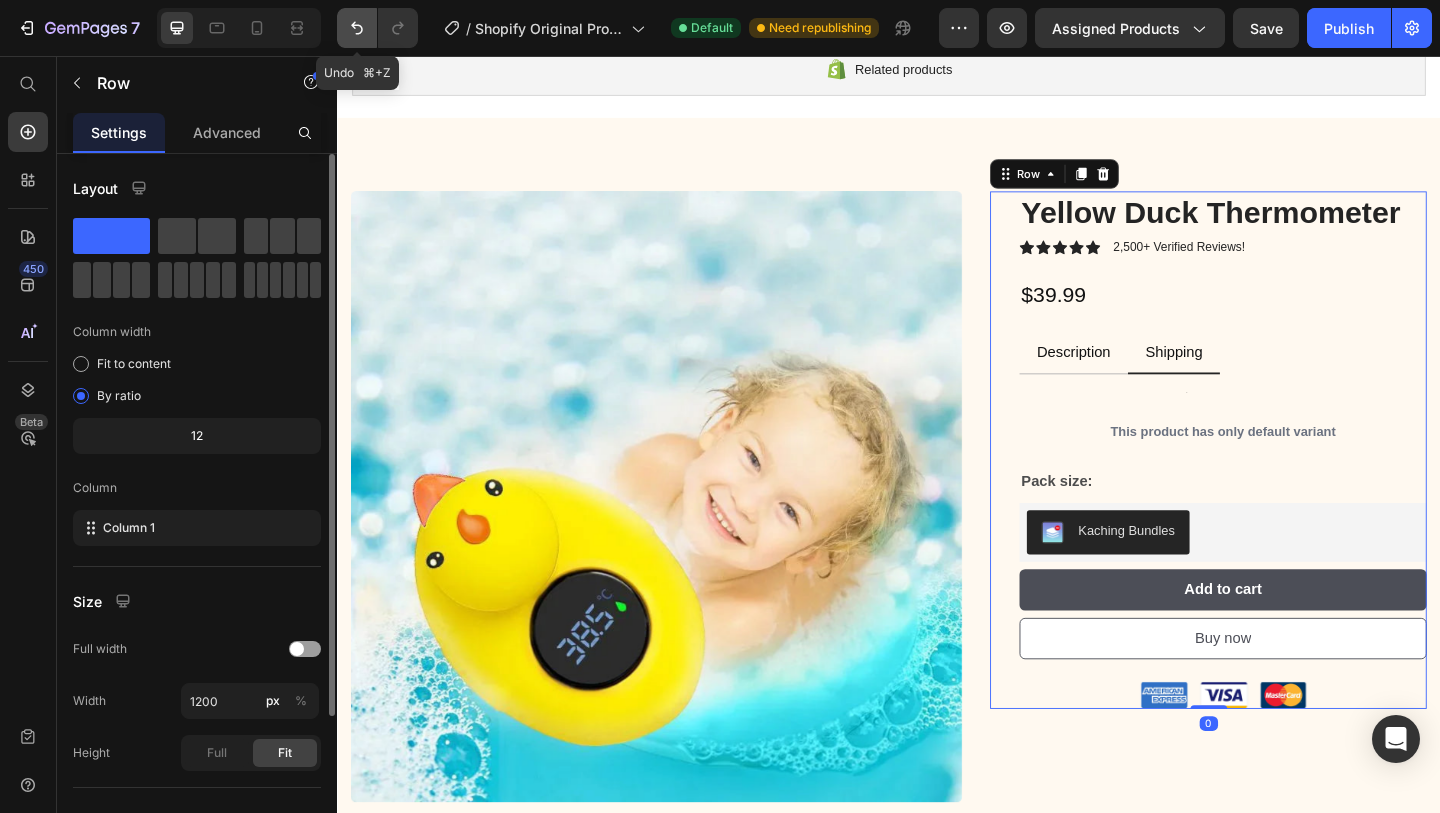 click 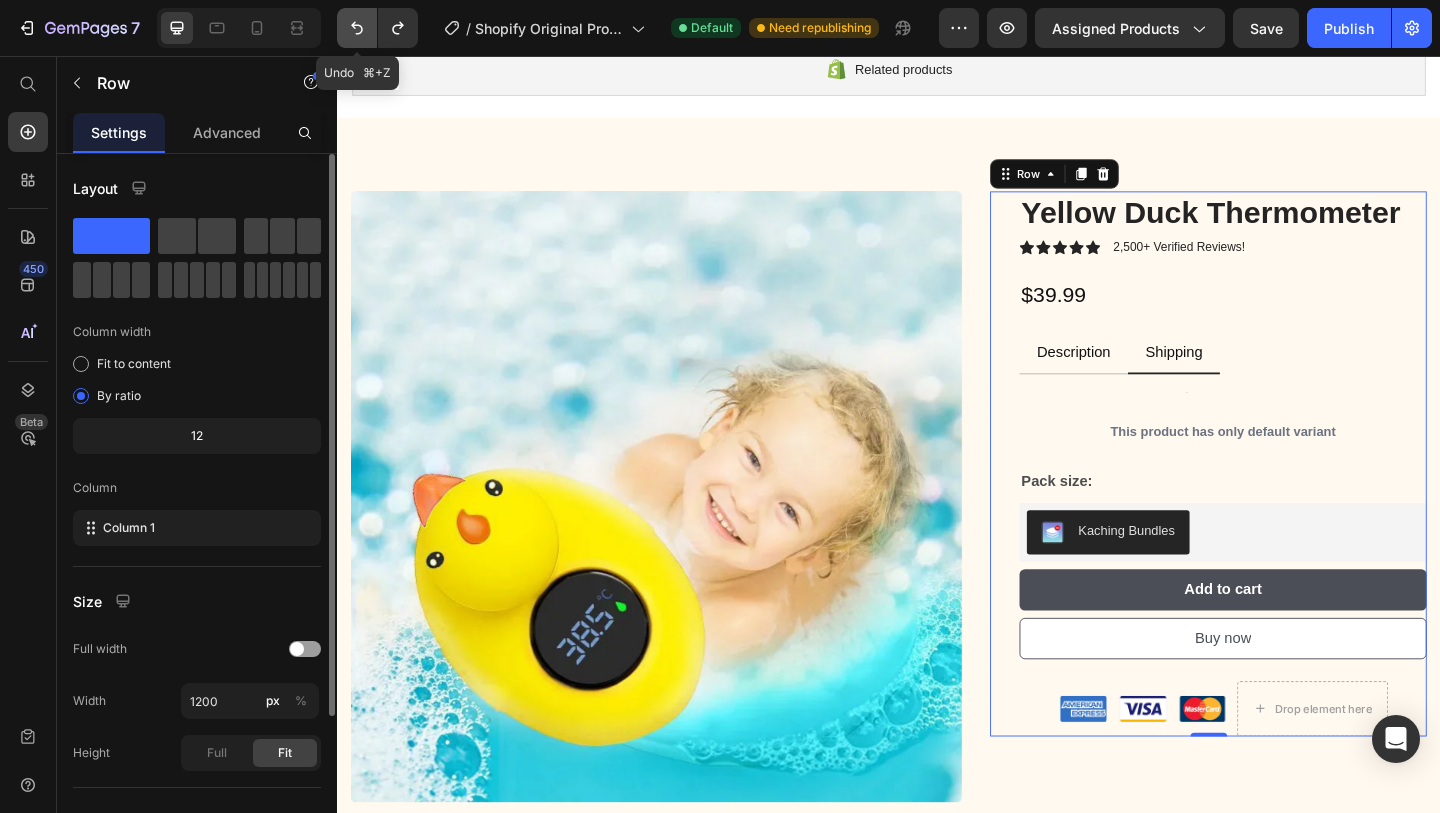 click 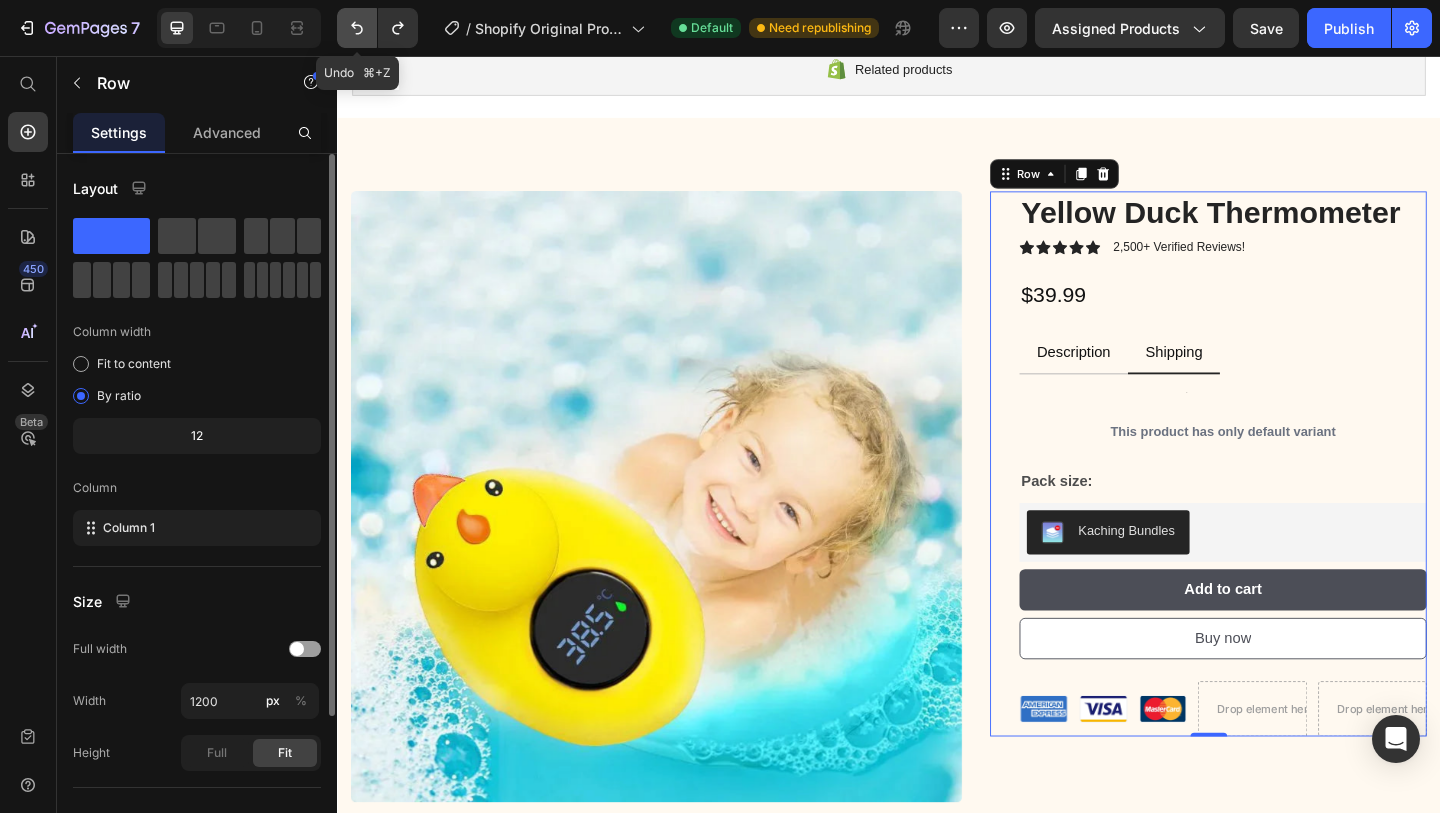 click 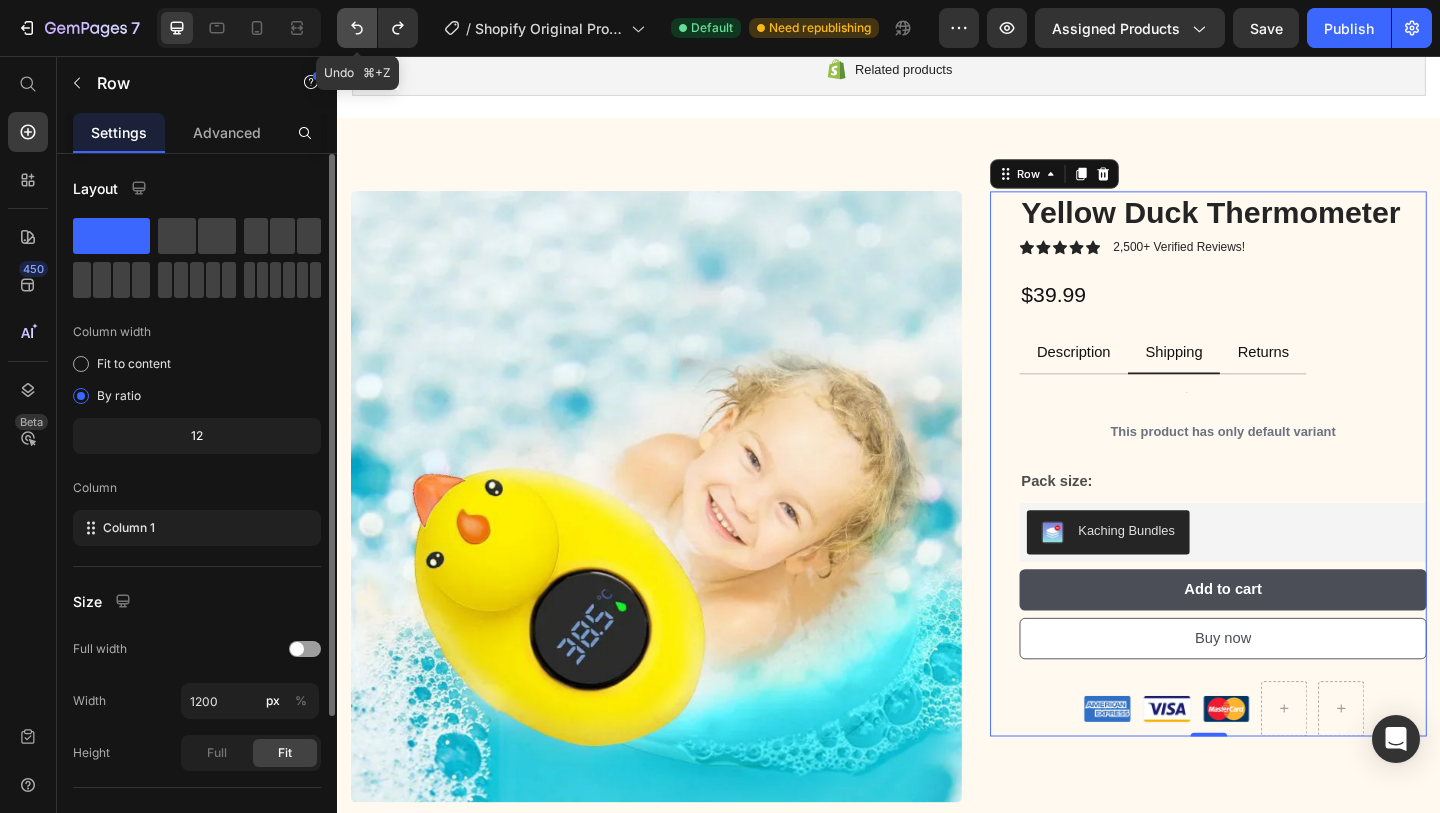 click 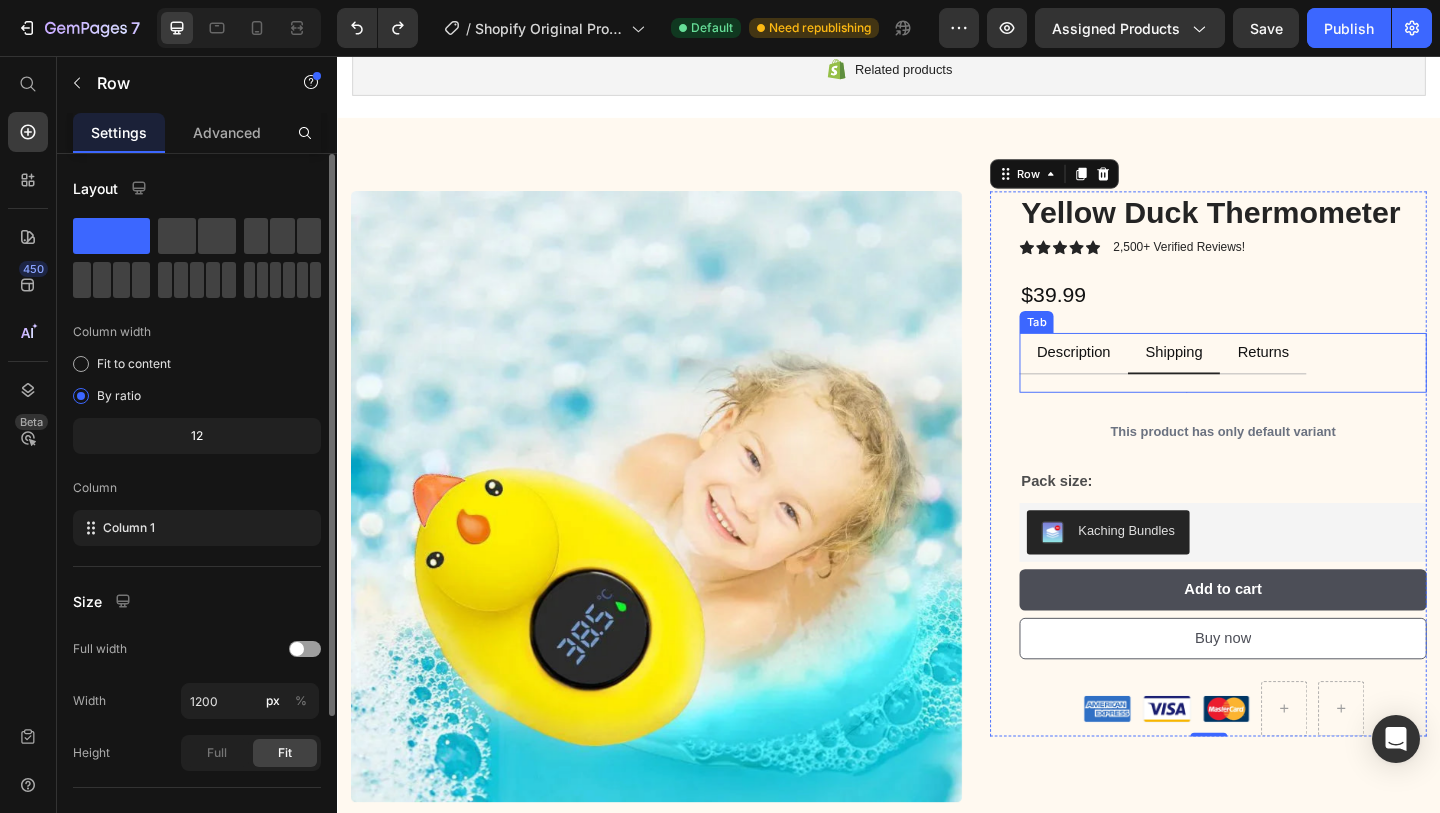 click on "Description" at bounding box center (1138, 378) 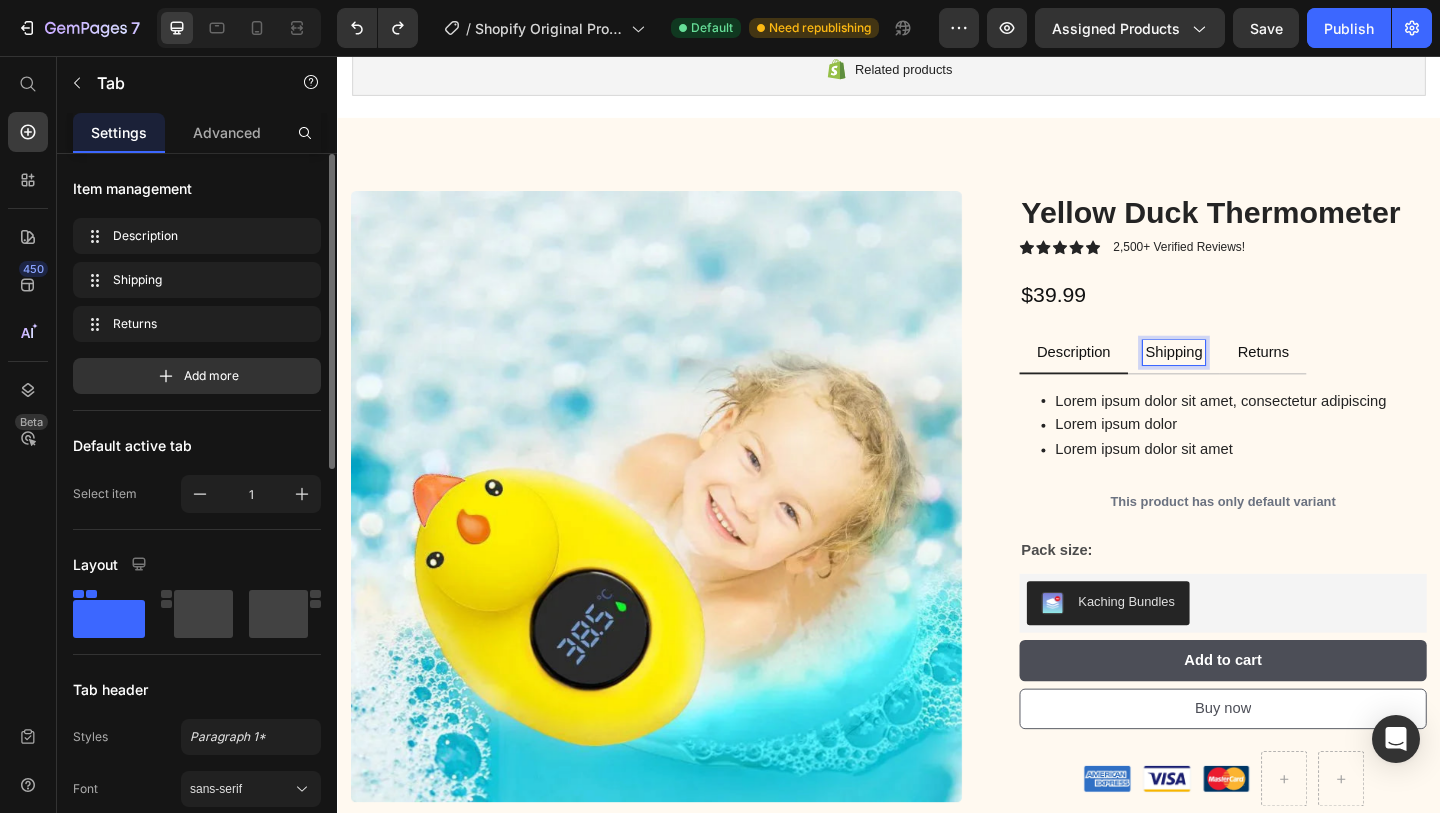 click on "Returns" at bounding box center [1344, 379] 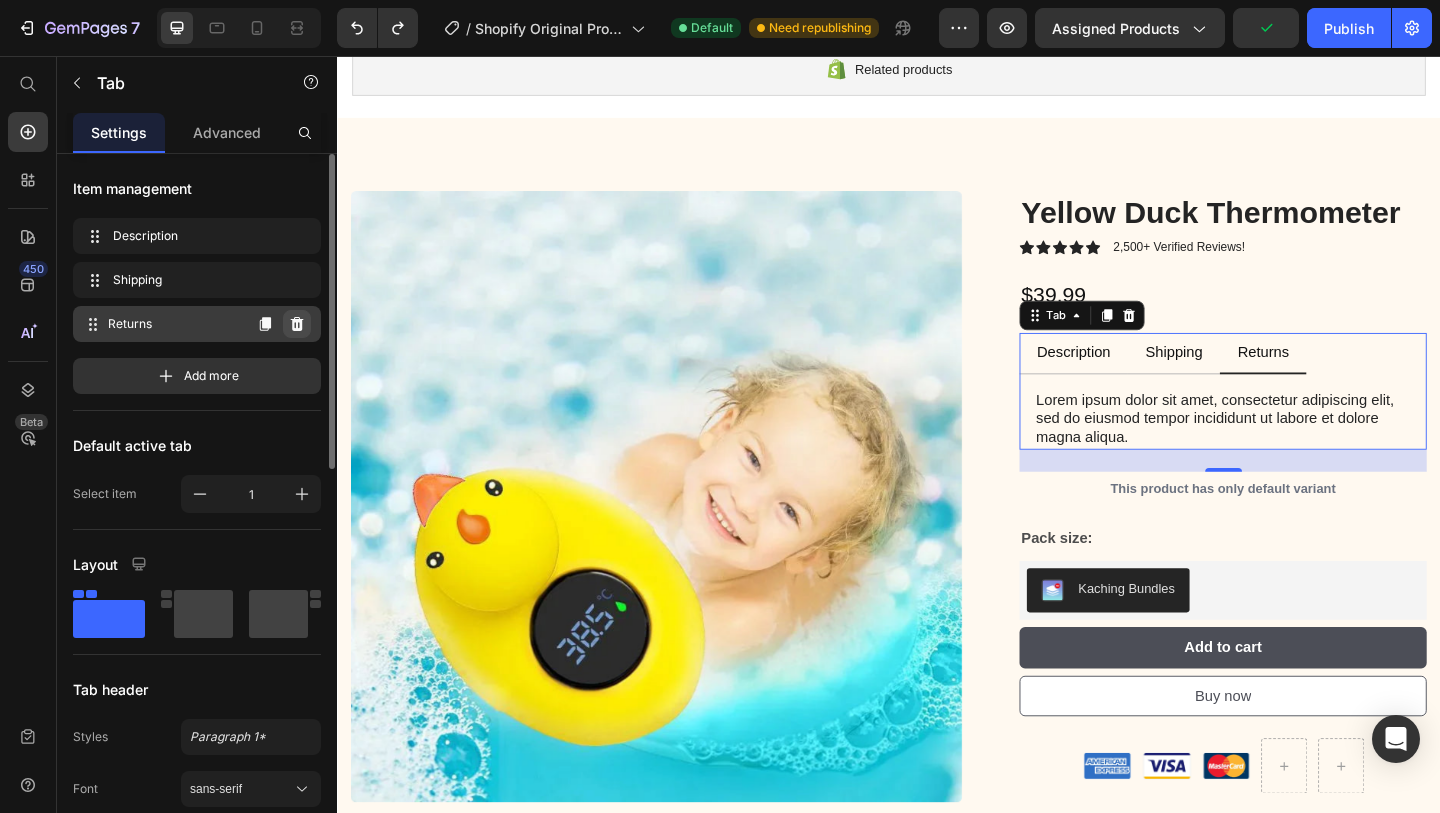 click 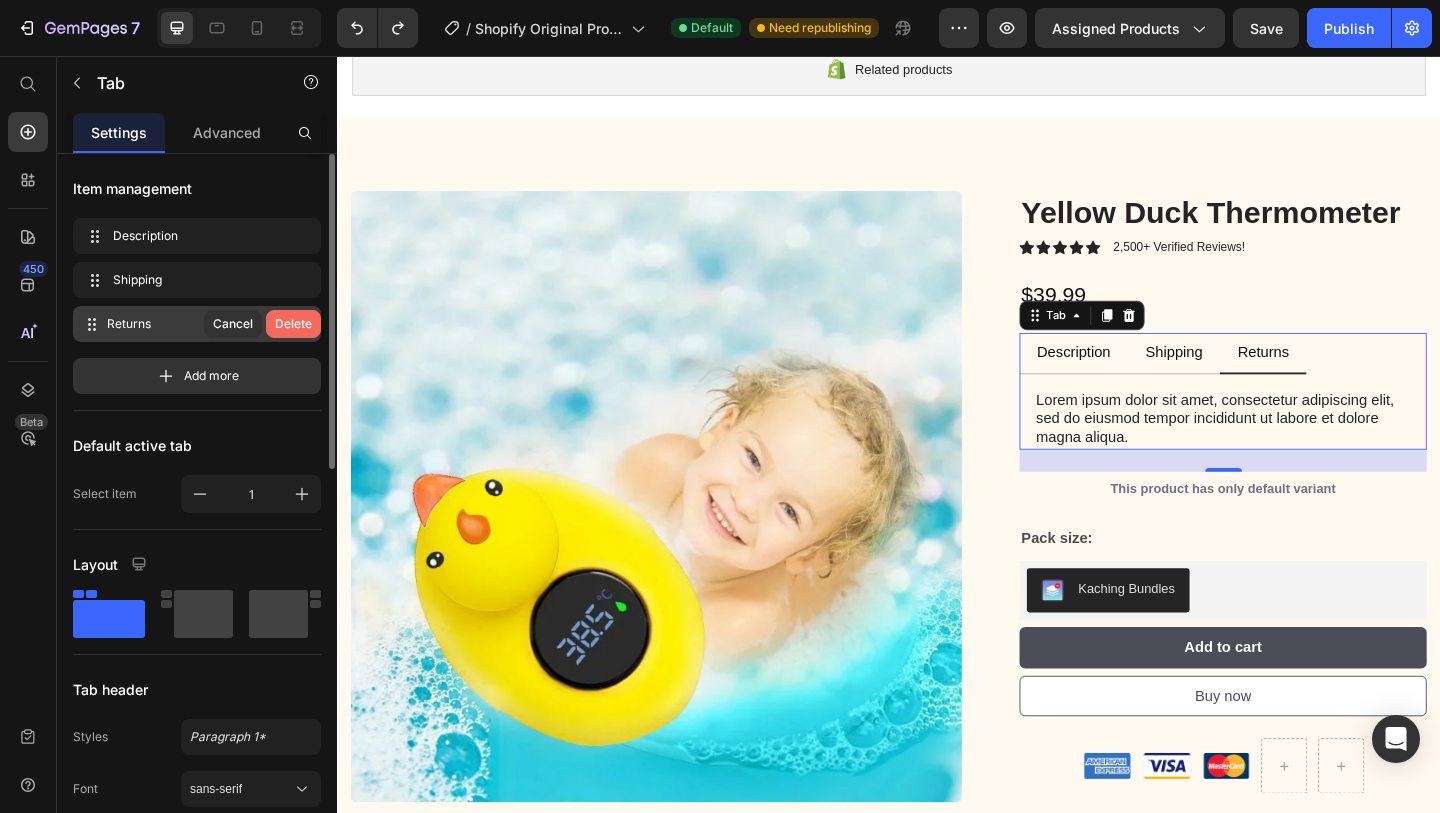 click on "Delete" at bounding box center [293, 324] 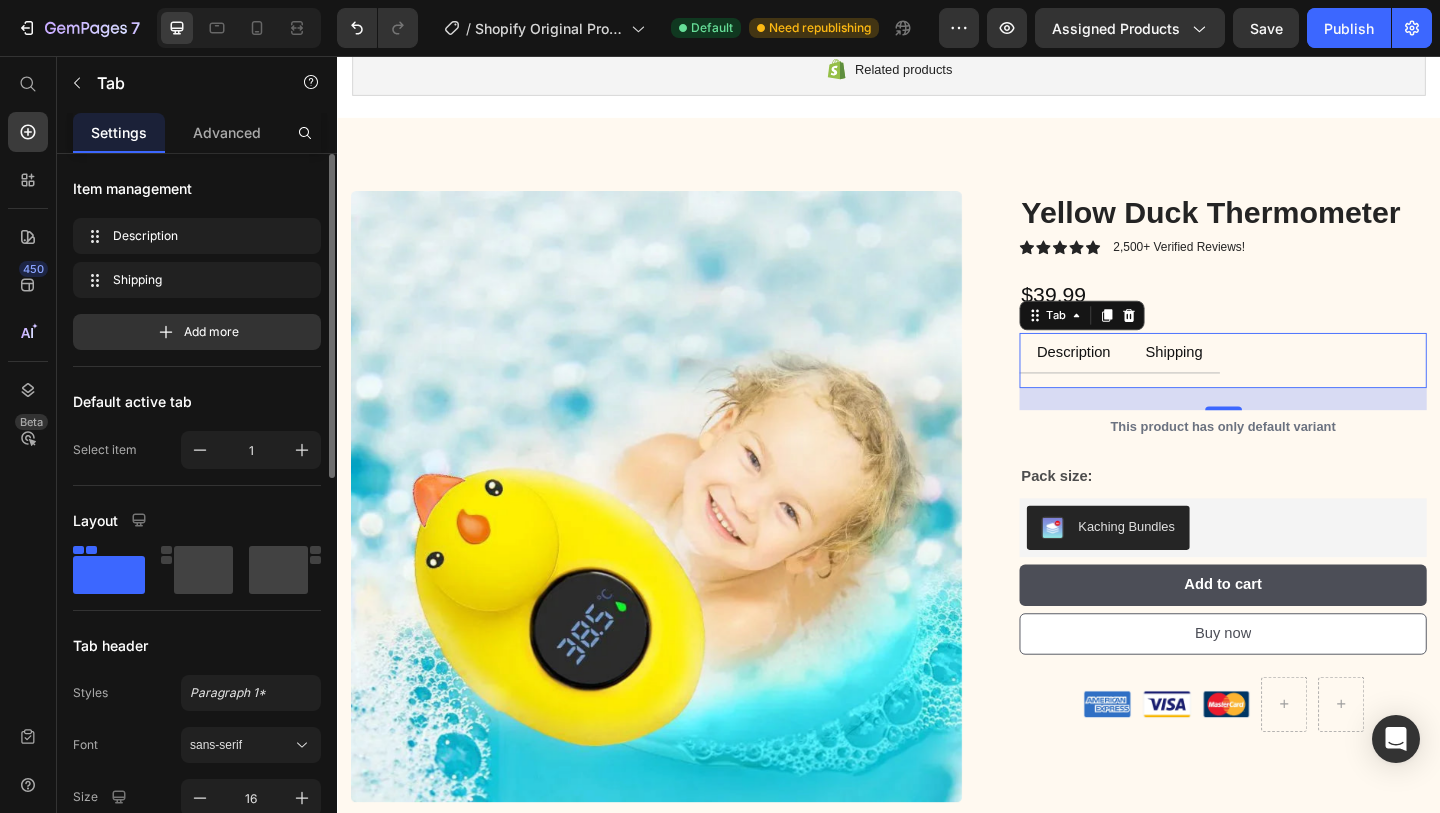 click on "24" at bounding box center (1300, 429) 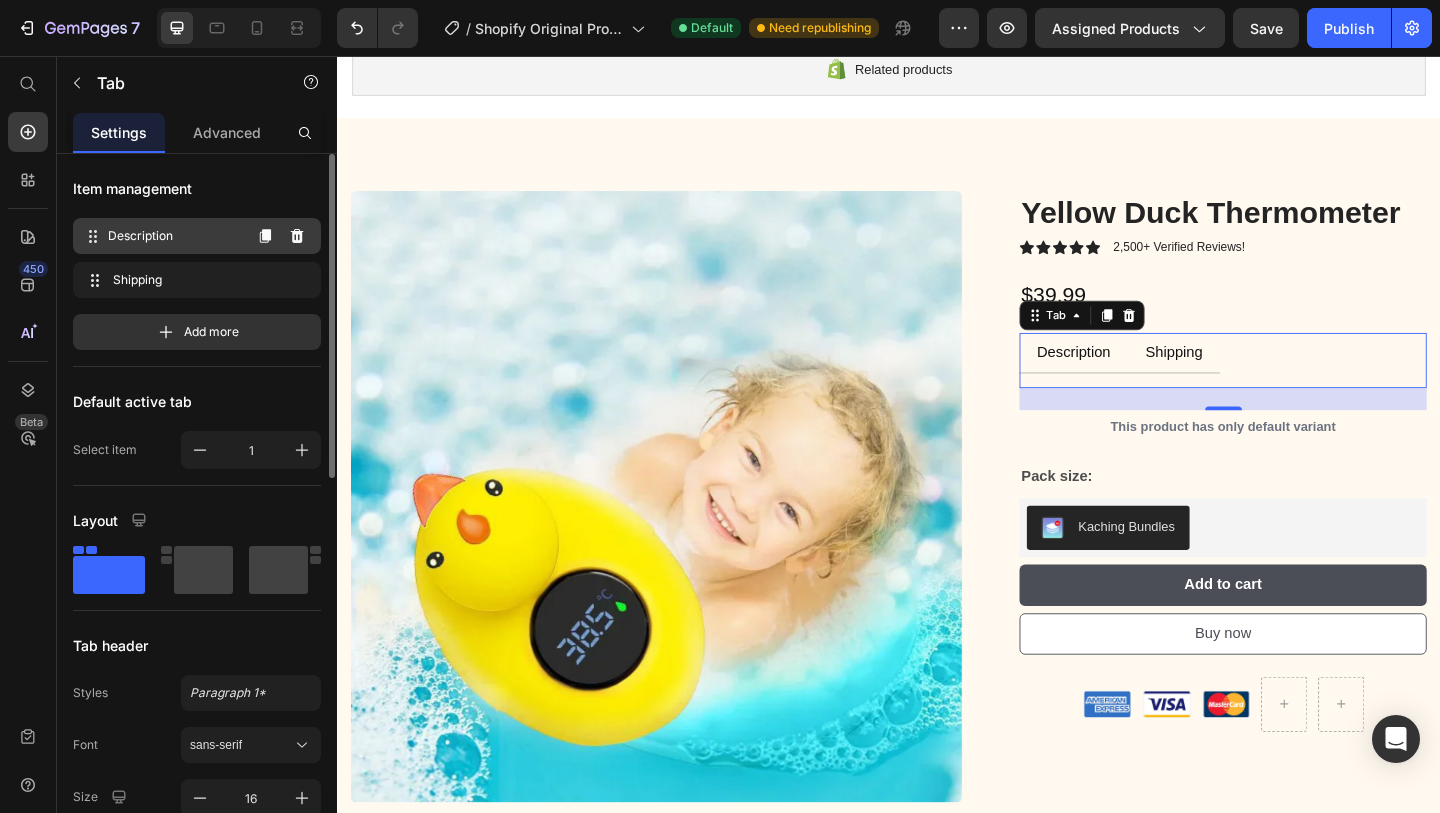 click on "Description" at bounding box center [174, 236] 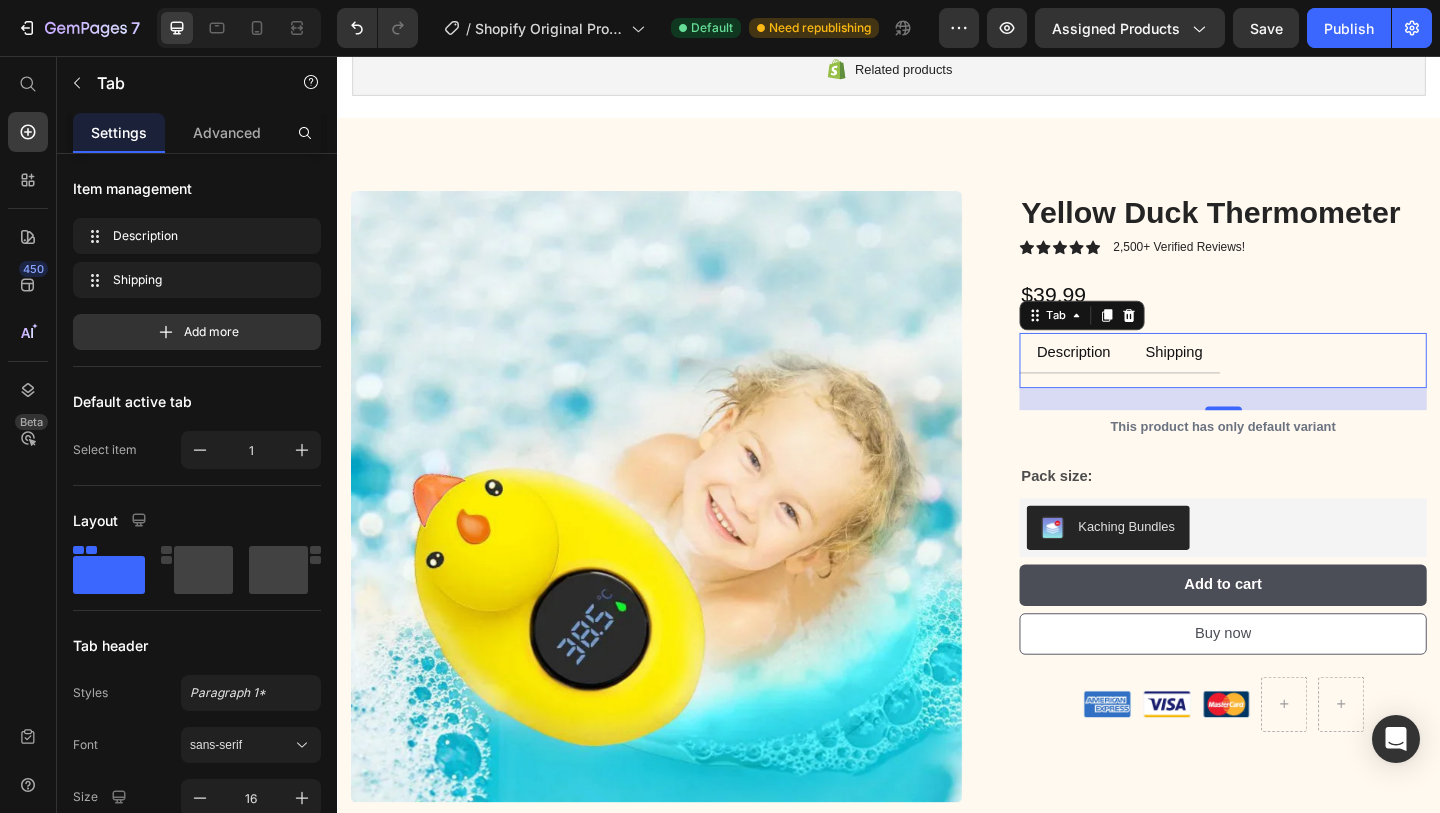 click on "Description" at bounding box center [1138, 379] 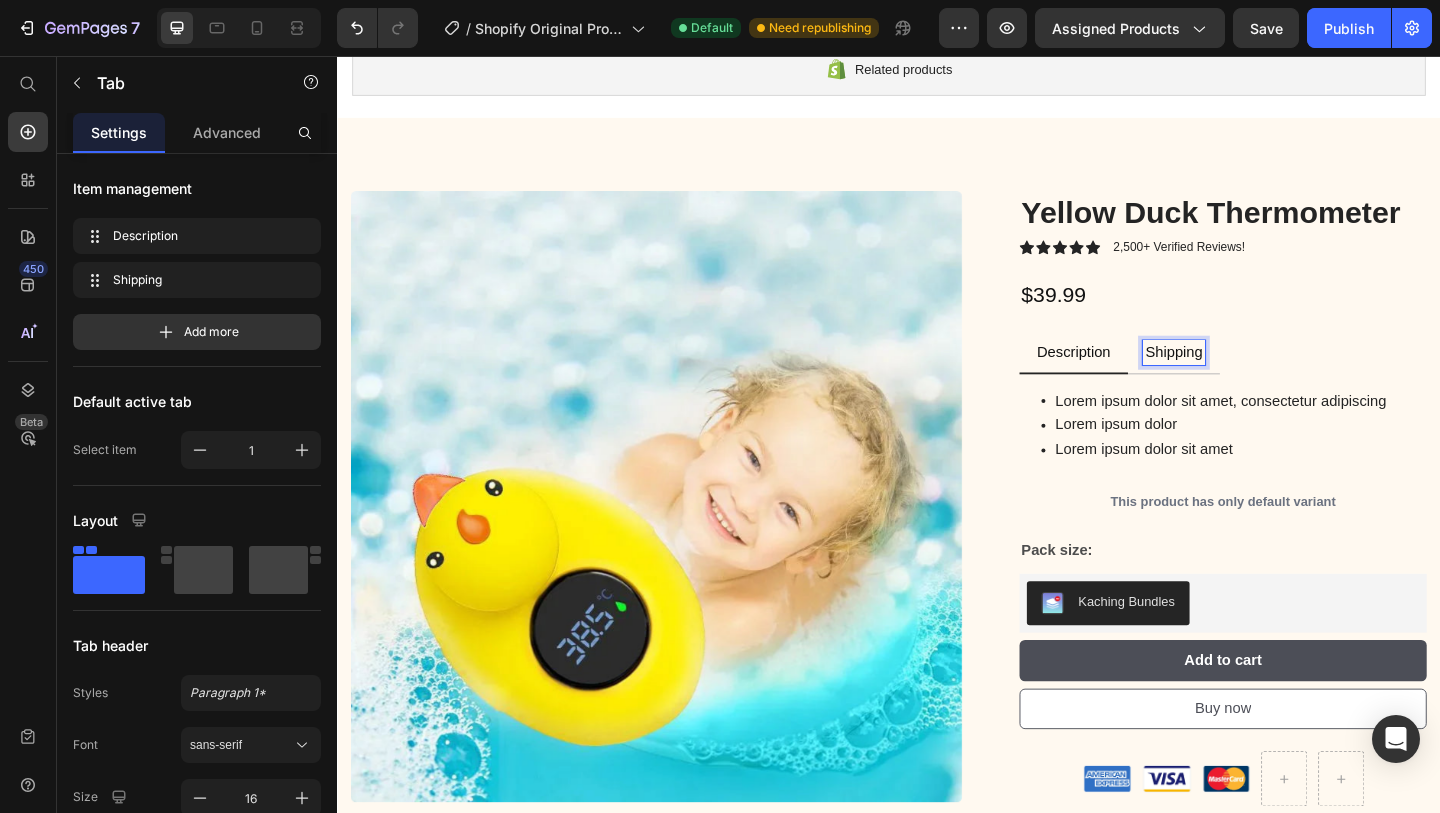 click on "Description" at bounding box center (1138, 379) 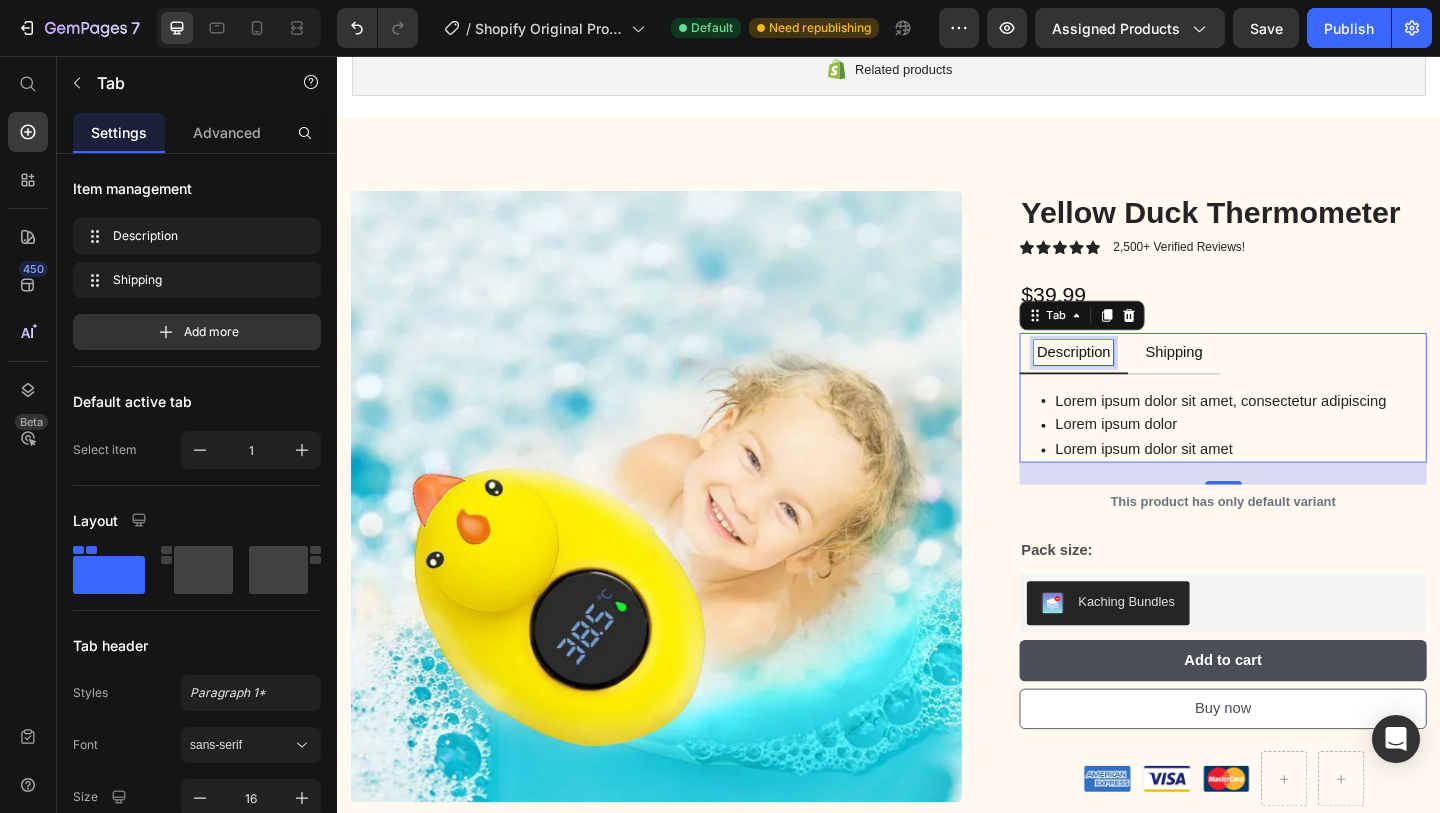 click on "Description" at bounding box center [1138, 378] 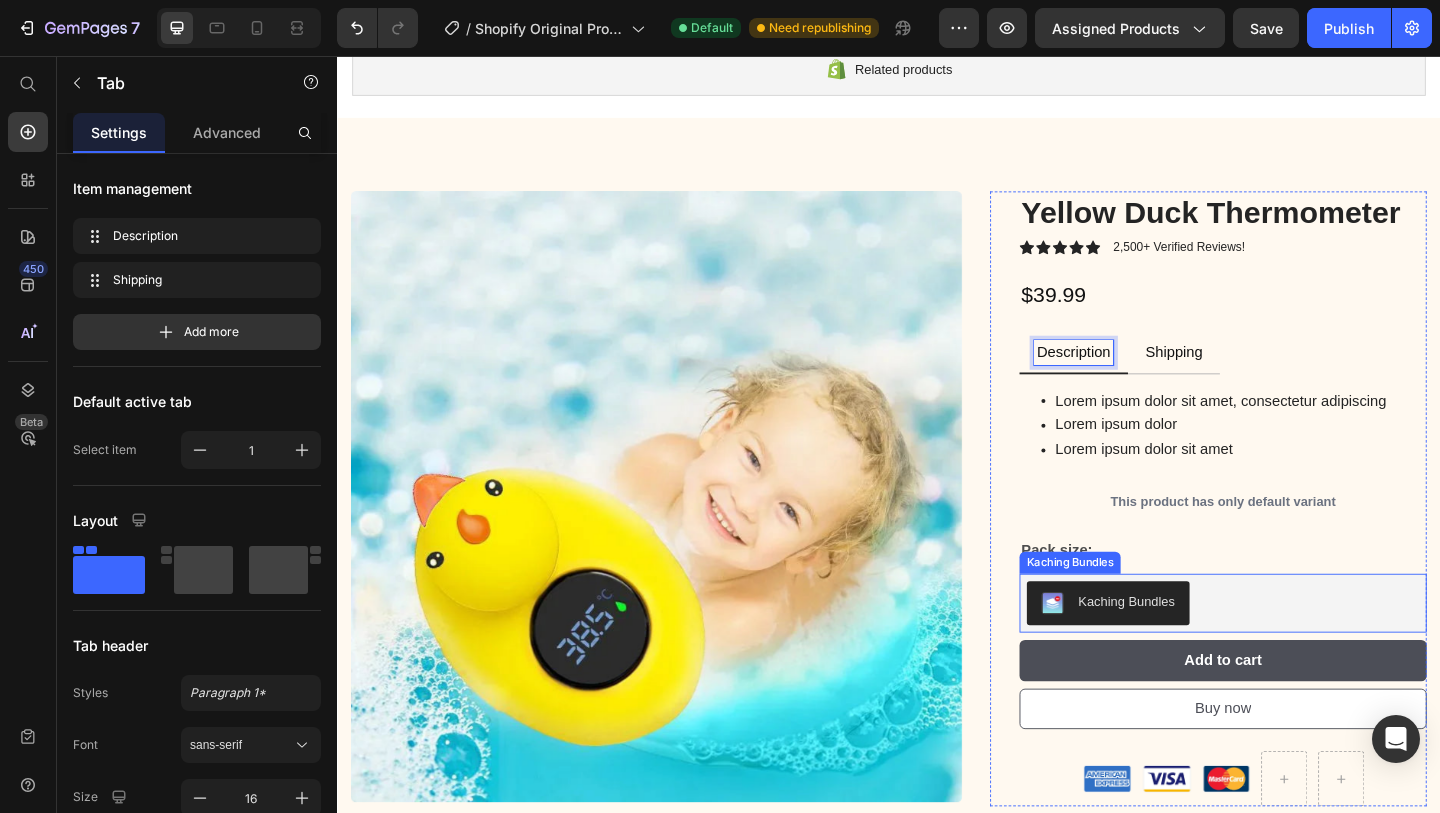 click on "Kaching Bundles" at bounding box center [1195, 649] 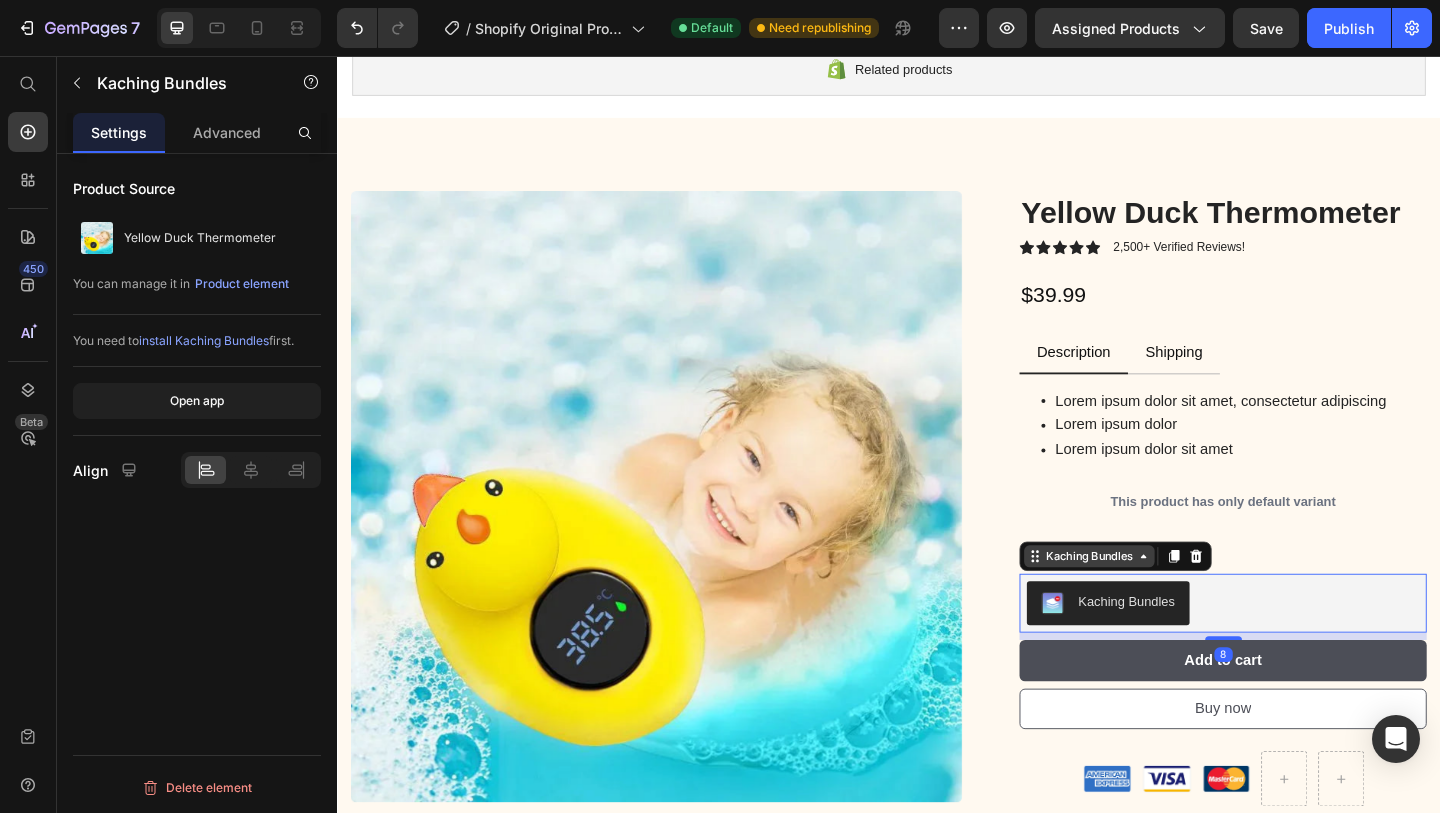click on "Kaching Bundles" at bounding box center [1155, 600] 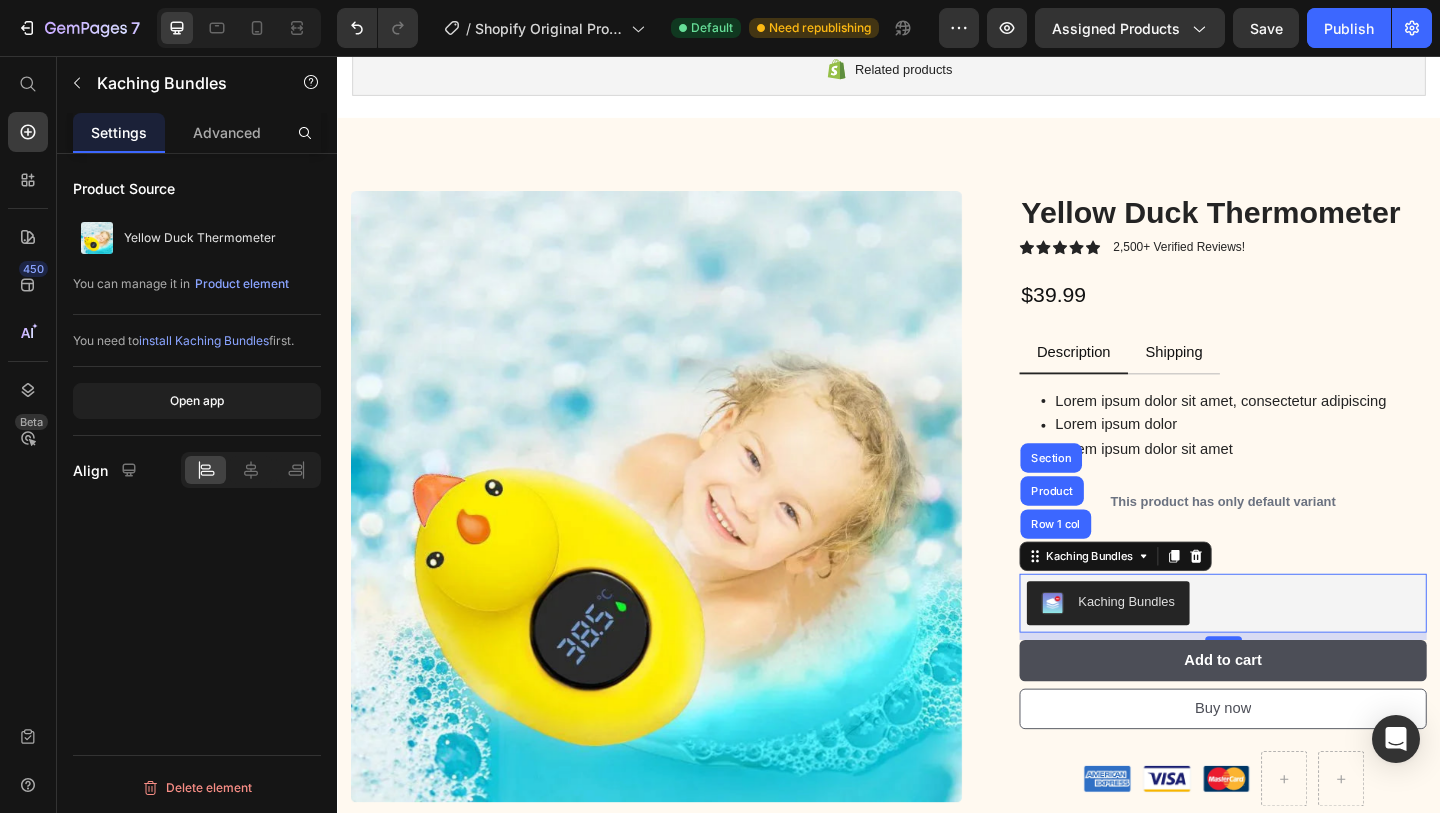 click on "install Kaching Bundles" at bounding box center (204, 340) 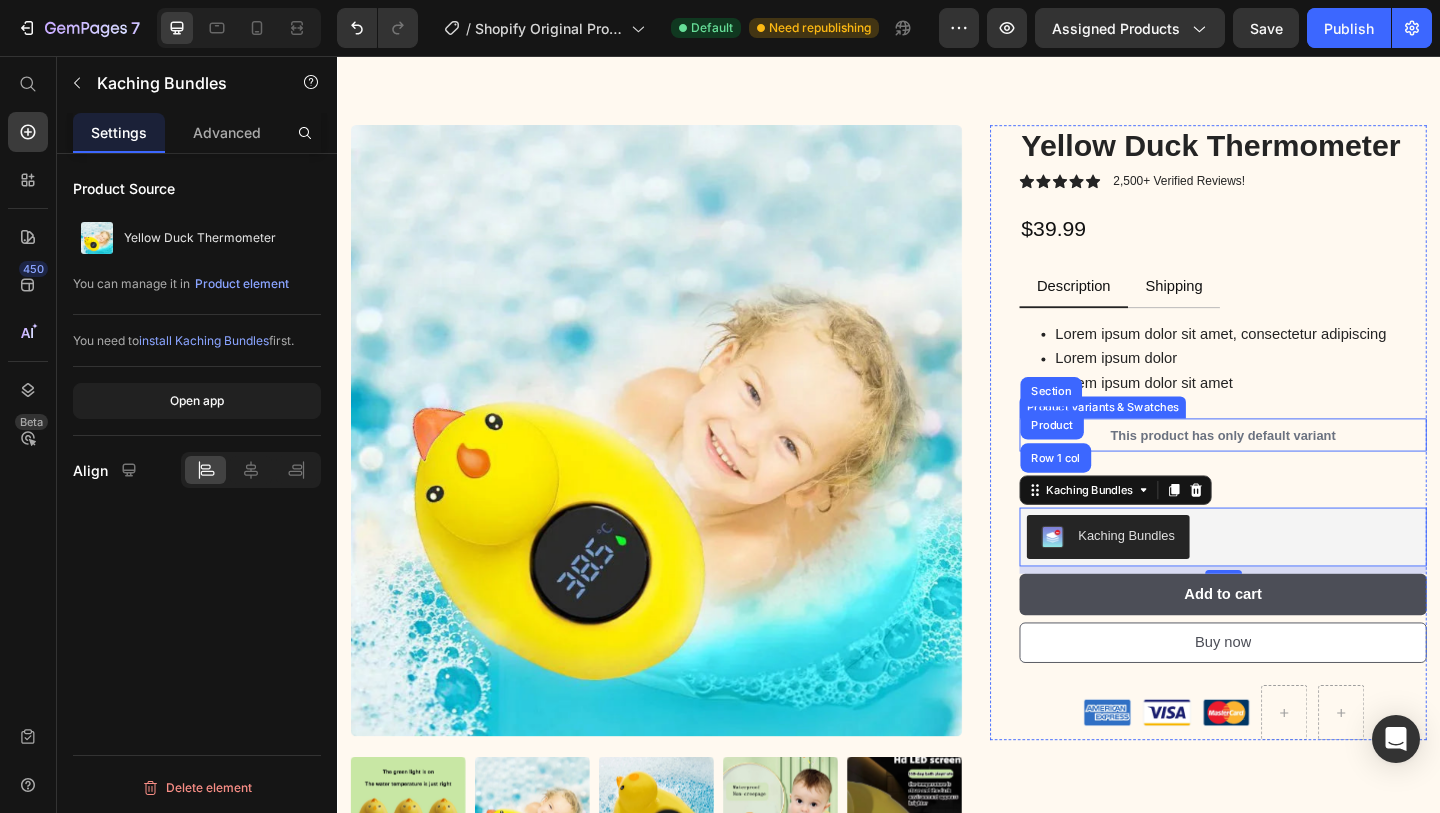 scroll, scrollTop: 262, scrollLeft: 0, axis: vertical 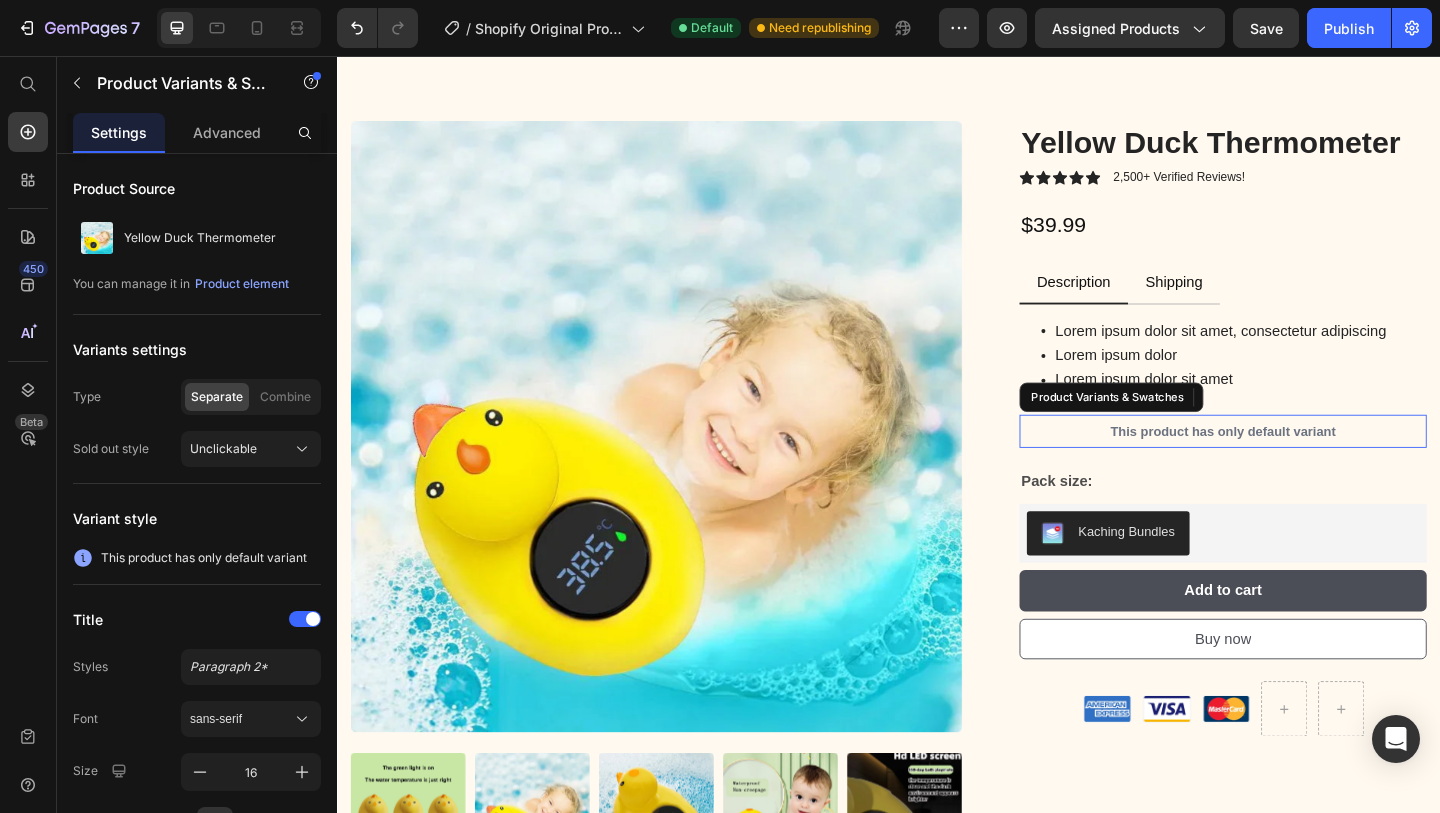 click on "This product has only default variant" at bounding box center (1300, 464) 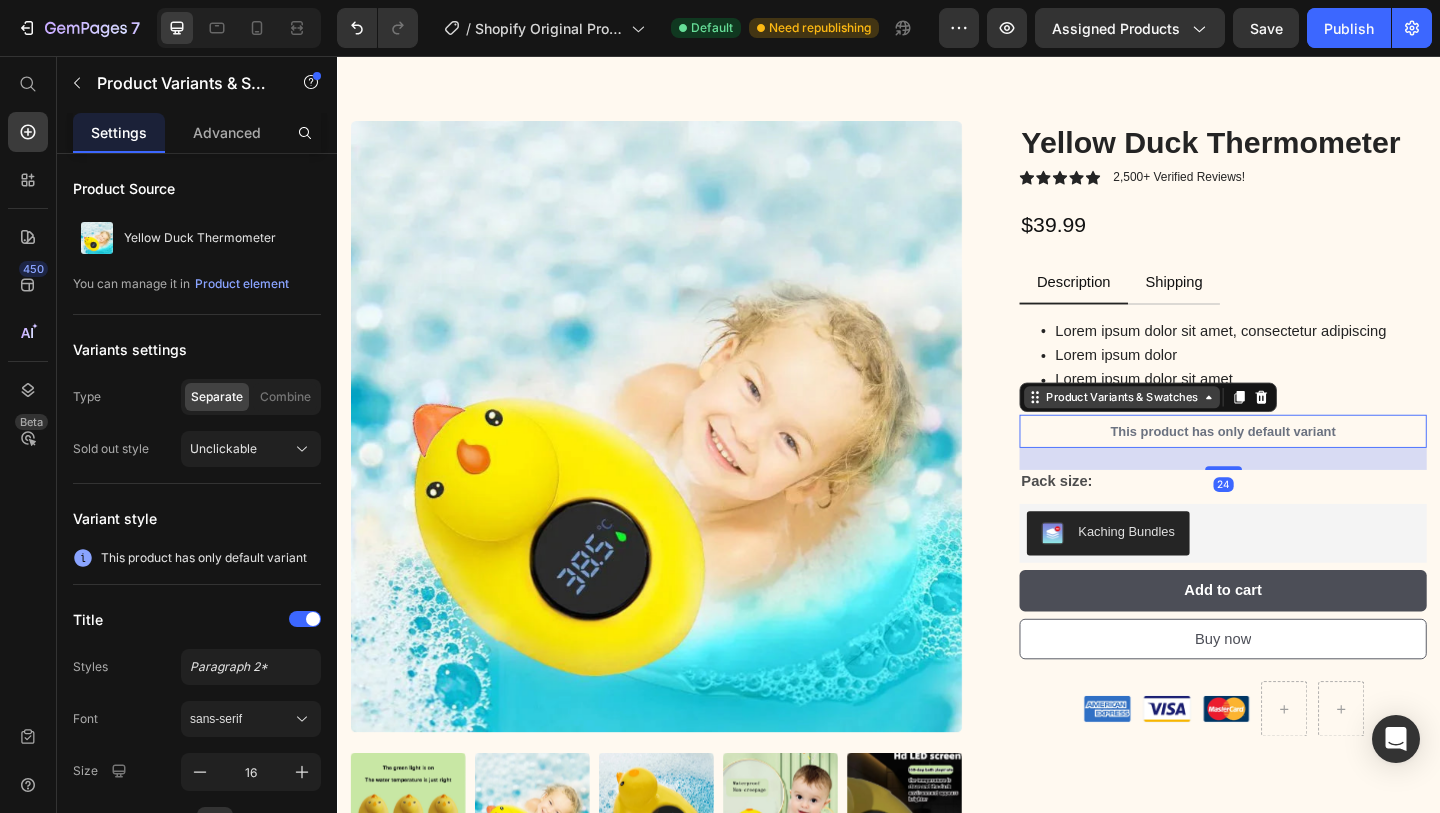 click on "Product Variants & Swatches" at bounding box center (1190, 427) 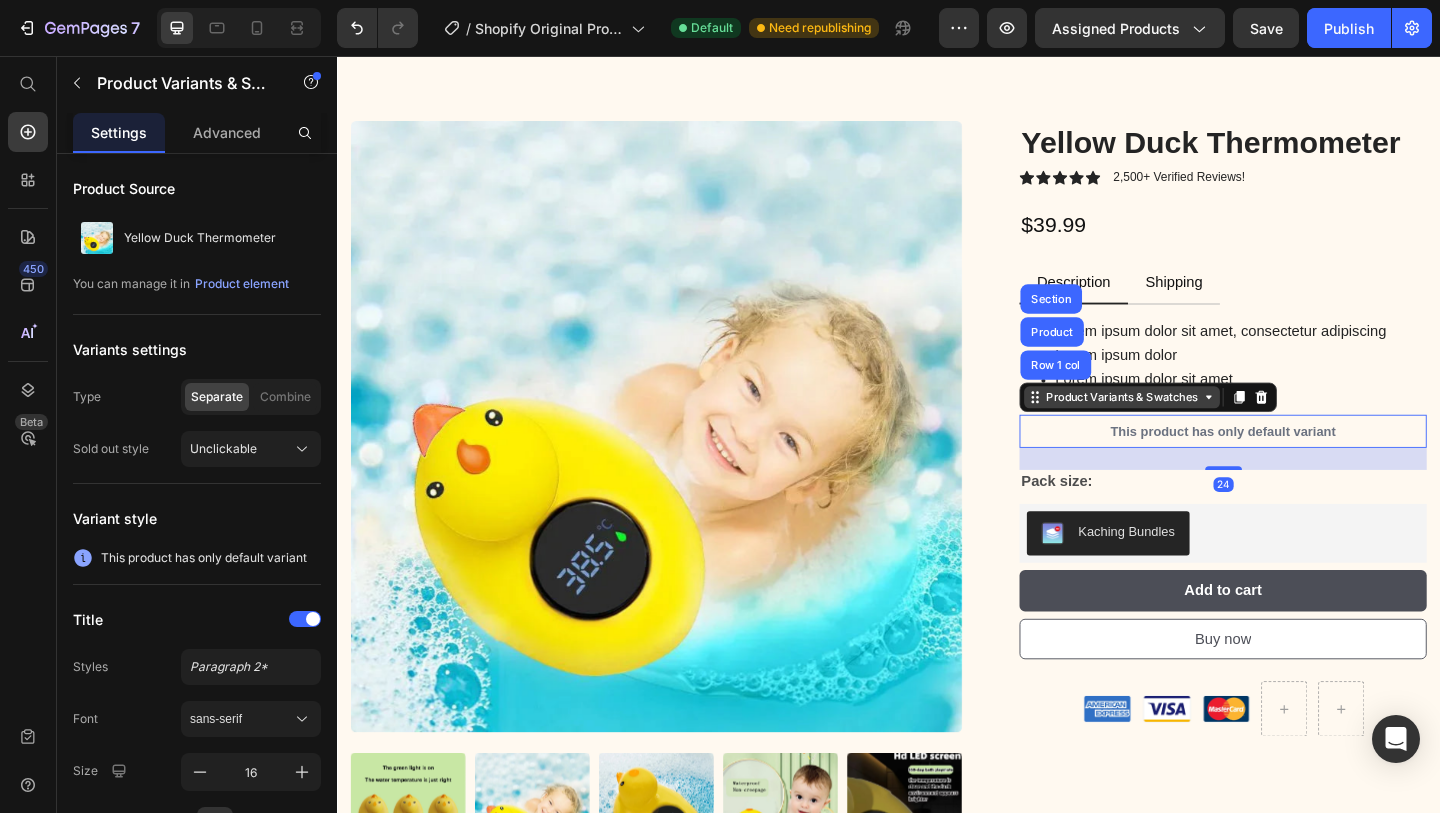 click on "Product Variants & Swatches" at bounding box center [1190, 427] 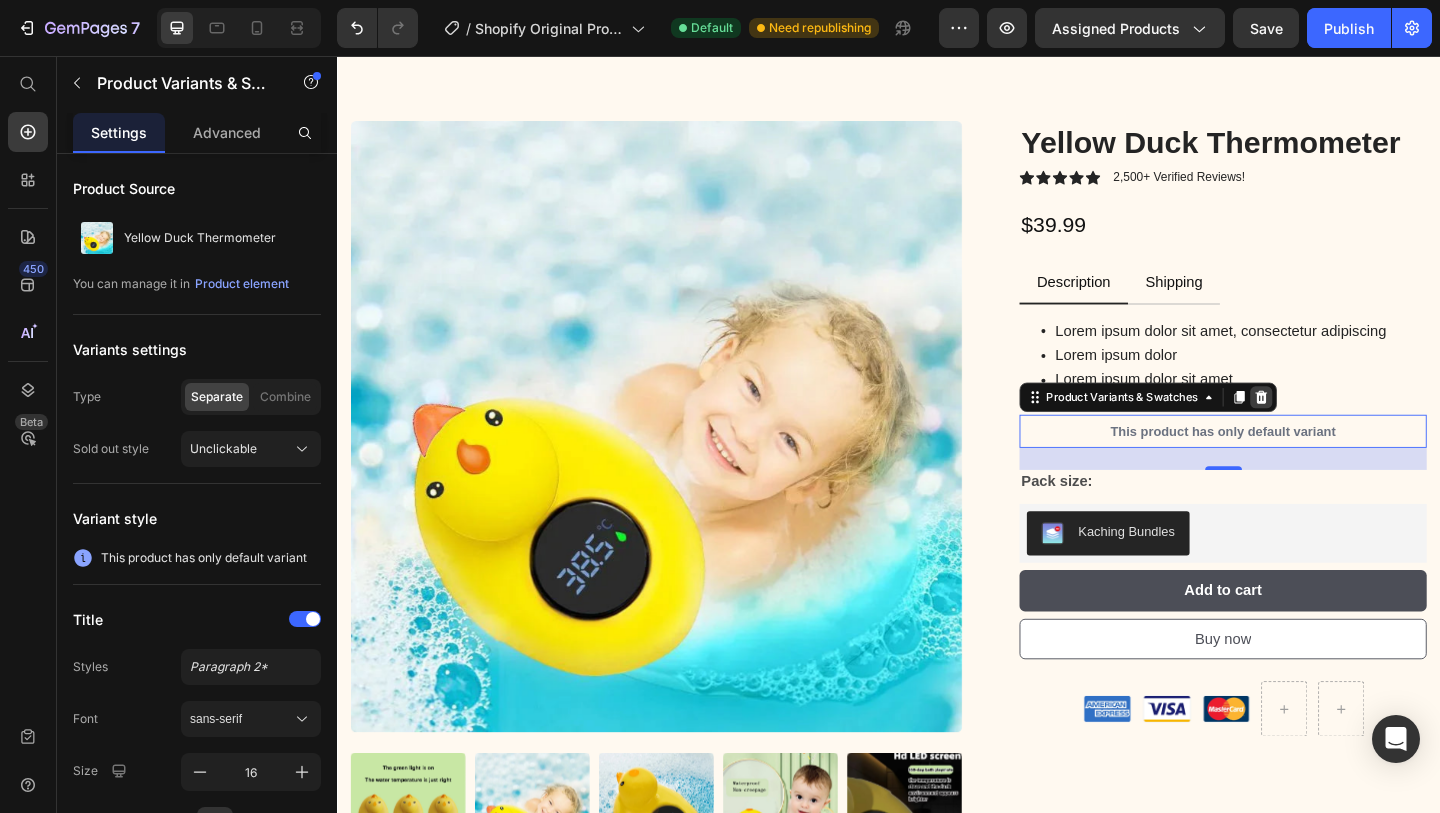 click at bounding box center (1342, 427) 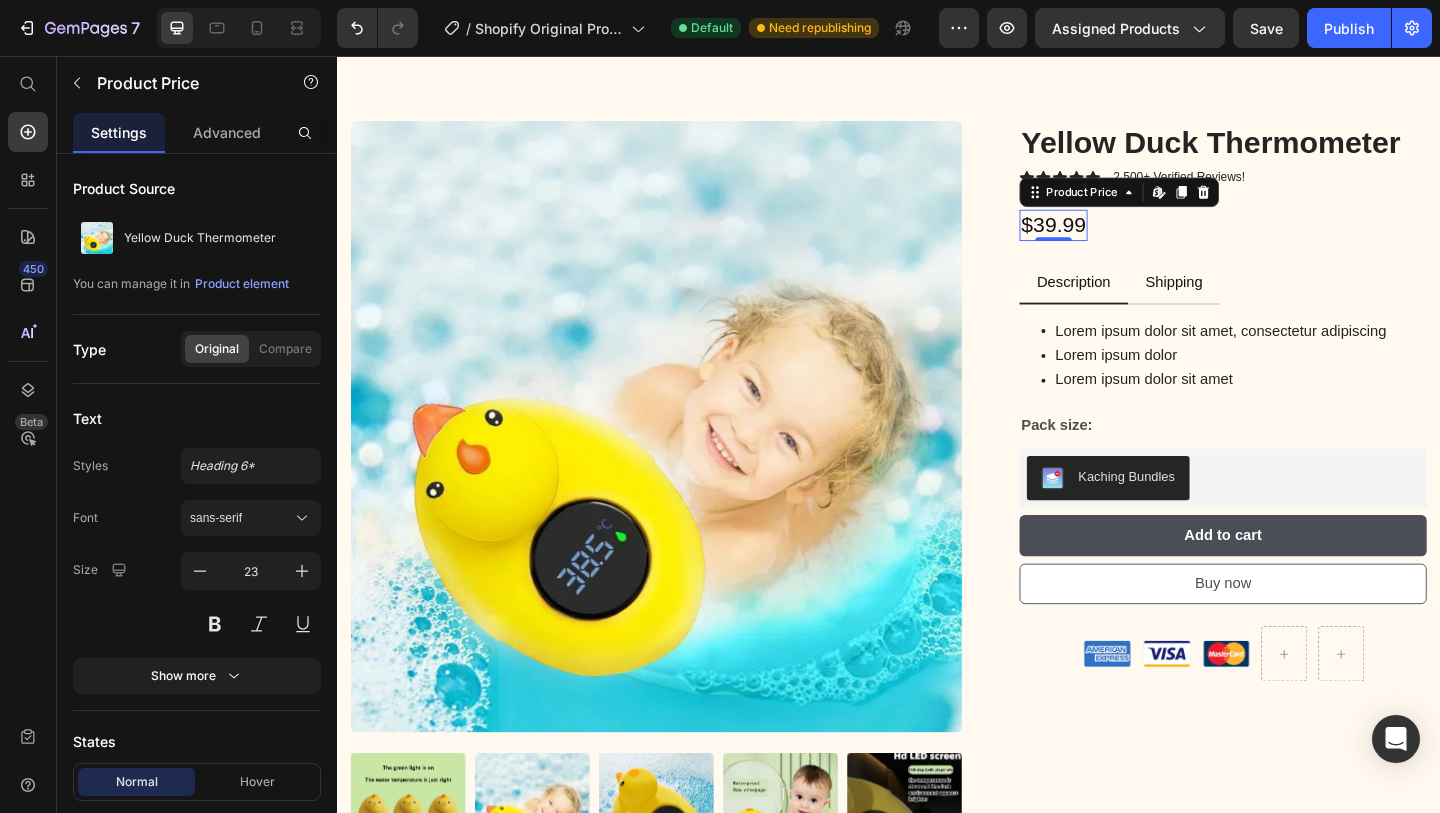 click on "$39.99" at bounding box center (1116, 240) 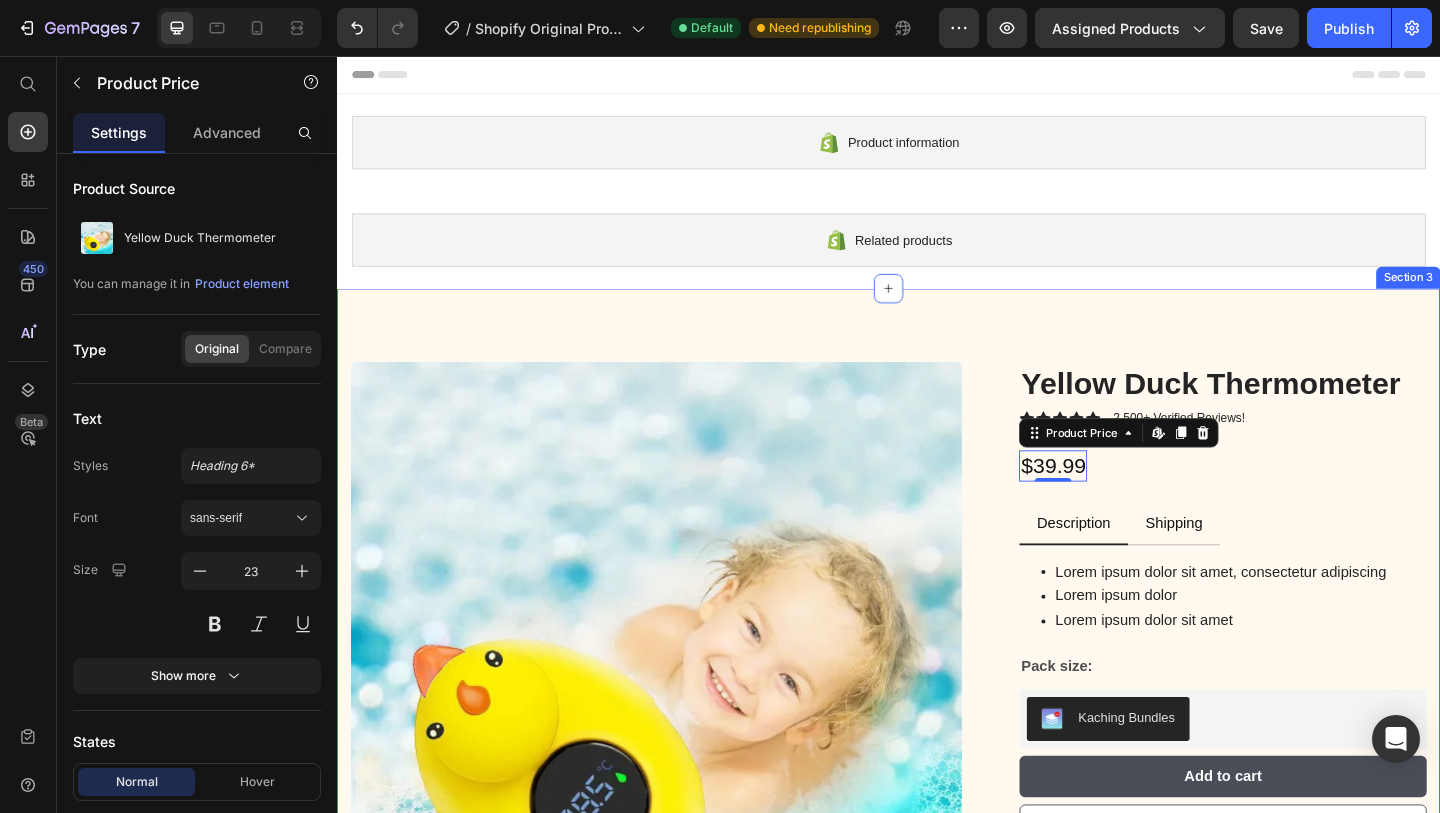 scroll, scrollTop: 0, scrollLeft: 0, axis: both 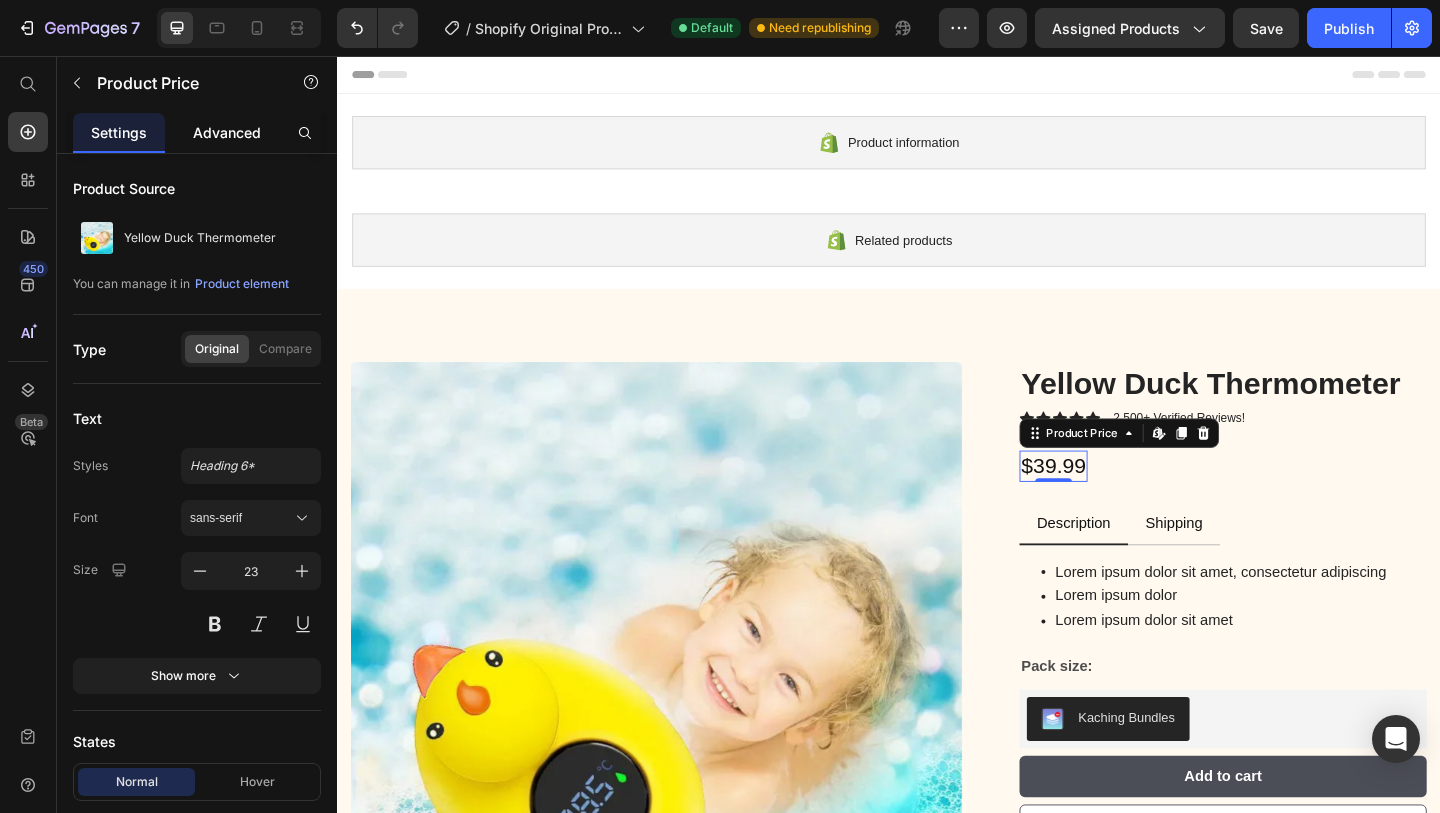 click on "Advanced" 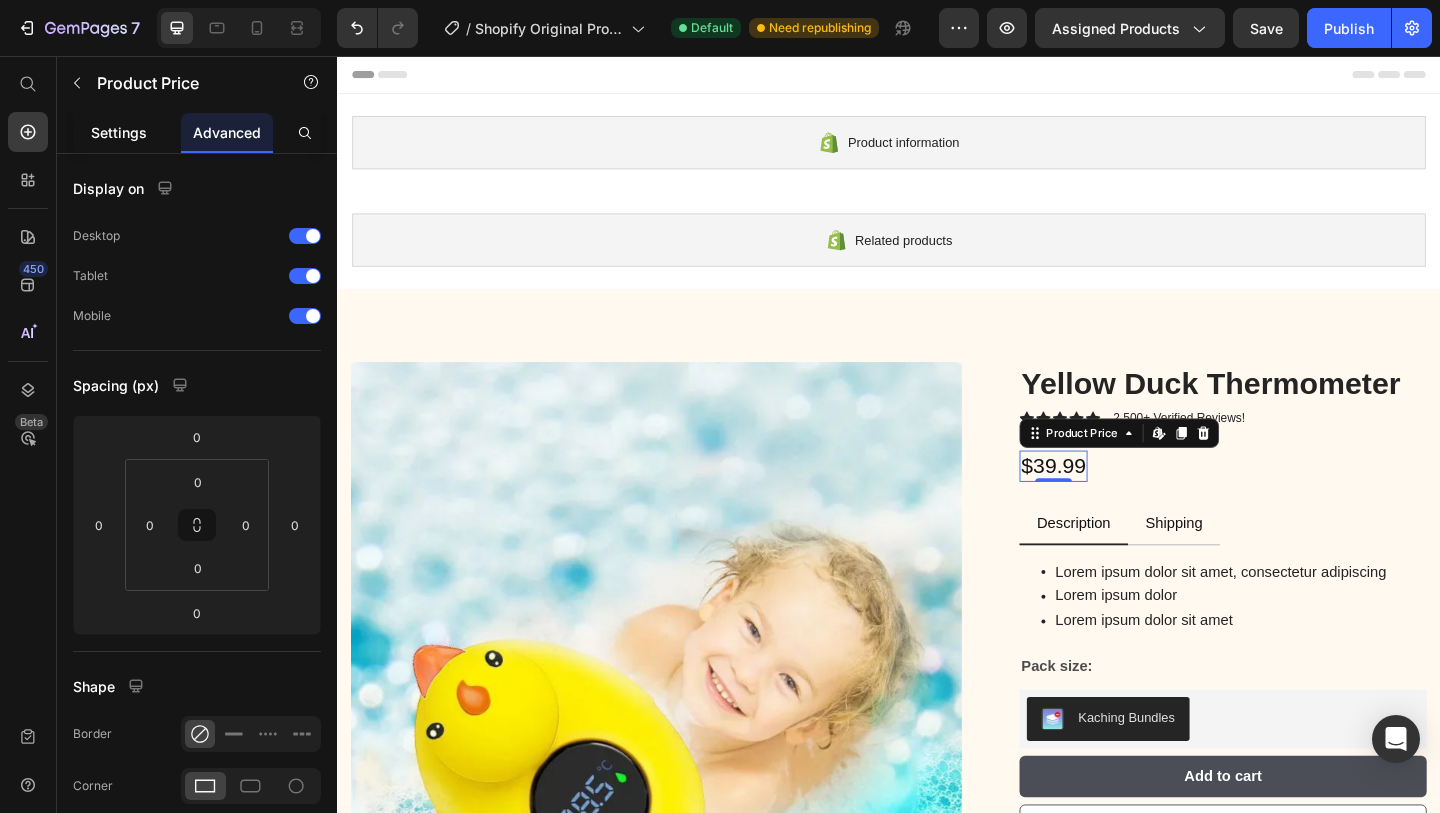 click on "Settings" 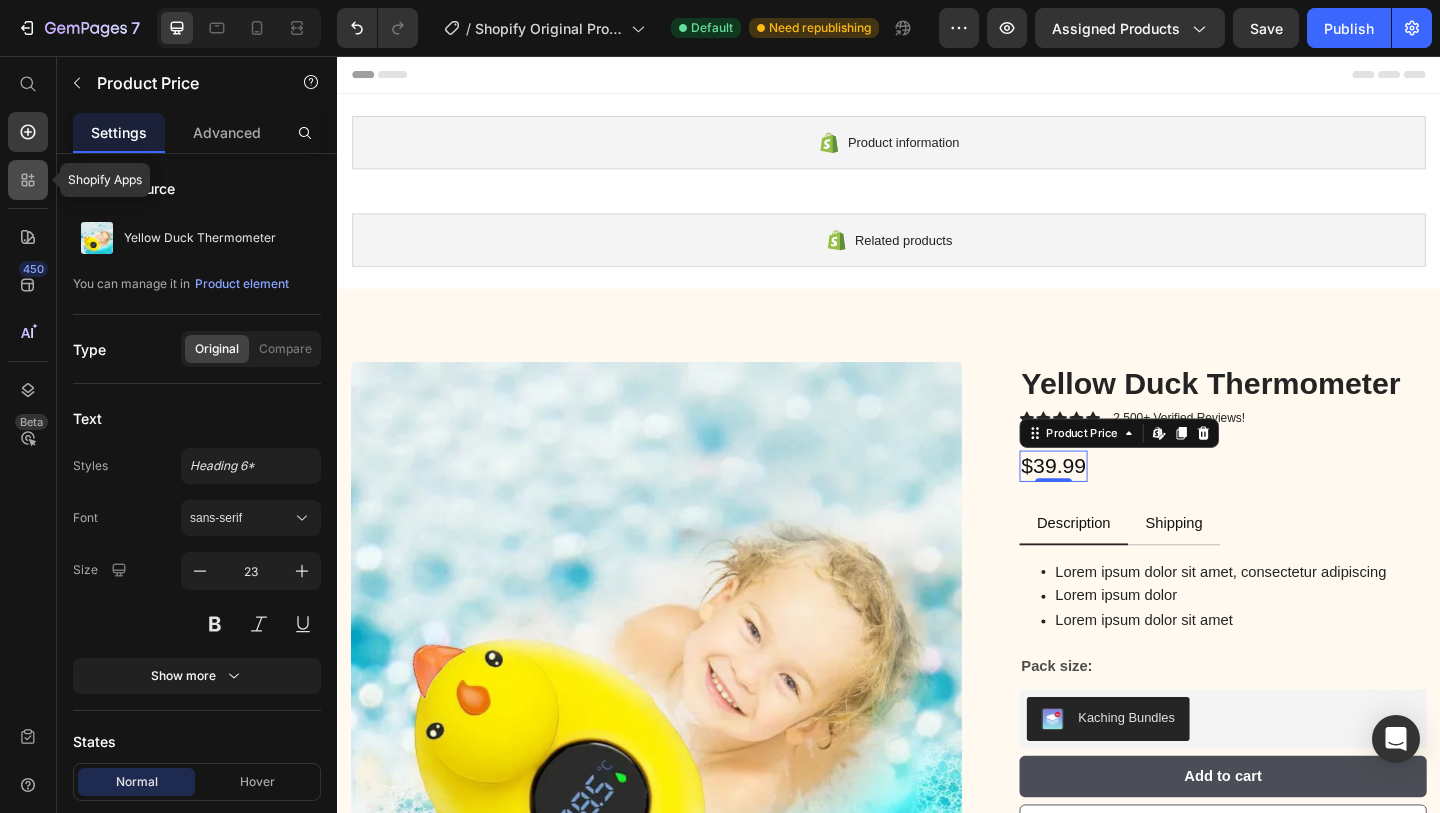 click 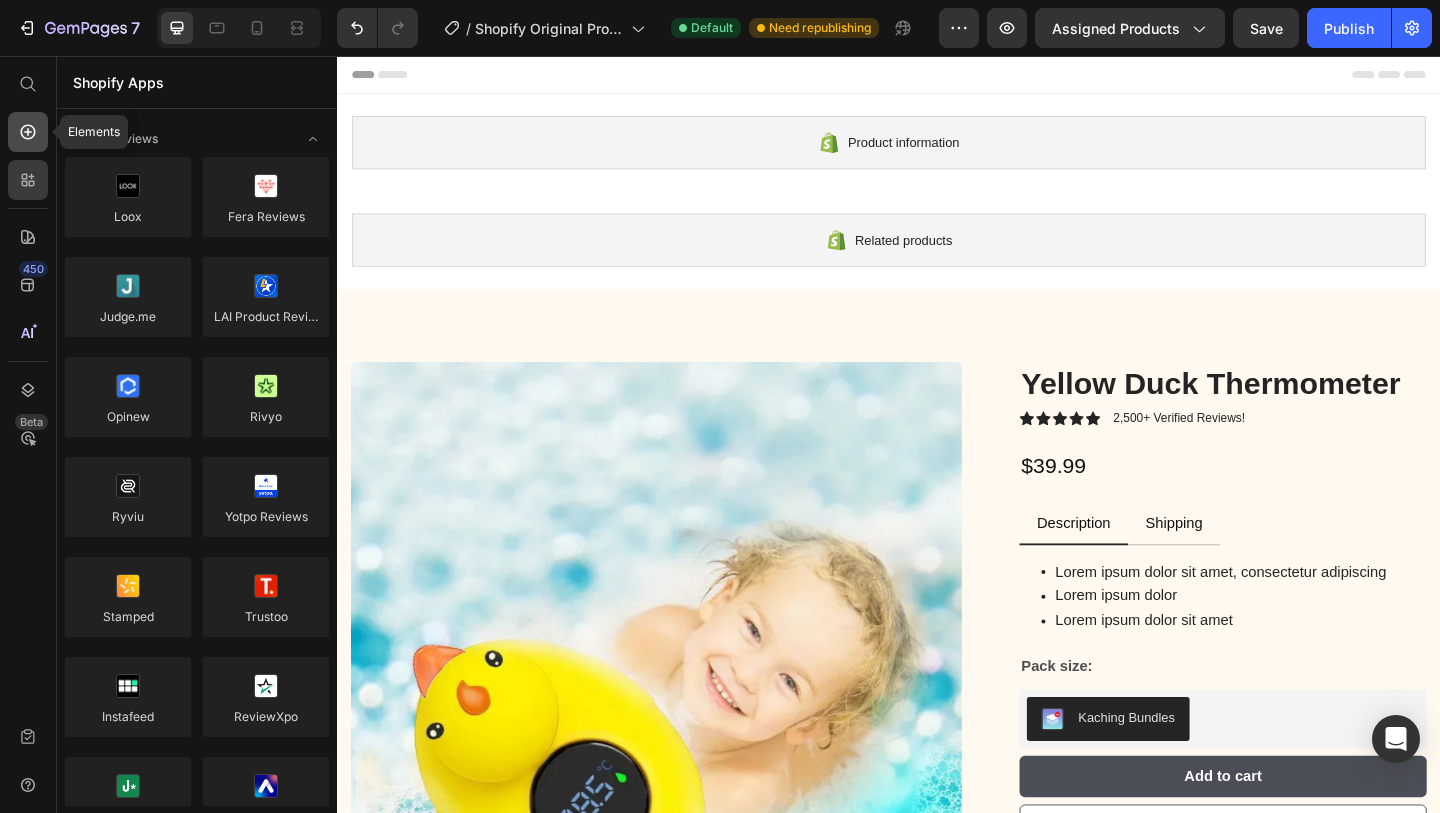 click 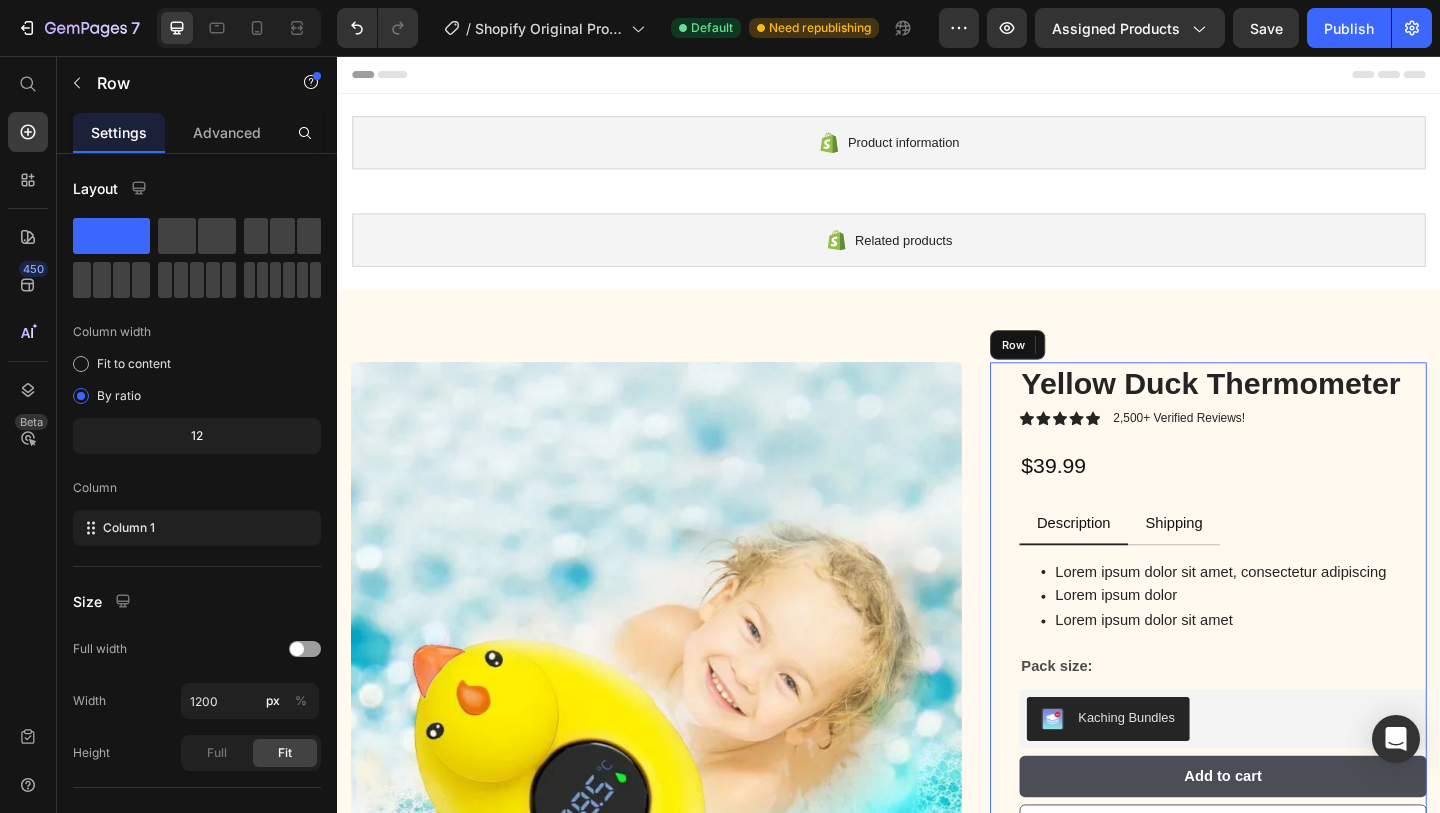 drag, startPoint x: 1186, startPoint y: 481, endPoint x: 1151, endPoint y: 500, distance: 39.824615 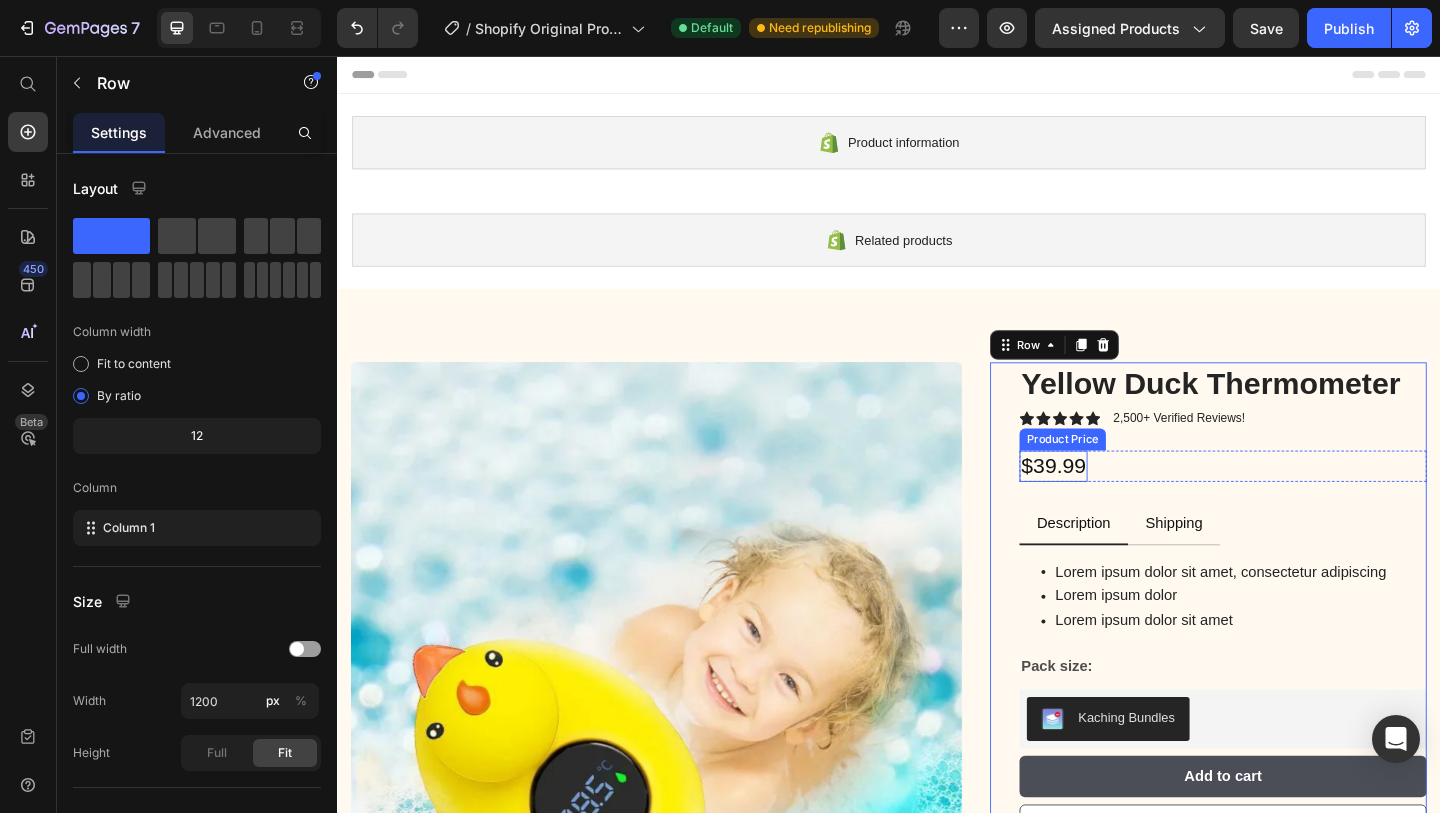 click on "$39.99" at bounding box center [1116, 502] 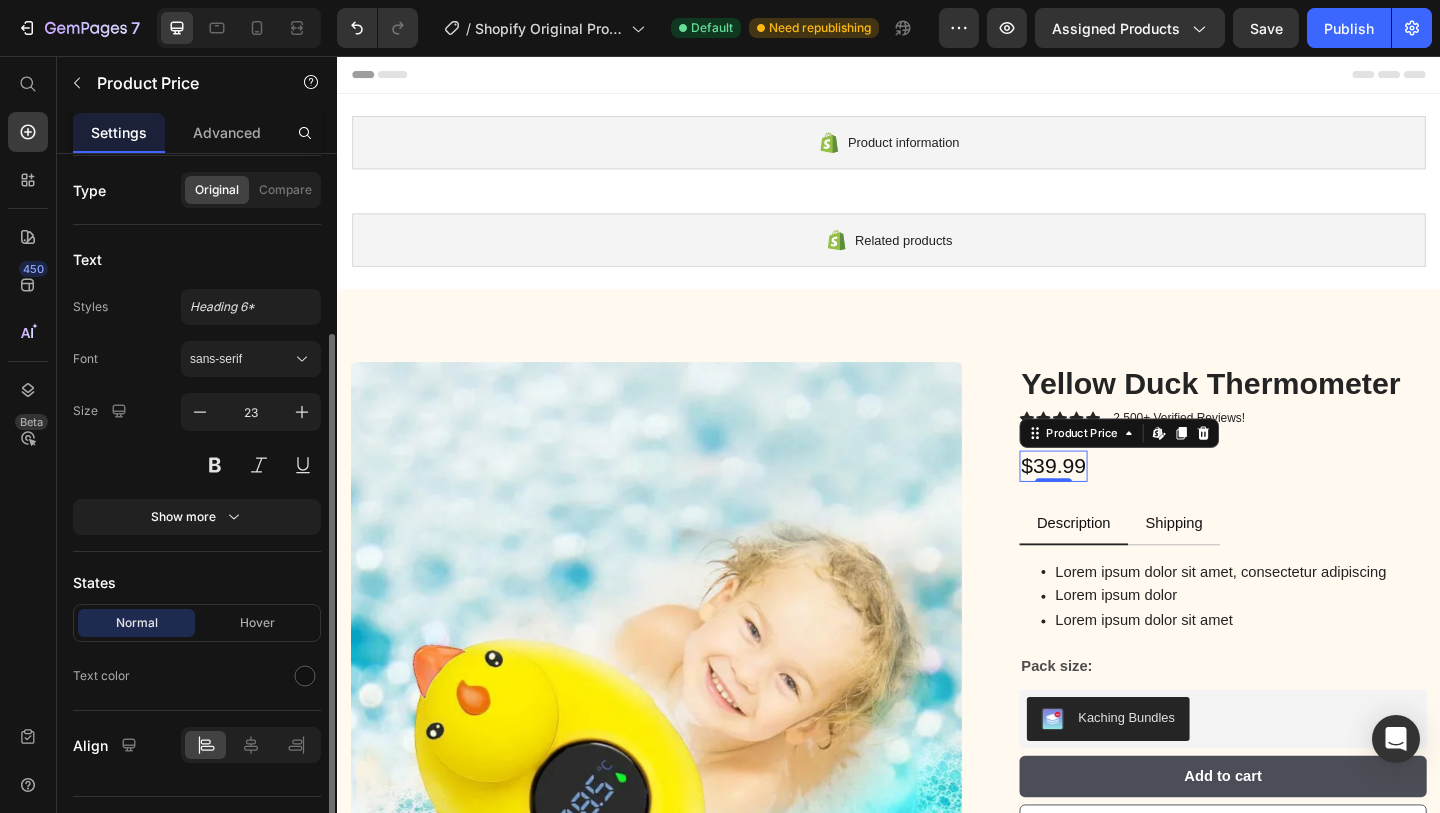 scroll, scrollTop: 200, scrollLeft: 0, axis: vertical 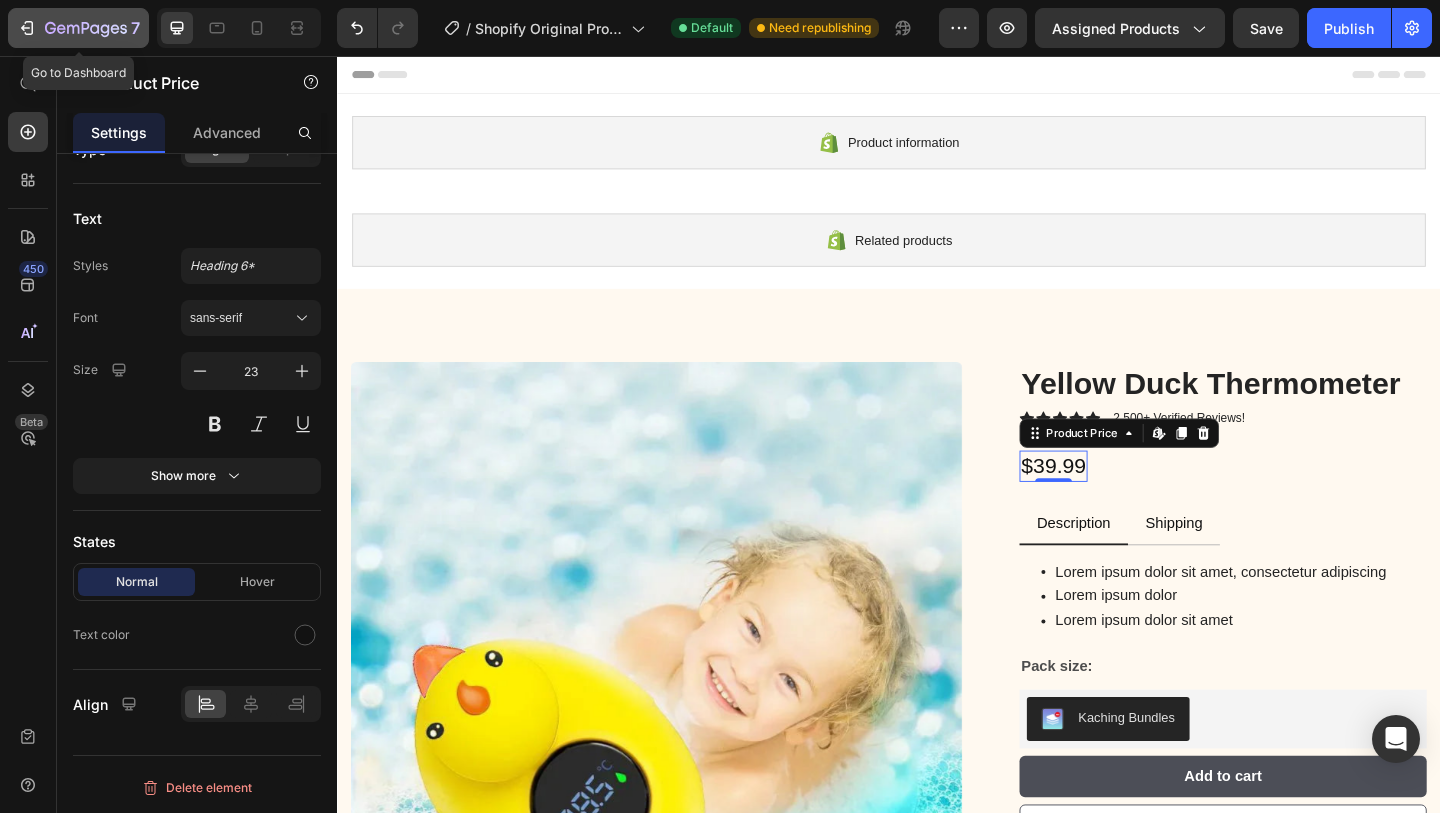 click 